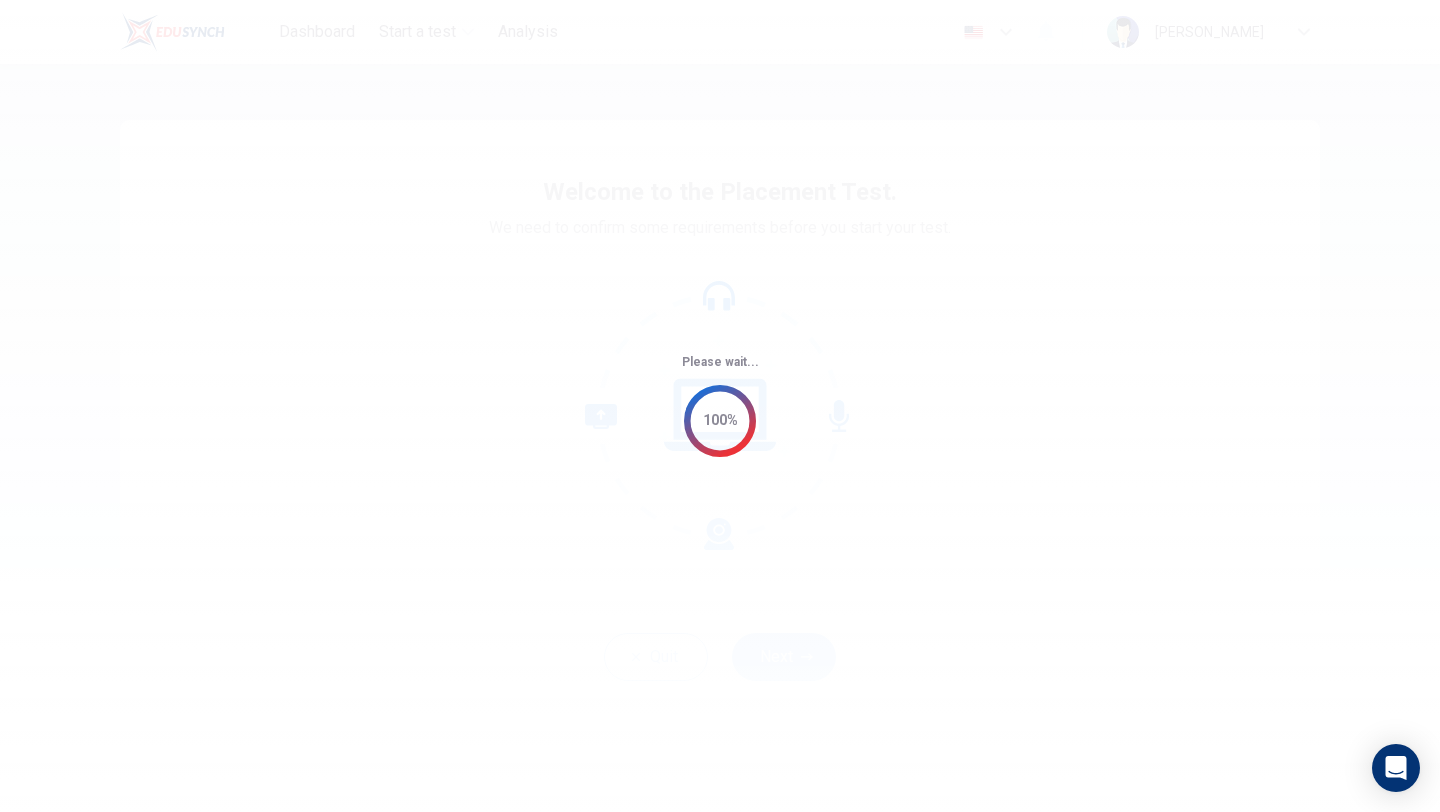 scroll, scrollTop: 0, scrollLeft: 0, axis: both 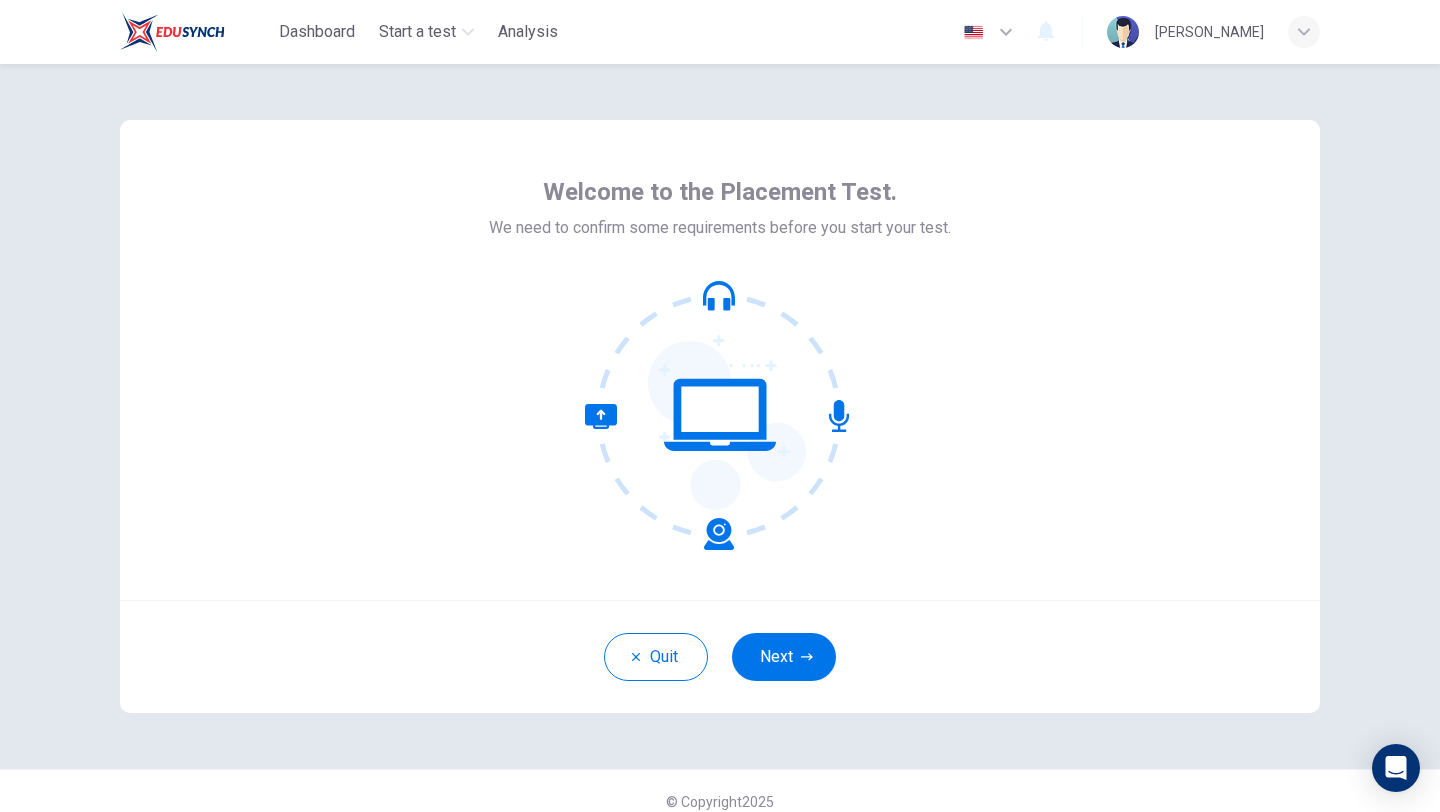 click on "Quit Next" at bounding box center [720, 656] 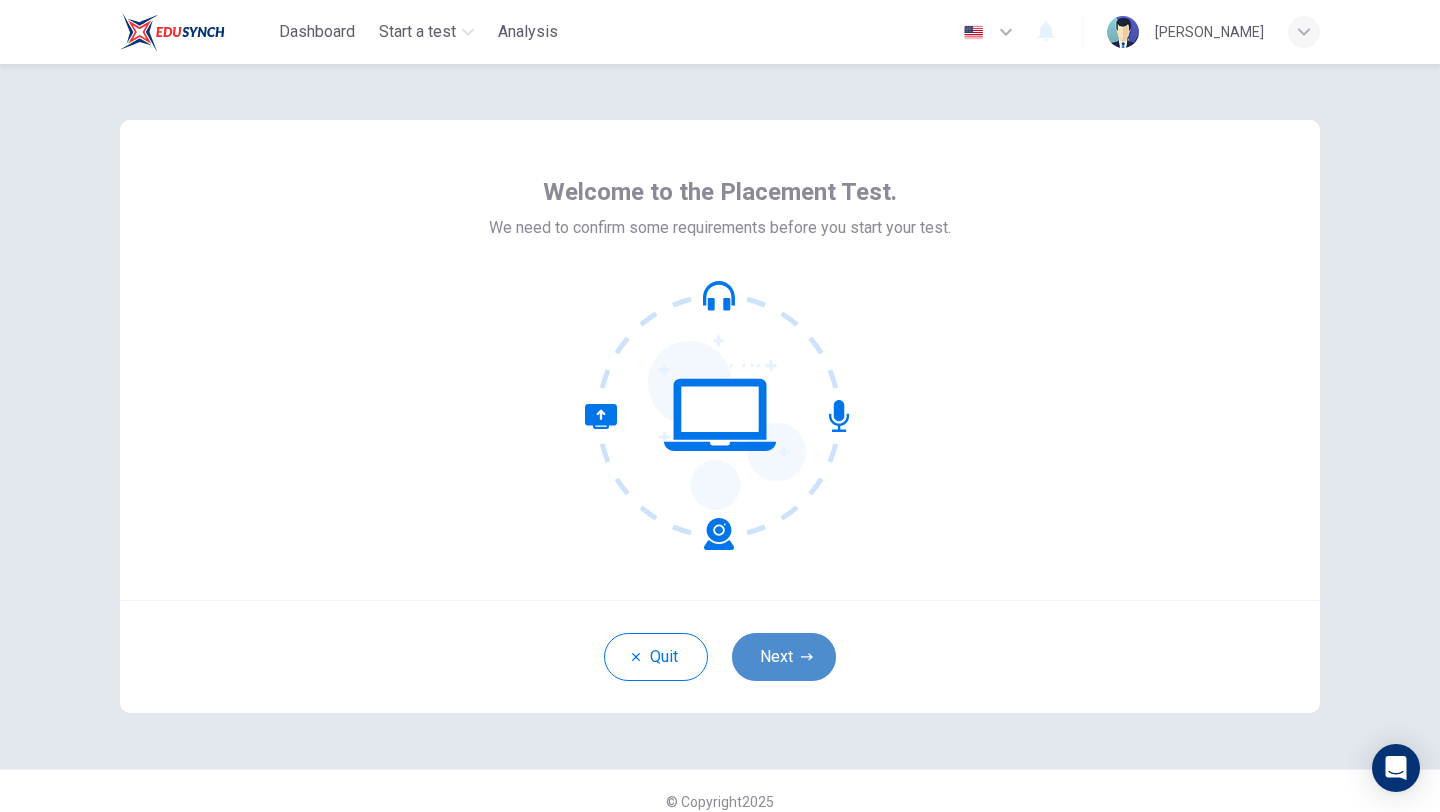 click on "Next" at bounding box center [784, 657] 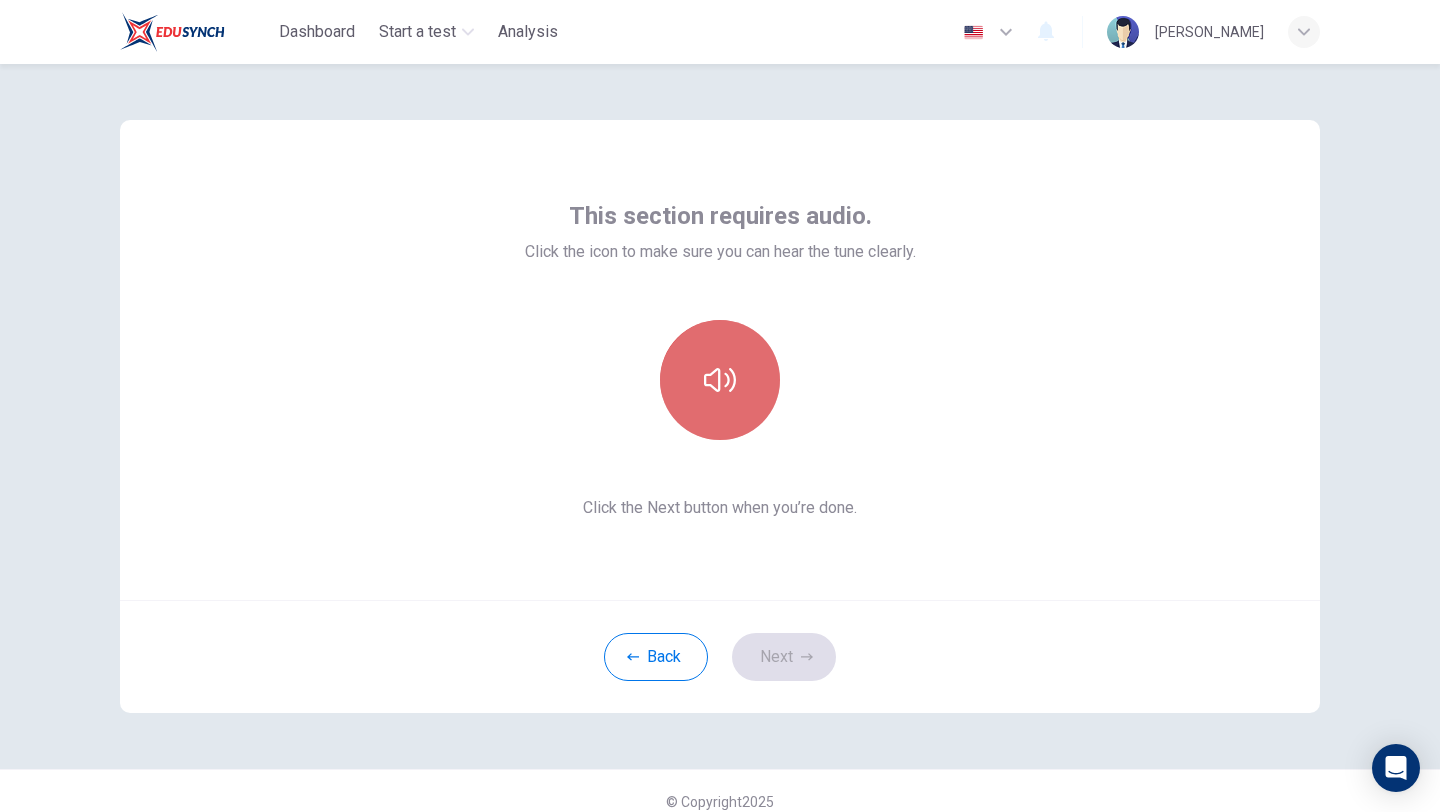 click at bounding box center [720, 380] 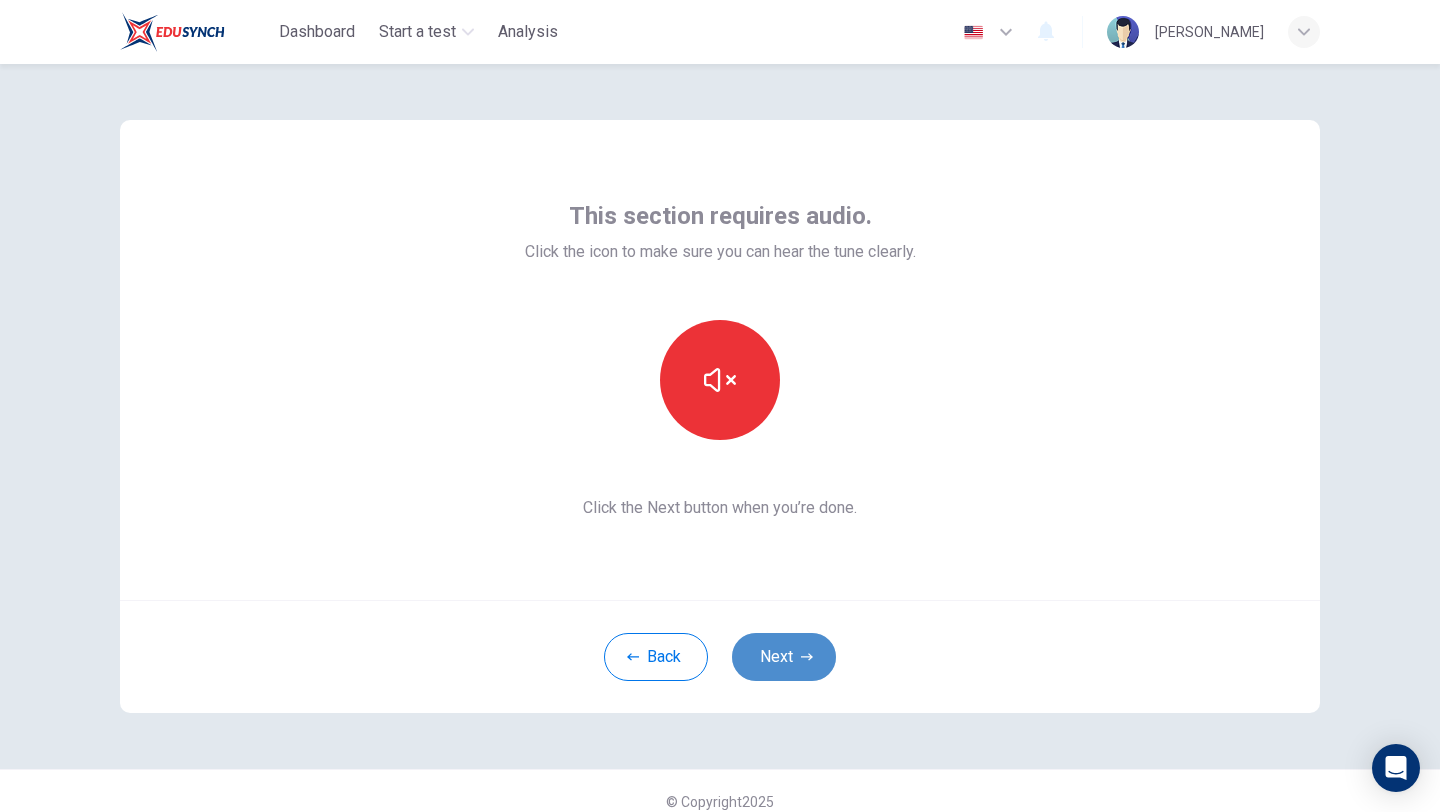 click on "Next" at bounding box center (784, 657) 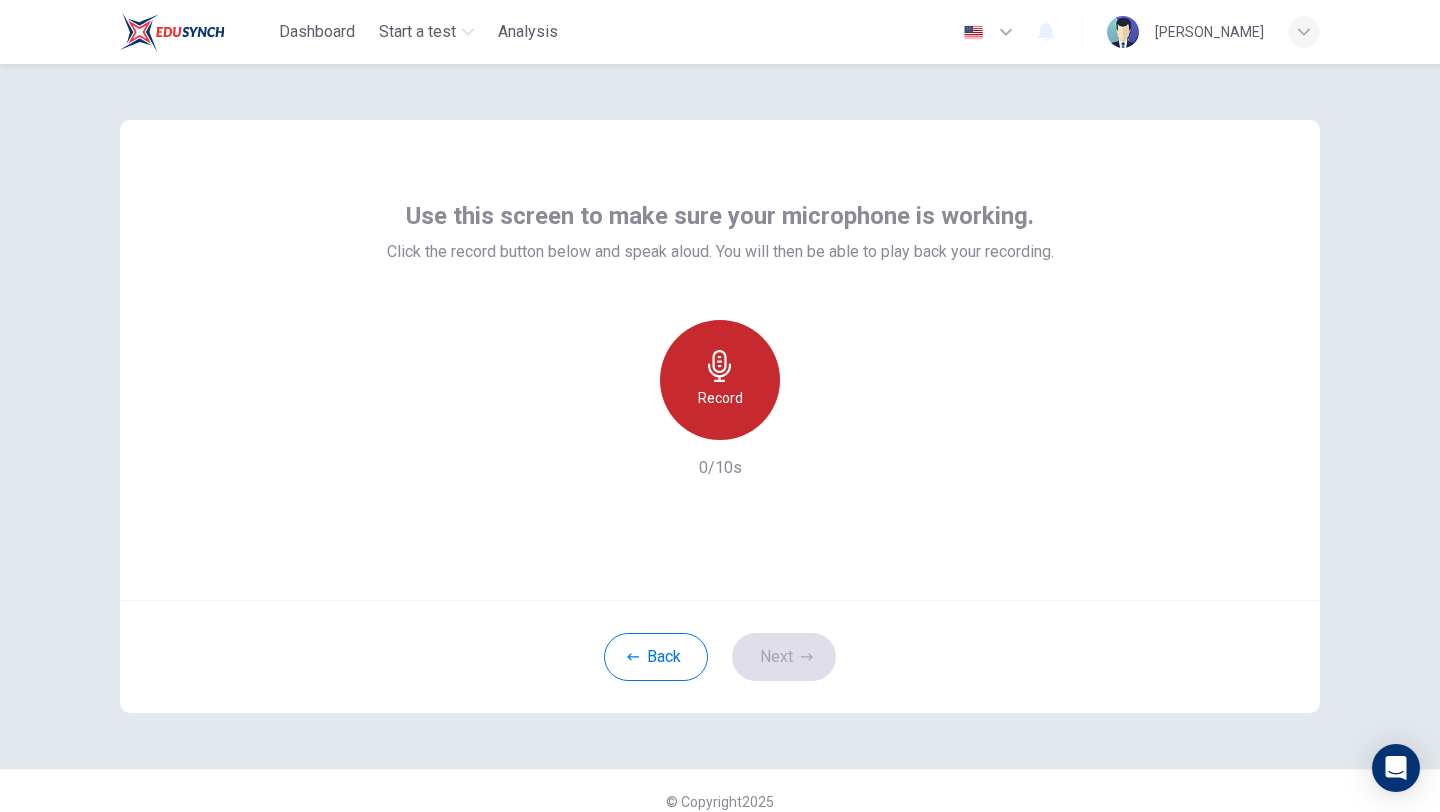 click 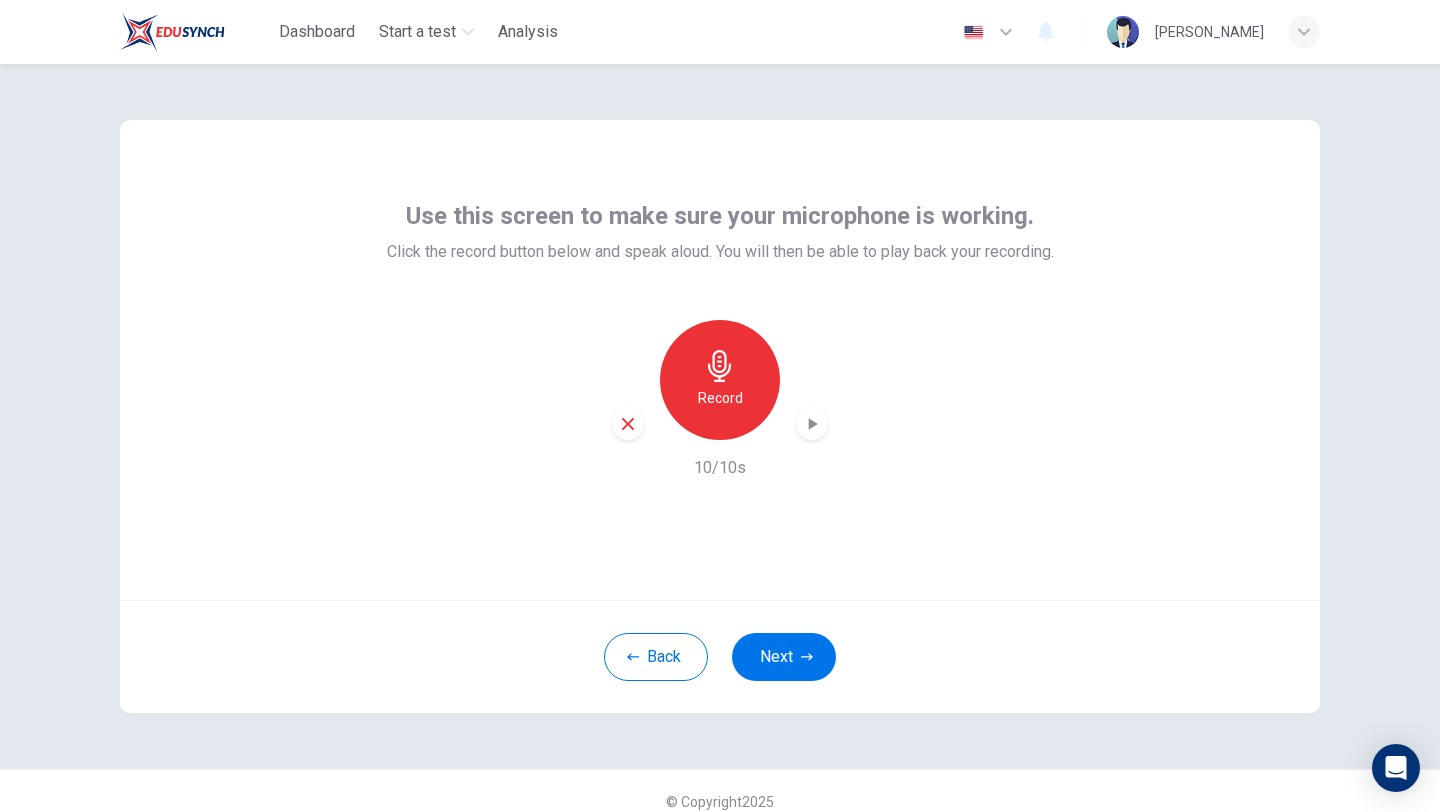 click 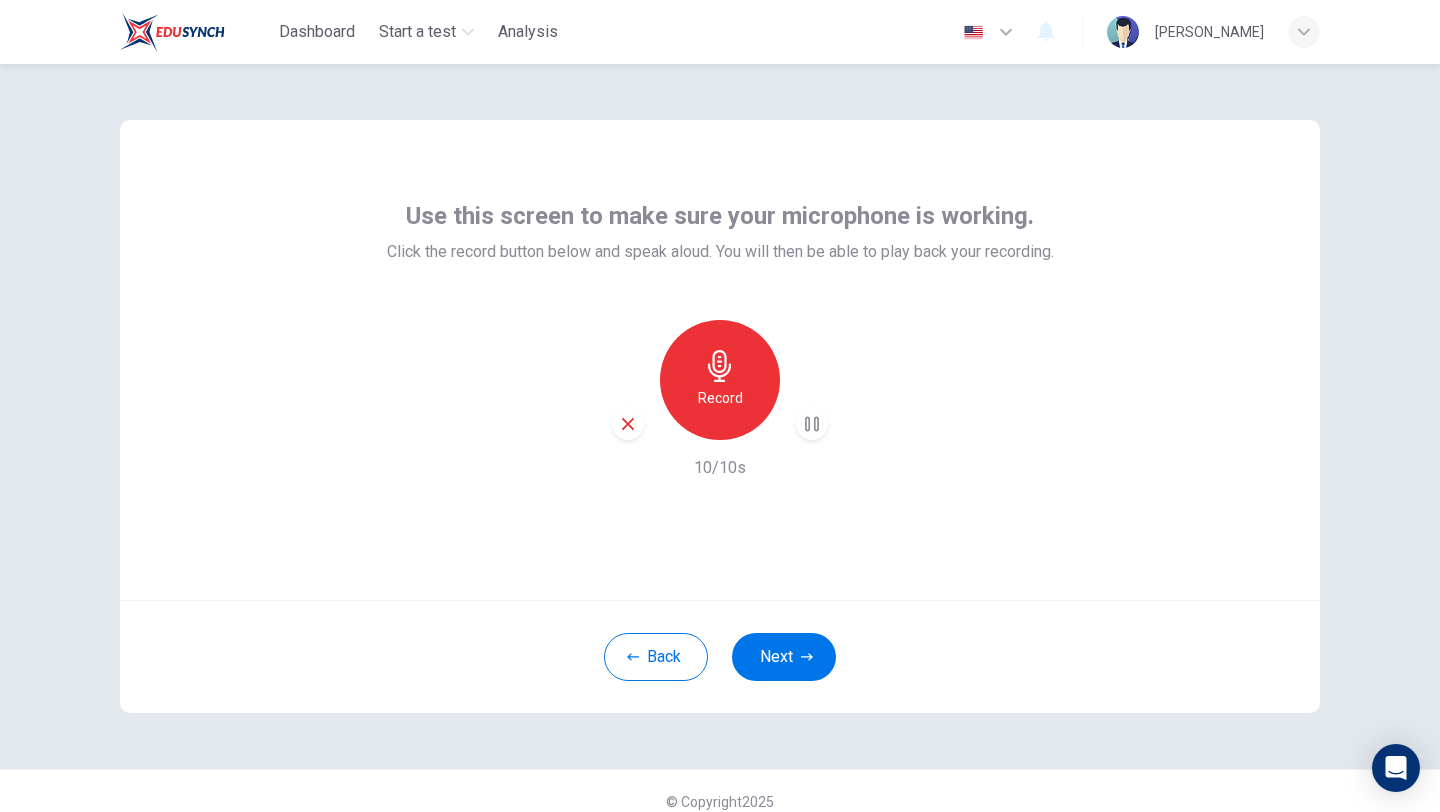 click 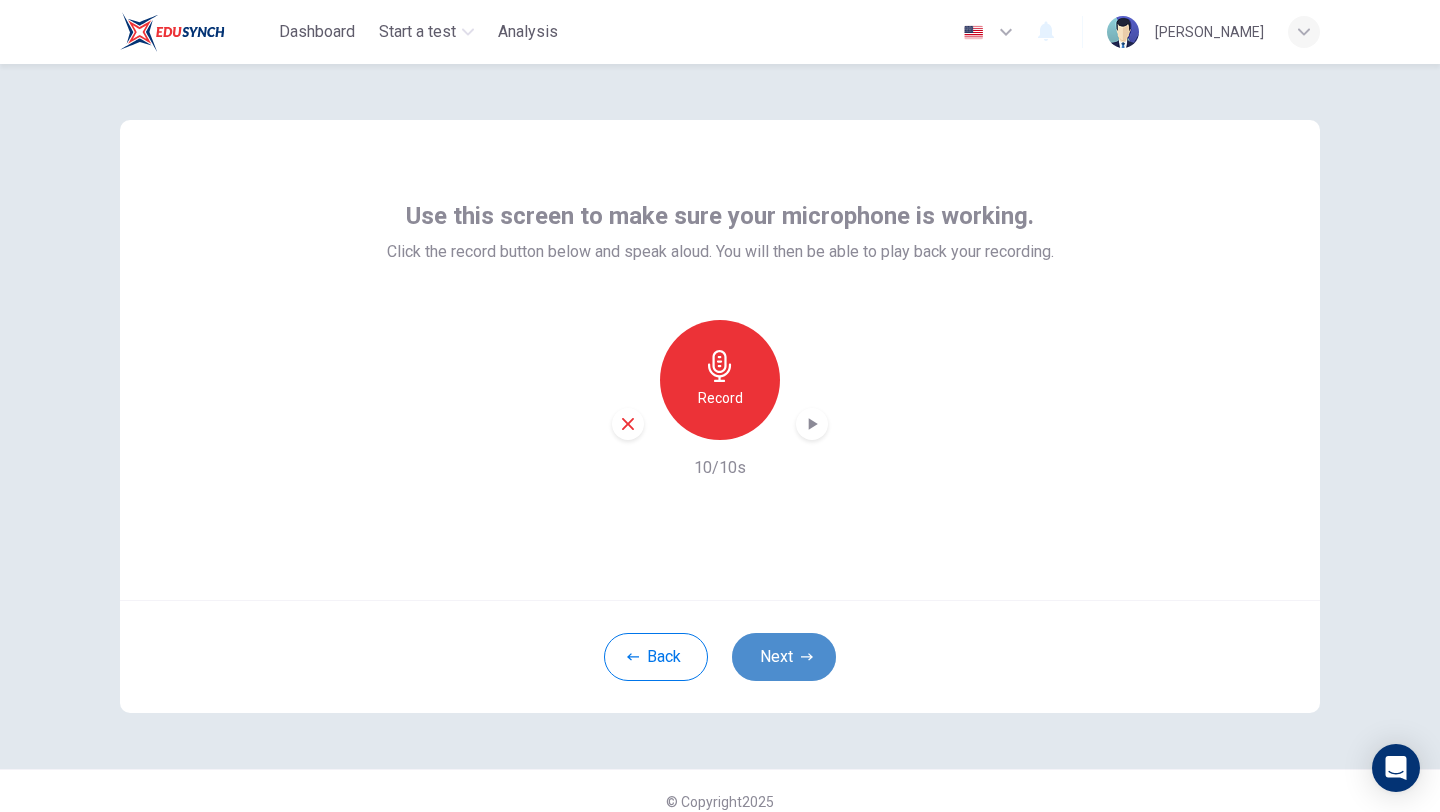 click on "Next" at bounding box center [784, 657] 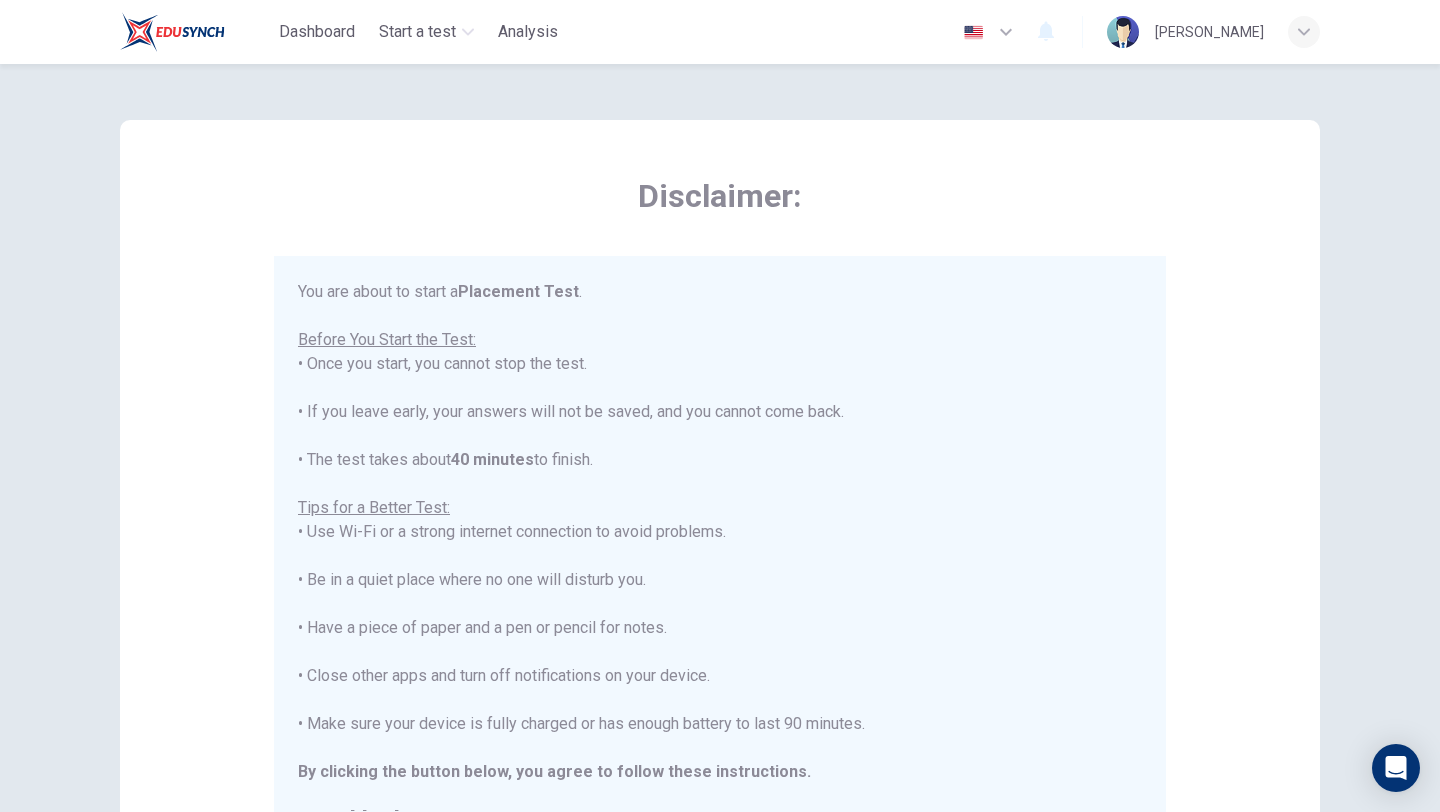 scroll, scrollTop: 23, scrollLeft: 0, axis: vertical 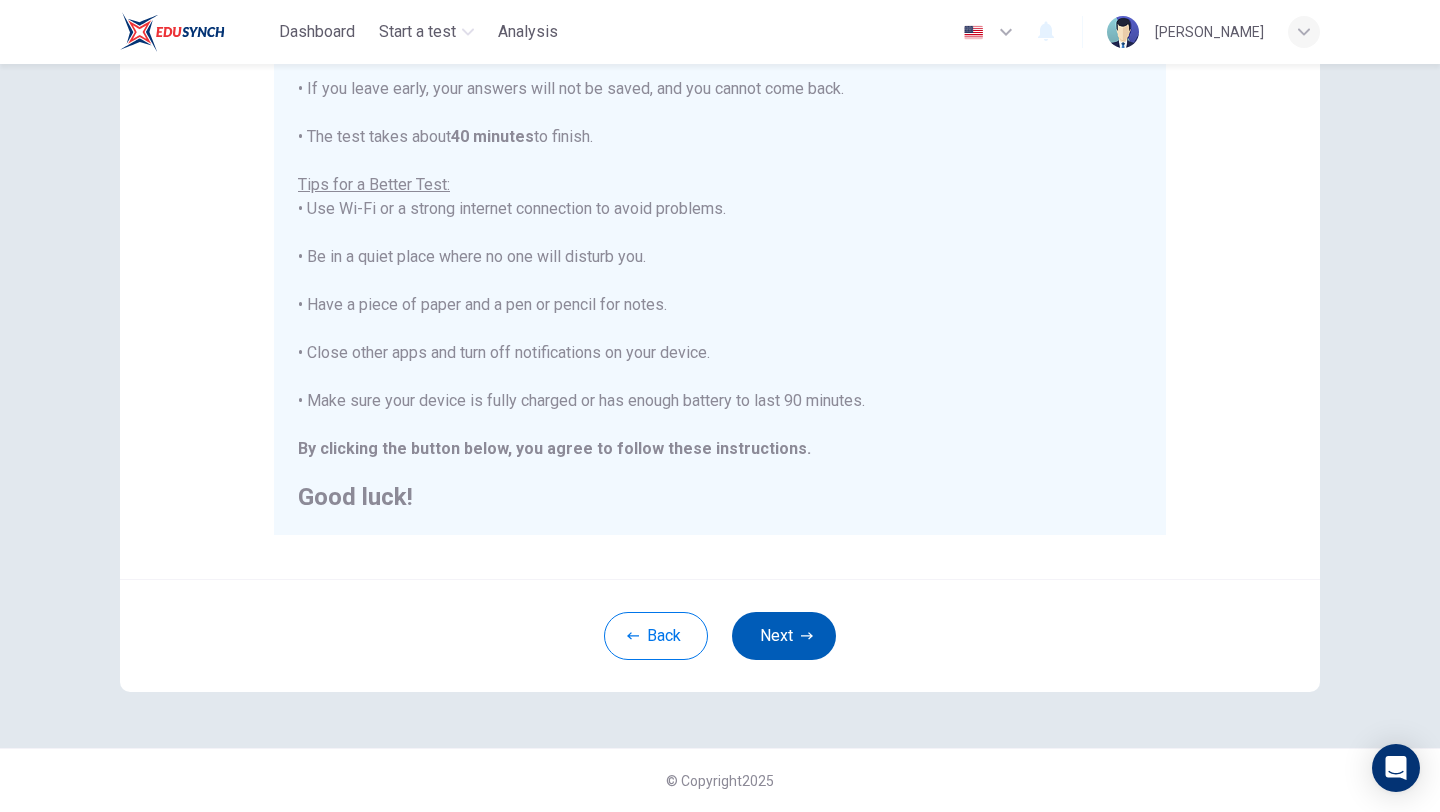 click on "Next" at bounding box center (784, 636) 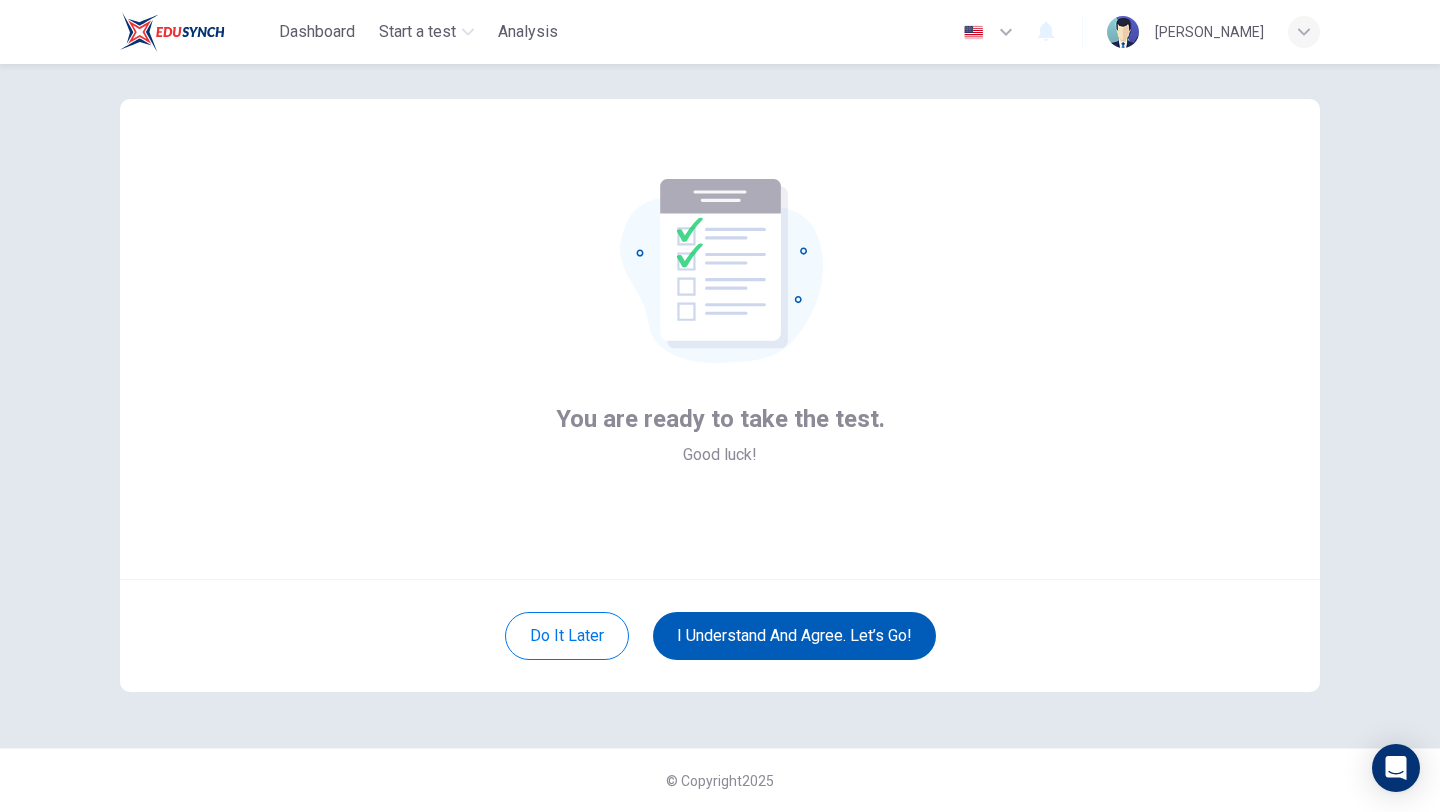 scroll, scrollTop: 21, scrollLeft: 0, axis: vertical 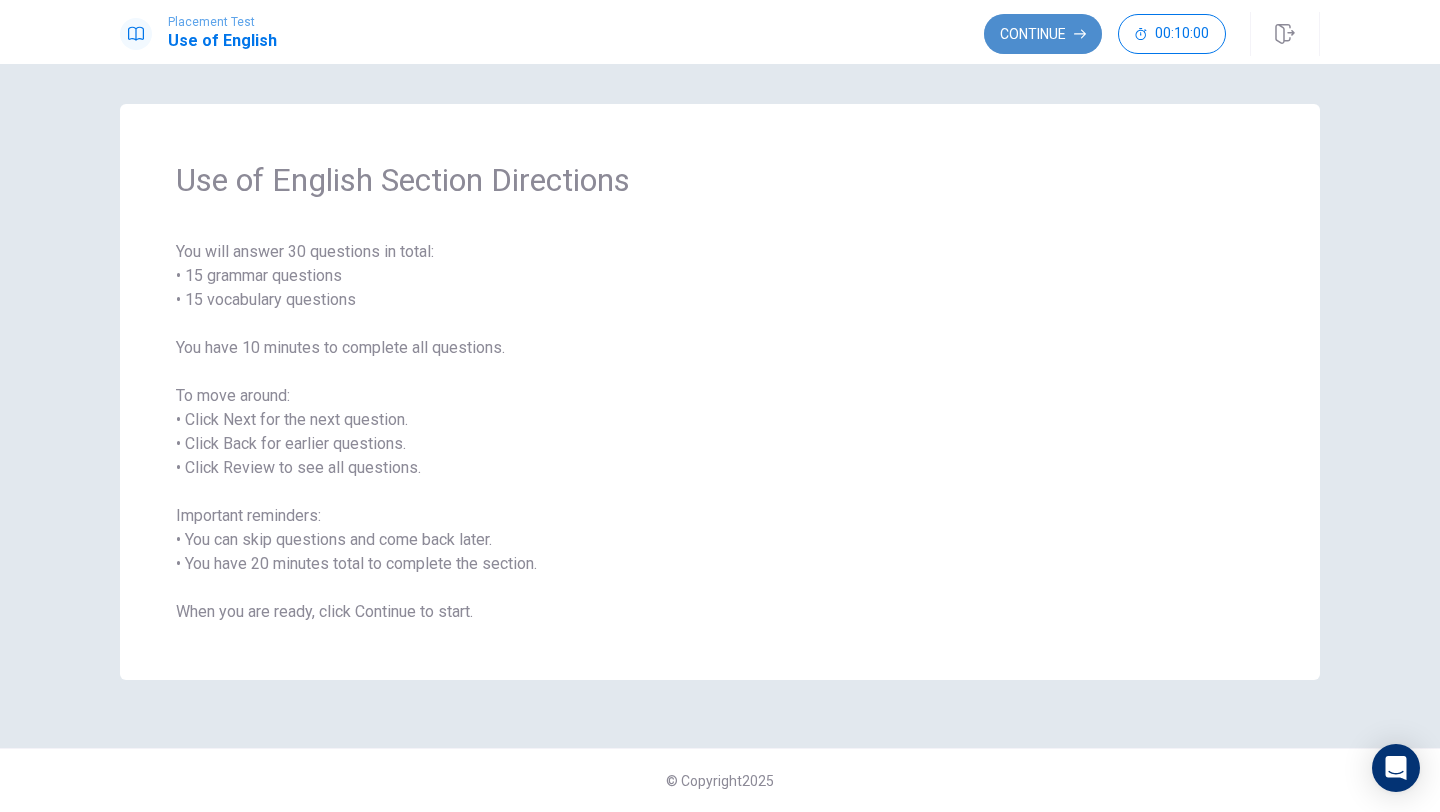 click on "Continue" at bounding box center (1043, 34) 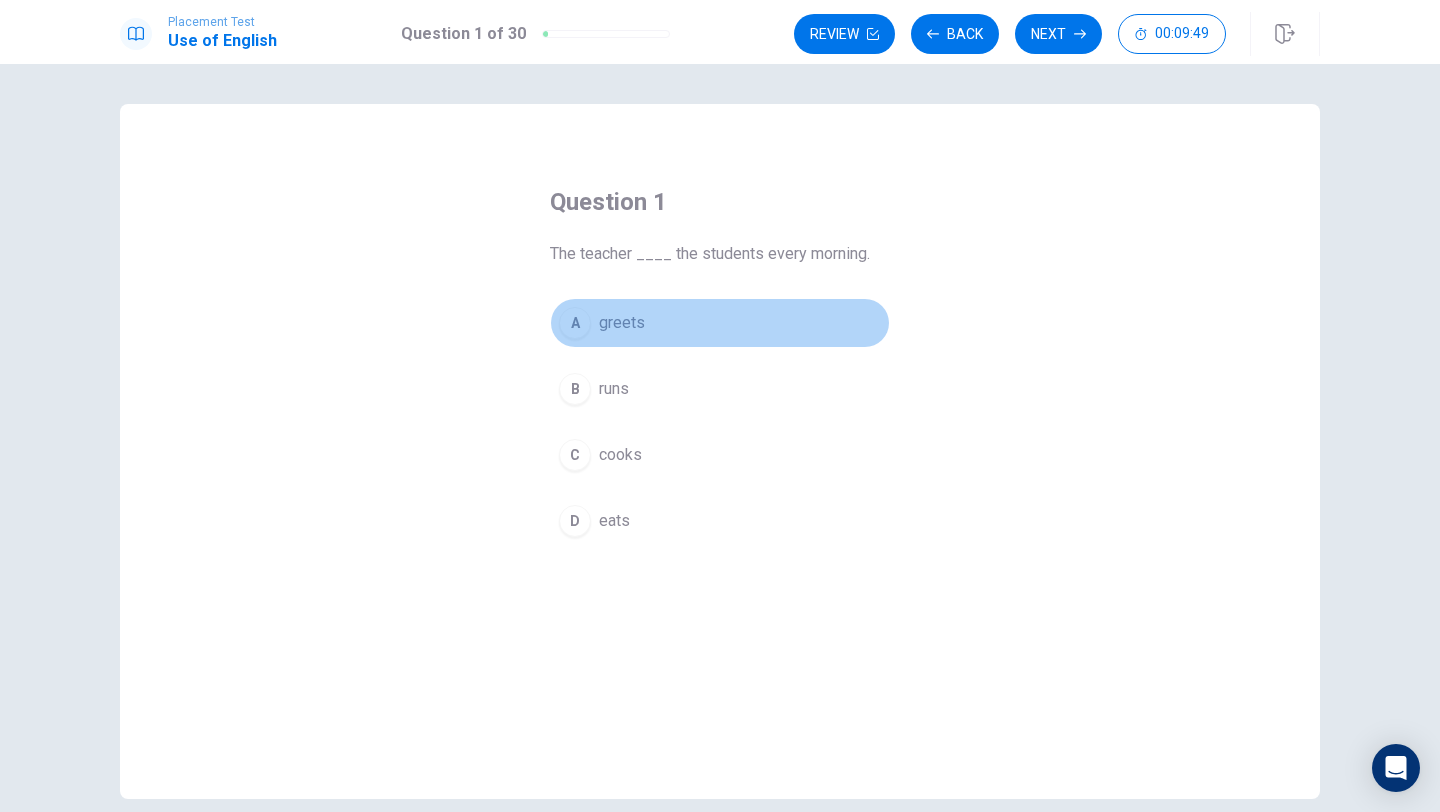 click on "A" at bounding box center [575, 323] 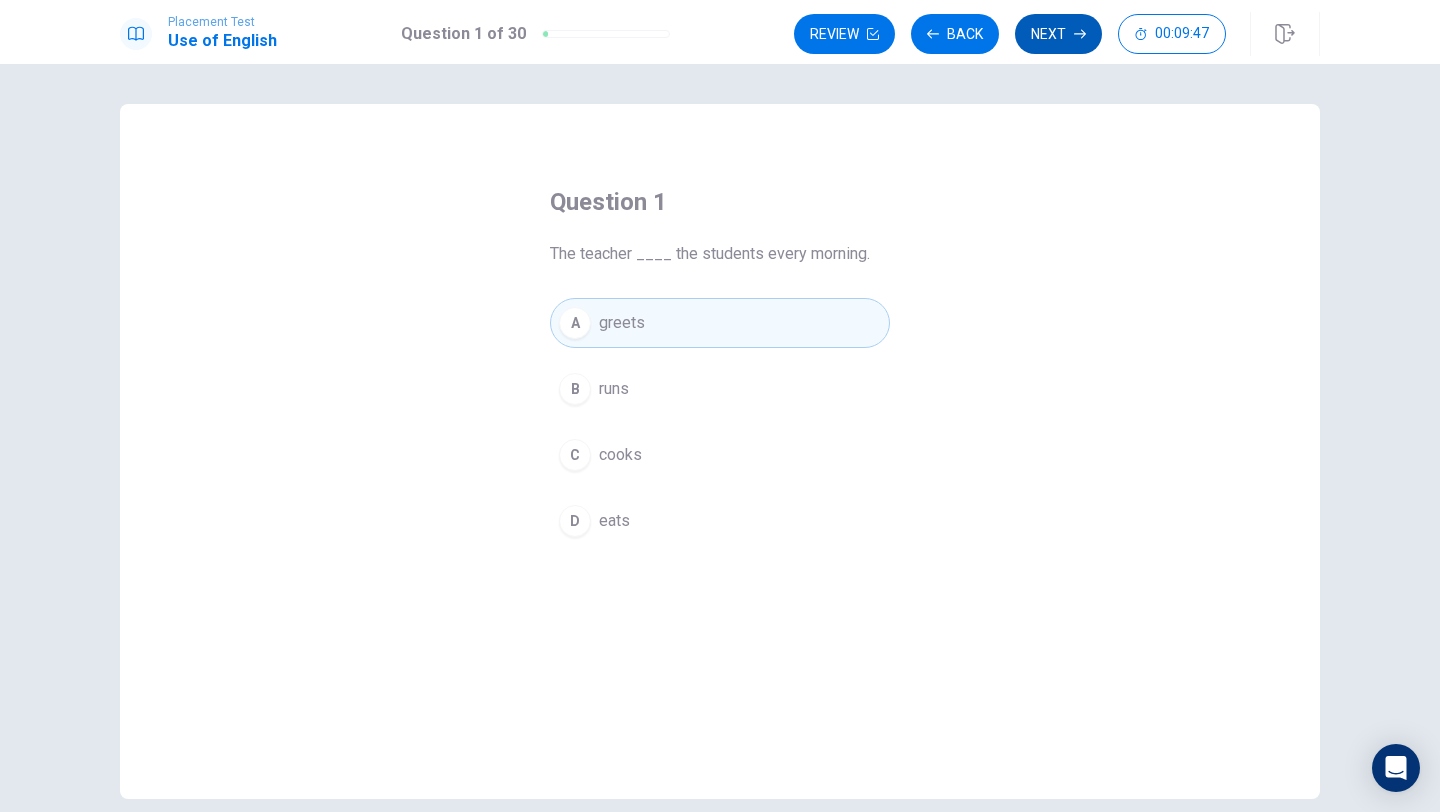 click on "Next" at bounding box center [1058, 34] 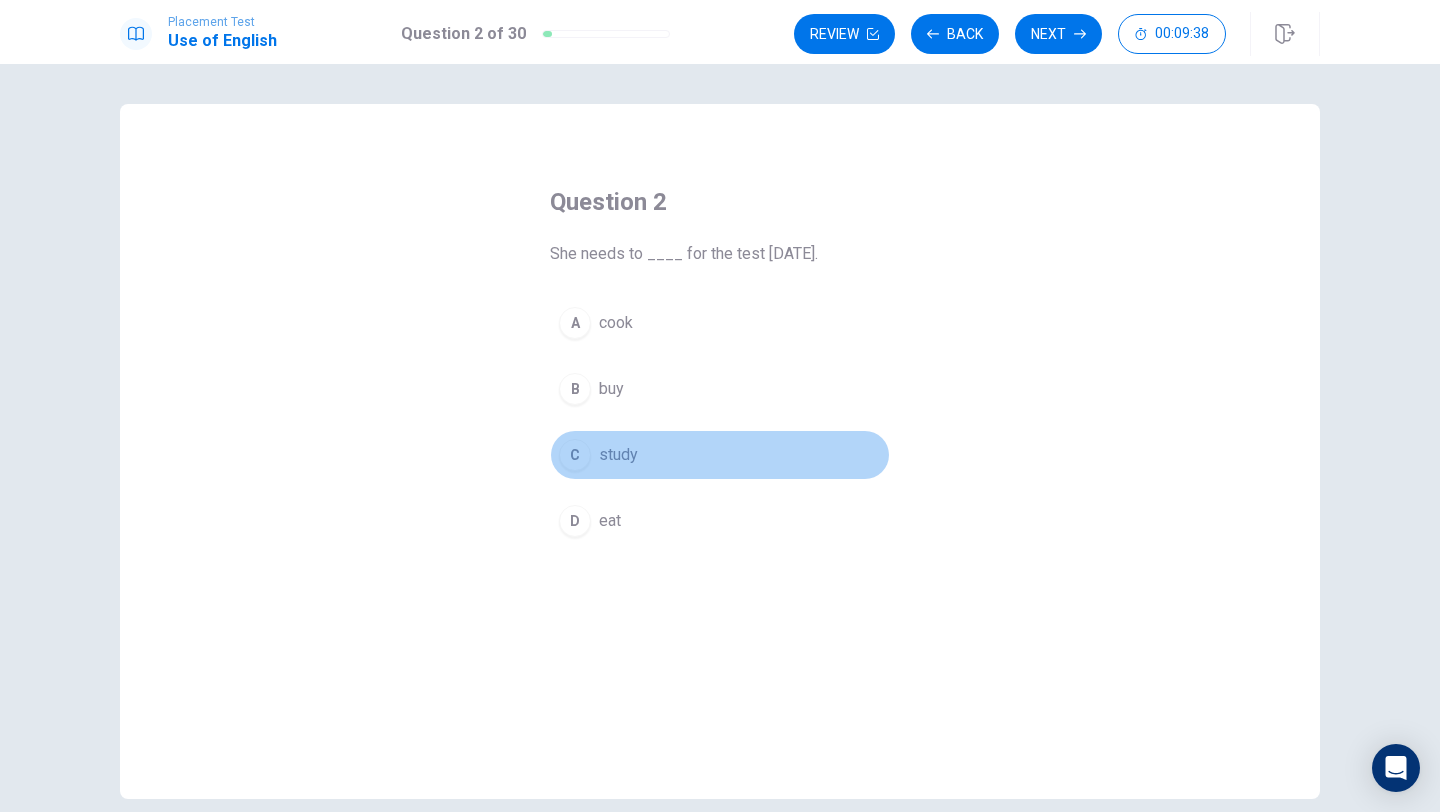 click on "C" at bounding box center (575, 455) 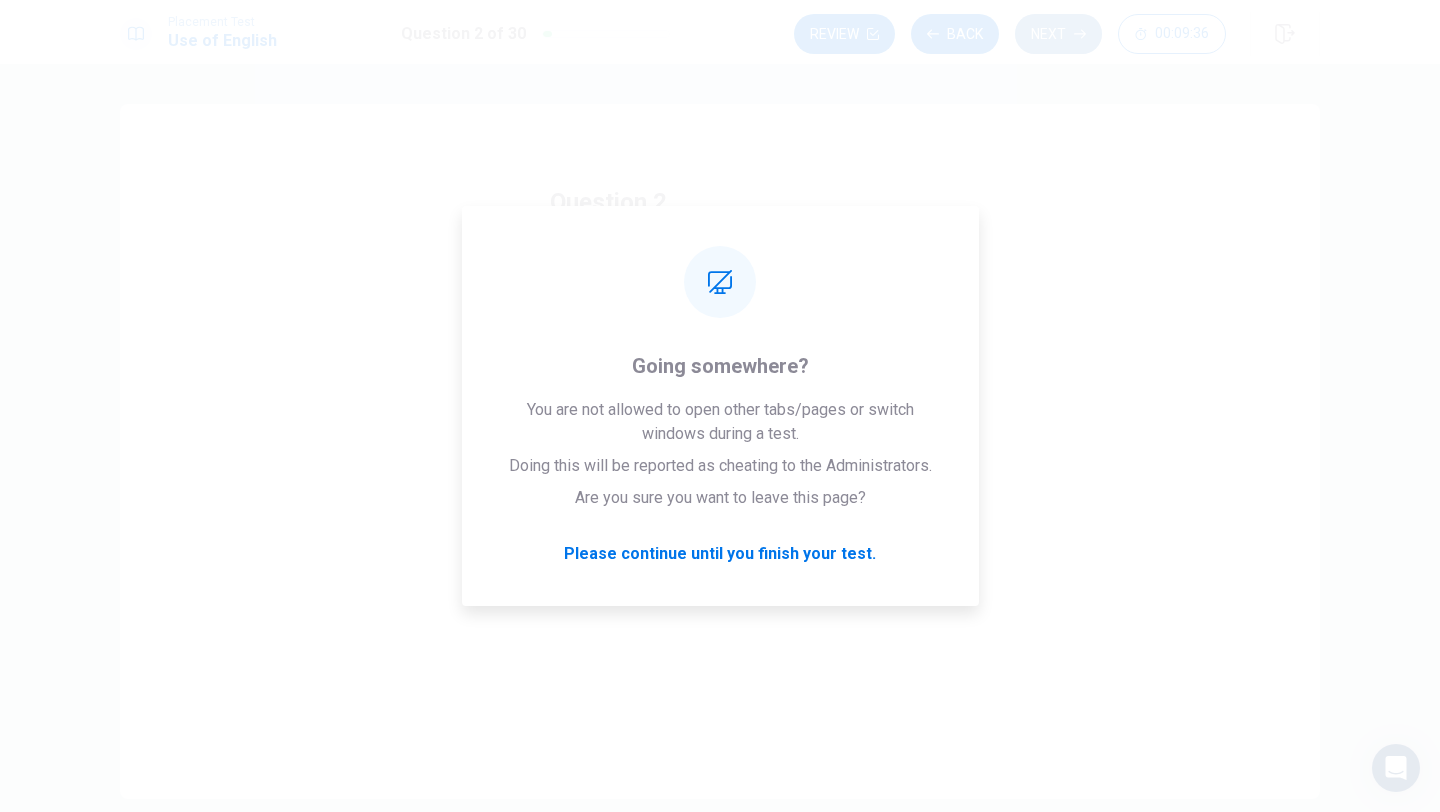click on "Next" at bounding box center [1058, 34] 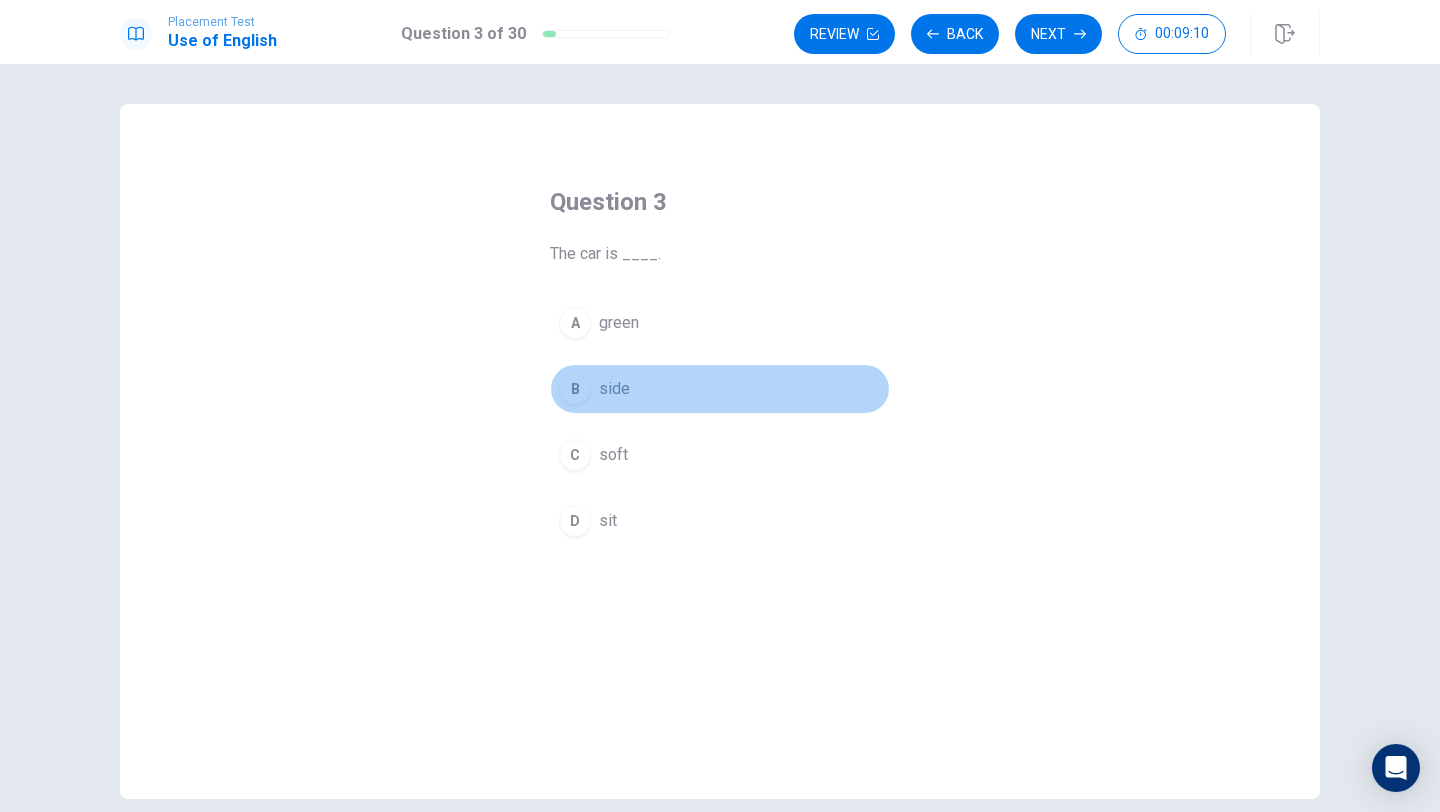 click on "B" at bounding box center (575, 389) 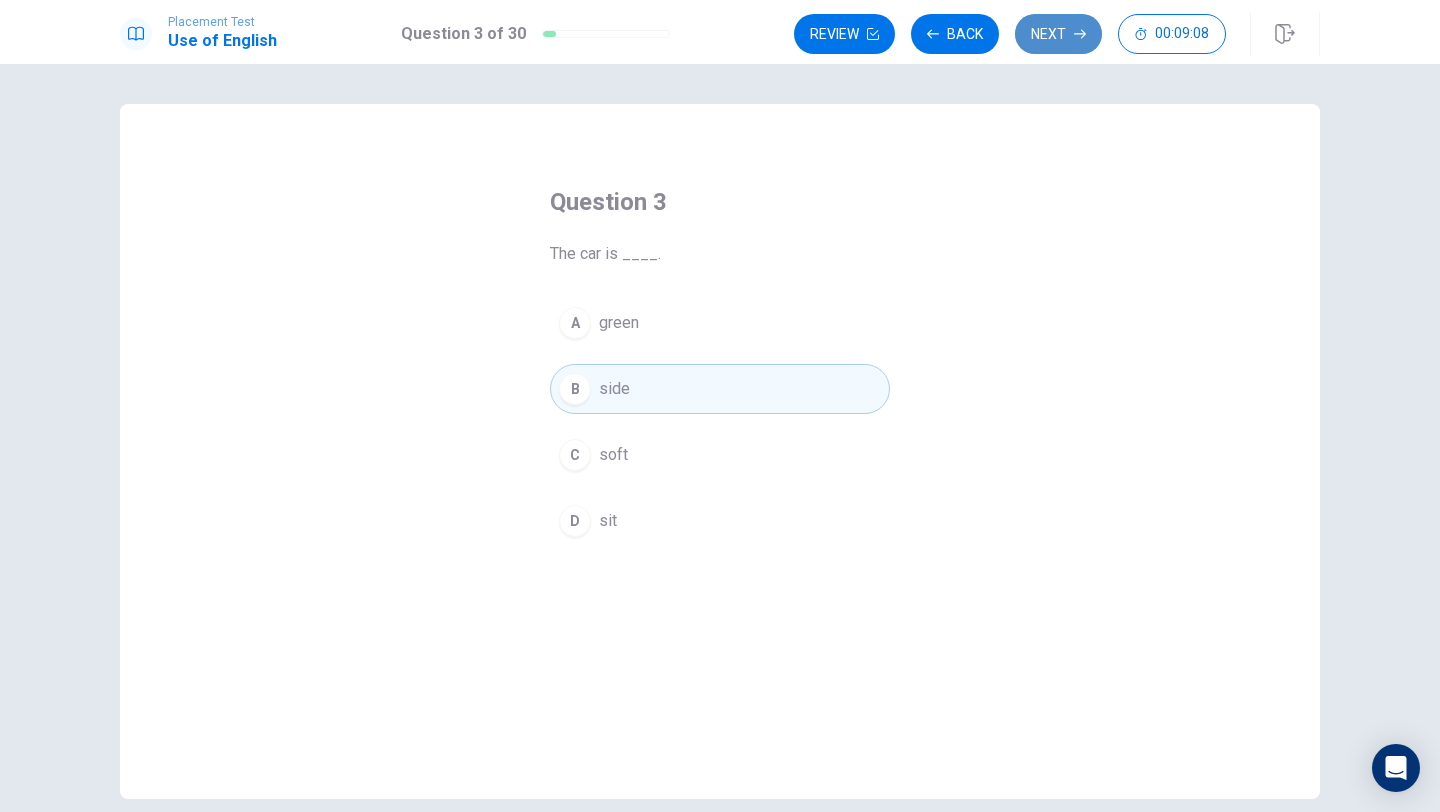 click on "Next" at bounding box center (1058, 34) 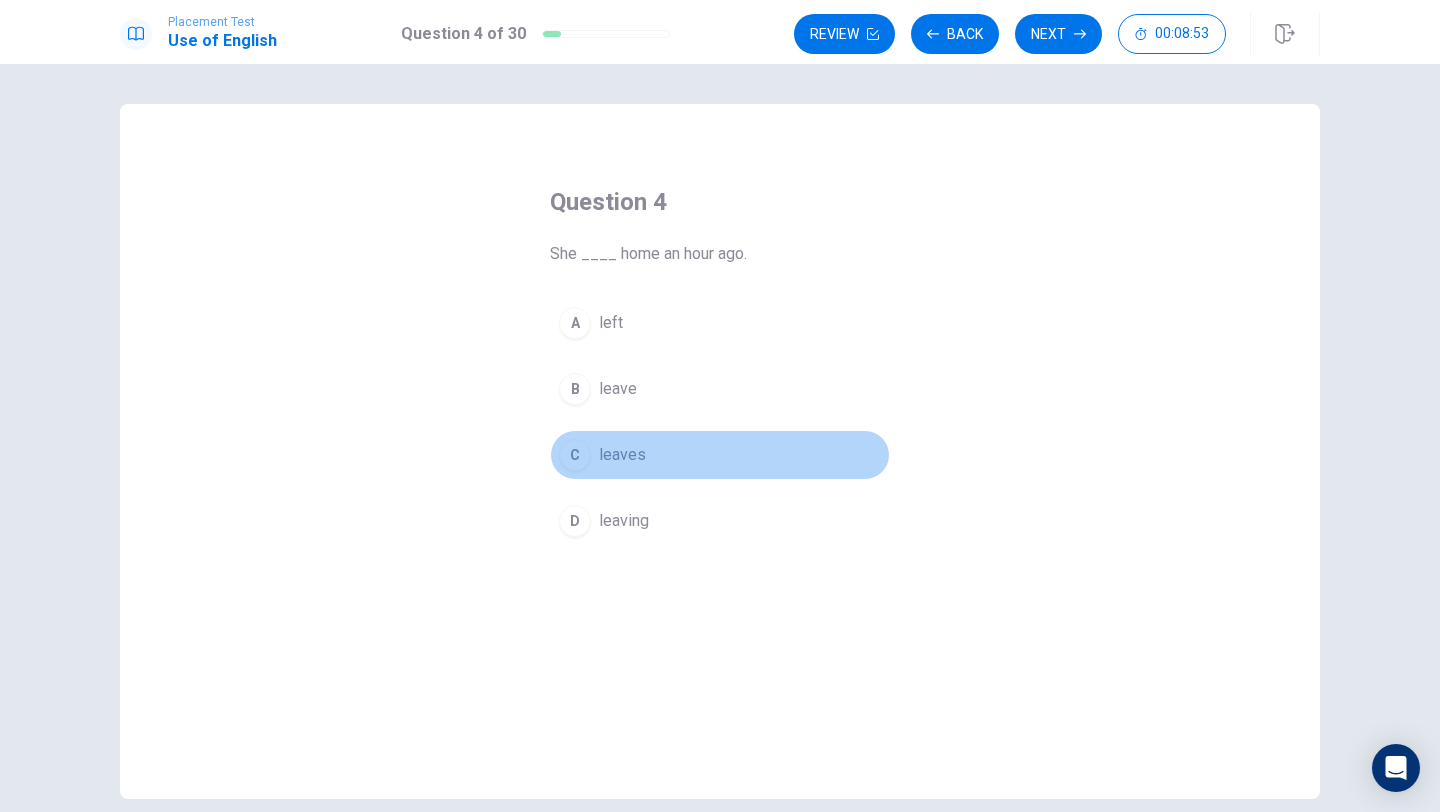 click on "leaves" at bounding box center [622, 455] 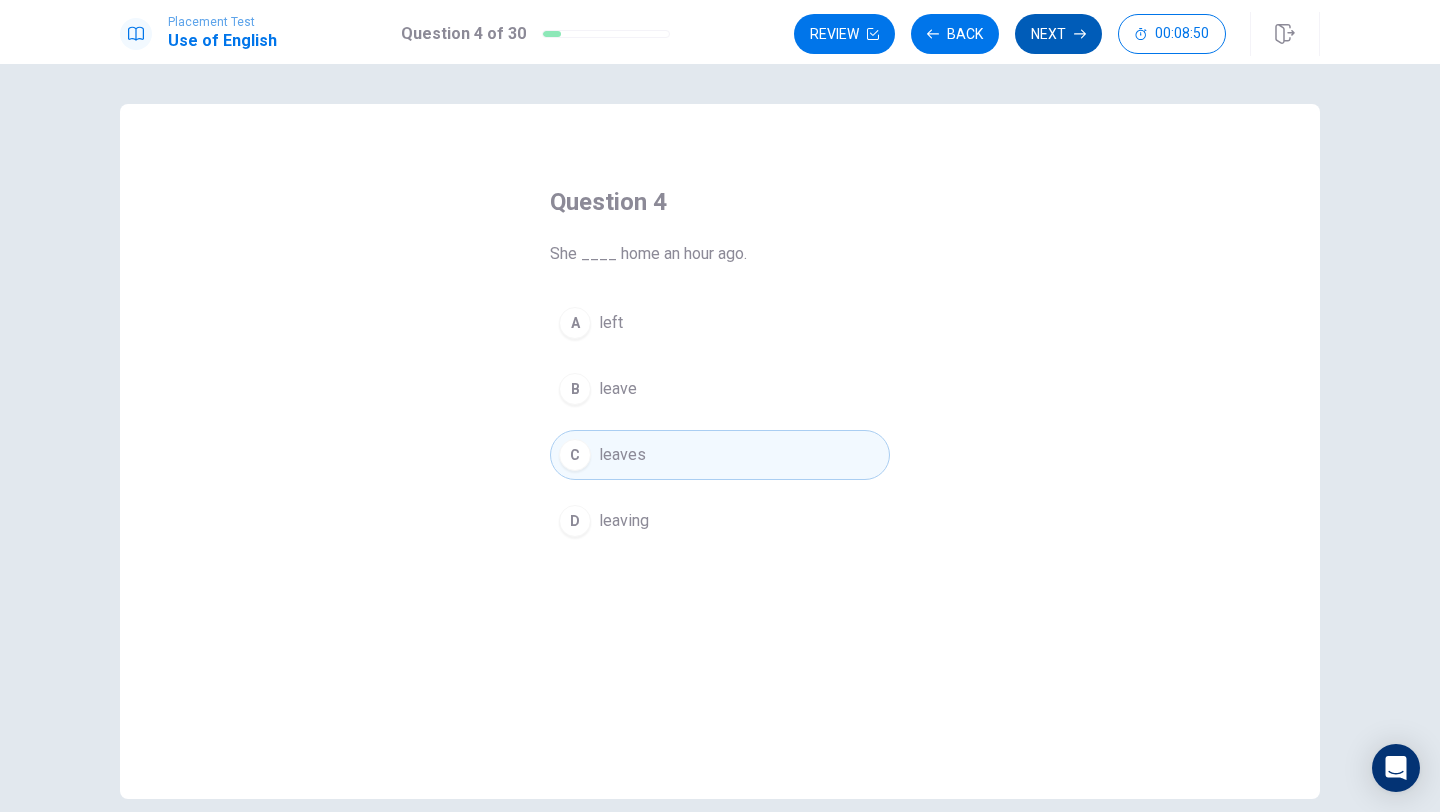 click on "Next" at bounding box center (1058, 34) 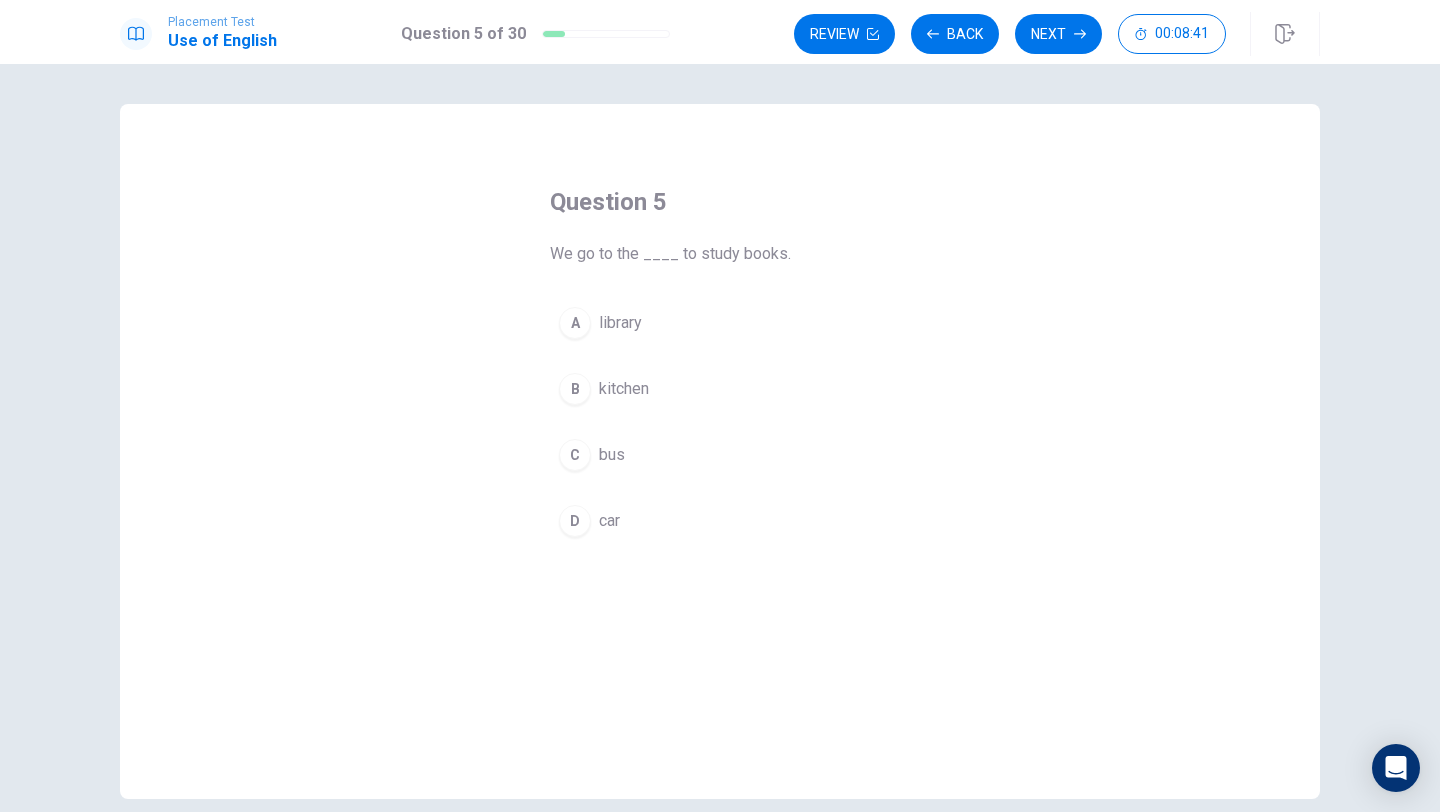 click on "library" at bounding box center (620, 323) 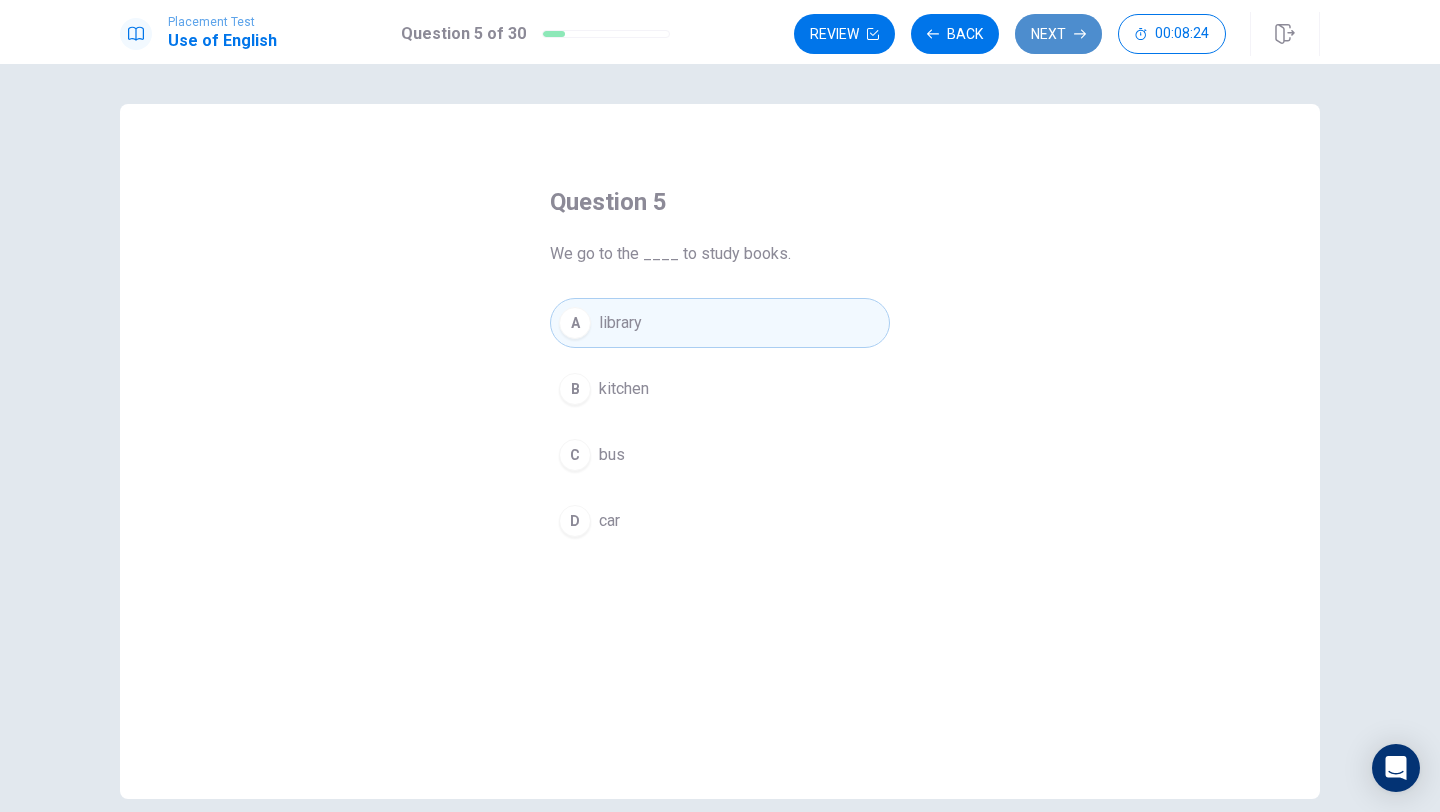 click on "Next" at bounding box center [1058, 34] 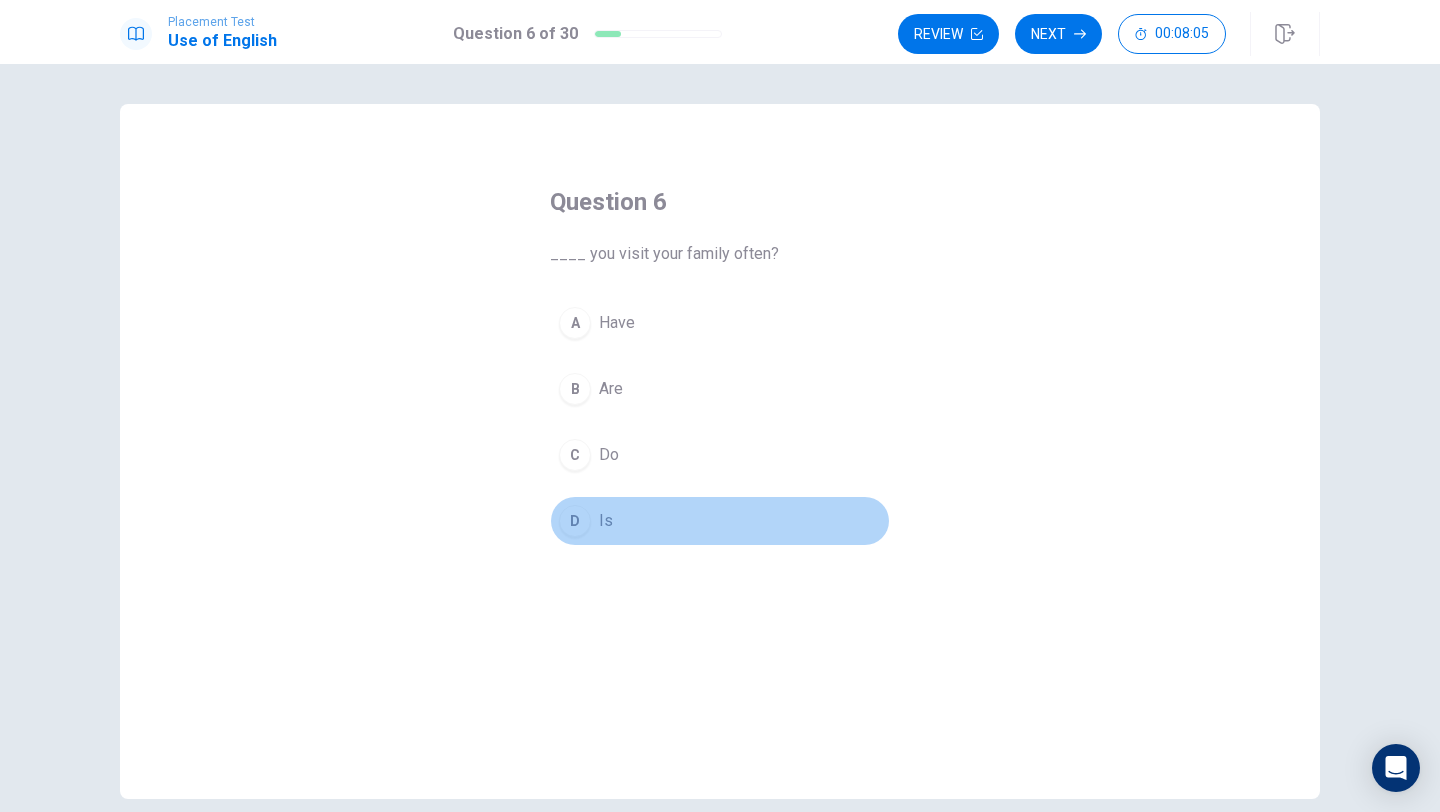 click on "D Is" at bounding box center (720, 521) 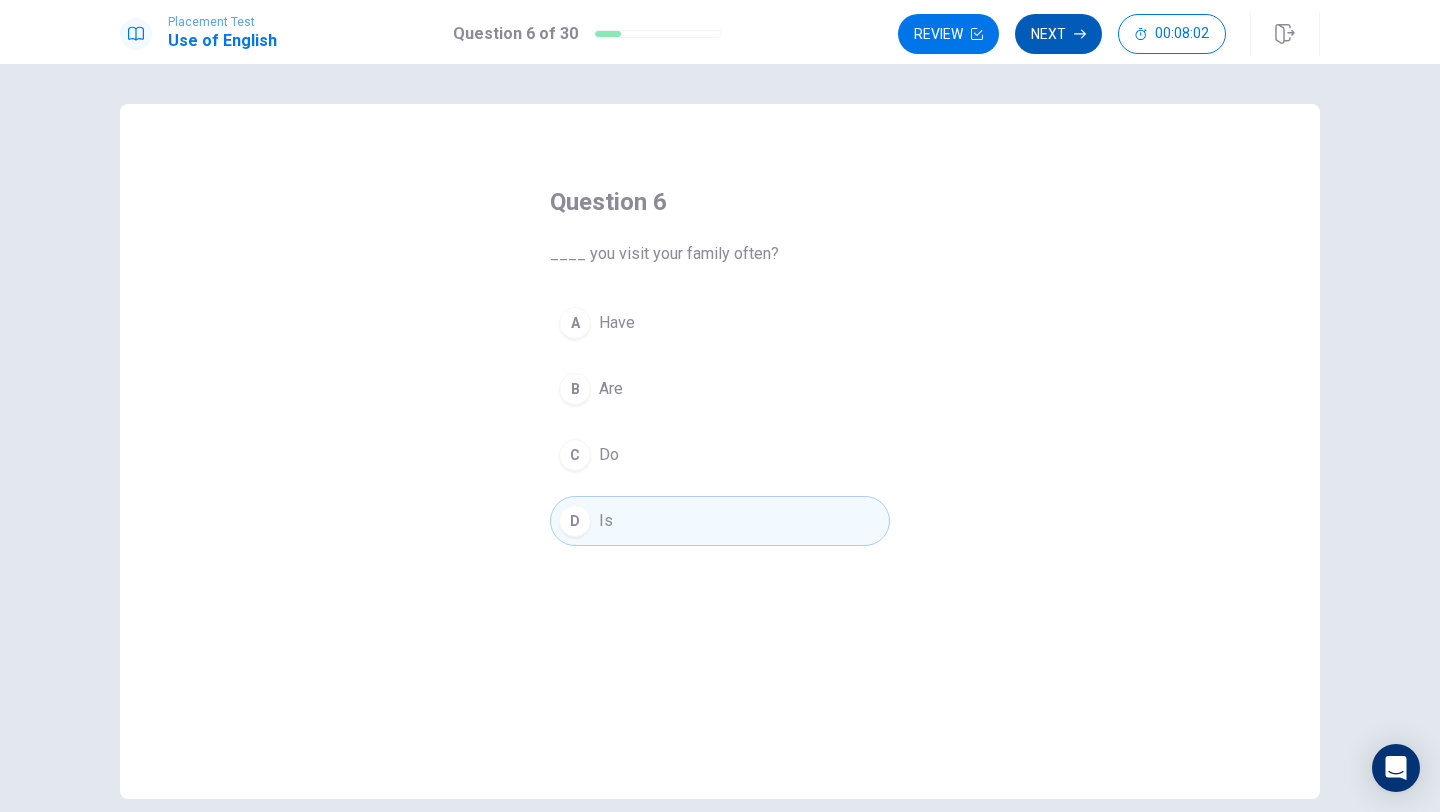 click on "Next" at bounding box center (1058, 34) 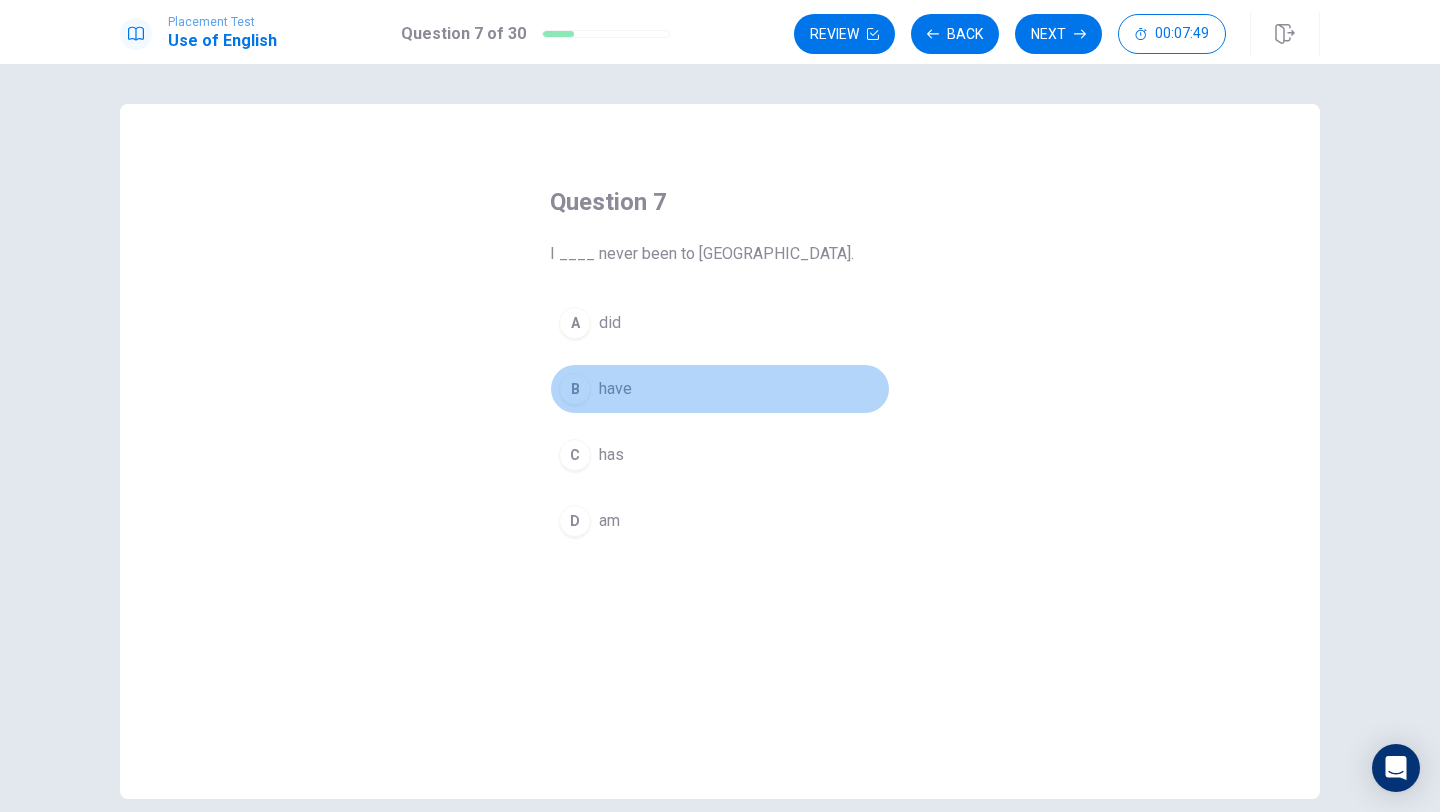 drag, startPoint x: 625, startPoint y: 398, endPoint x: 632, endPoint y: 385, distance: 14.764823 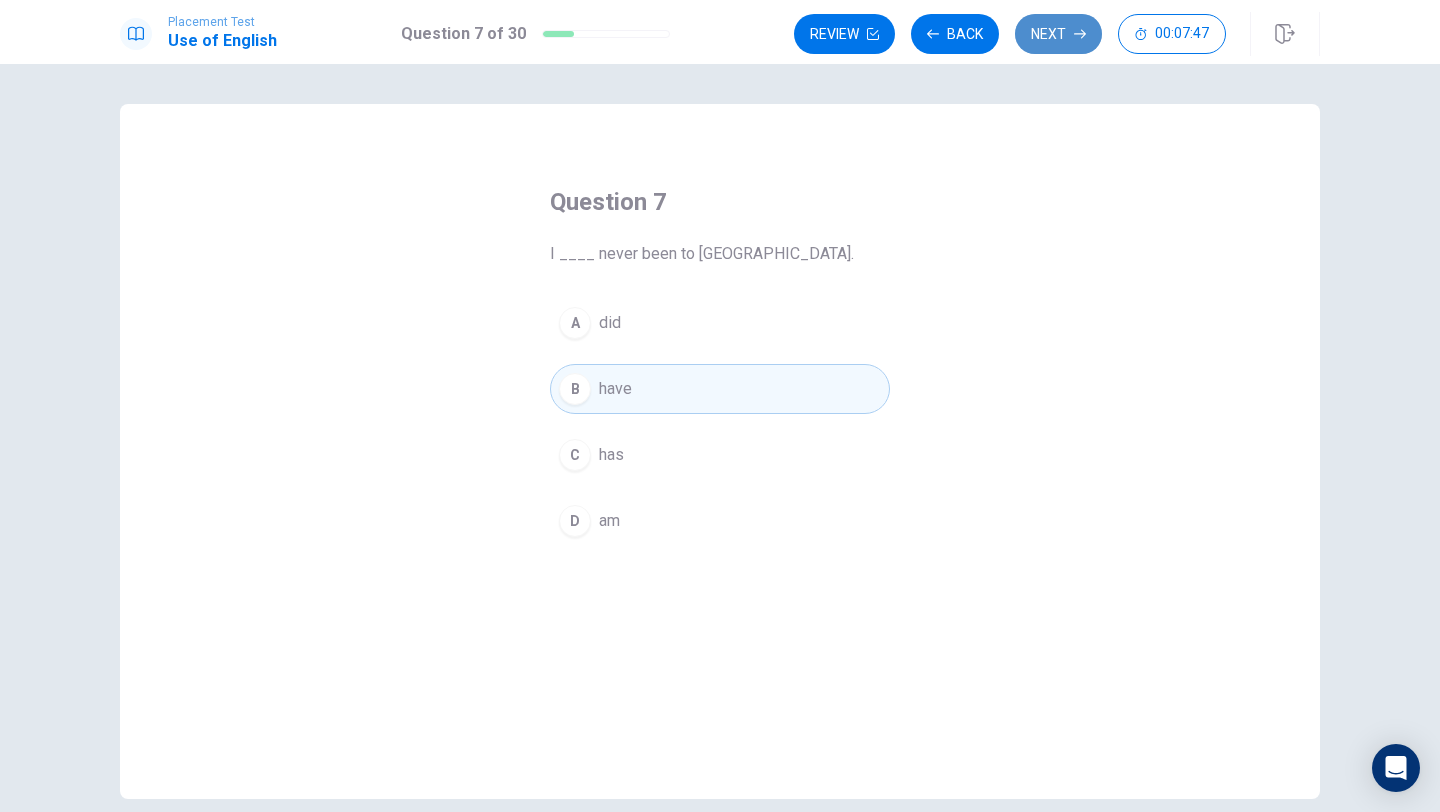 click on "Next" at bounding box center (1058, 34) 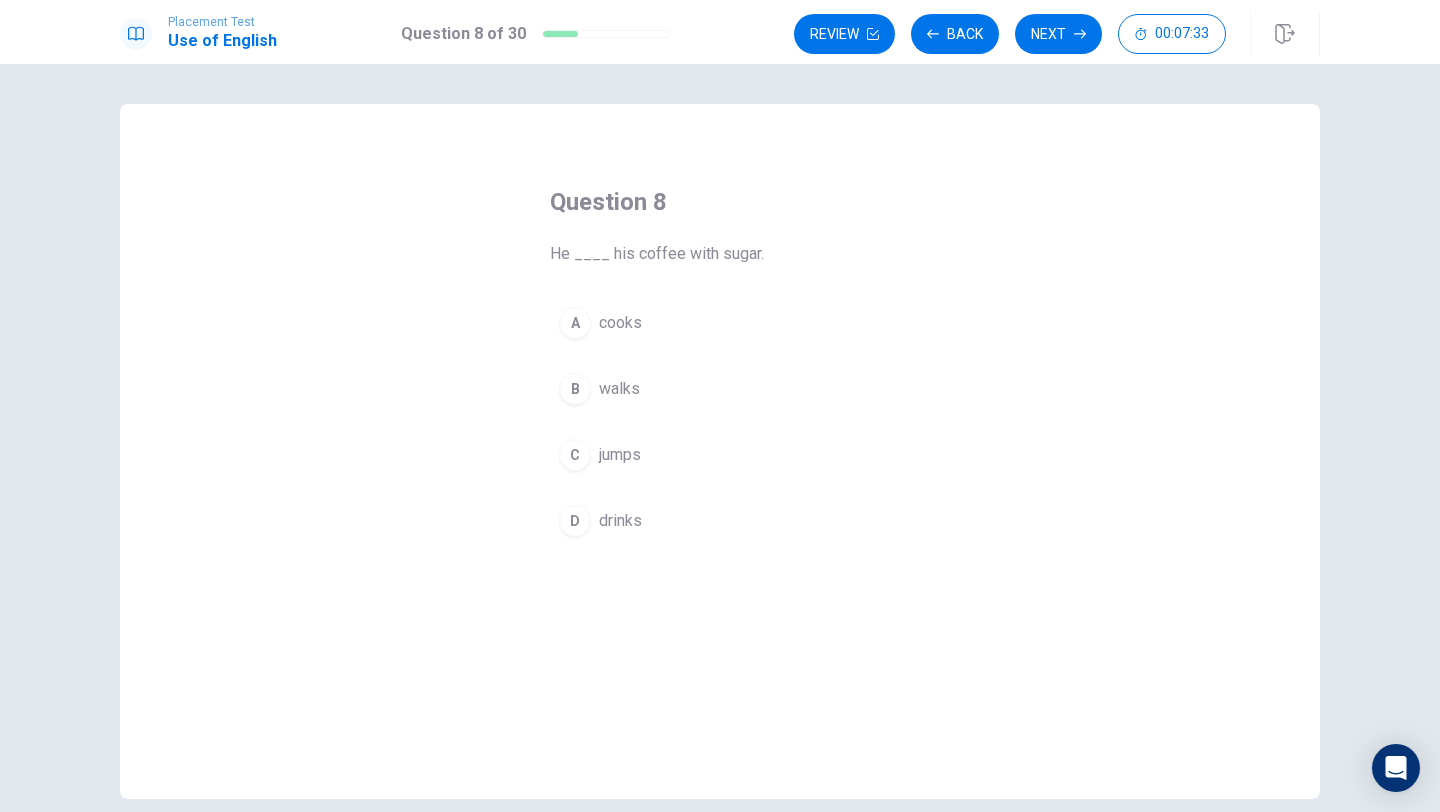 click on "drinks" at bounding box center [620, 521] 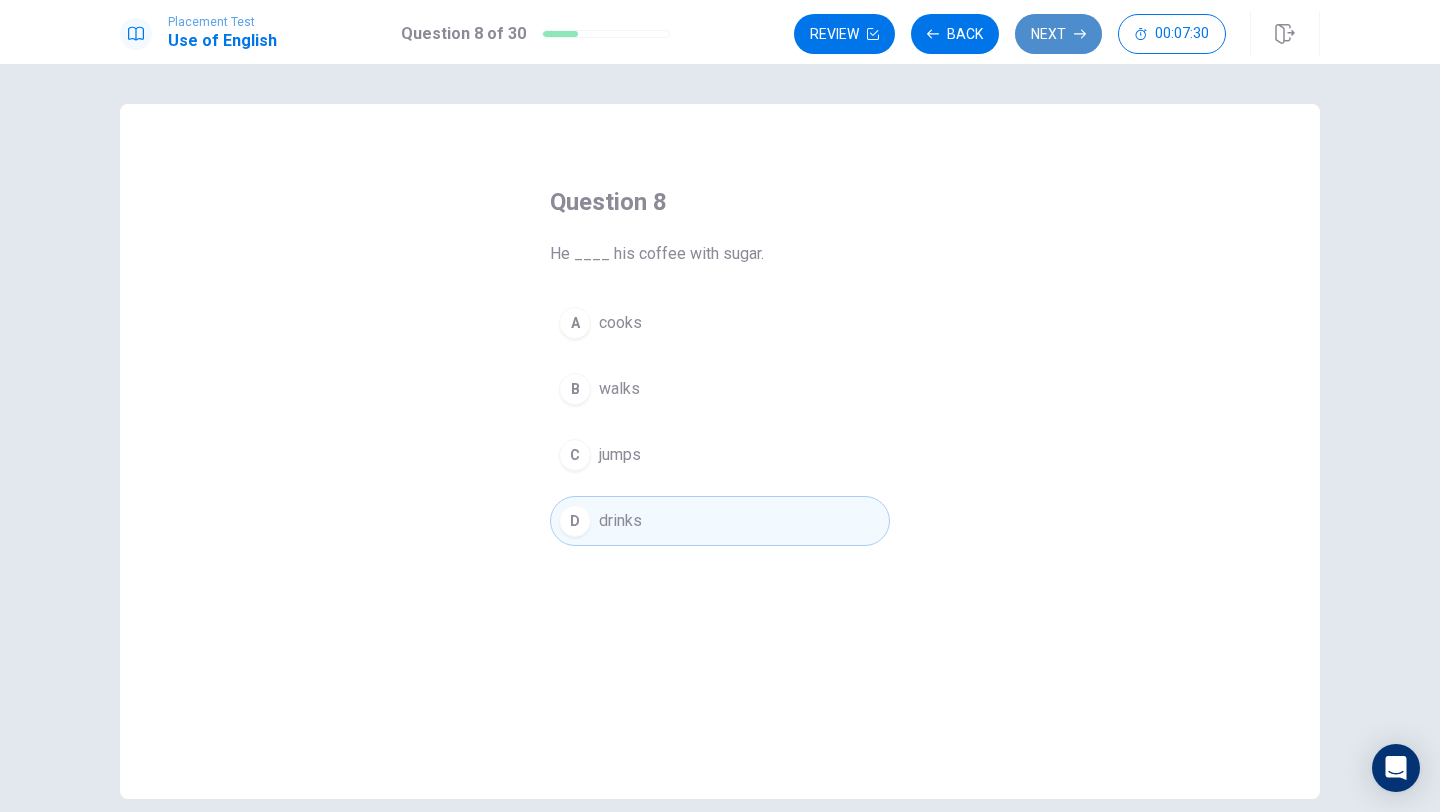 click on "Next" at bounding box center (1058, 34) 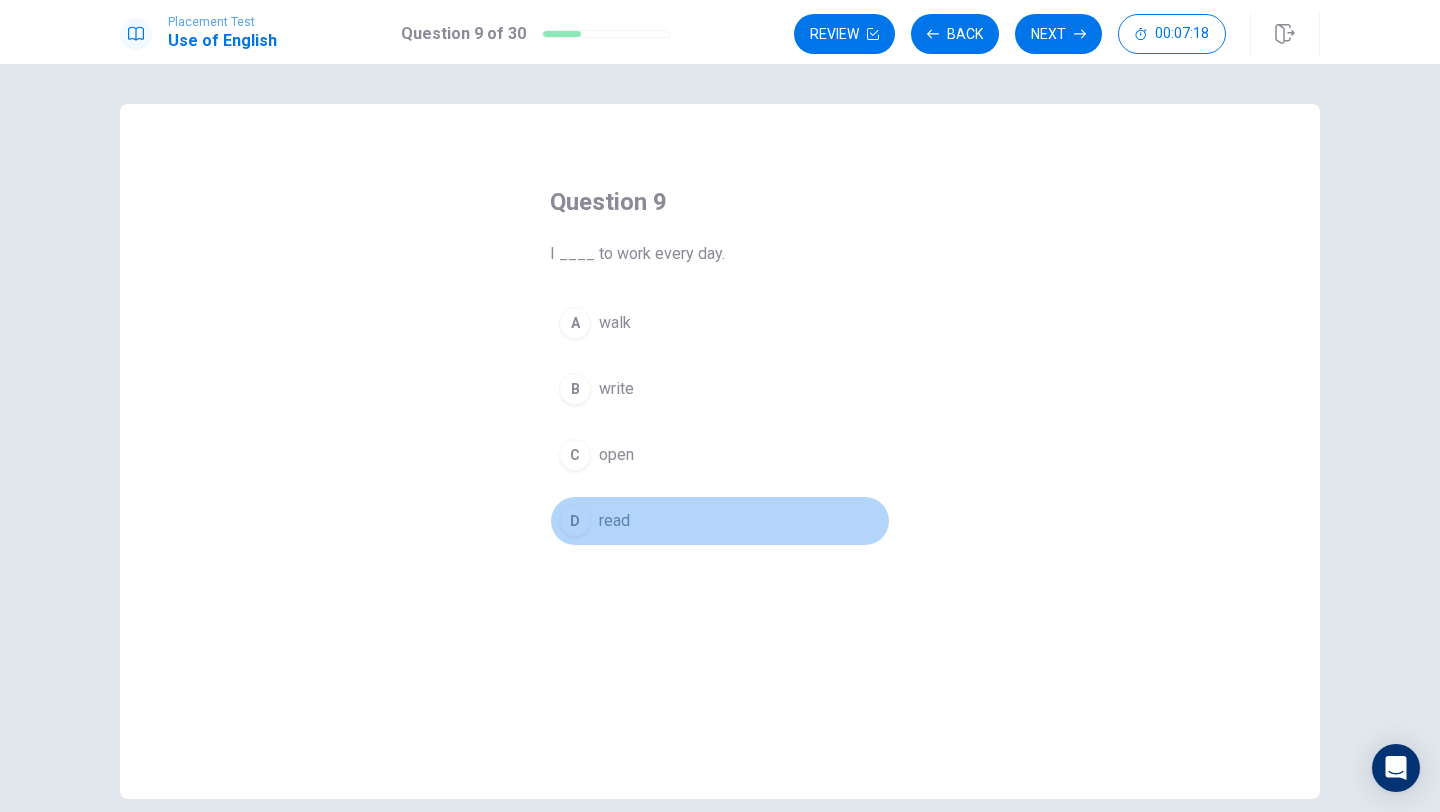 click on "read" at bounding box center [614, 521] 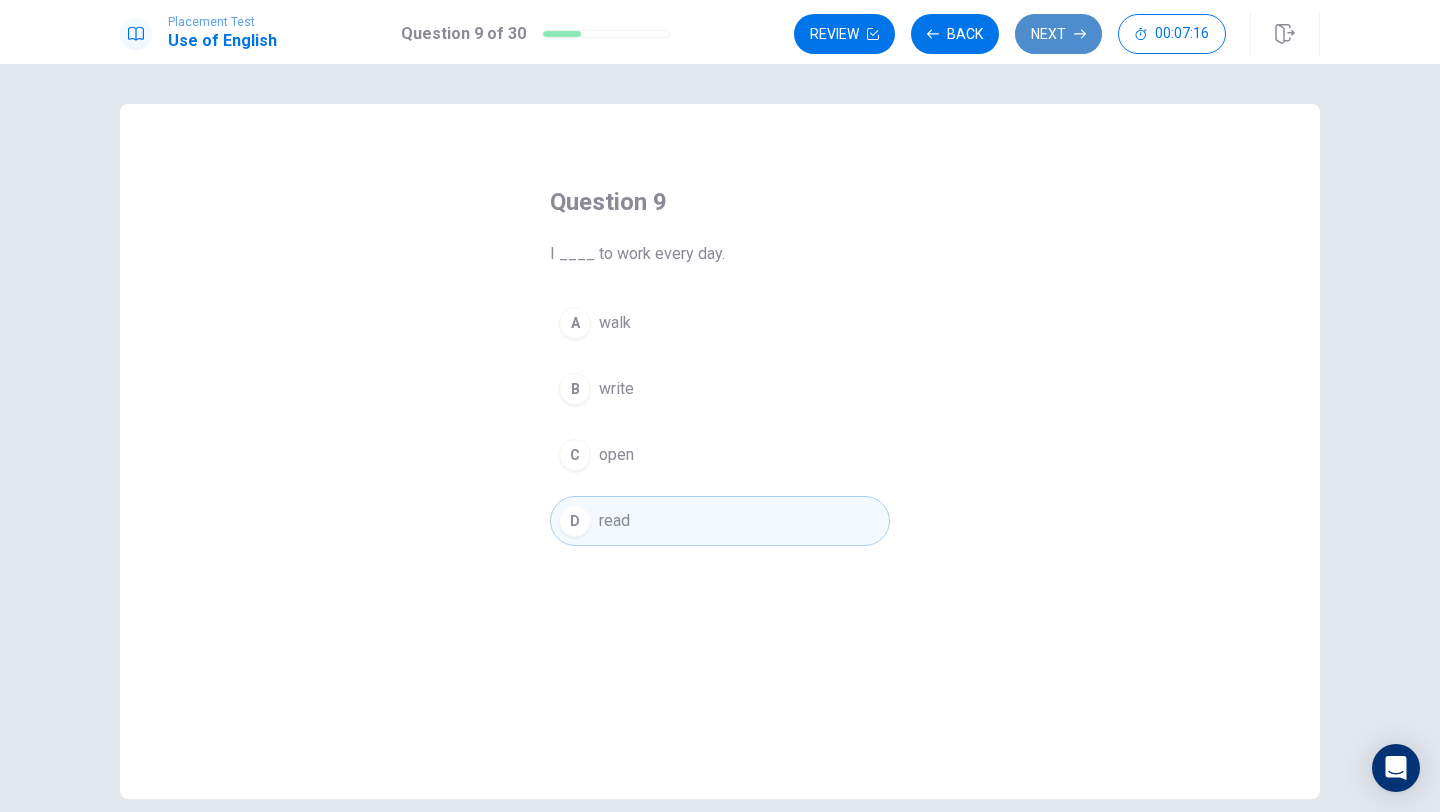 click on "Next" at bounding box center (1058, 34) 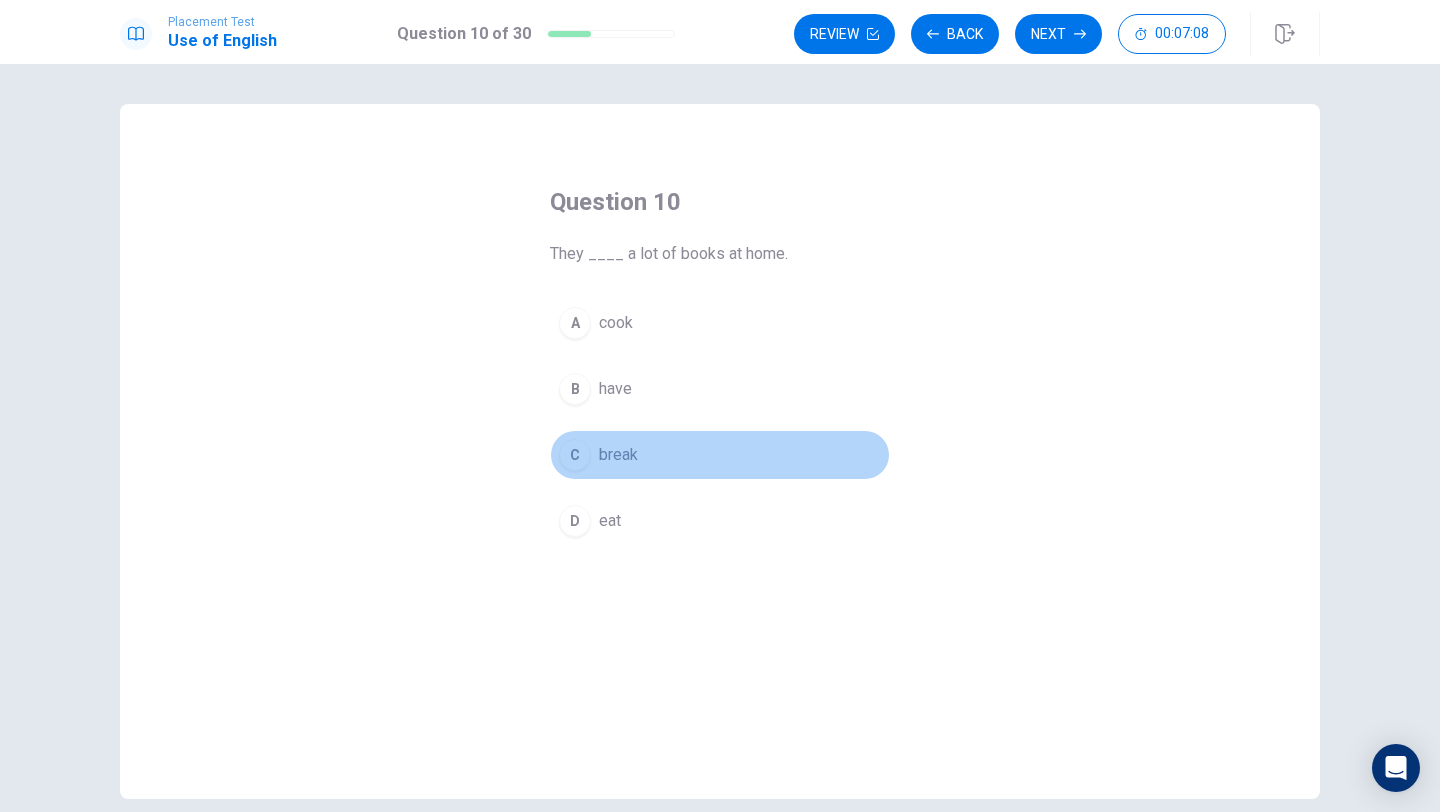 click on "break" at bounding box center (618, 455) 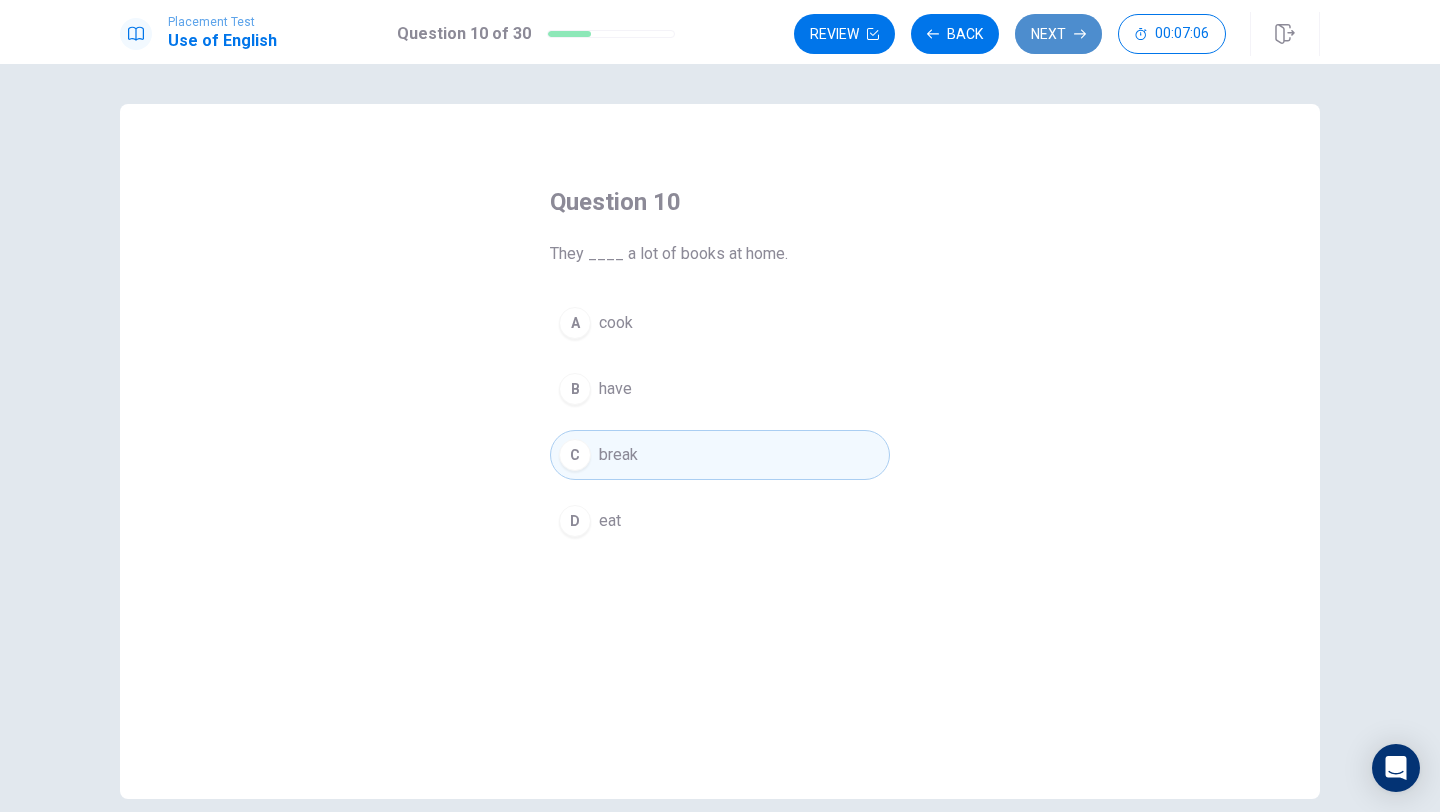 click on "Next" at bounding box center (1058, 34) 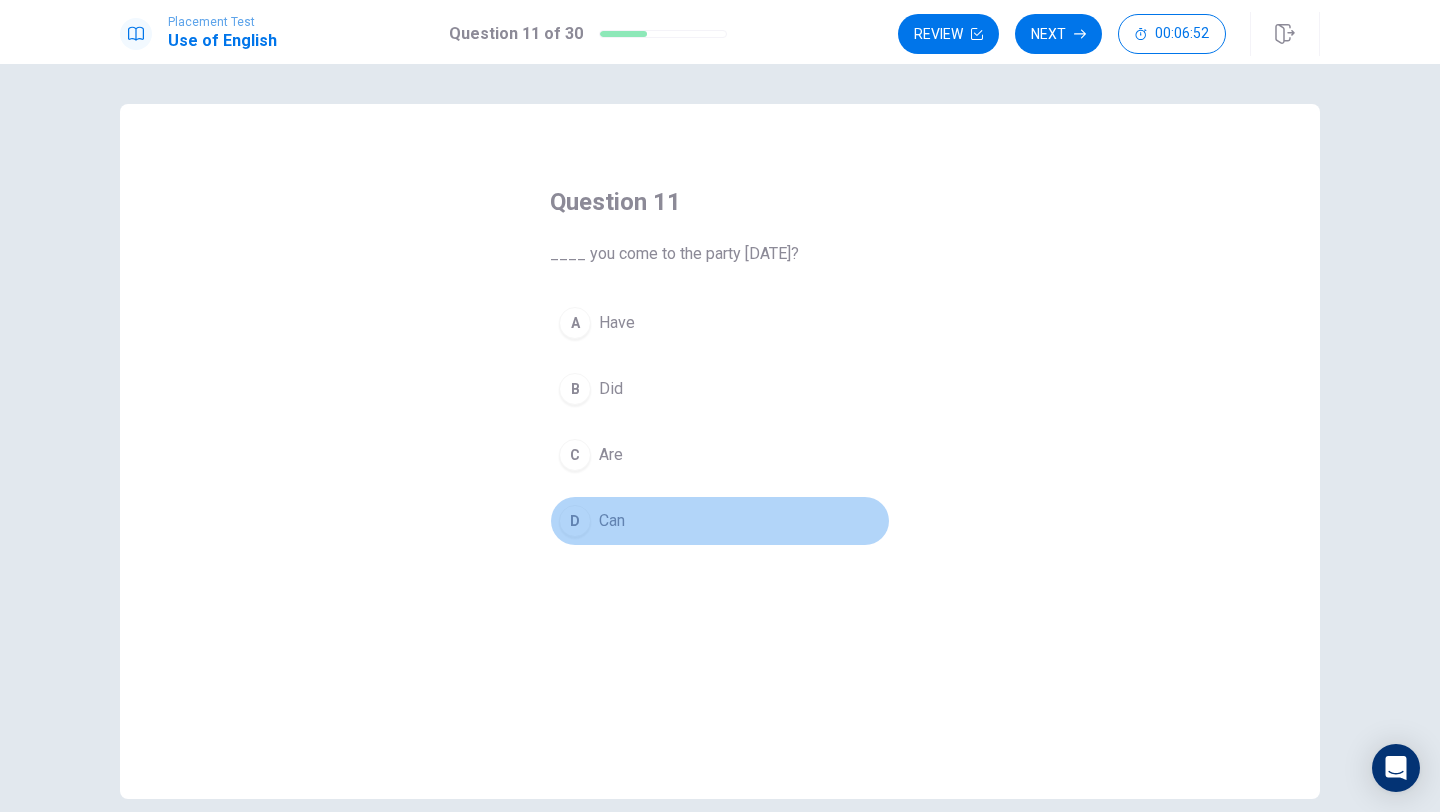 click on "Can" at bounding box center [612, 521] 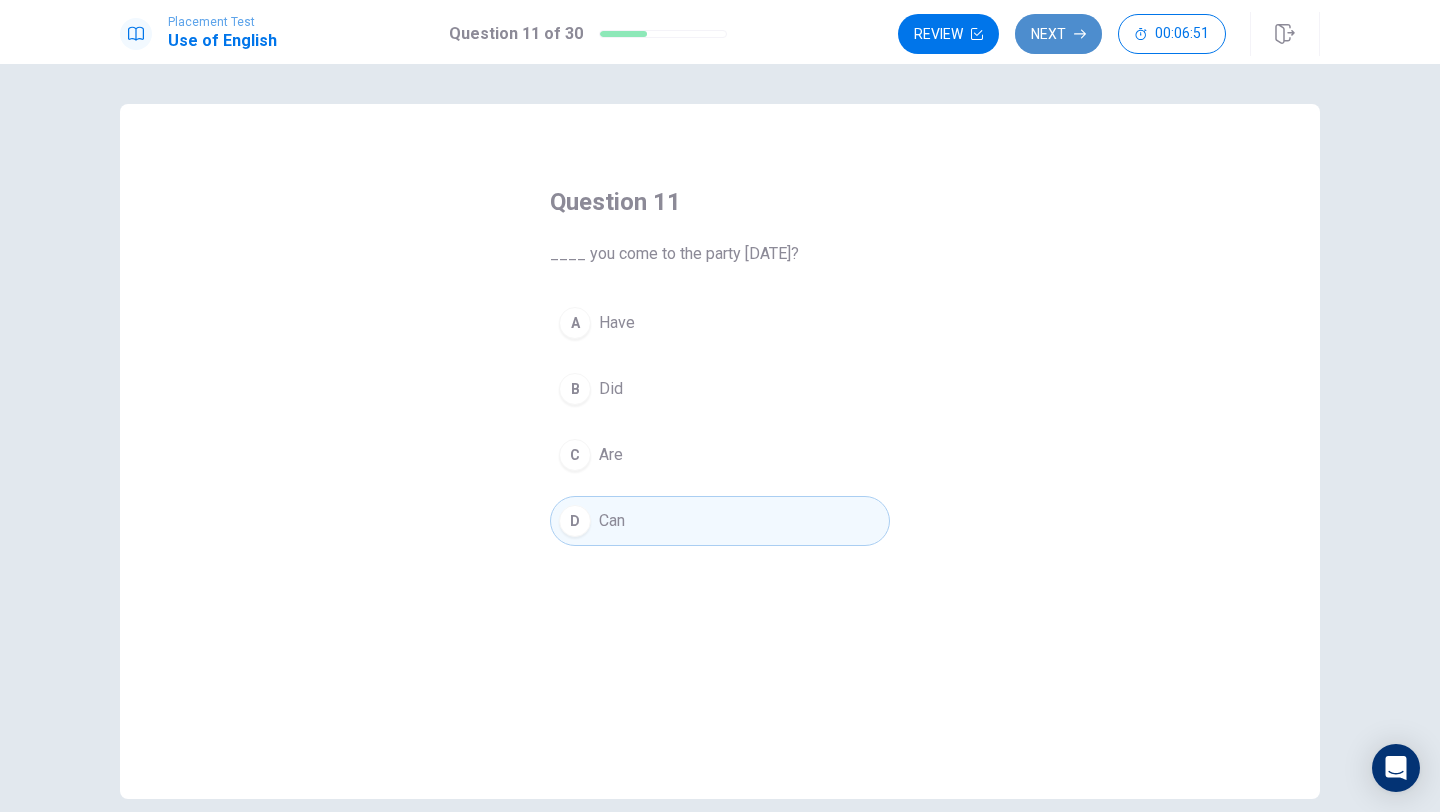 click on "Next" at bounding box center (1058, 34) 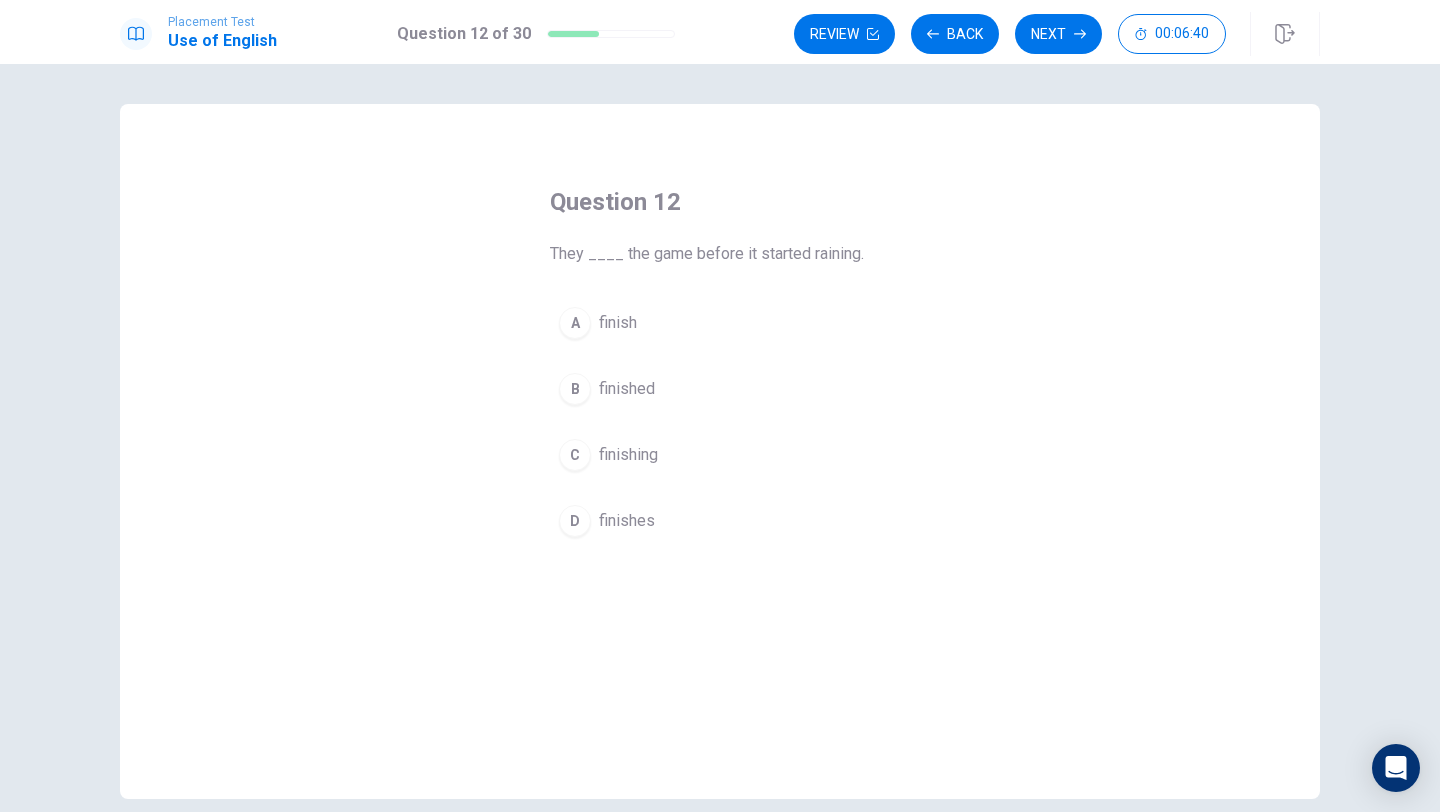 click on "finished" at bounding box center (627, 389) 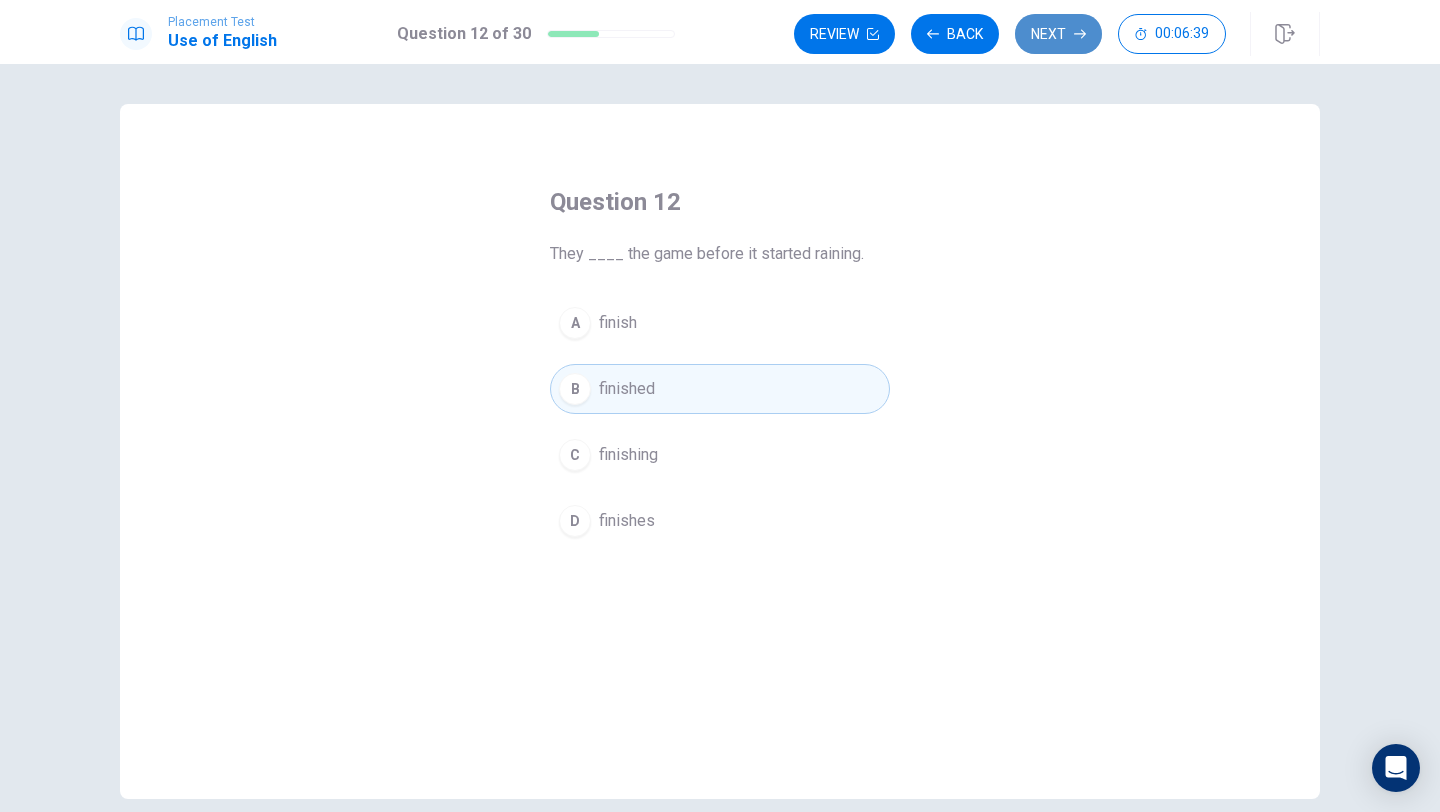 click on "Next" at bounding box center [1058, 34] 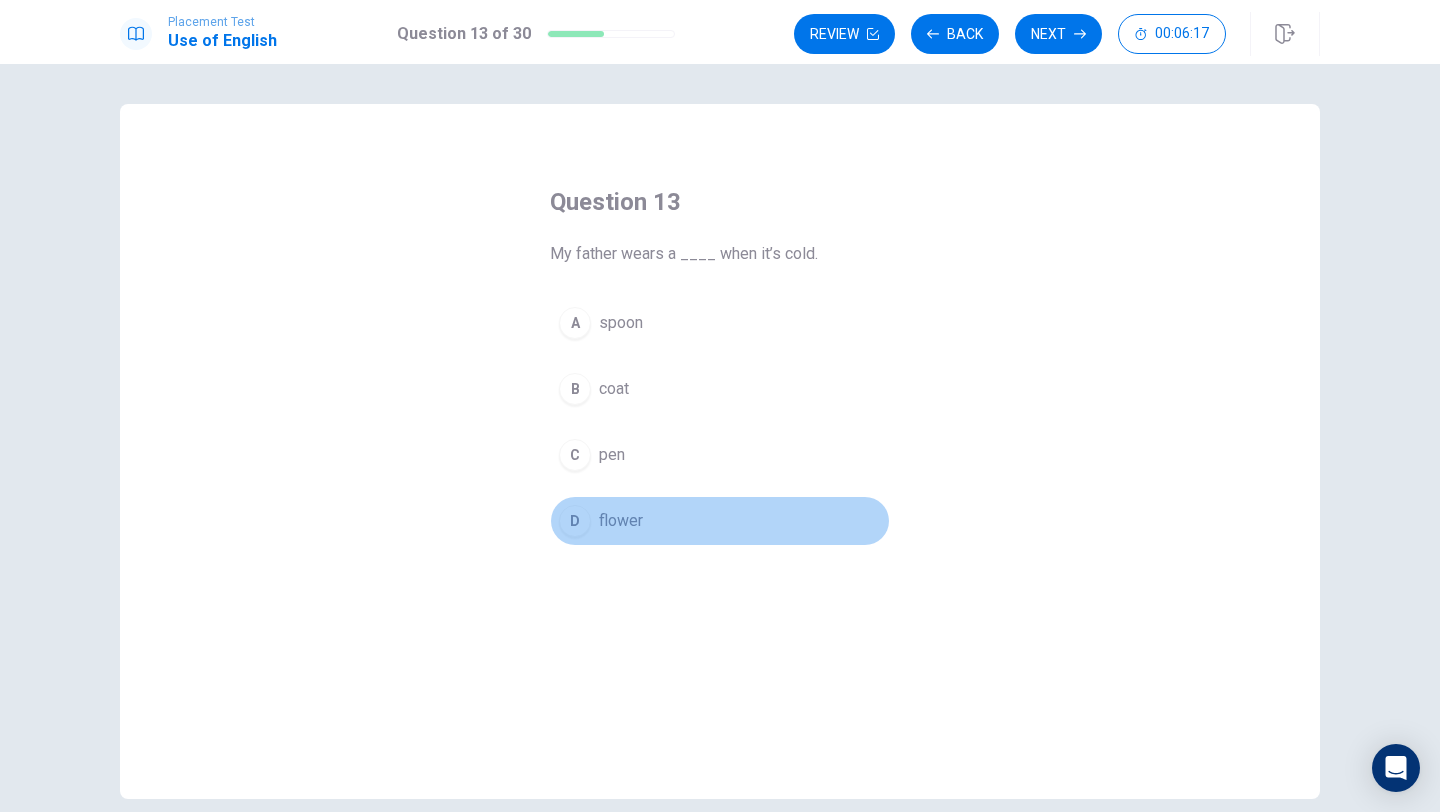 drag, startPoint x: 621, startPoint y: 530, endPoint x: 653, endPoint y: 496, distance: 46.69047 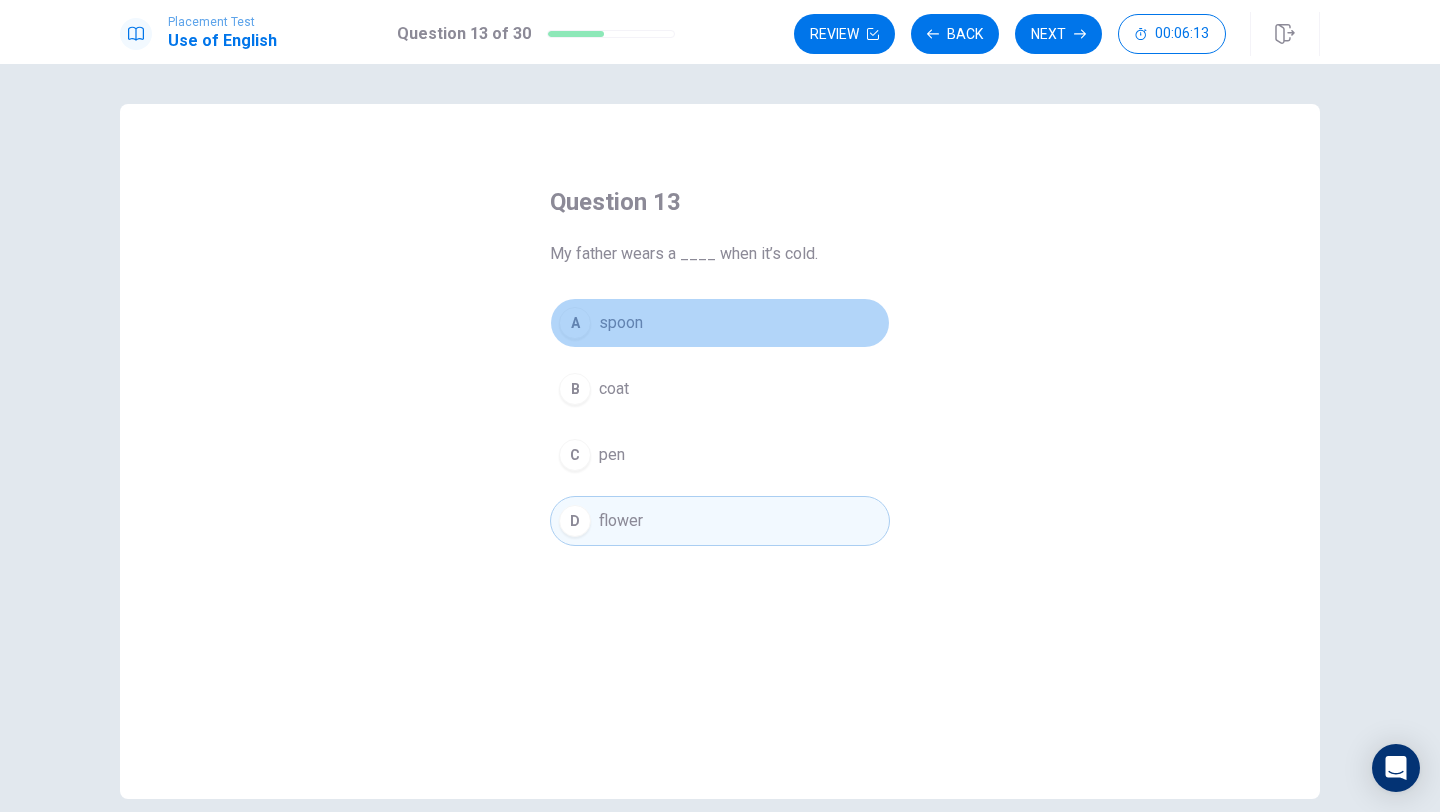 click on "A spoon" at bounding box center (720, 323) 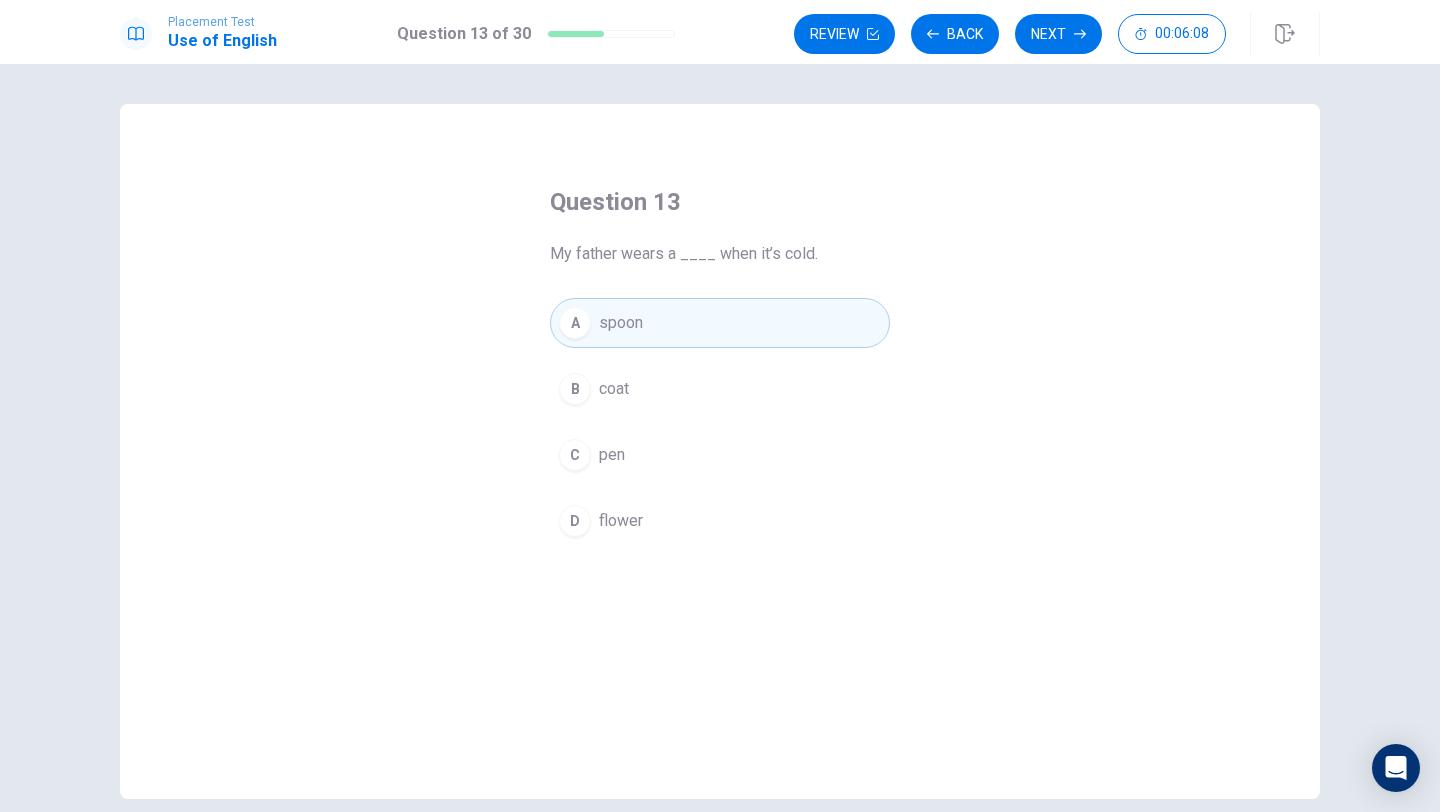 drag, startPoint x: 1061, startPoint y: 36, endPoint x: 798, endPoint y: 407, distance: 454.76367 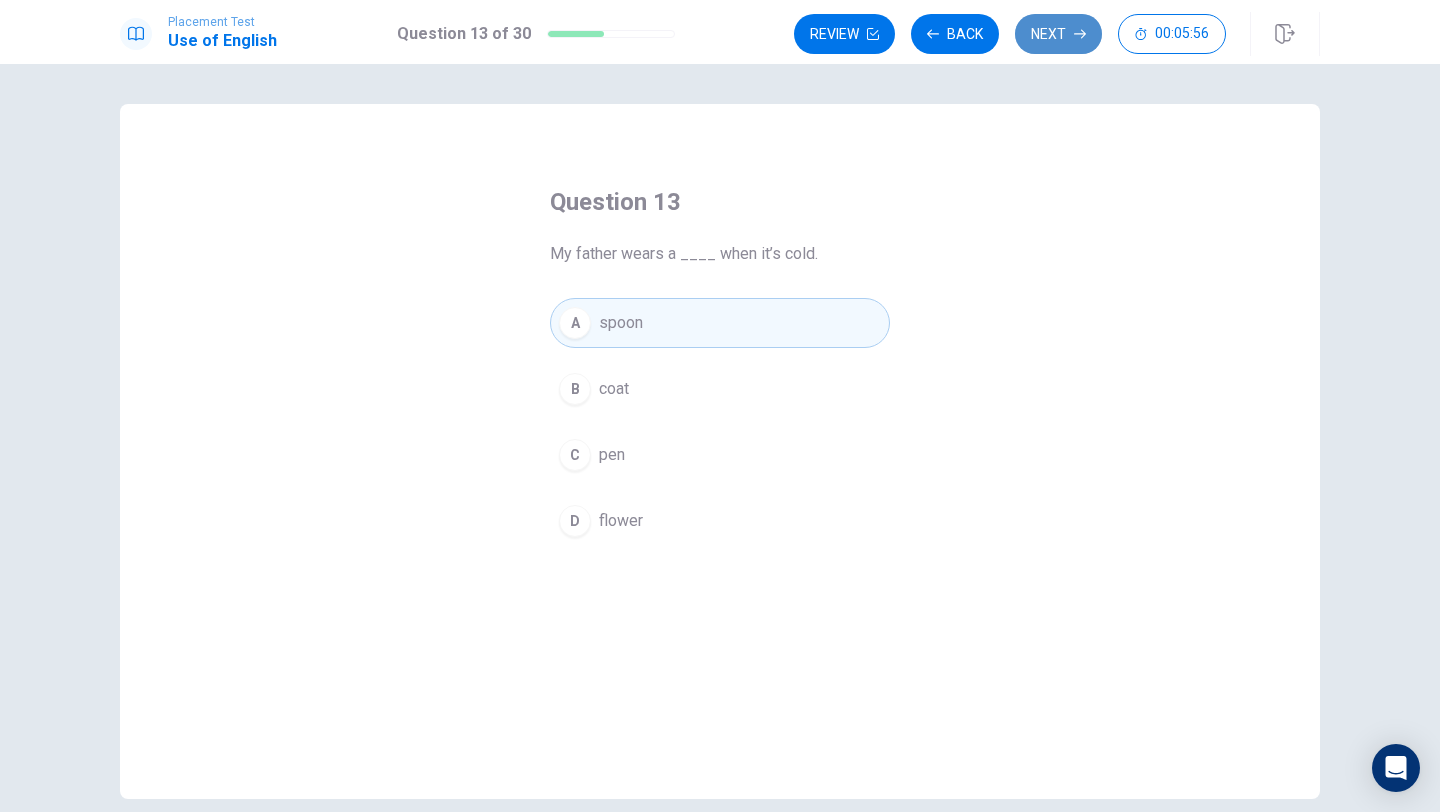 click on "Next" at bounding box center [1058, 34] 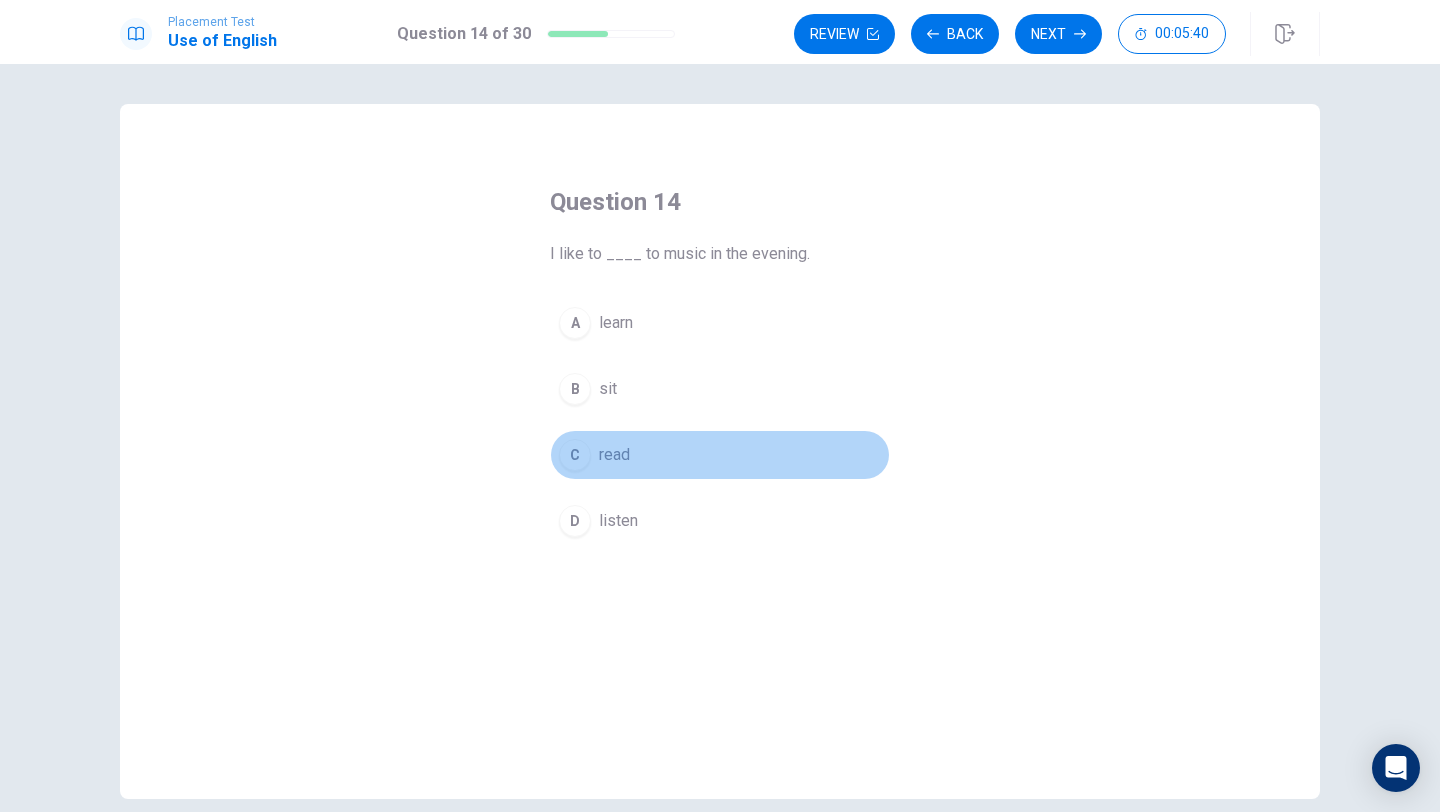 click on "C read" at bounding box center [720, 455] 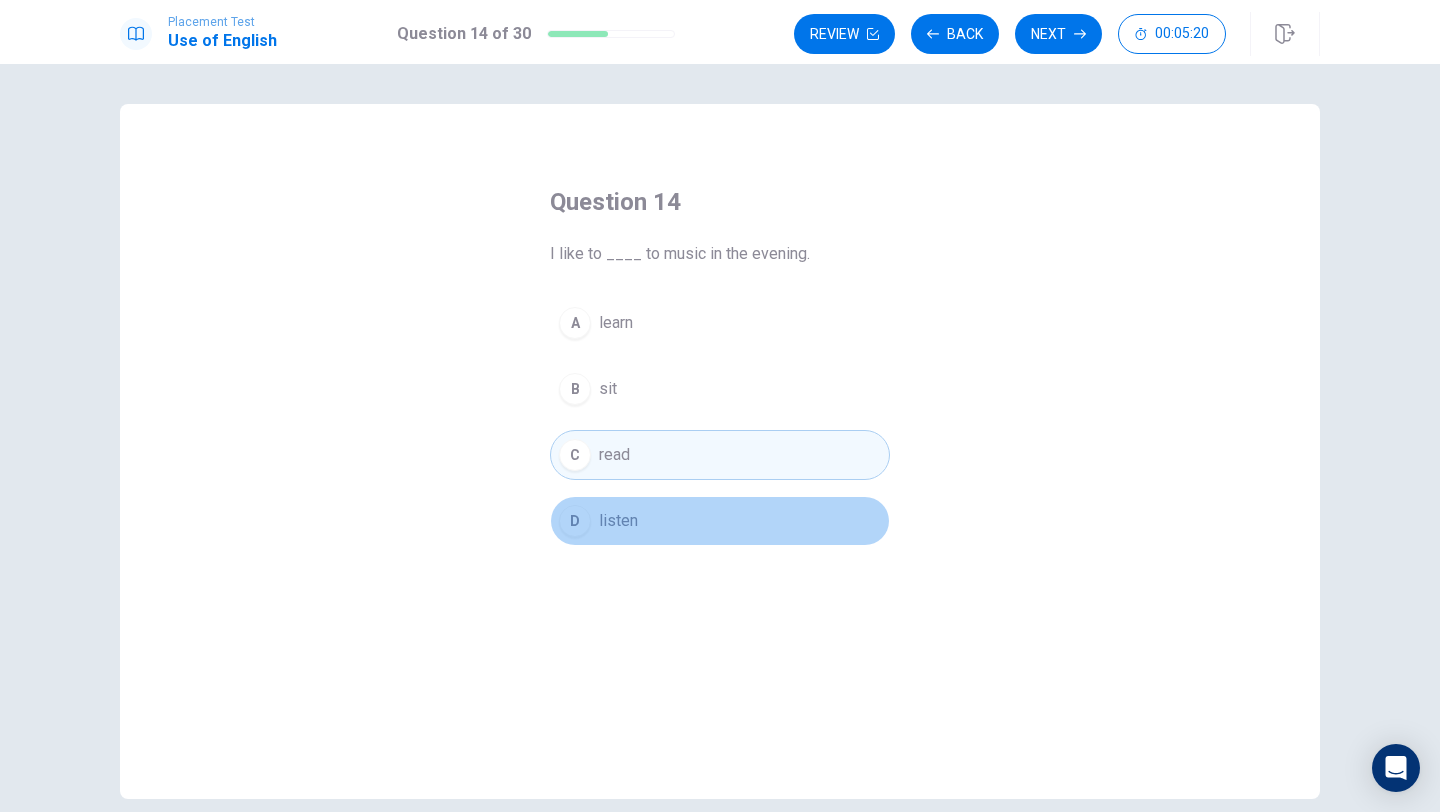 click on "listen" at bounding box center [618, 521] 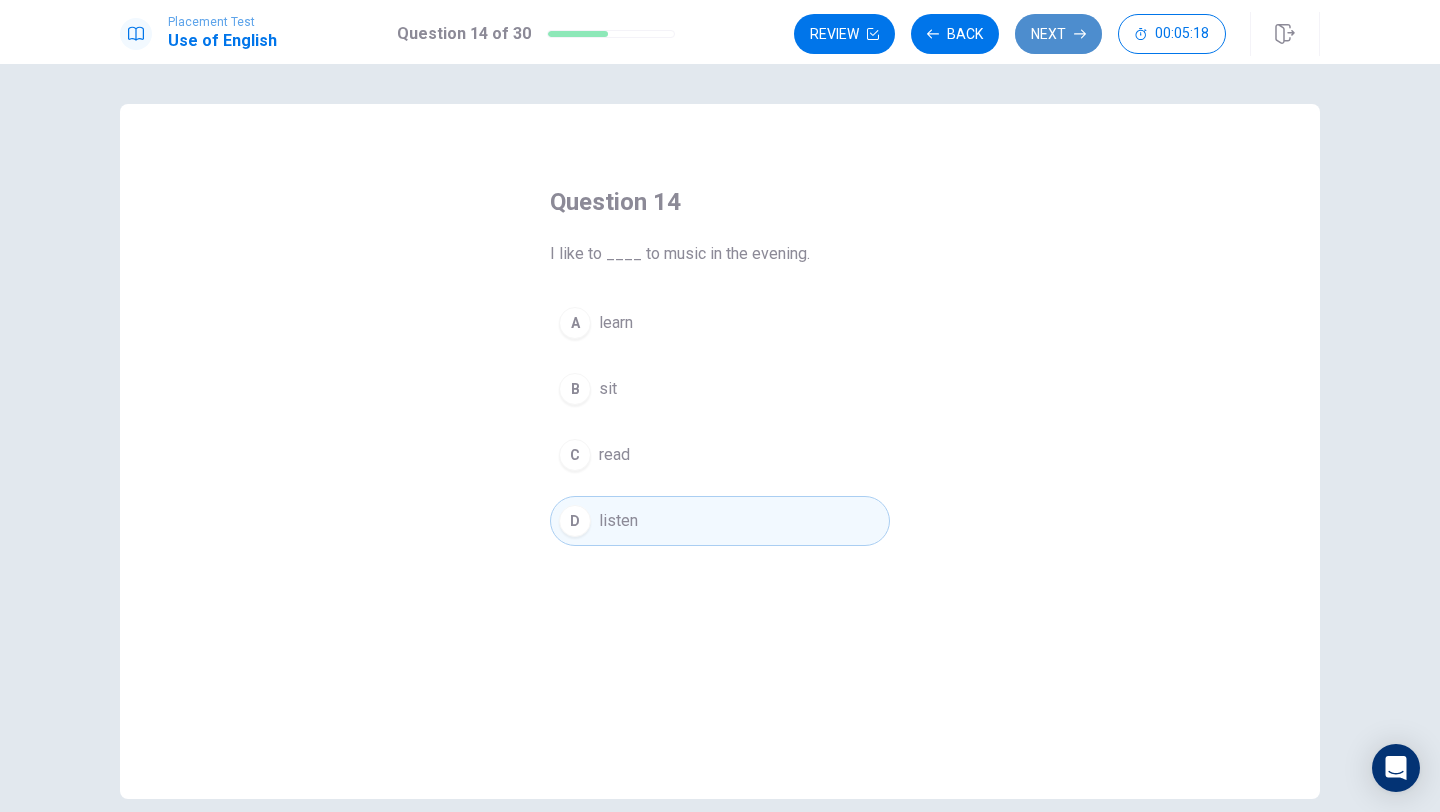 click on "Next" at bounding box center (1058, 34) 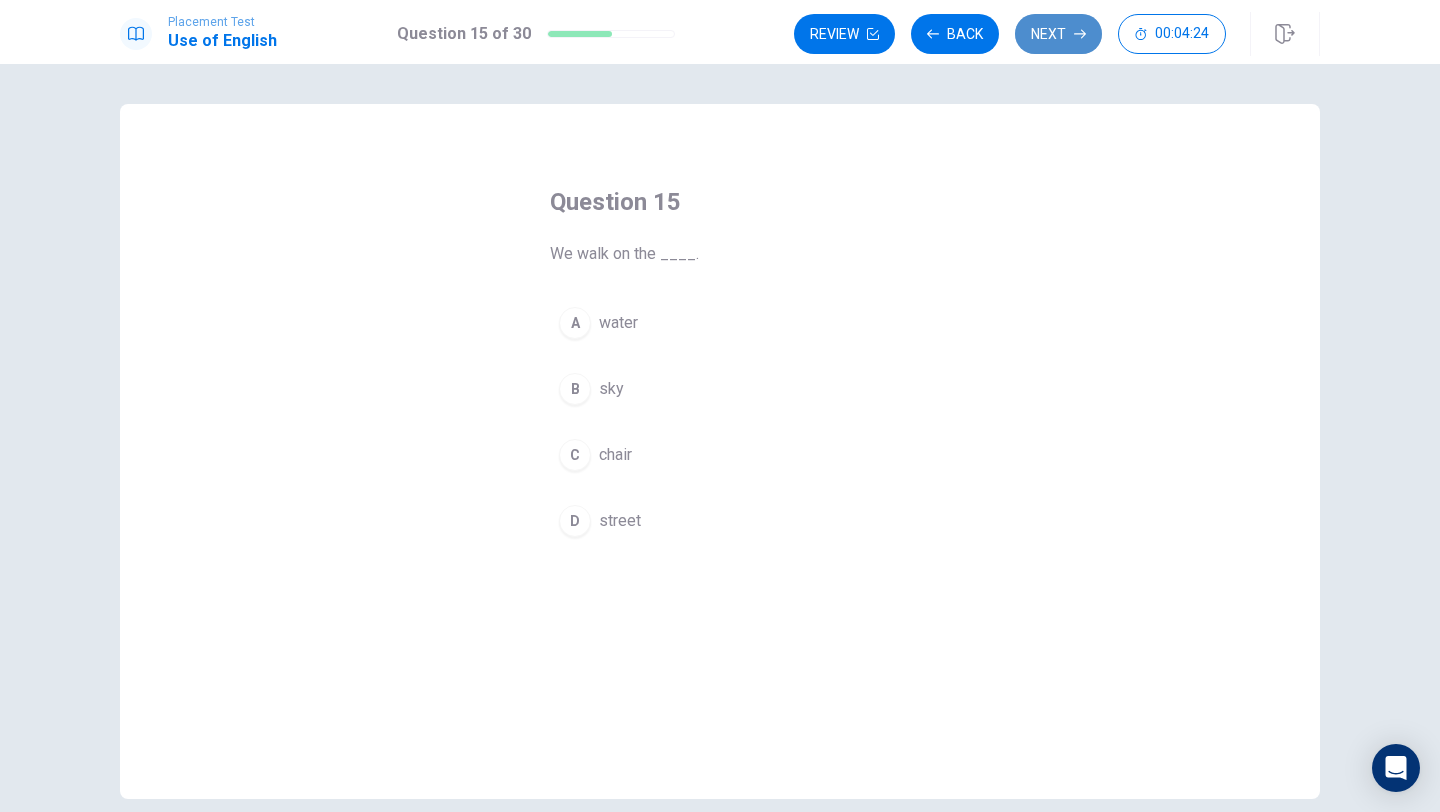 click 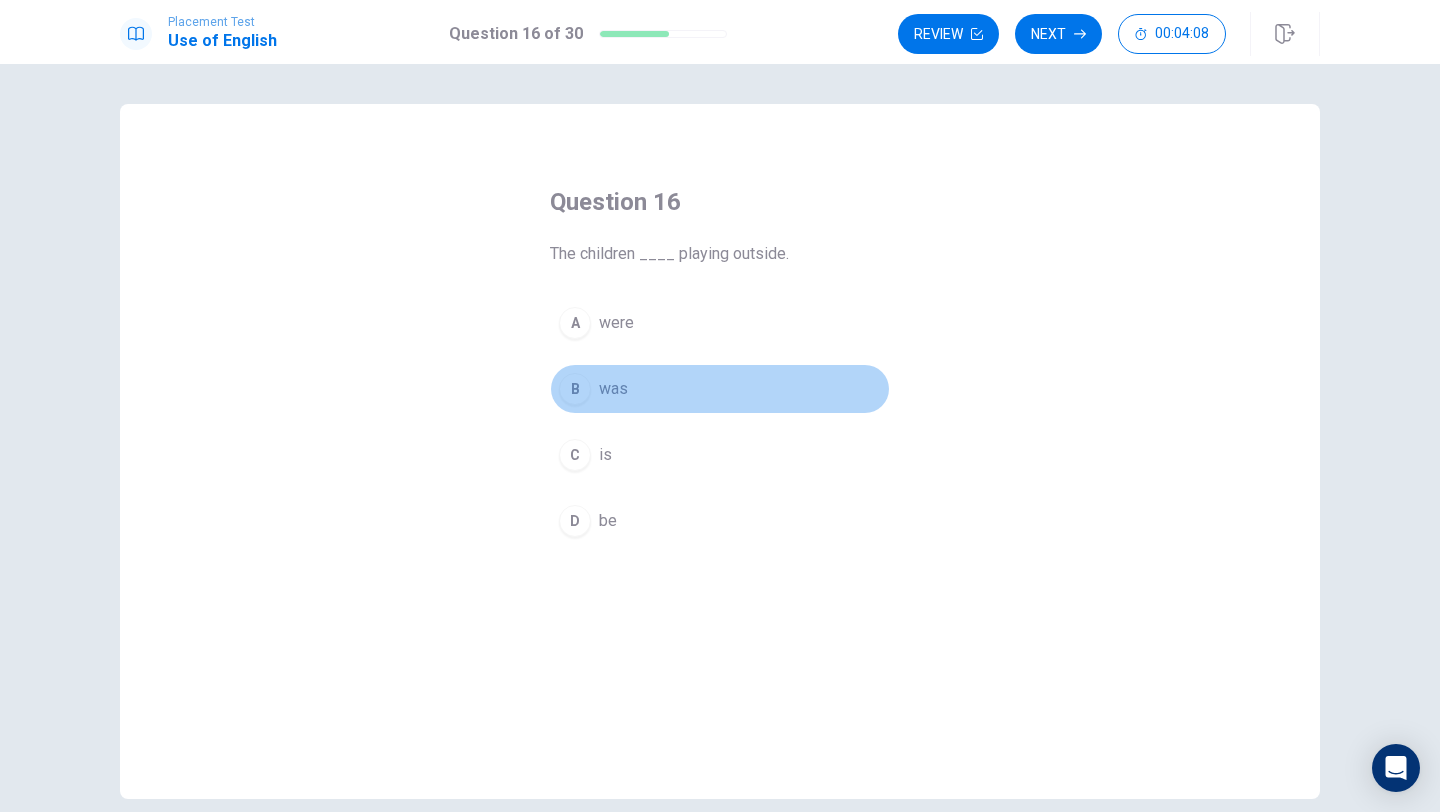 click on "was" at bounding box center (613, 389) 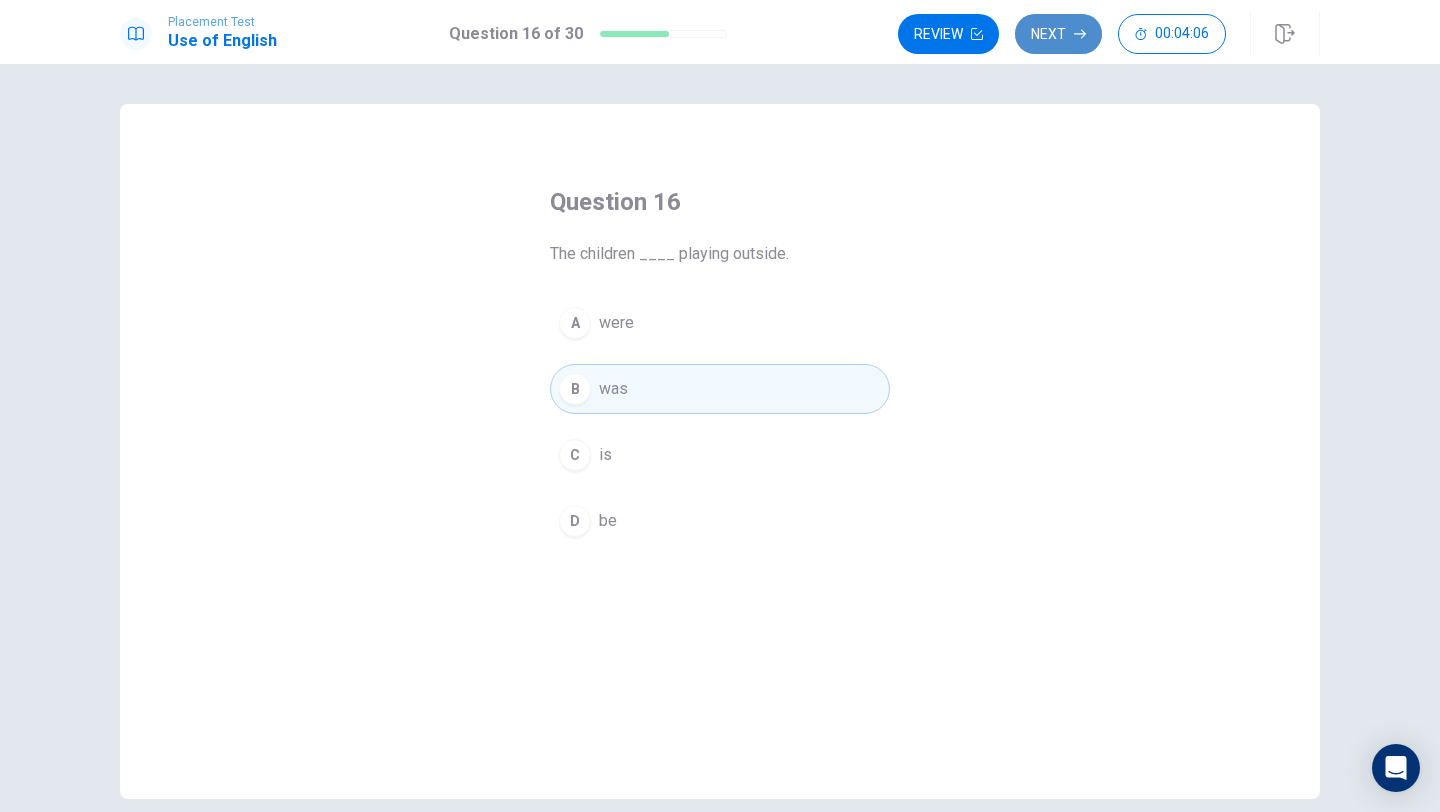click on "Next" at bounding box center (1058, 34) 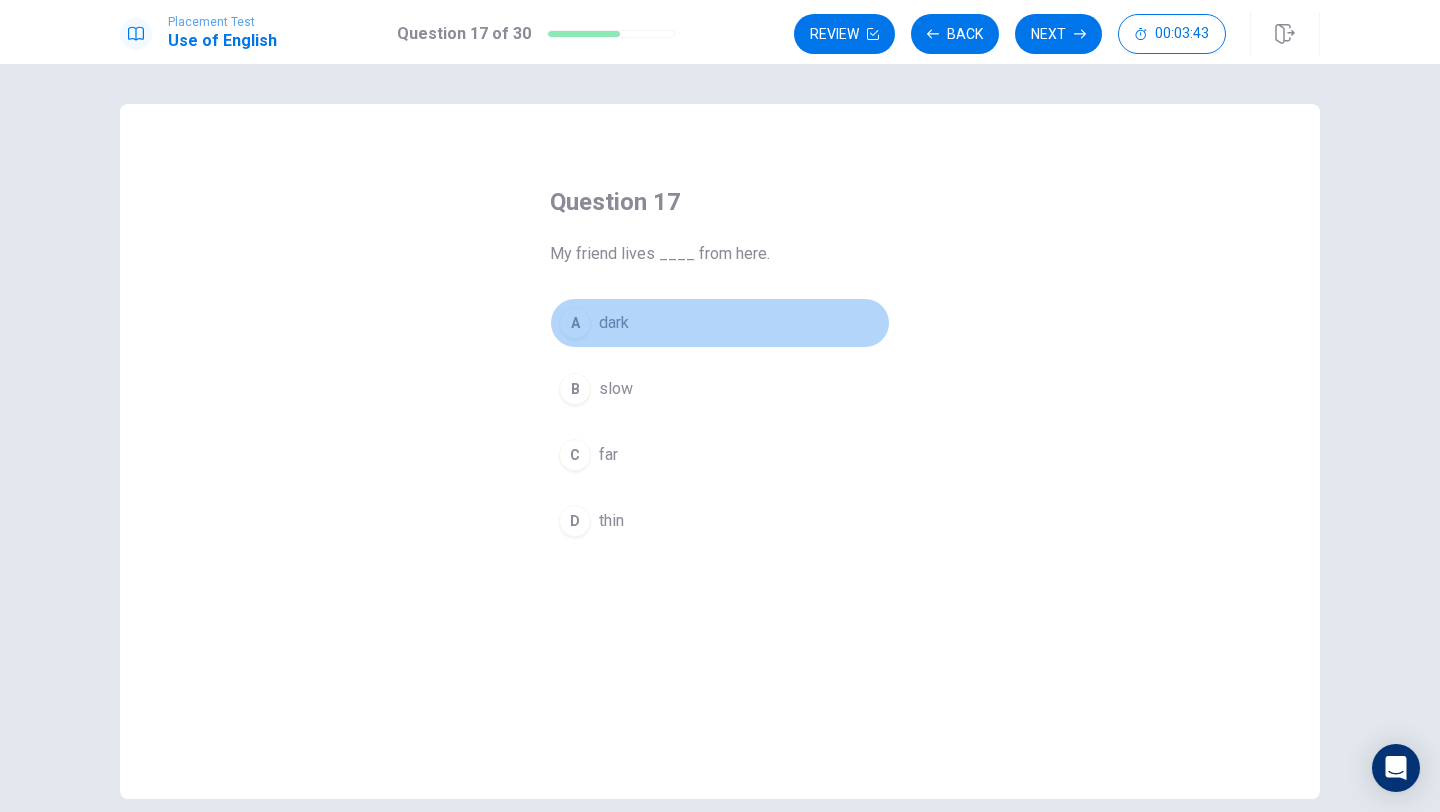 click on "A dark" at bounding box center (720, 323) 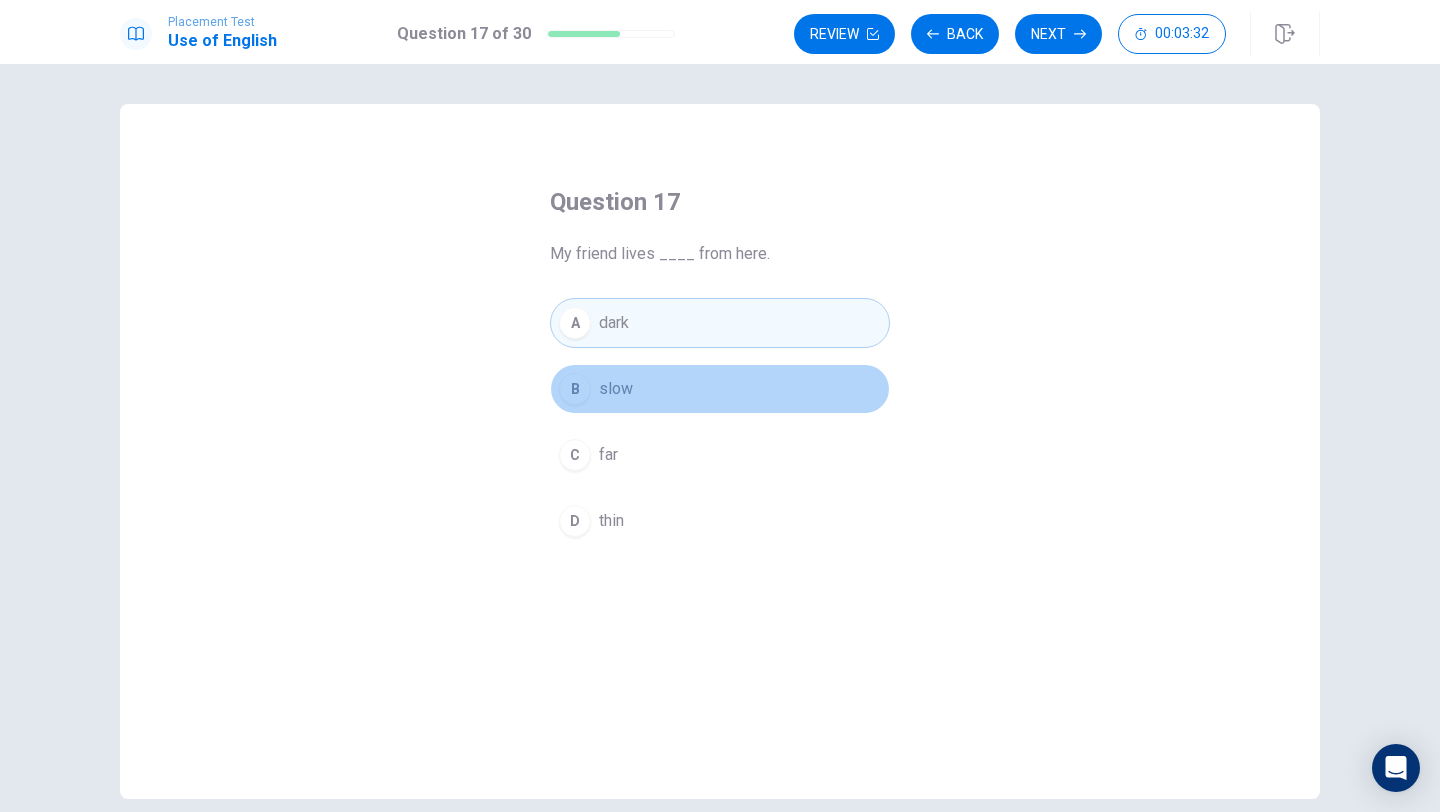 click on "B slow" at bounding box center [720, 389] 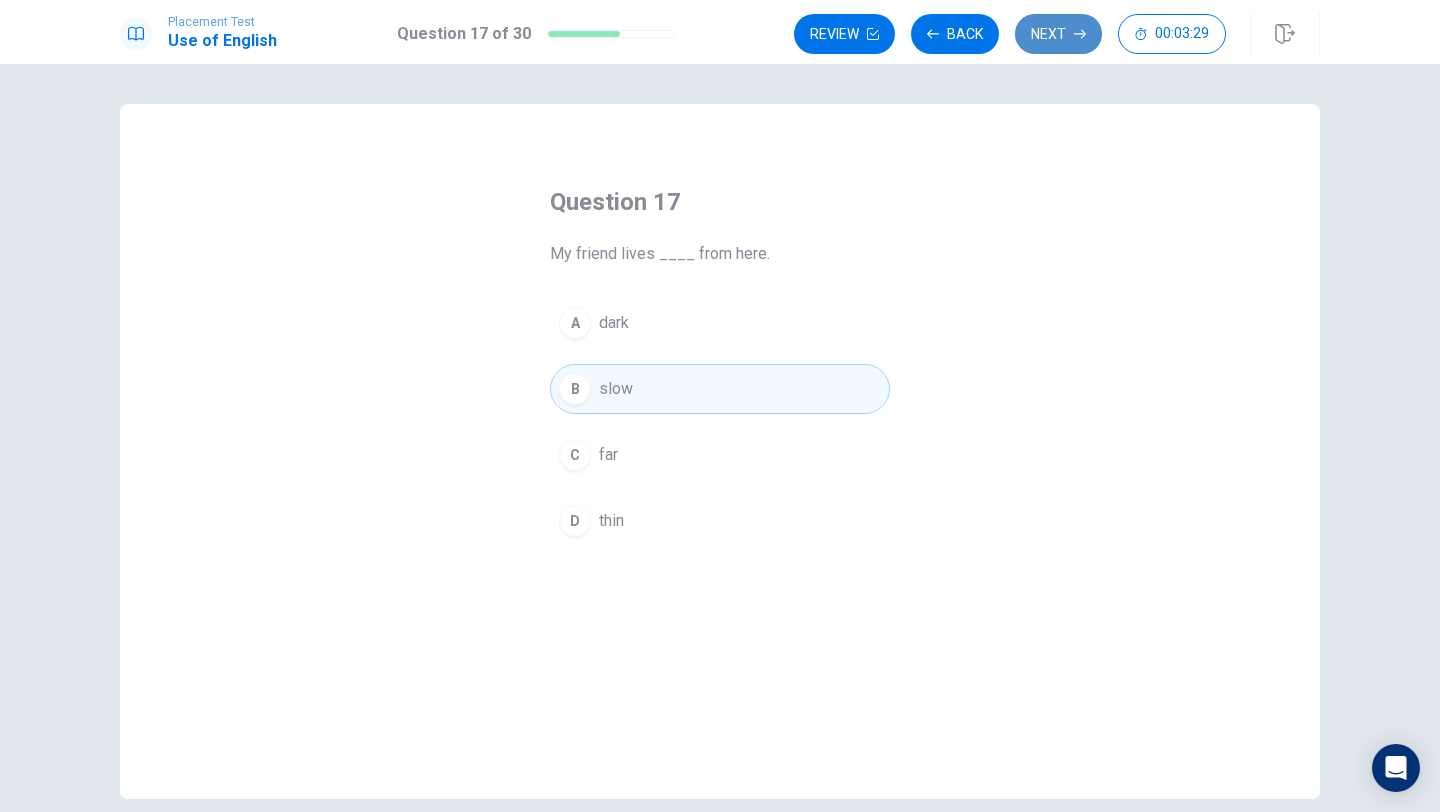 click on "Next" at bounding box center (1058, 34) 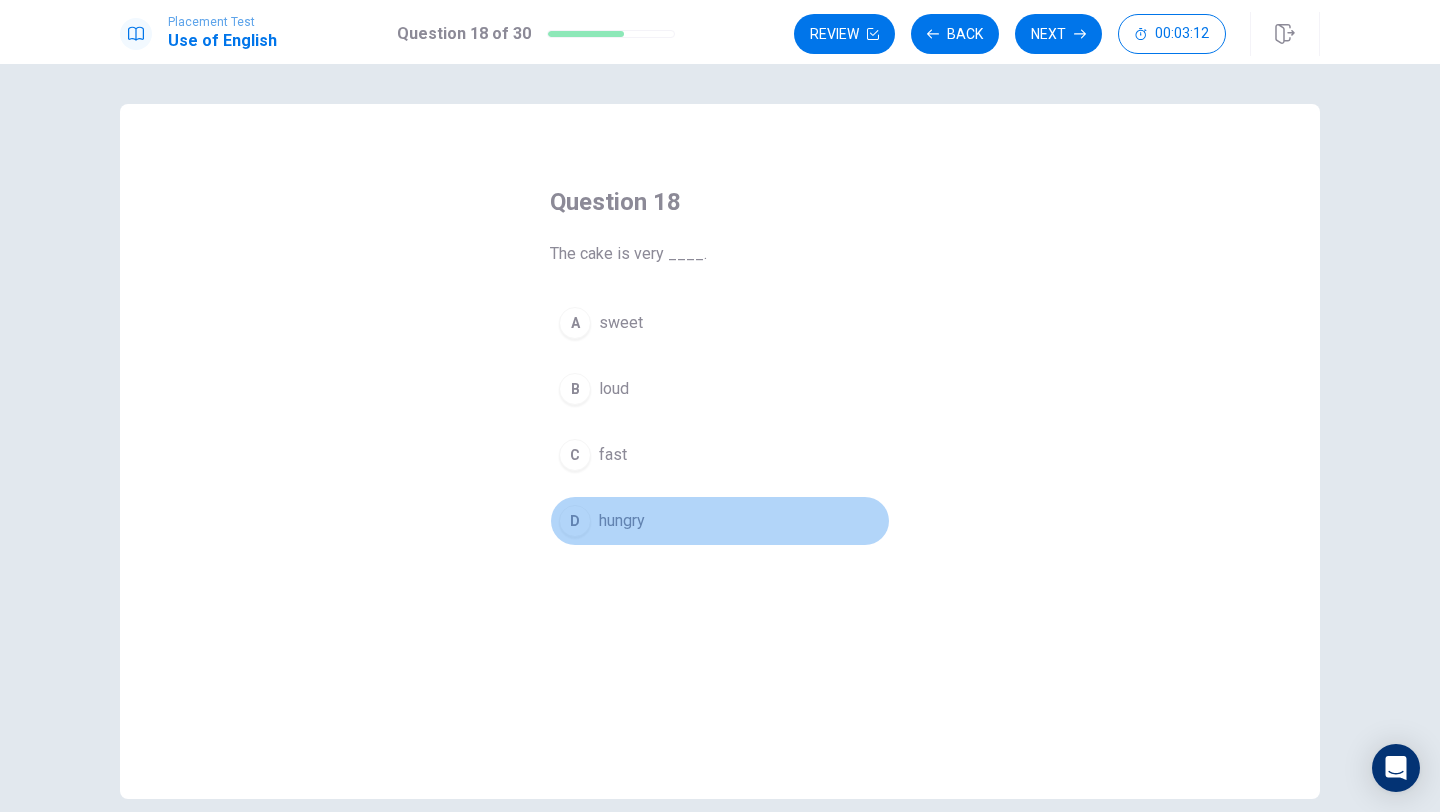 click on "D hungry" at bounding box center (720, 521) 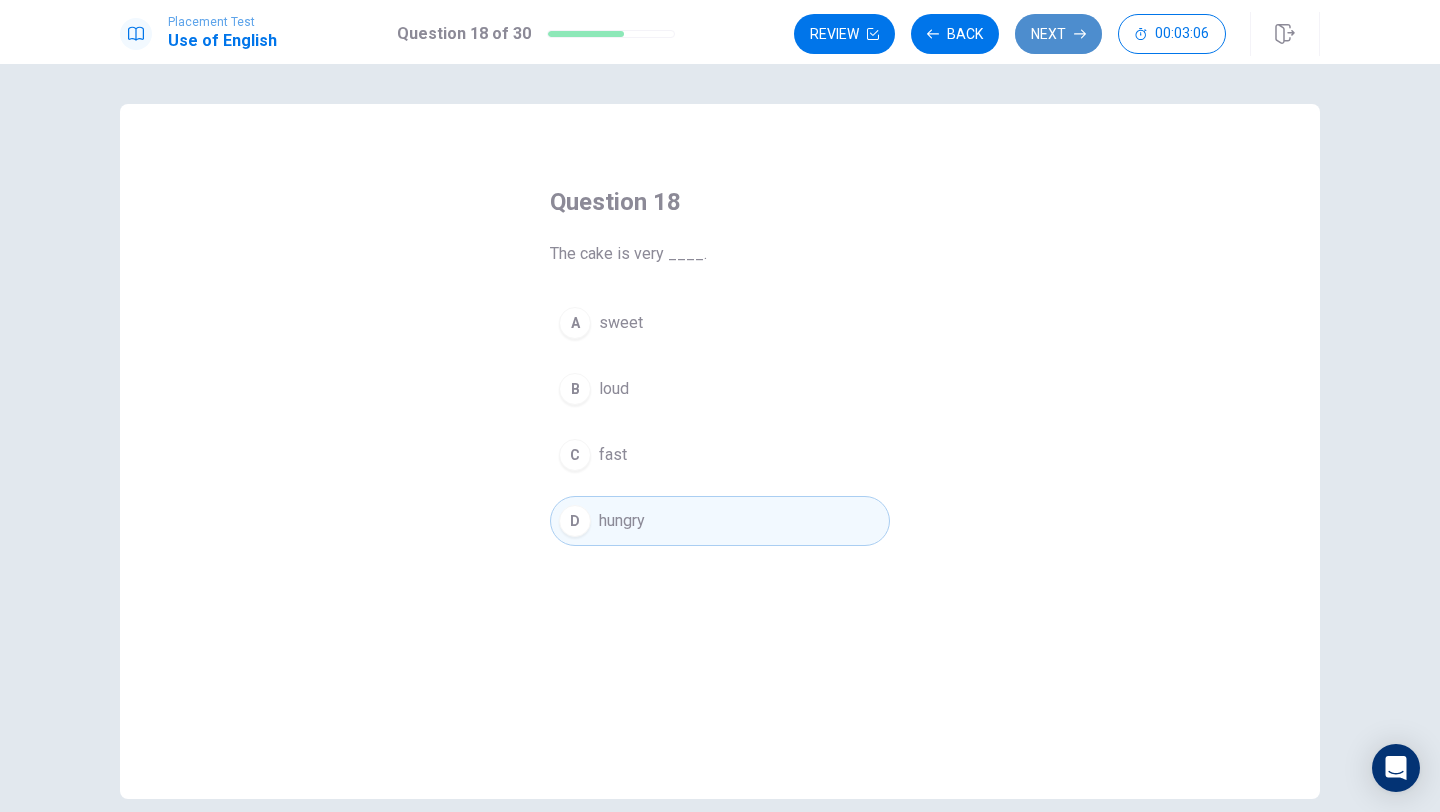click on "Next" at bounding box center (1058, 34) 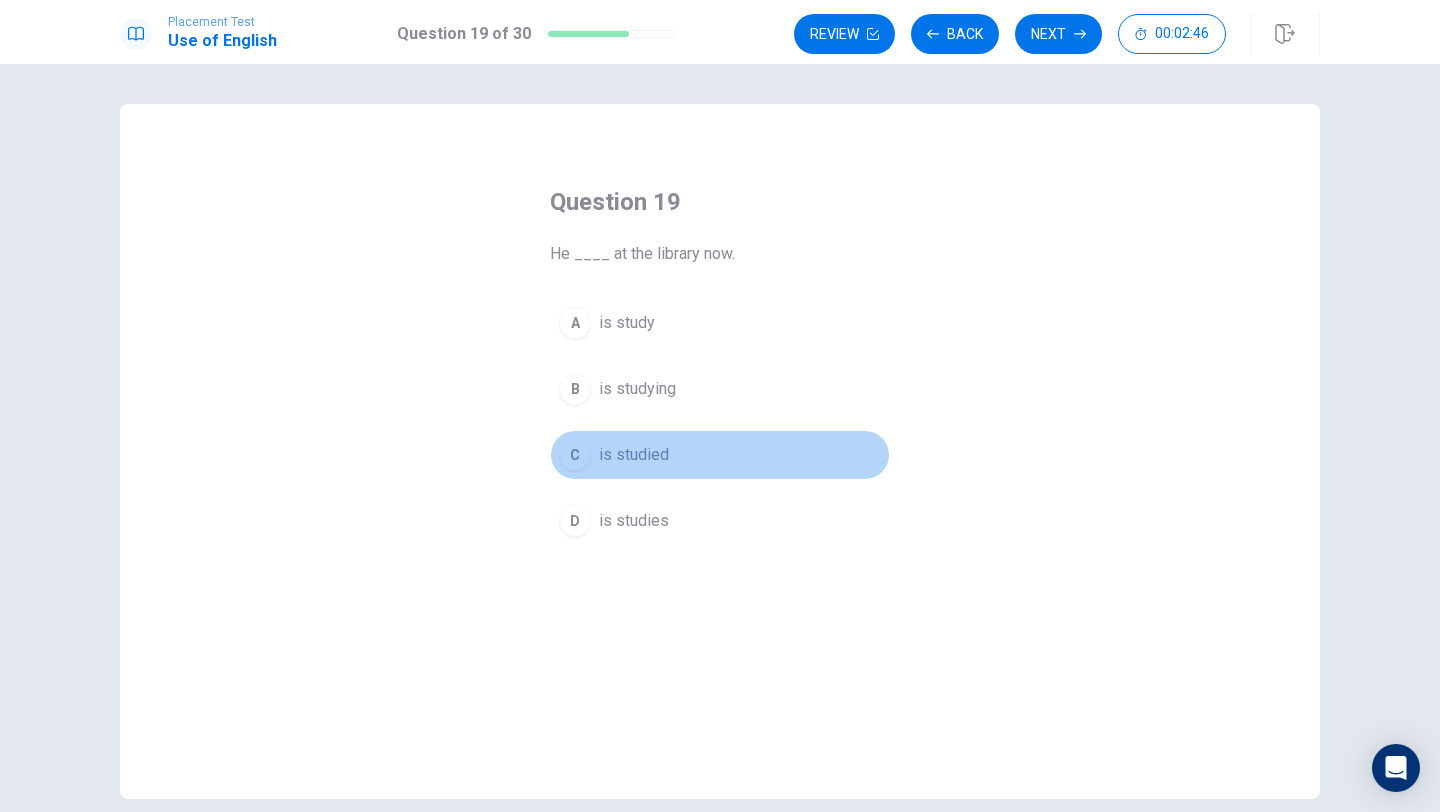 click on "is studied" at bounding box center [634, 455] 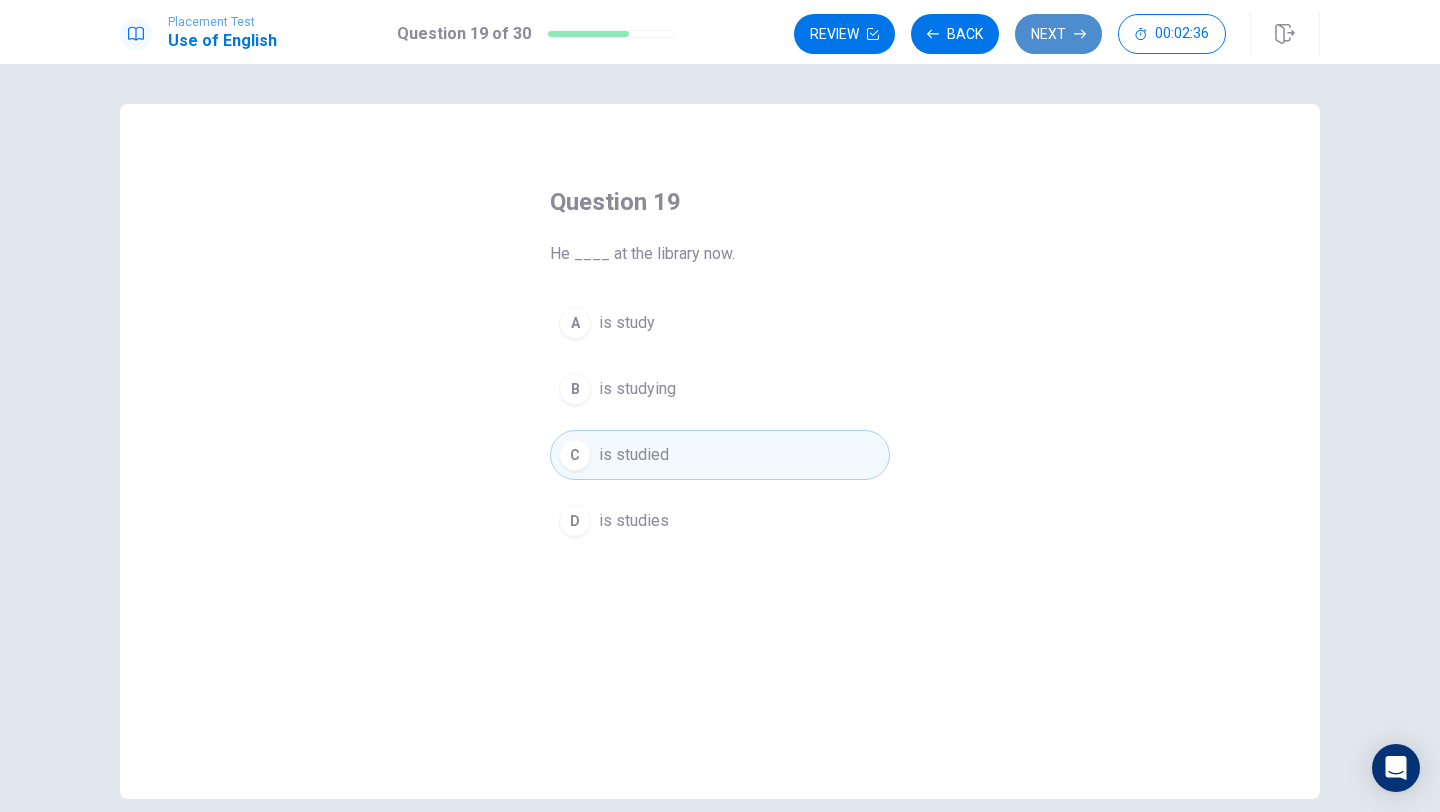 click on "Next" at bounding box center (1058, 34) 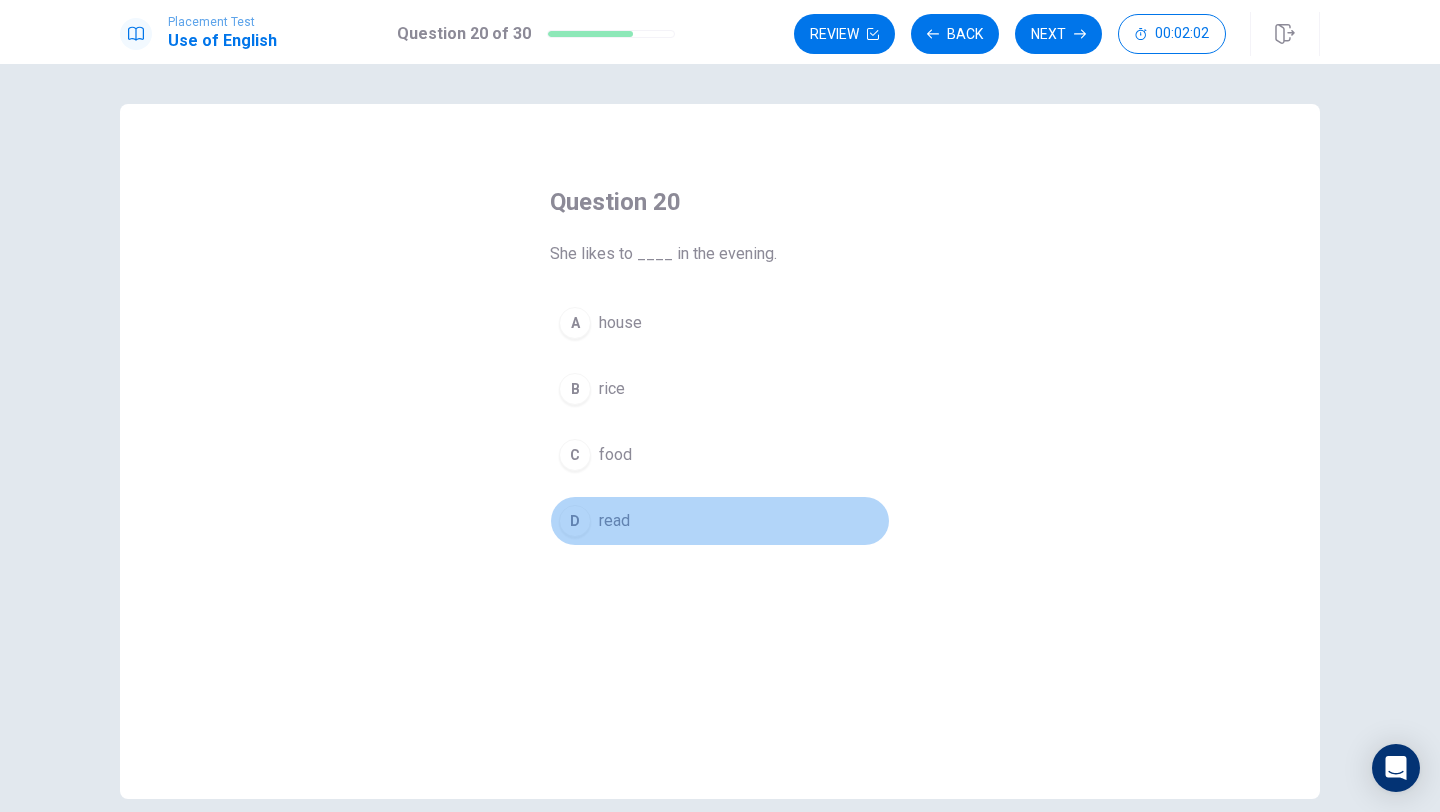 click on "D read" at bounding box center (720, 521) 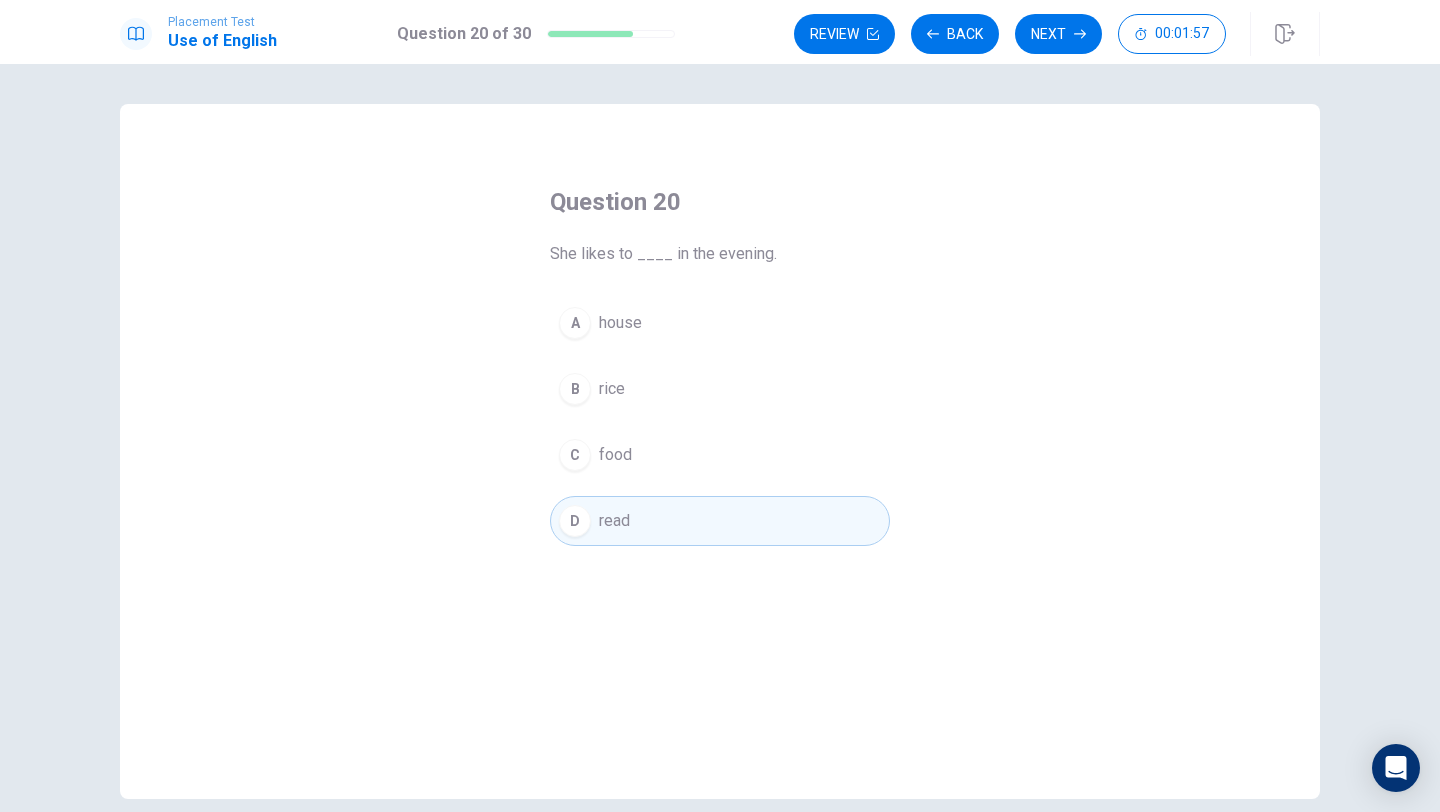 click on "C food" at bounding box center [720, 455] 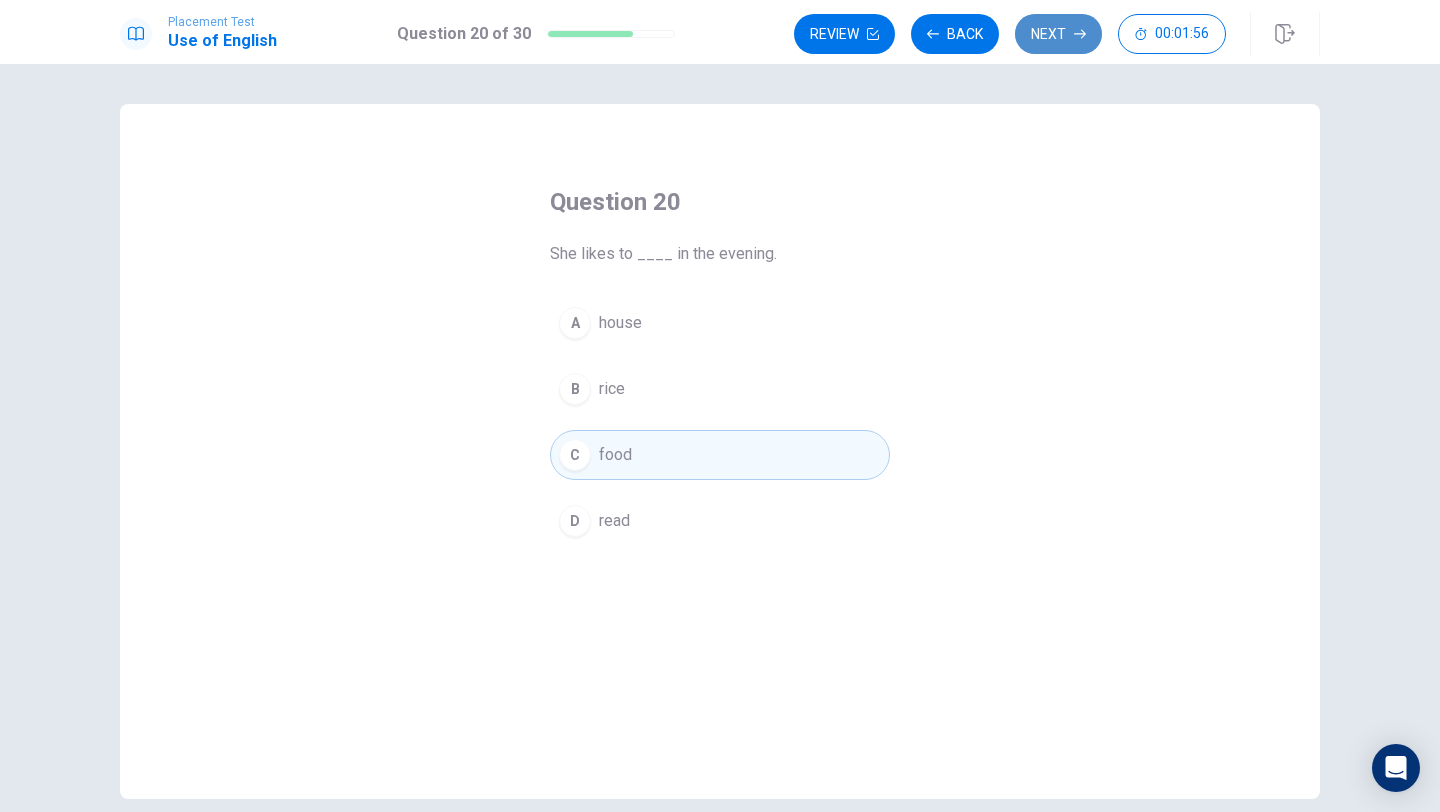 click on "Next" at bounding box center [1058, 34] 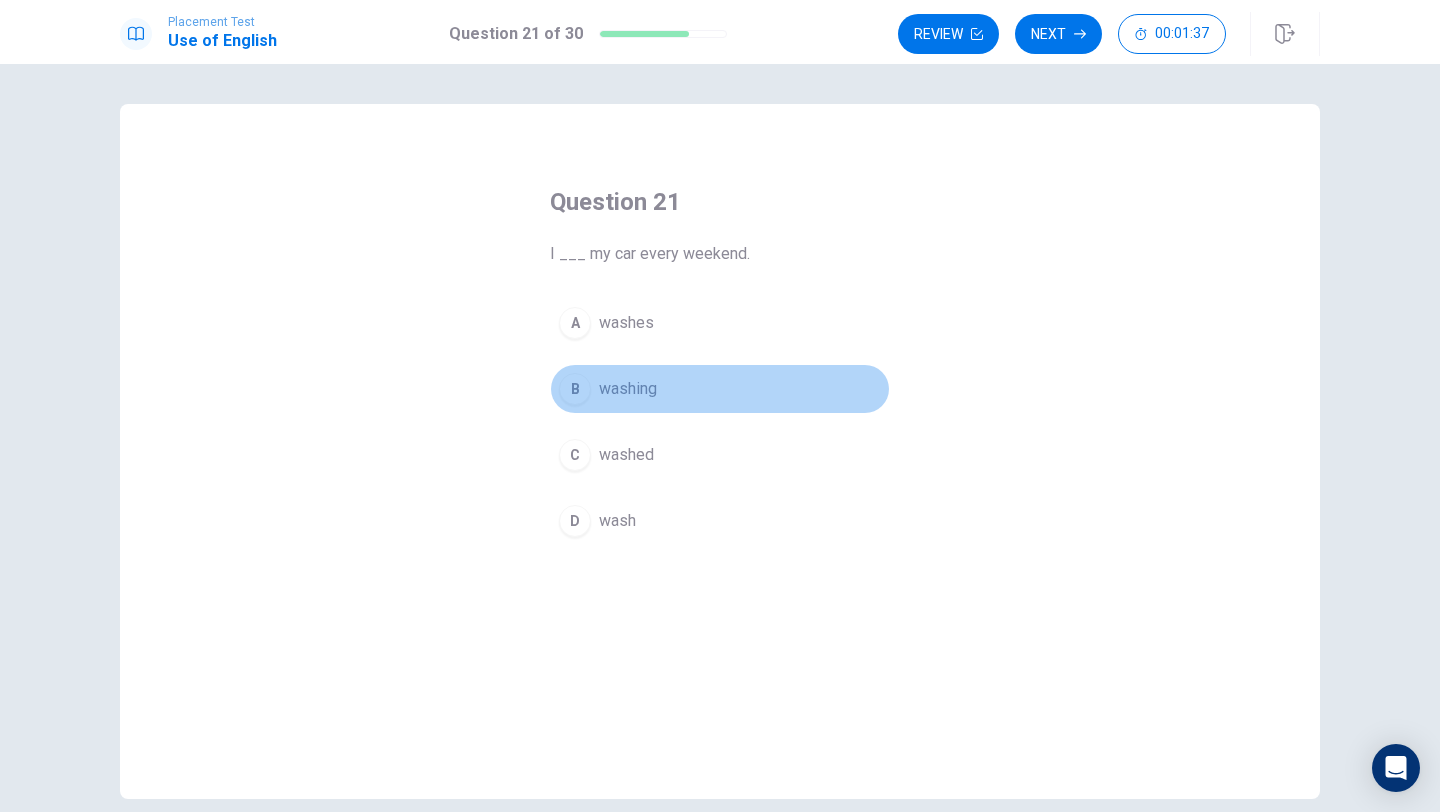 click on "B washing" at bounding box center [720, 389] 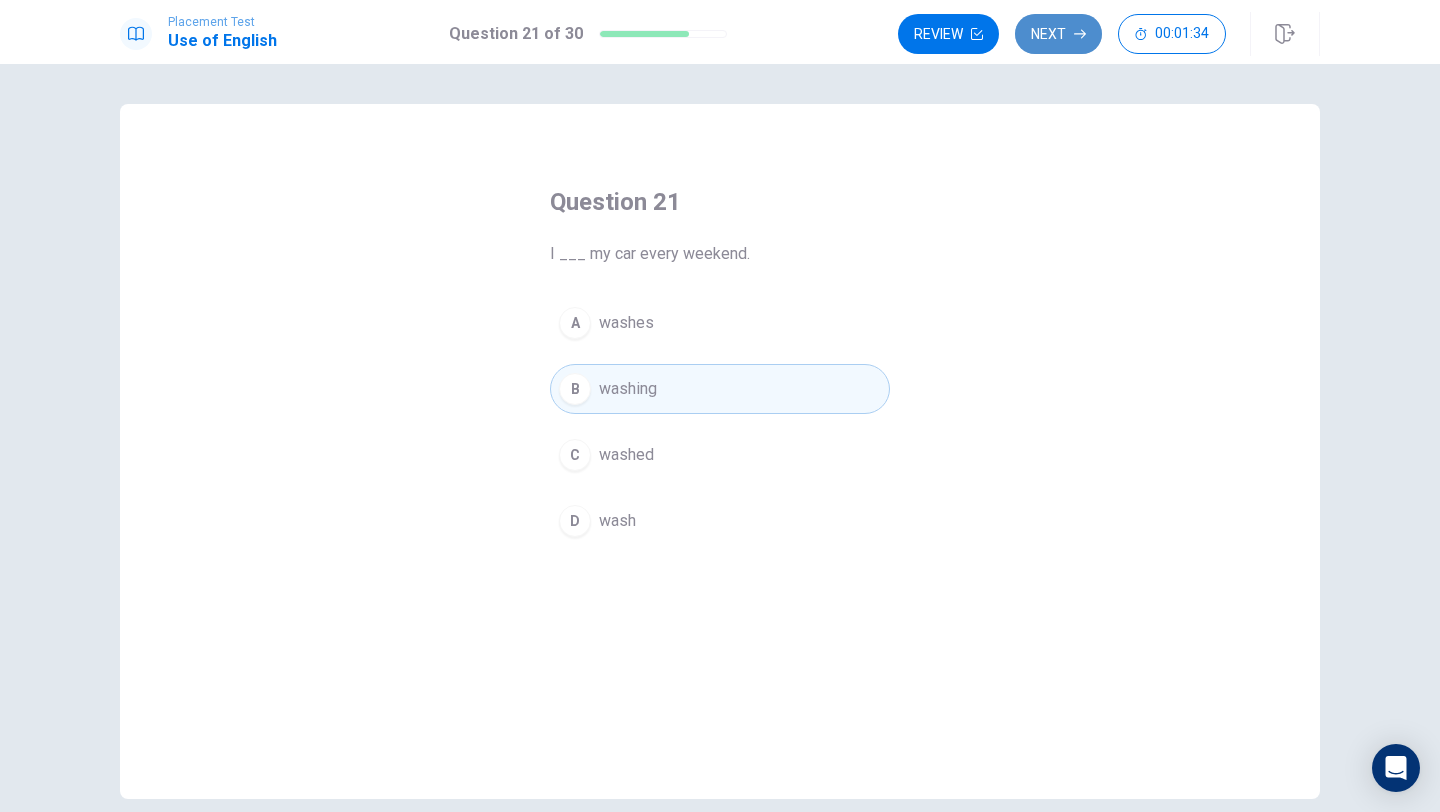 click on "Next" at bounding box center (1058, 34) 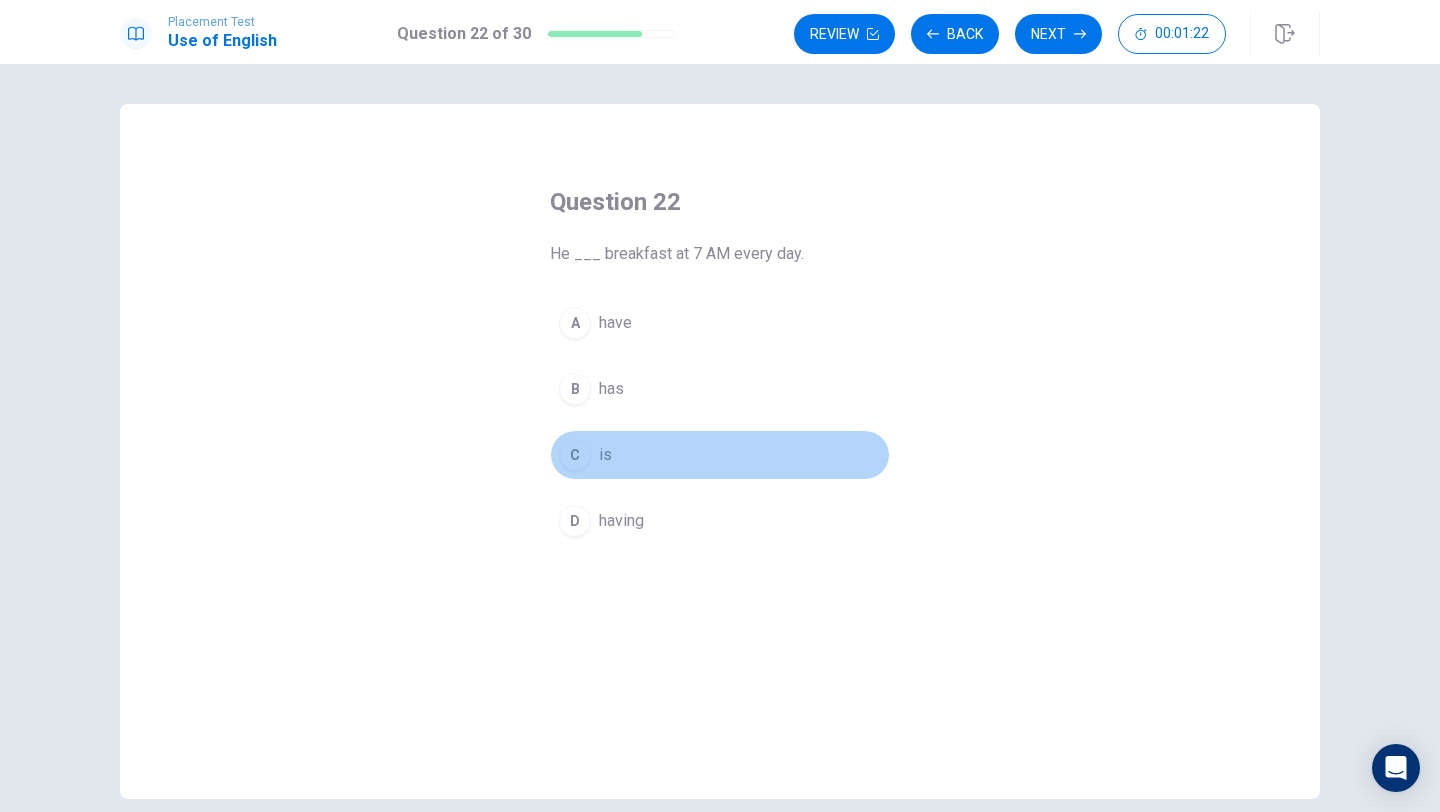 click on "C is" at bounding box center [720, 455] 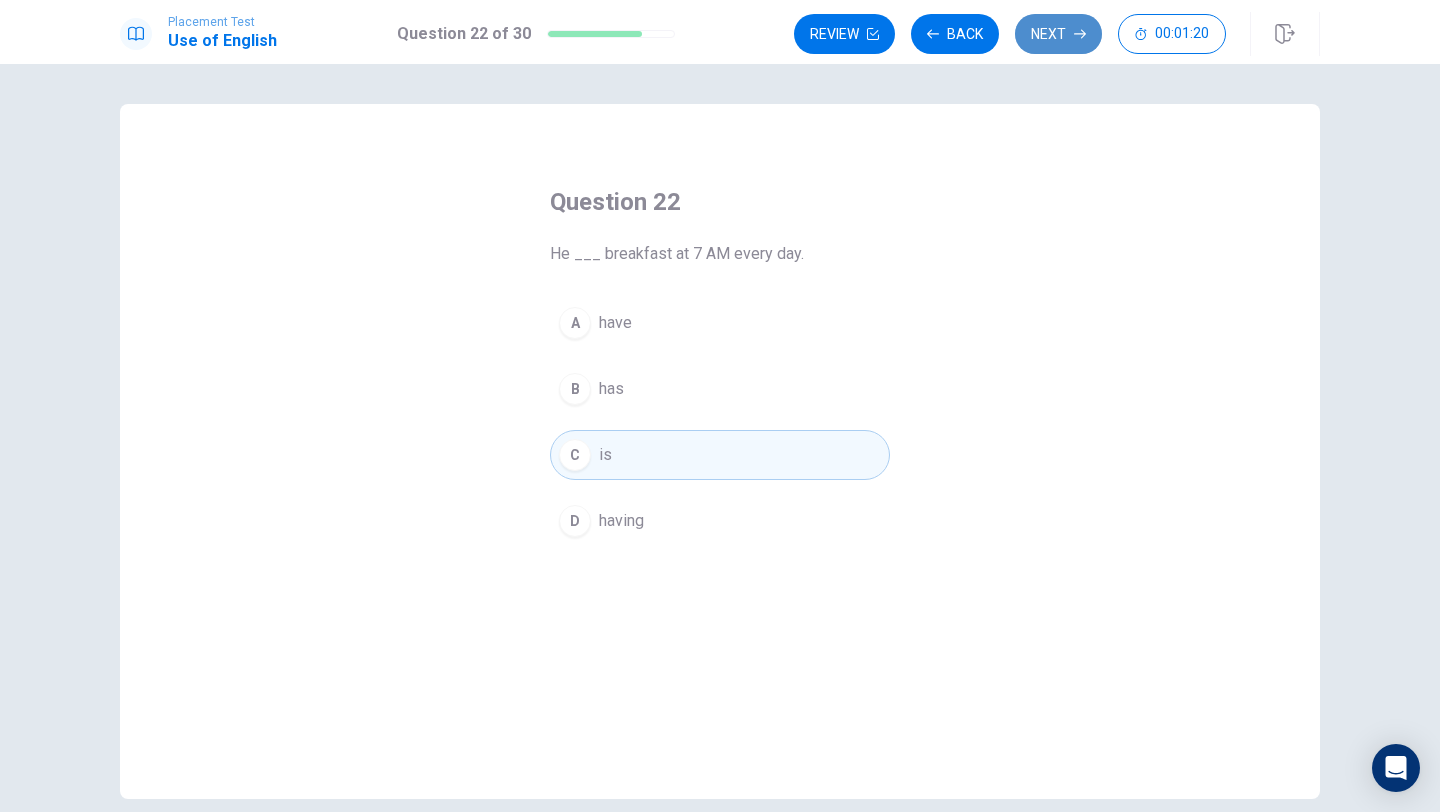 click on "Next" at bounding box center (1058, 34) 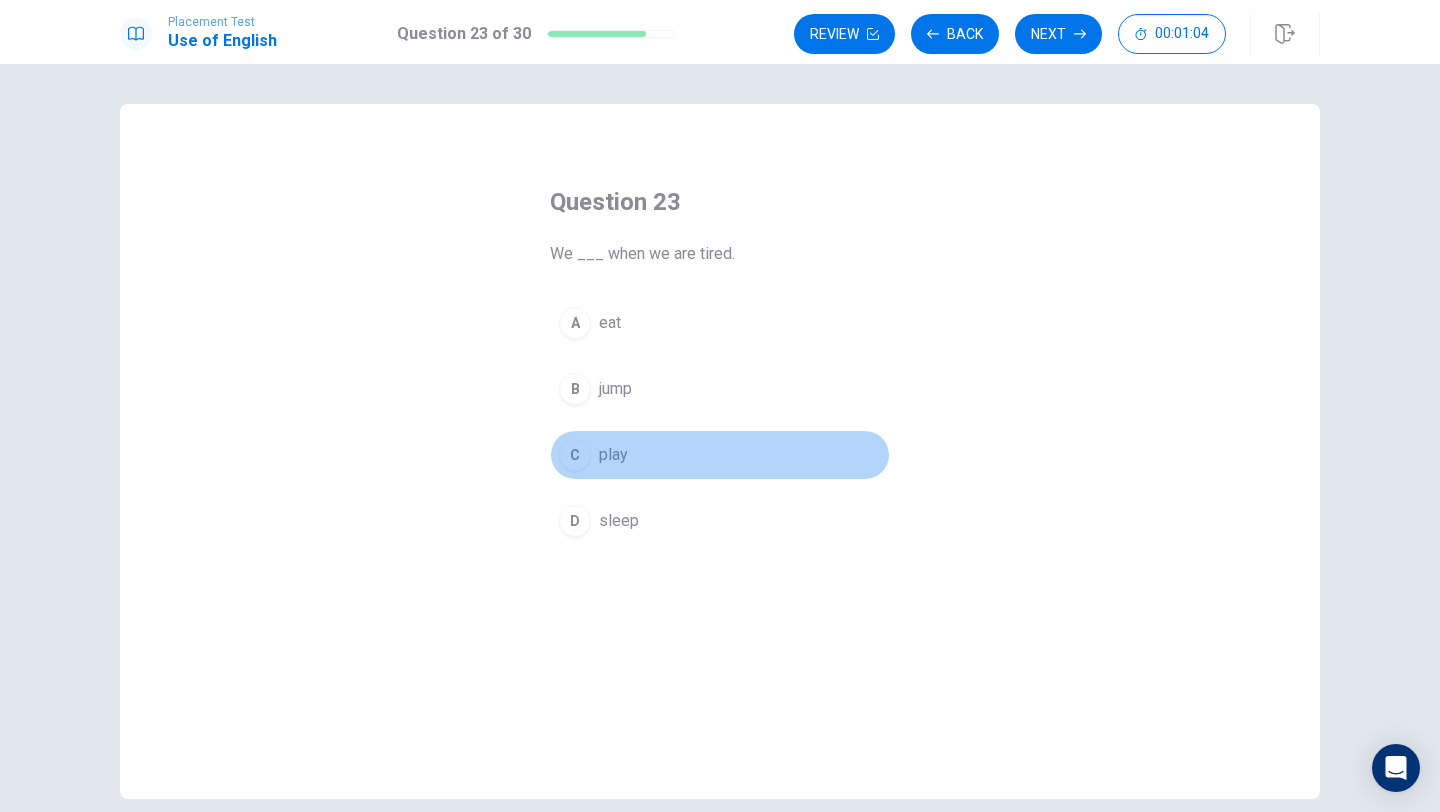 drag, startPoint x: 591, startPoint y: 465, endPoint x: 608, endPoint y: 408, distance: 59.48109 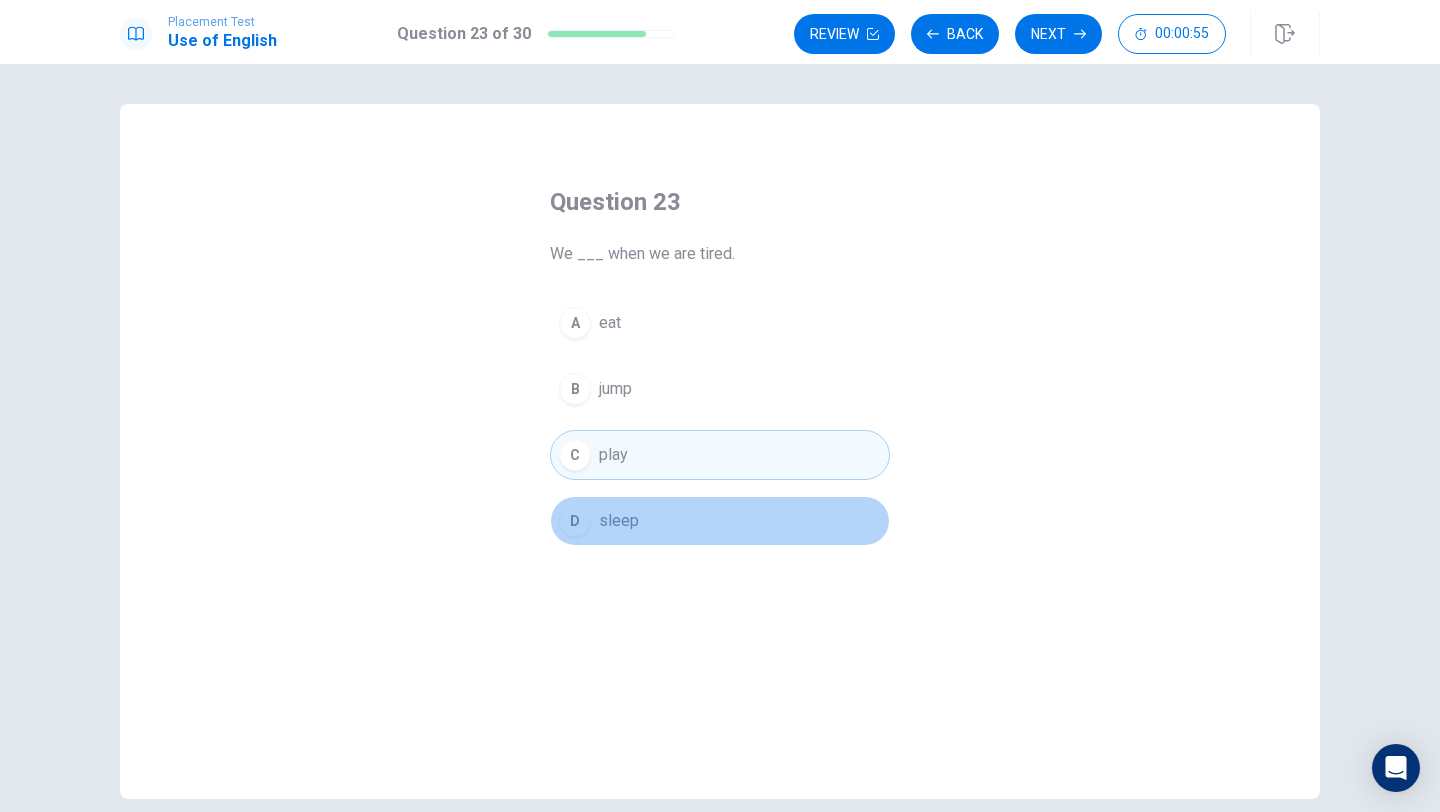 click on "sleep" at bounding box center [619, 521] 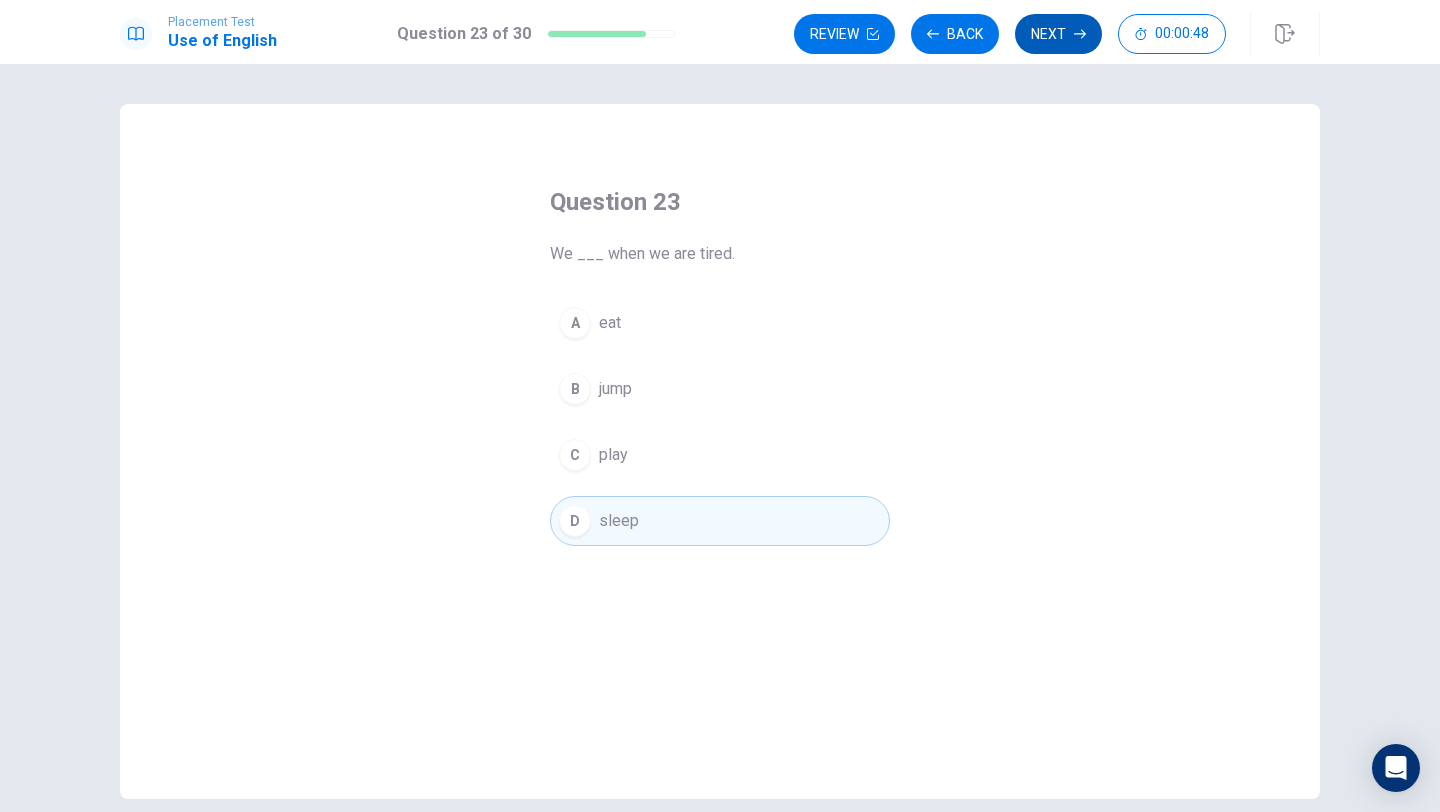 click 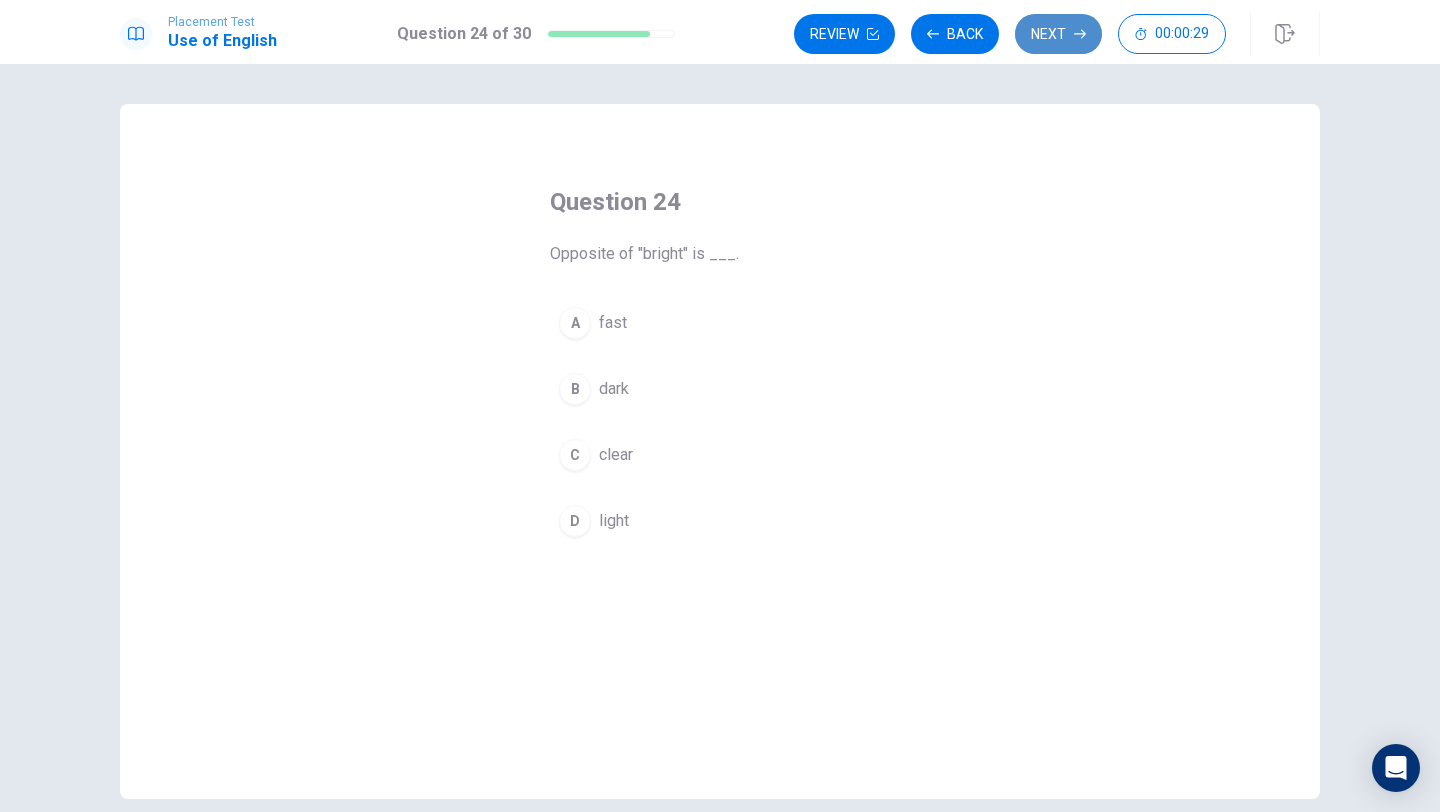 click on "Next" at bounding box center [1058, 34] 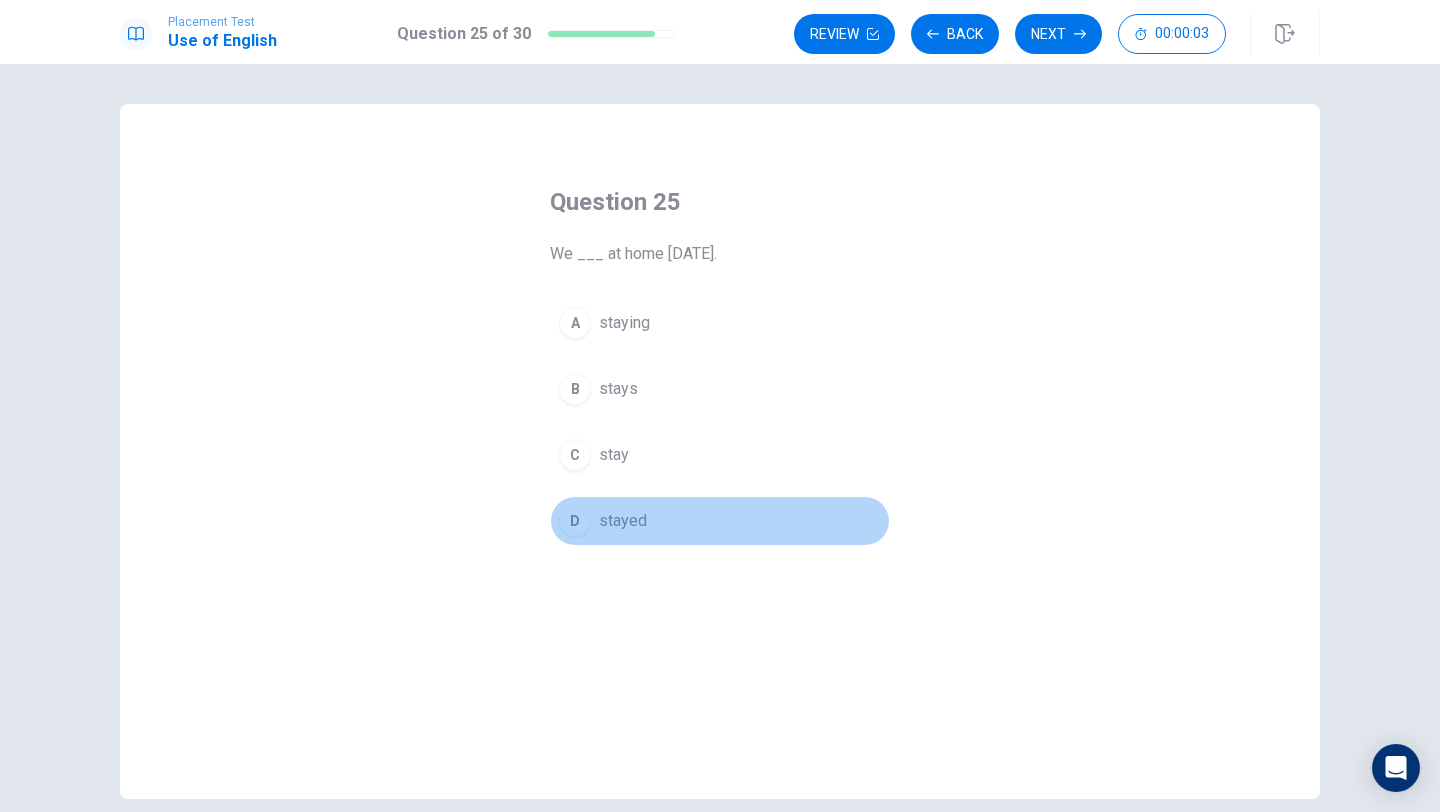 click on "stayed" at bounding box center [623, 521] 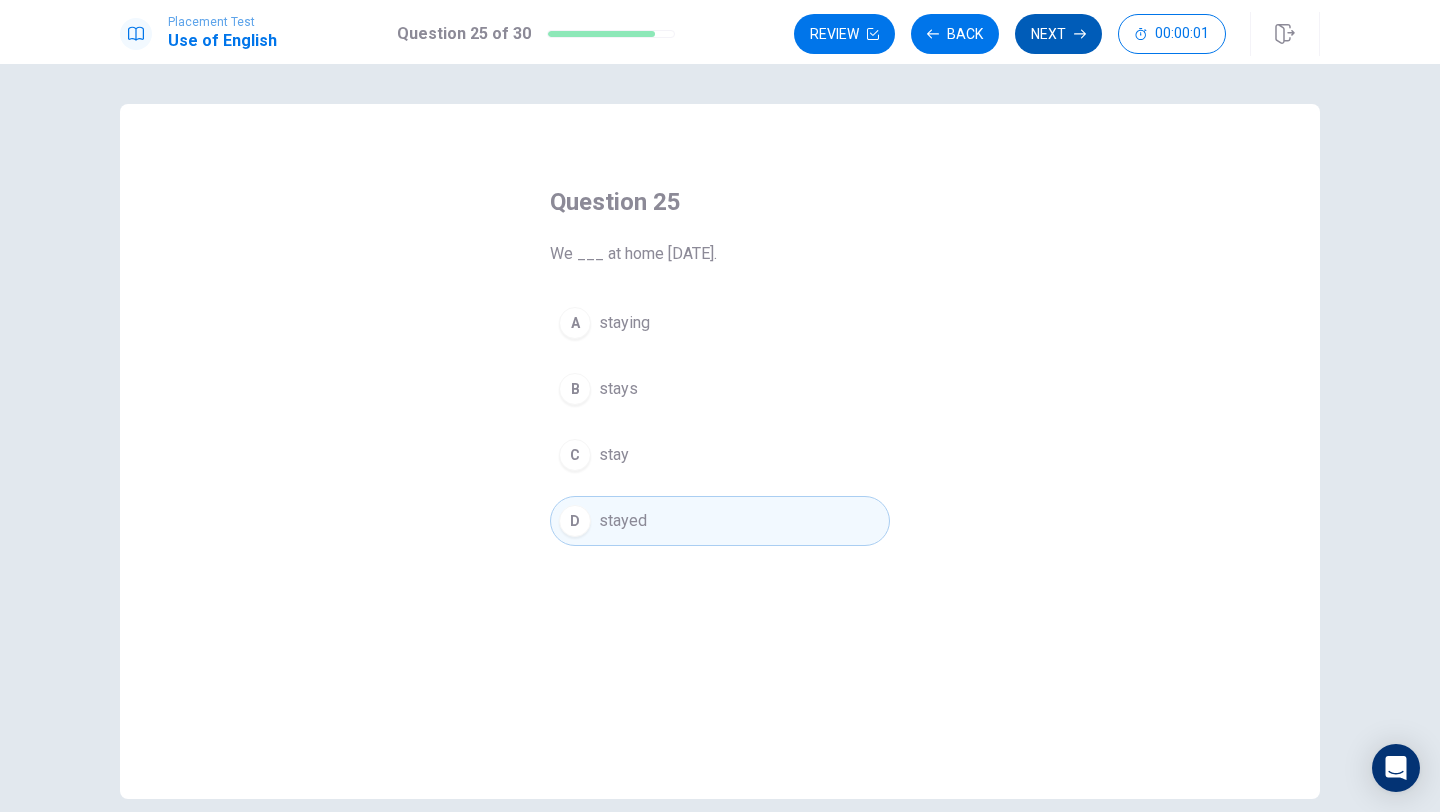click 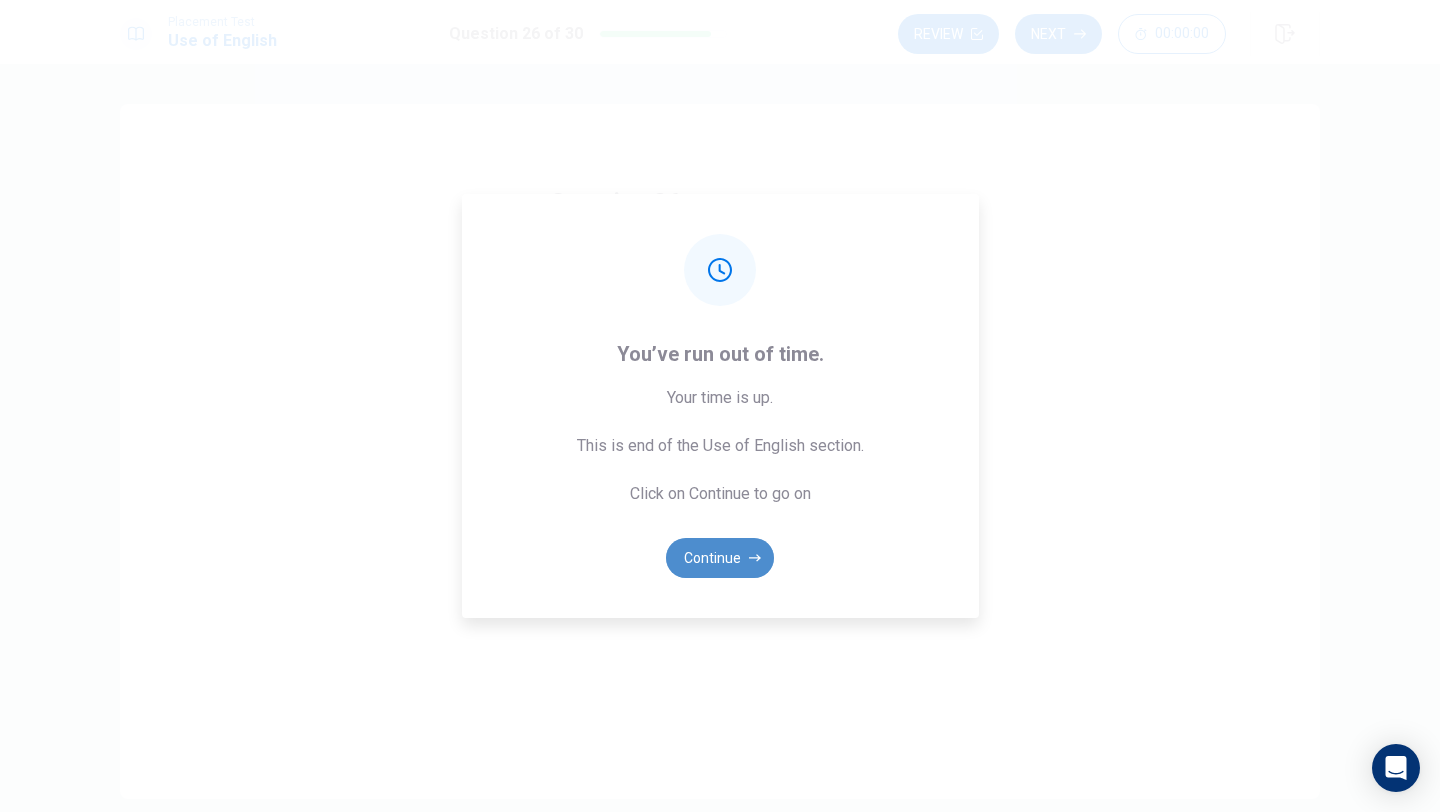 click on "Continue" at bounding box center [720, 558] 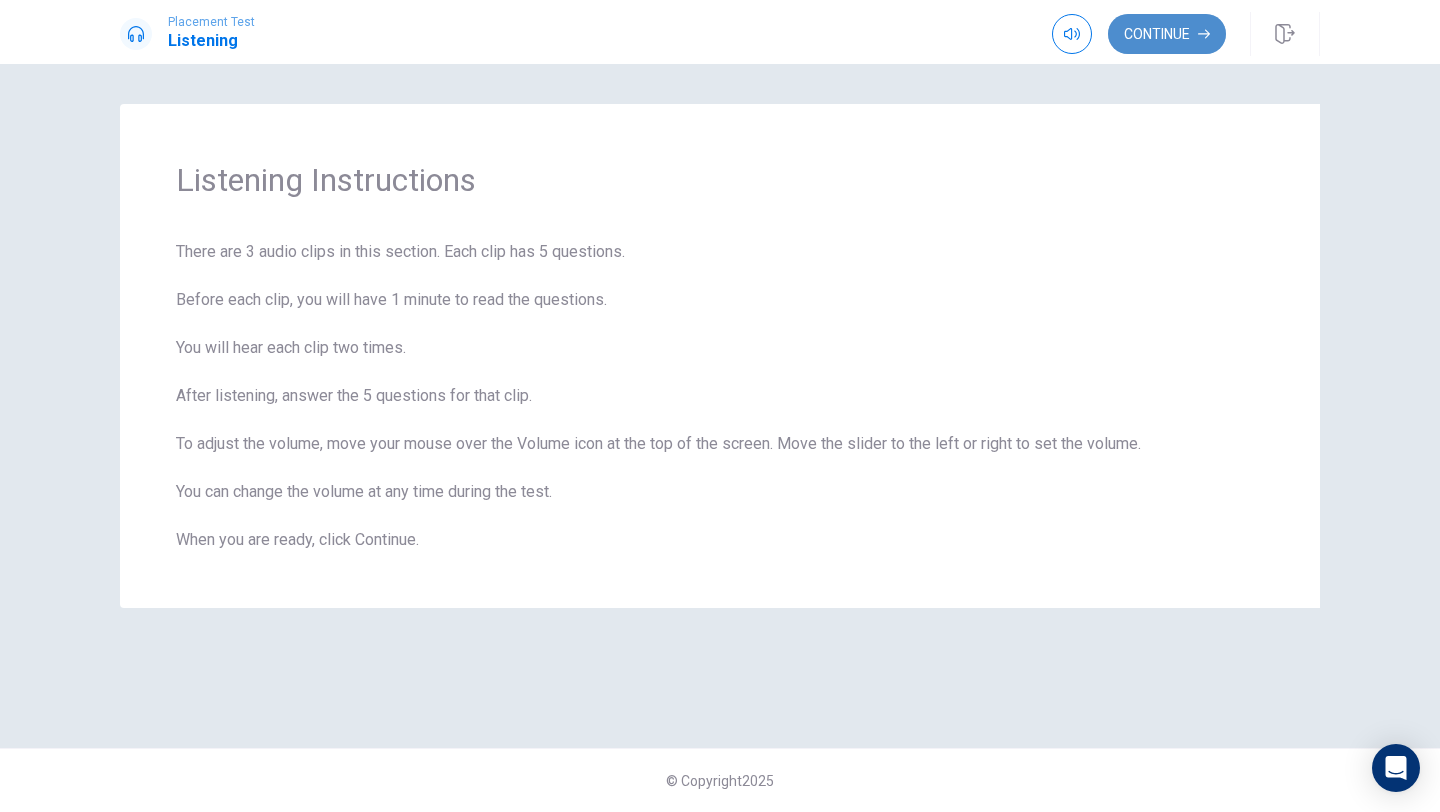 click on "Continue" at bounding box center (1167, 34) 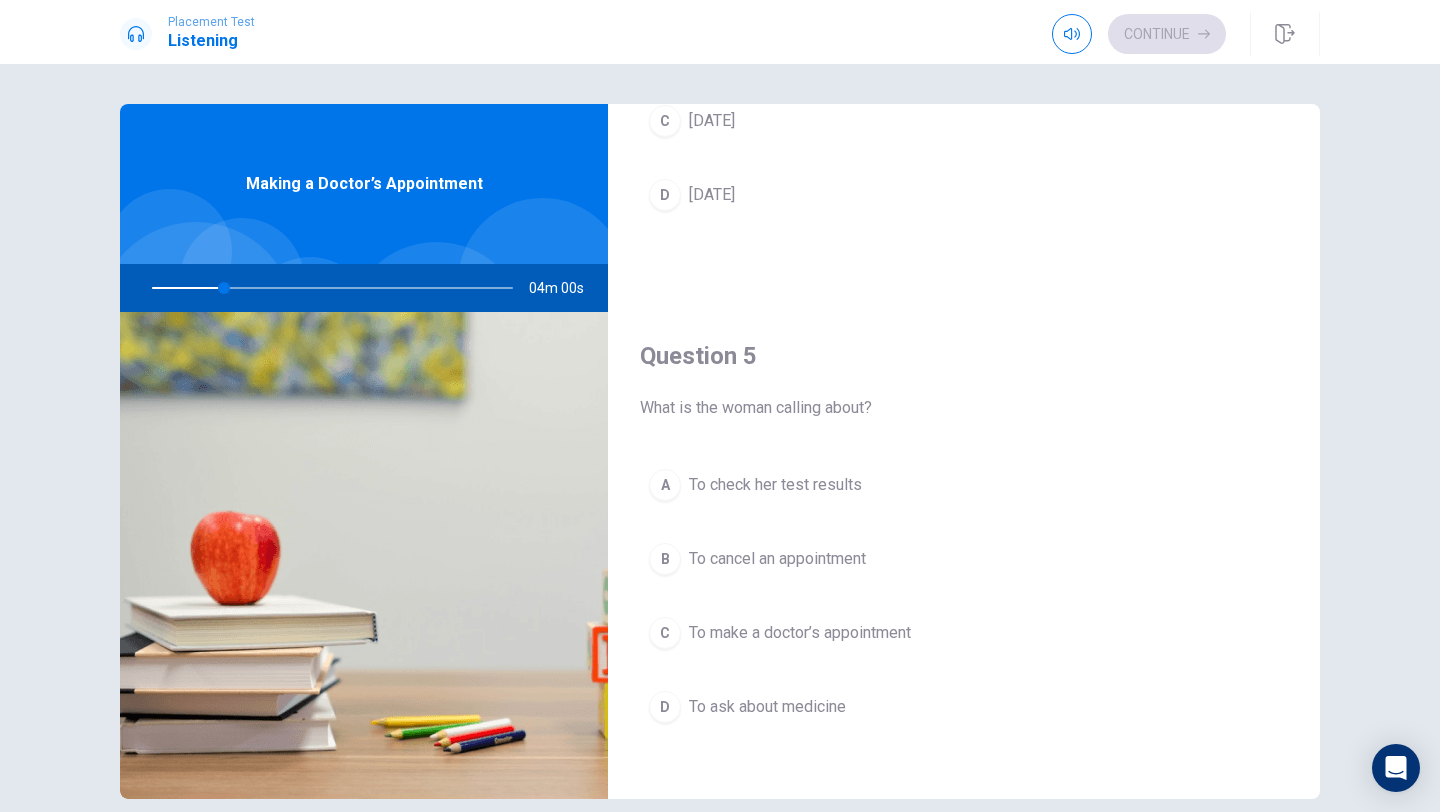 scroll, scrollTop: 1865, scrollLeft: 0, axis: vertical 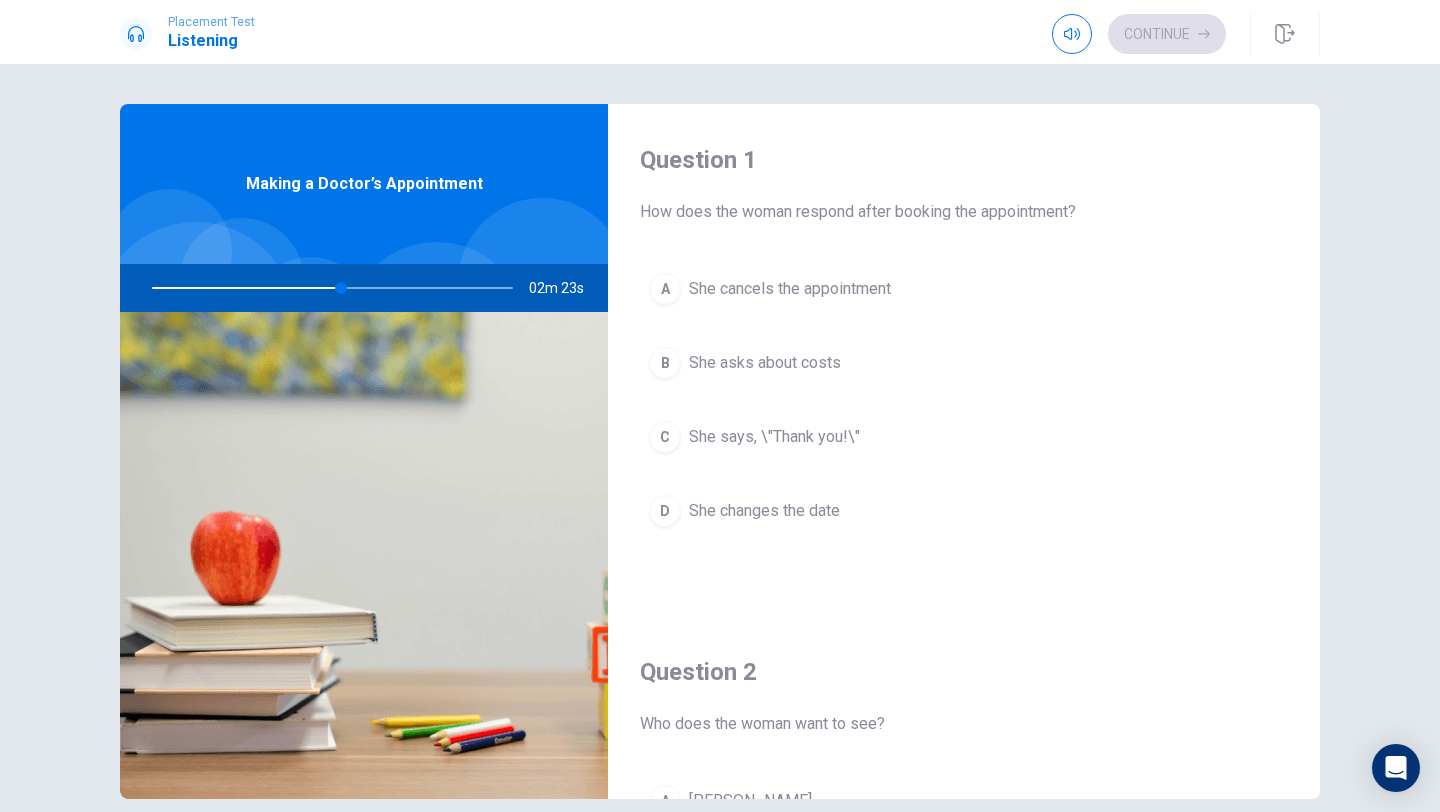 click on "A She cancels the appointment" at bounding box center (964, 289) 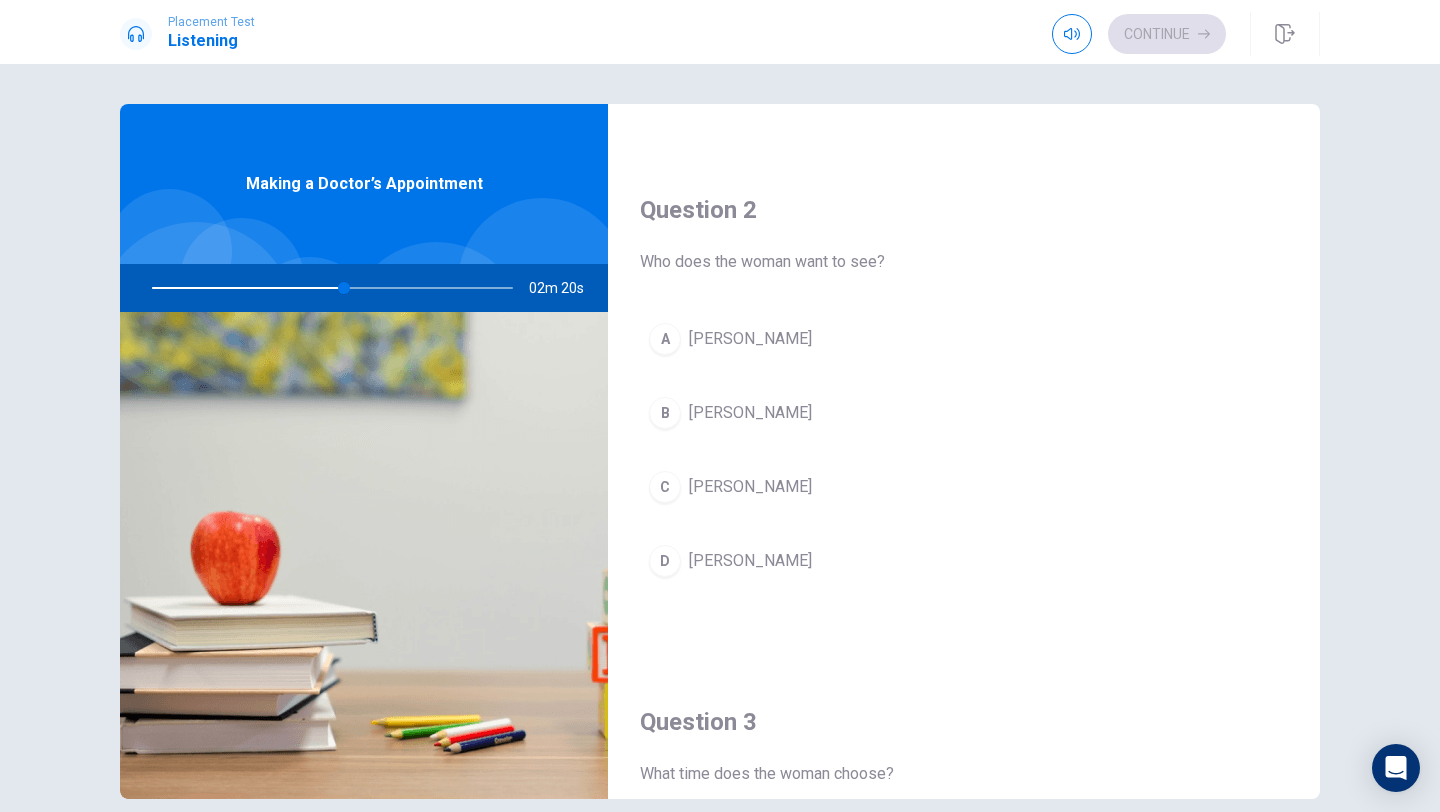 scroll, scrollTop: 471, scrollLeft: 0, axis: vertical 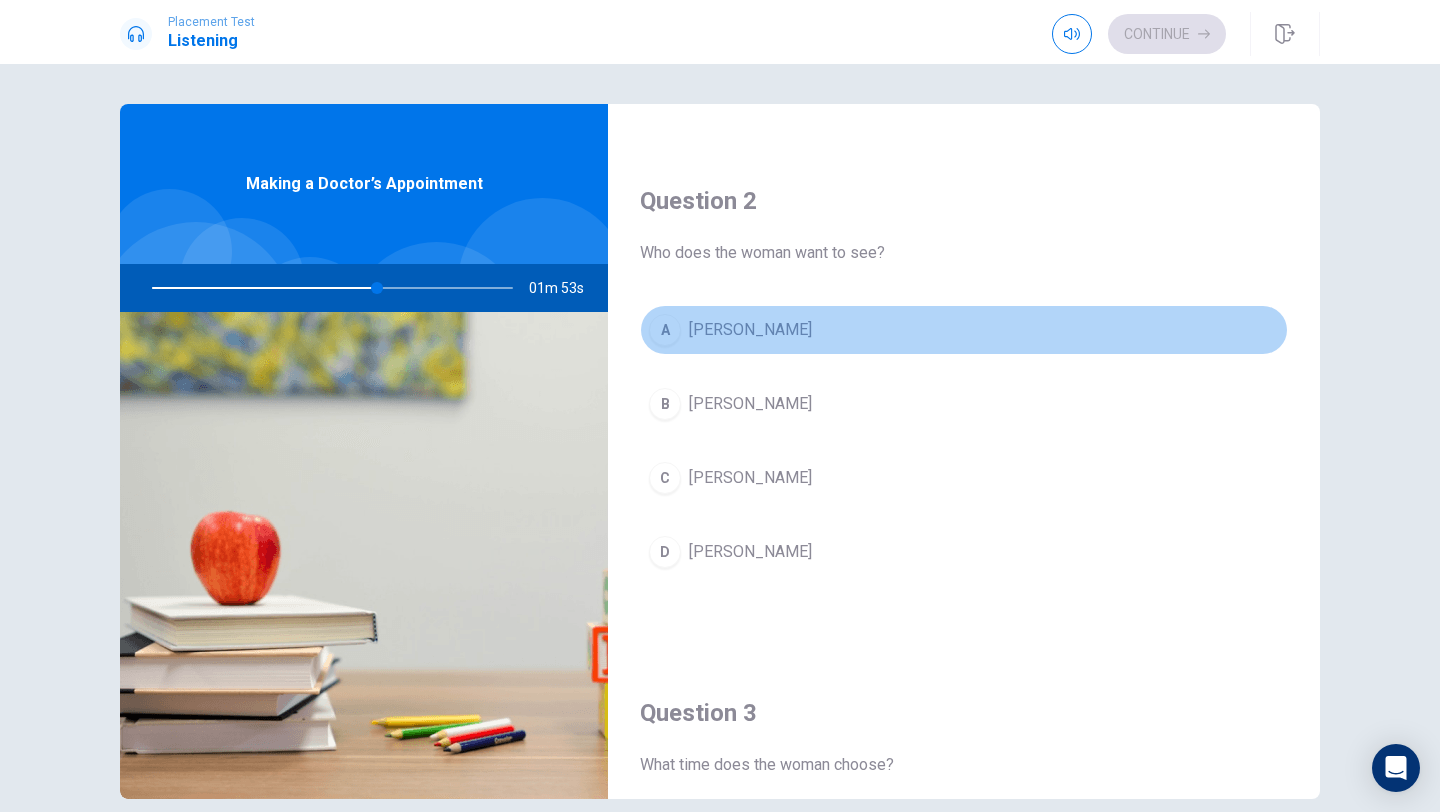 click on "A [PERSON_NAME]" at bounding box center (964, 330) 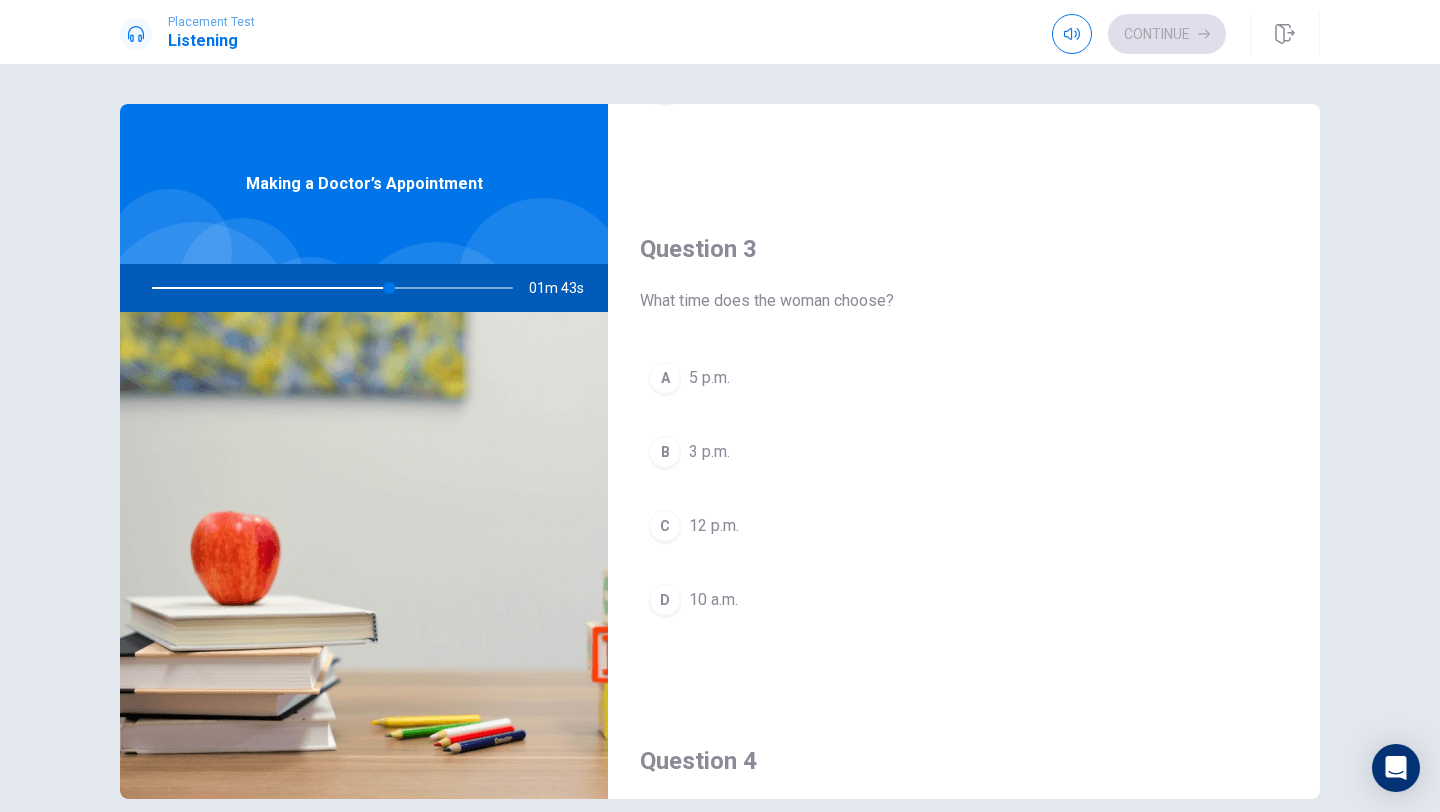 scroll, scrollTop: 928, scrollLeft: 0, axis: vertical 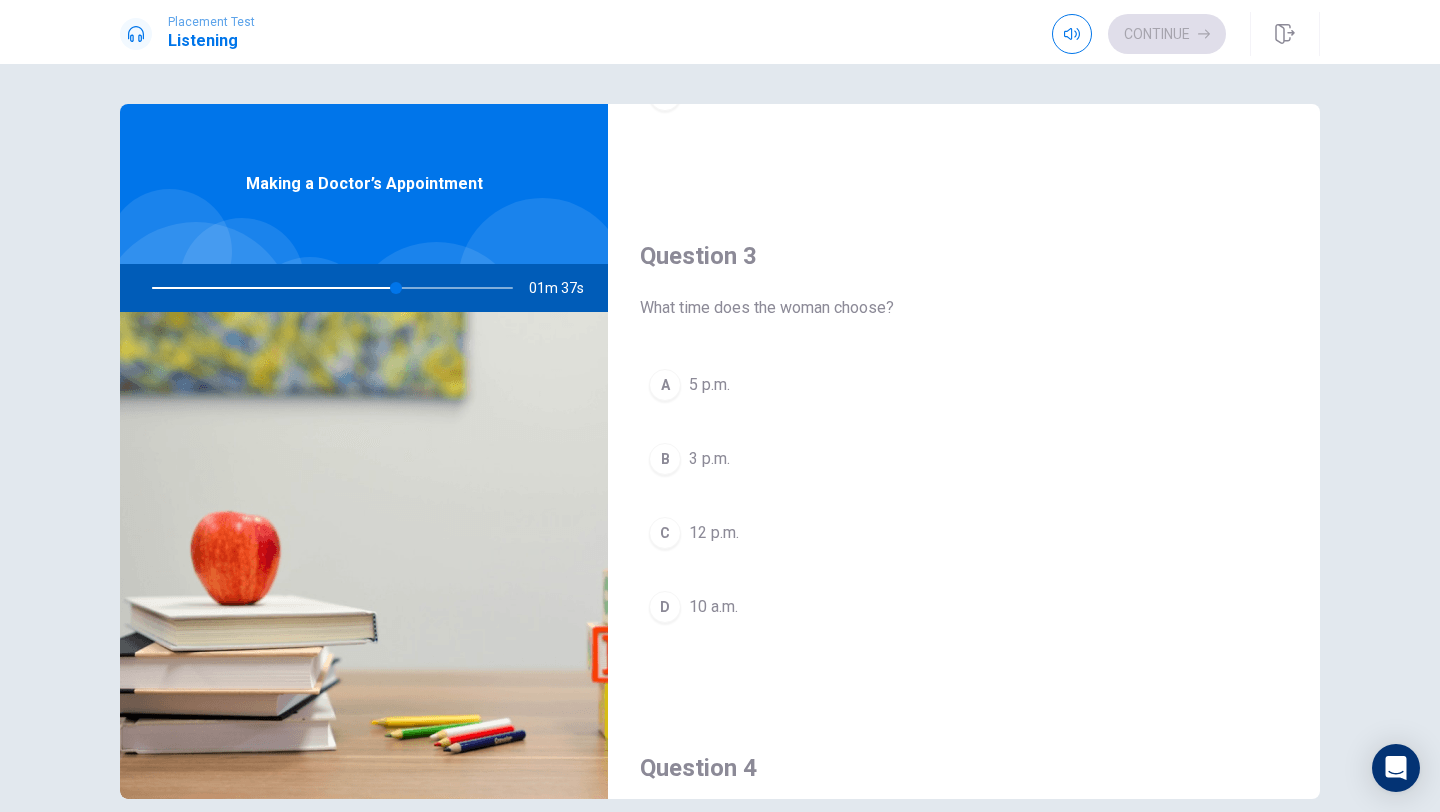 click on "D 10 a.m." at bounding box center (964, 607) 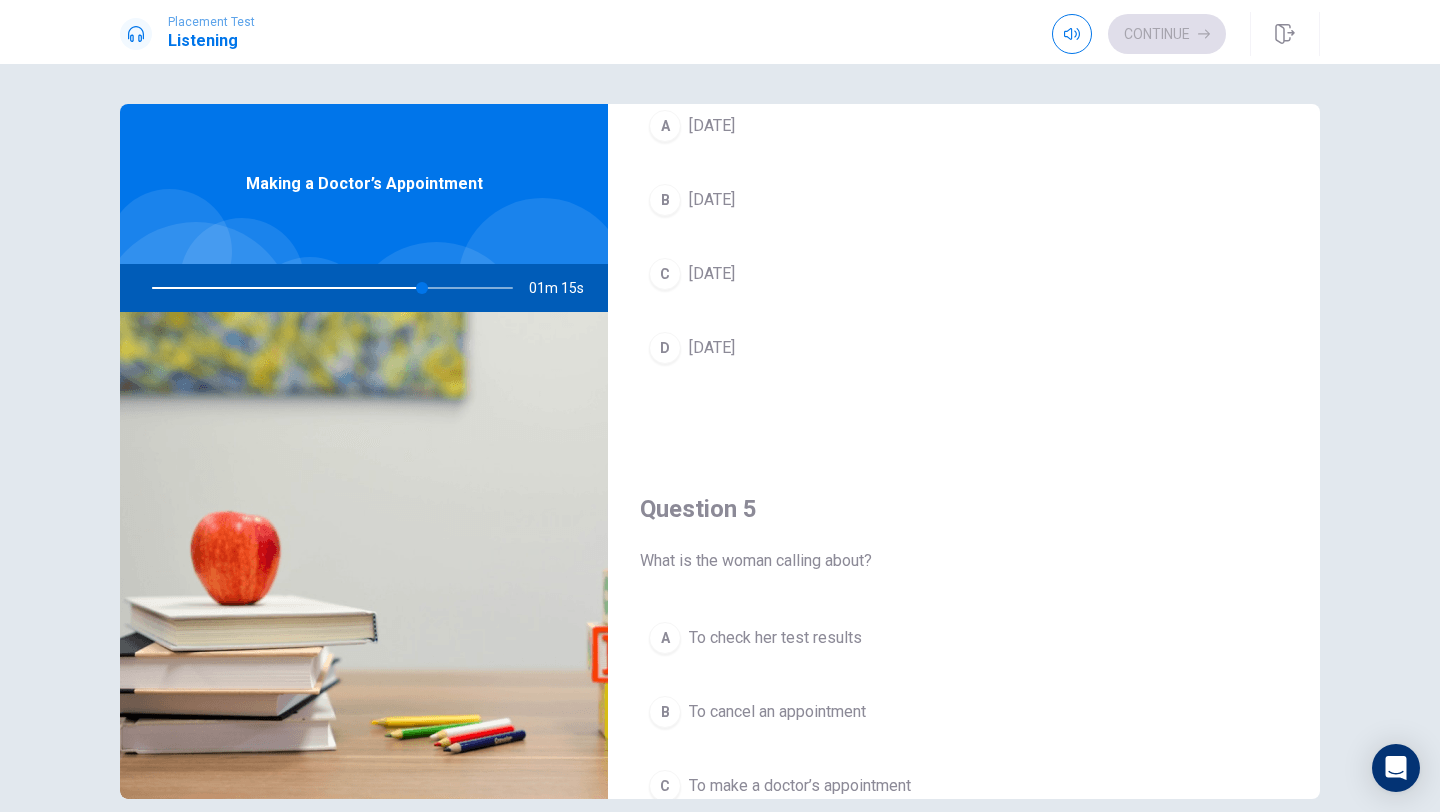 scroll, scrollTop: 1571, scrollLeft: 0, axis: vertical 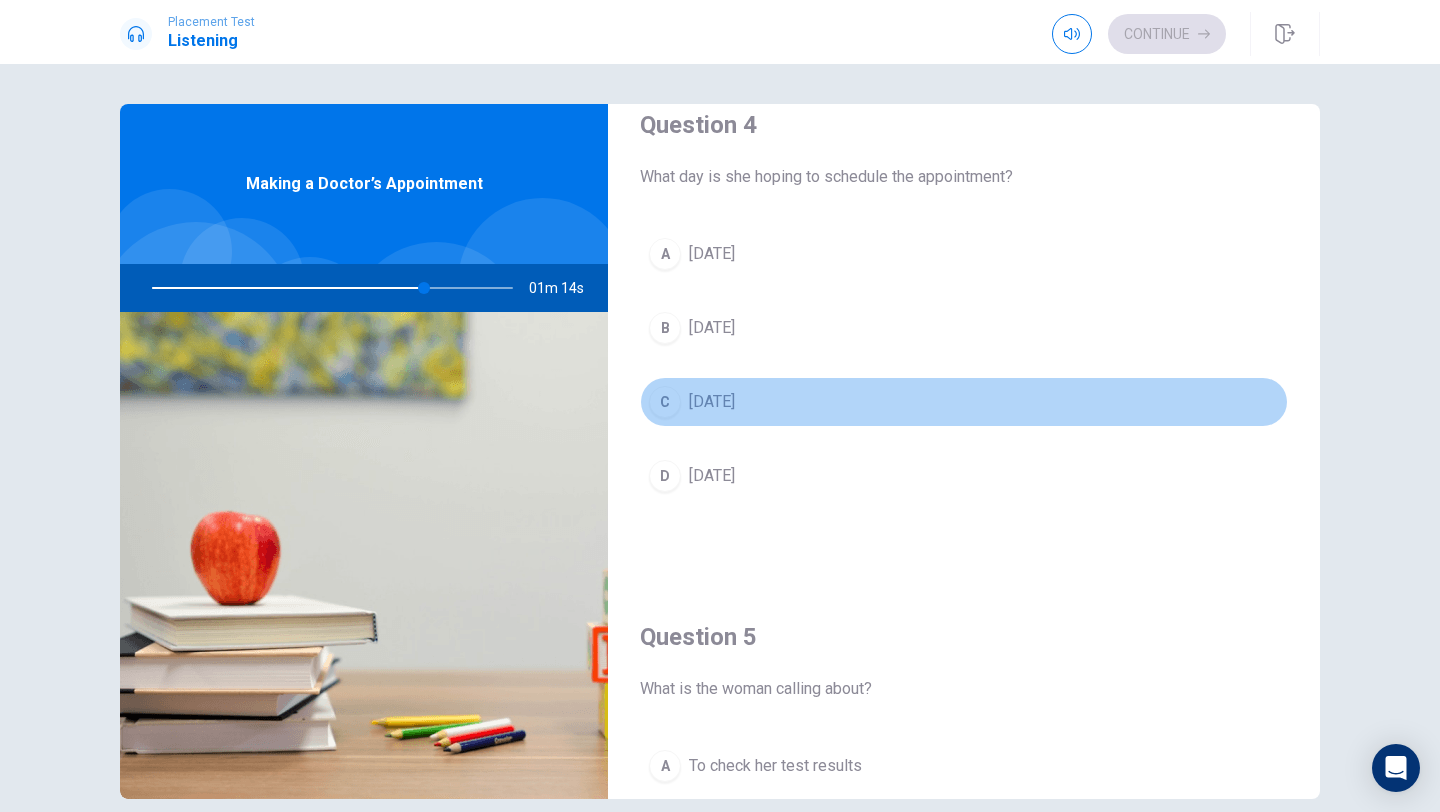 click on "C [DATE]" at bounding box center [964, 402] 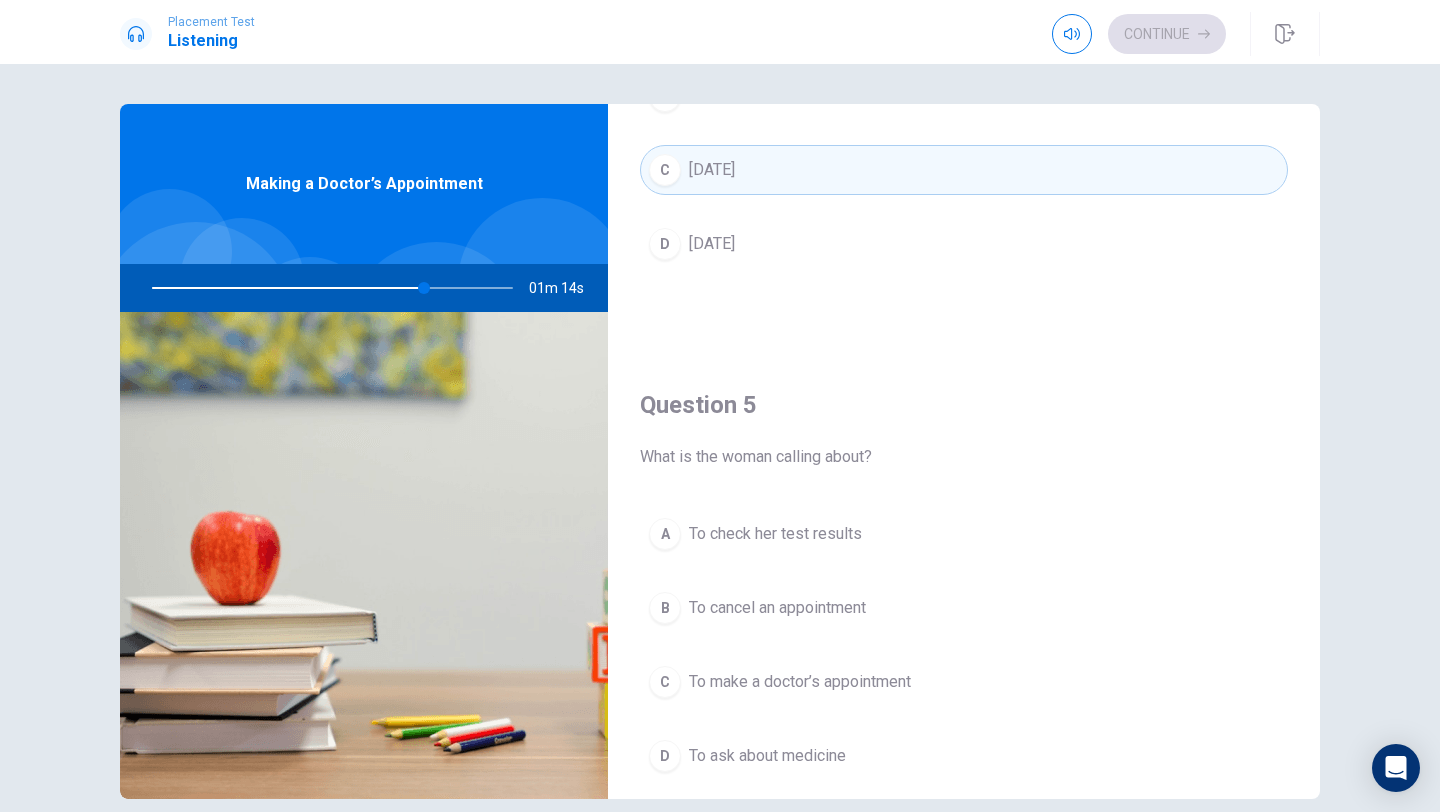 scroll, scrollTop: 1865, scrollLeft: 0, axis: vertical 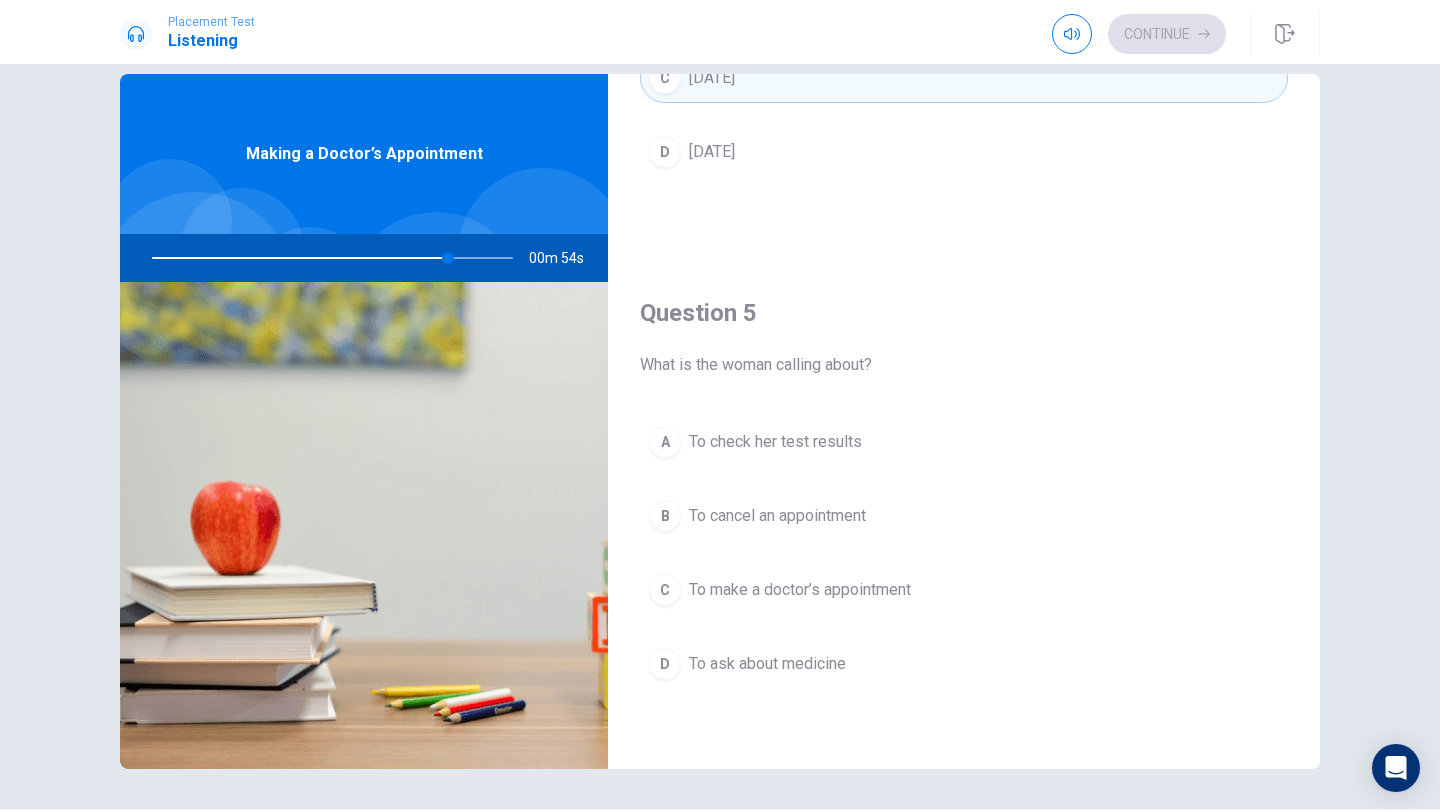 click on "To make a doctor’s appointment" at bounding box center [800, 590] 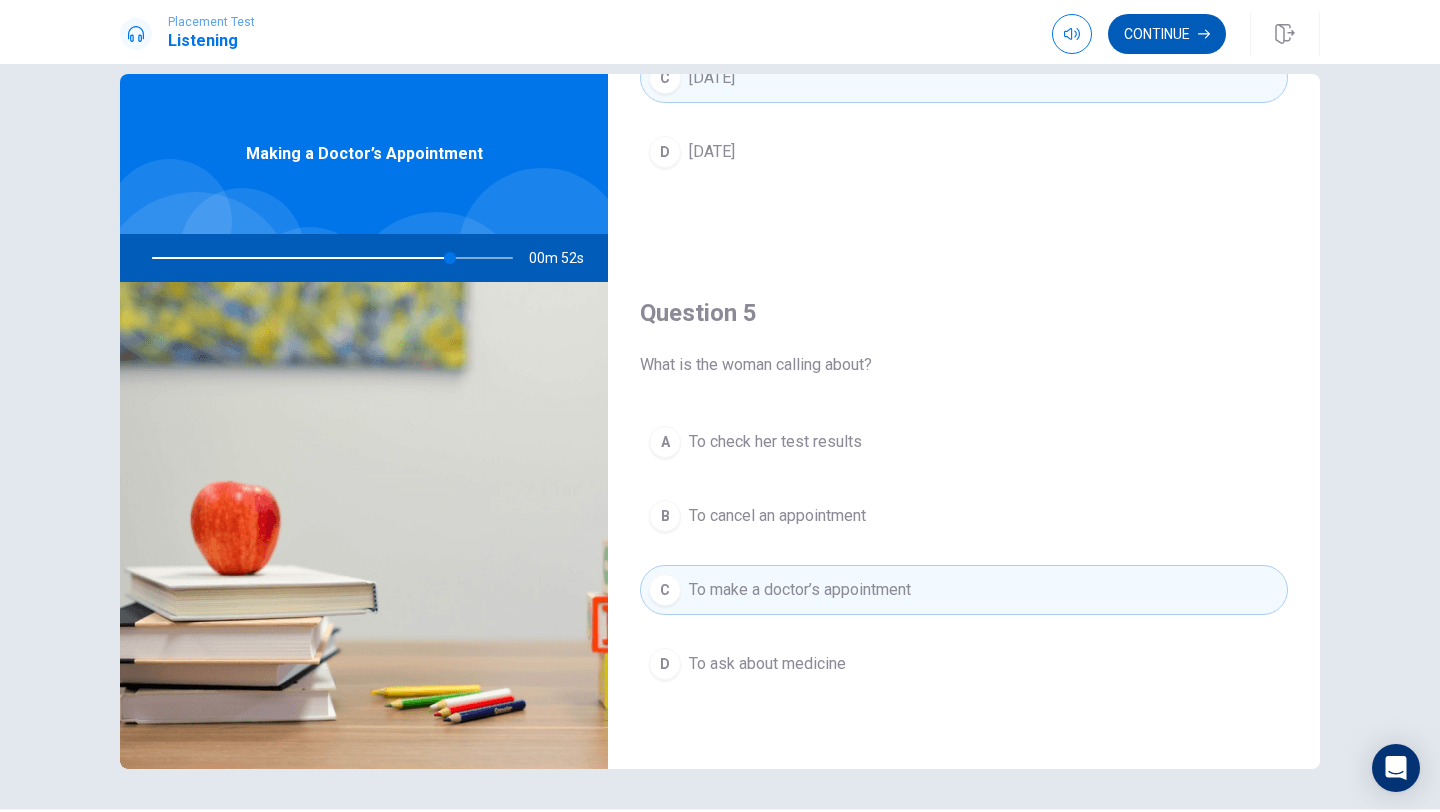 click on "Continue" at bounding box center (1167, 34) 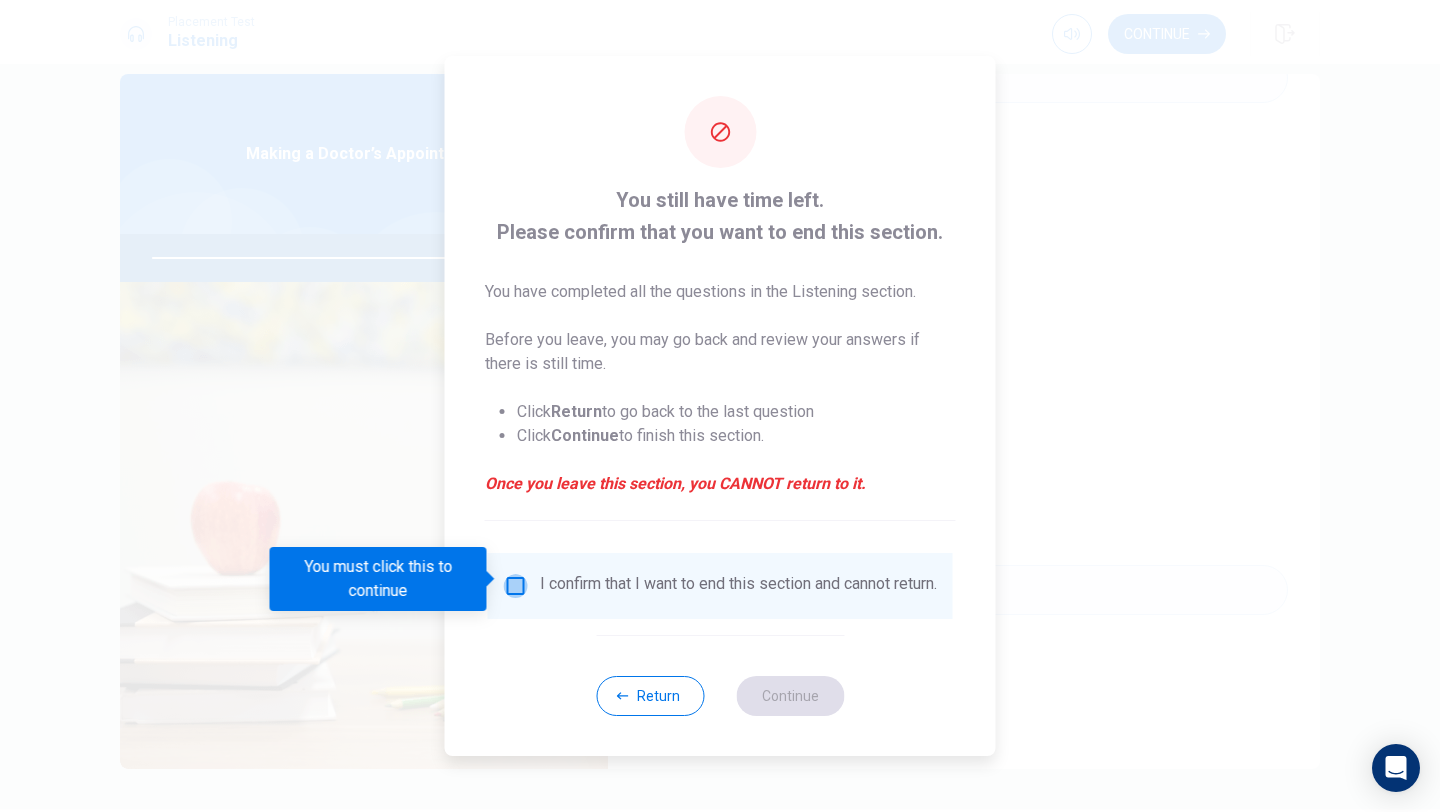 click at bounding box center (516, 586) 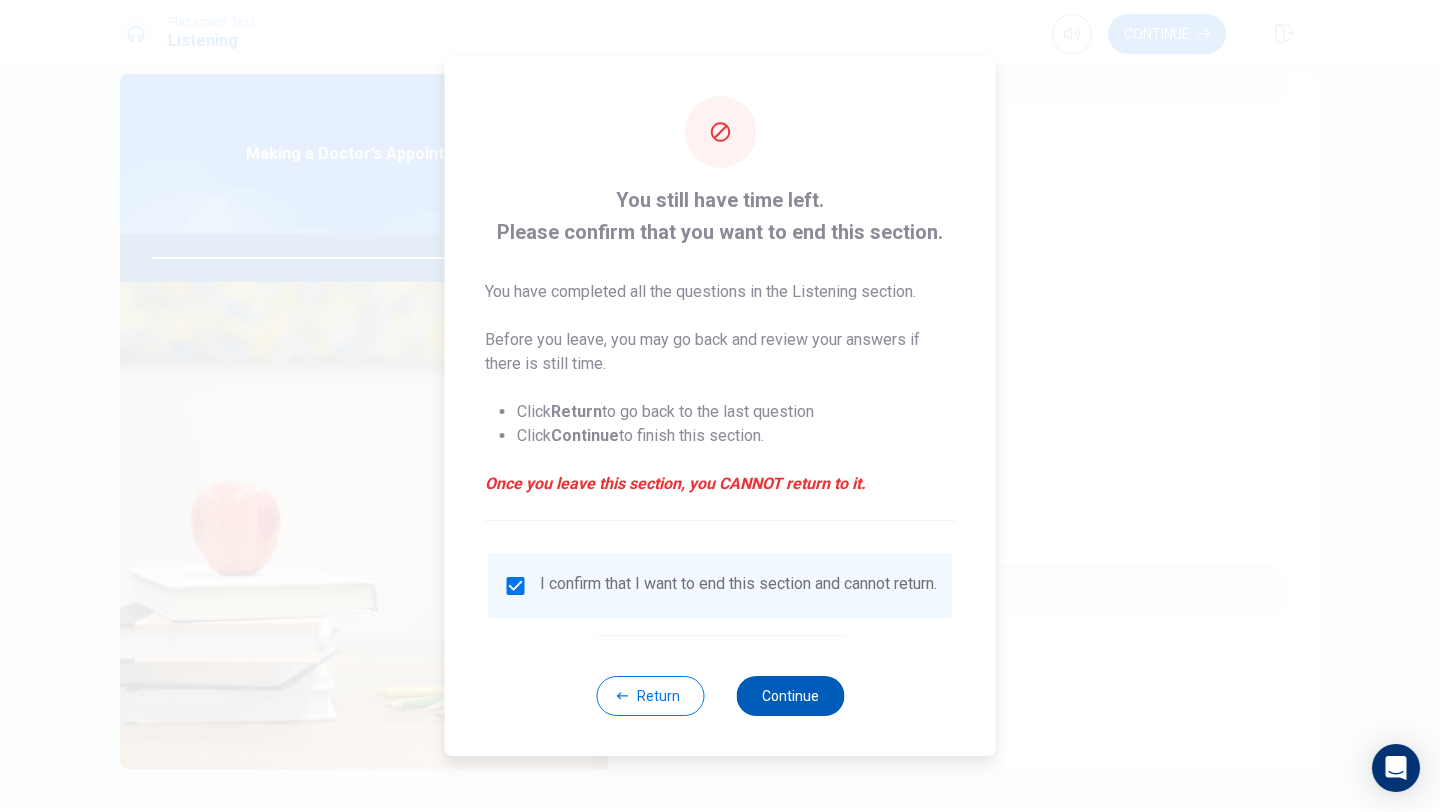 click on "Continue" at bounding box center (790, 696) 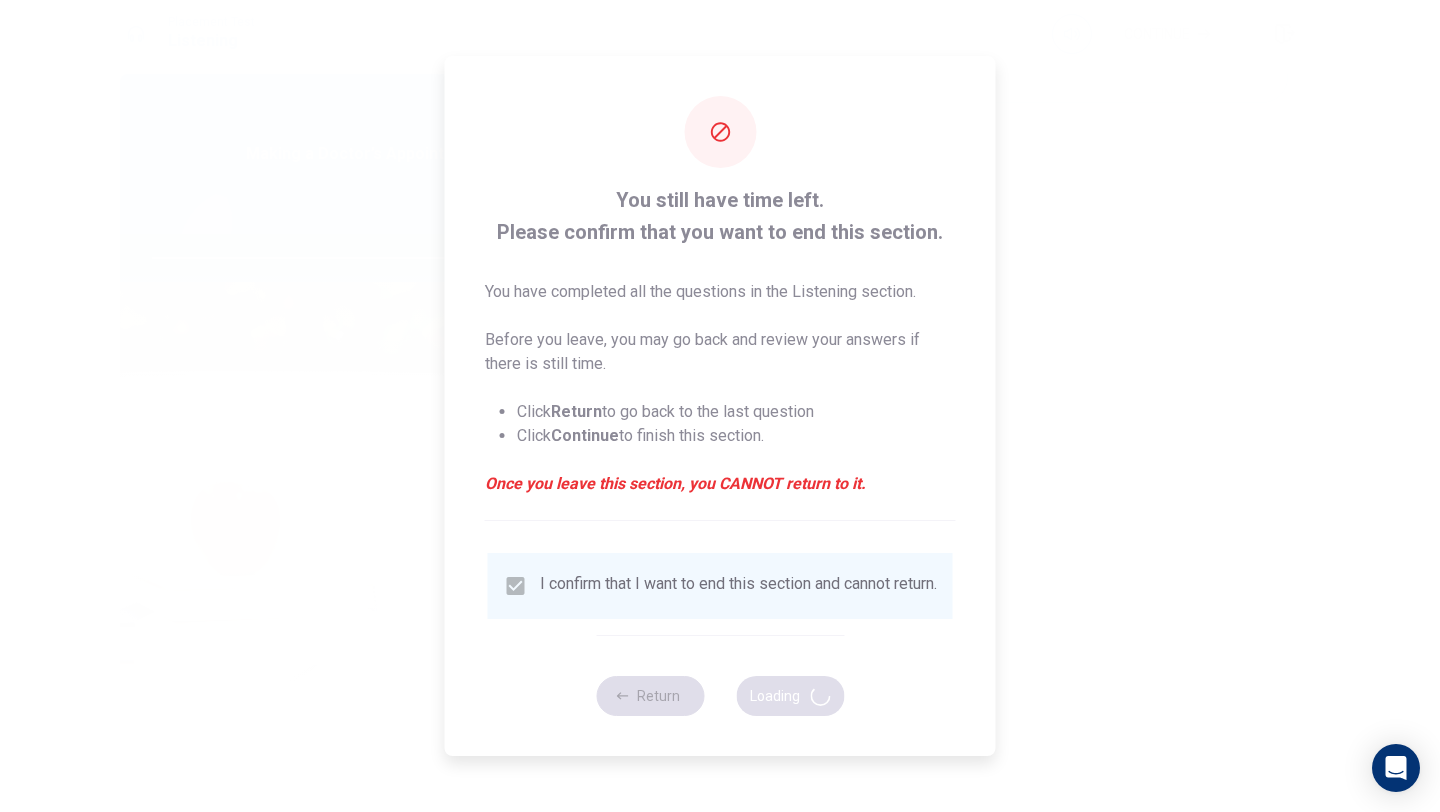 type on "88" 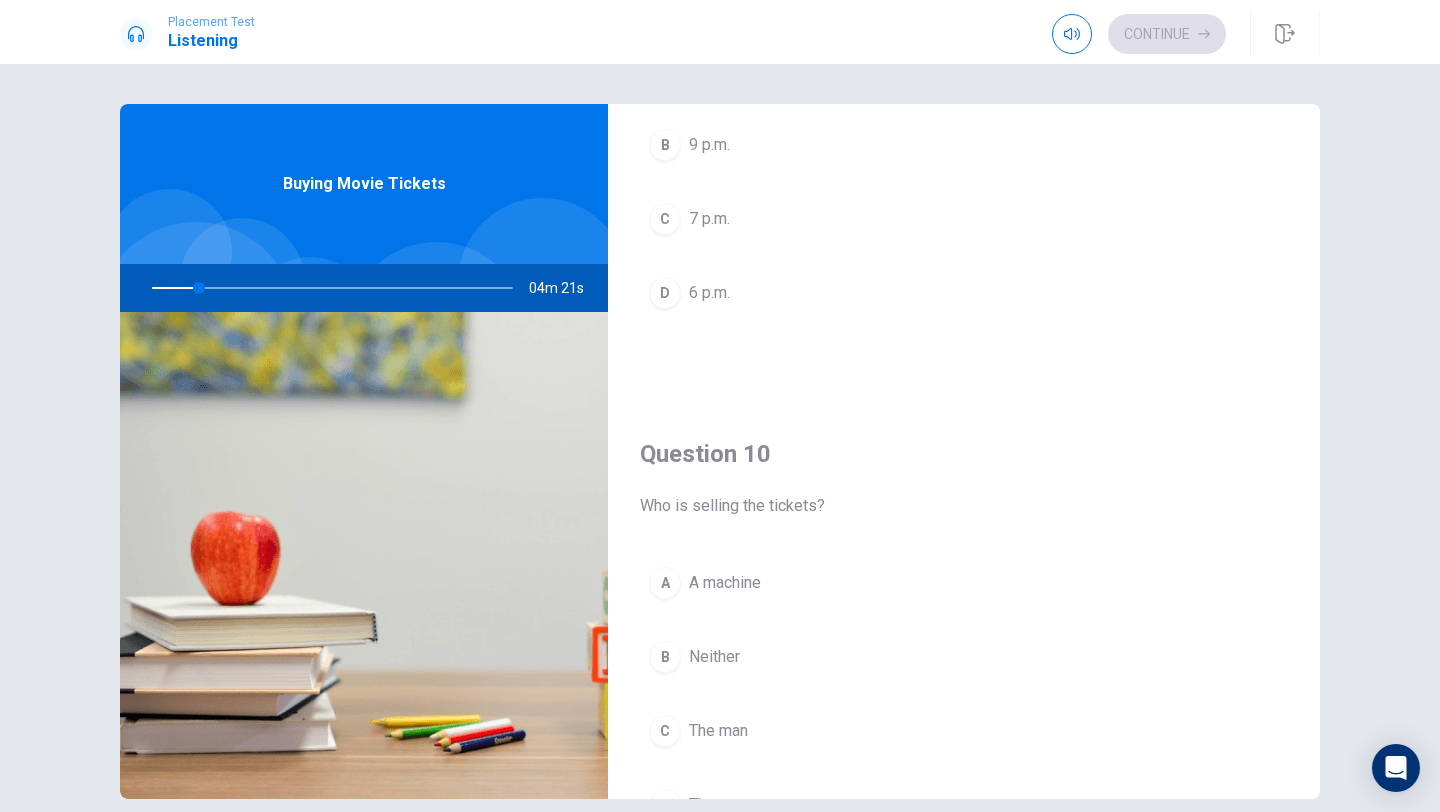 scroll, scrollTop: 1865, scrollLeft: 0, axis: vertical 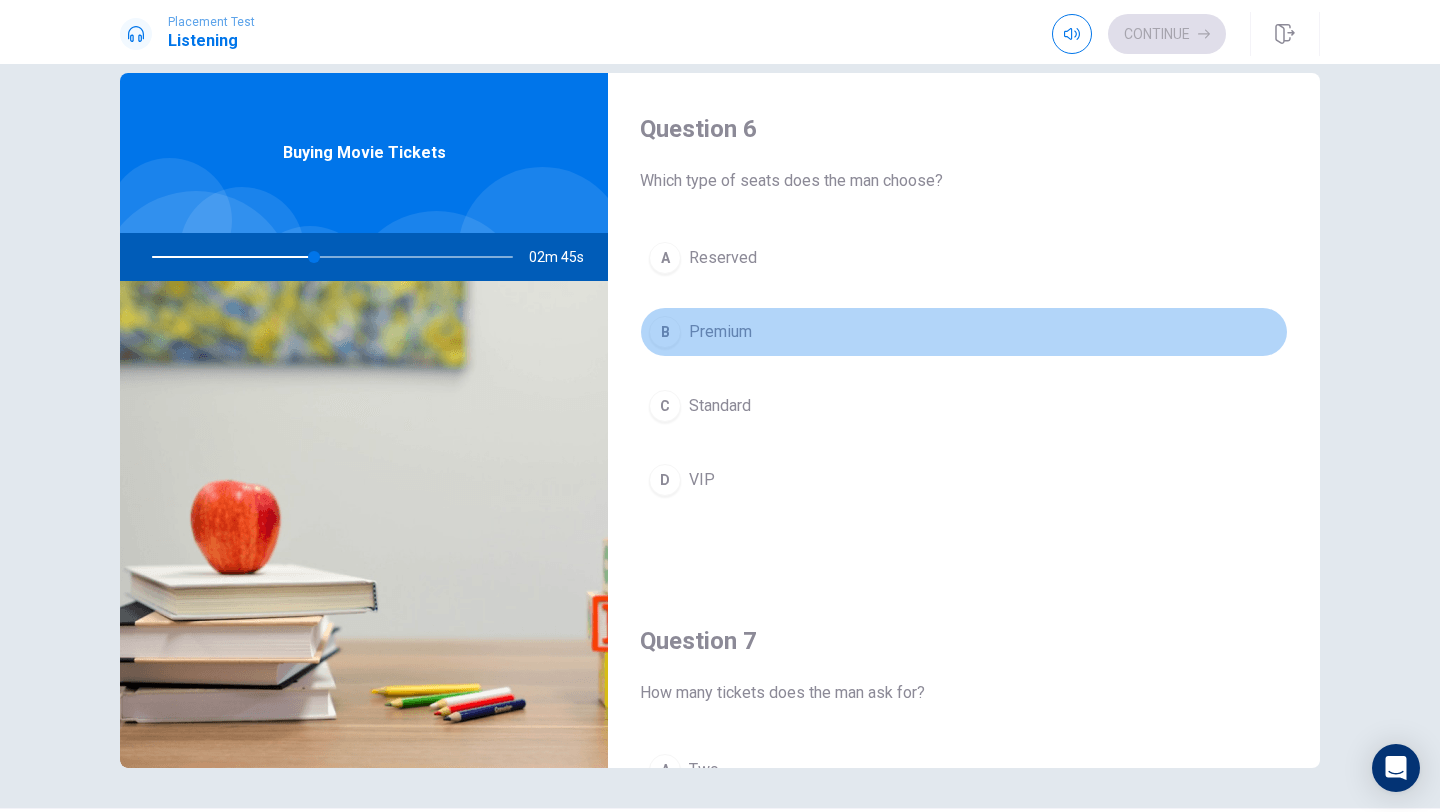 click on "B Premium" at bounding box center (964, 332) 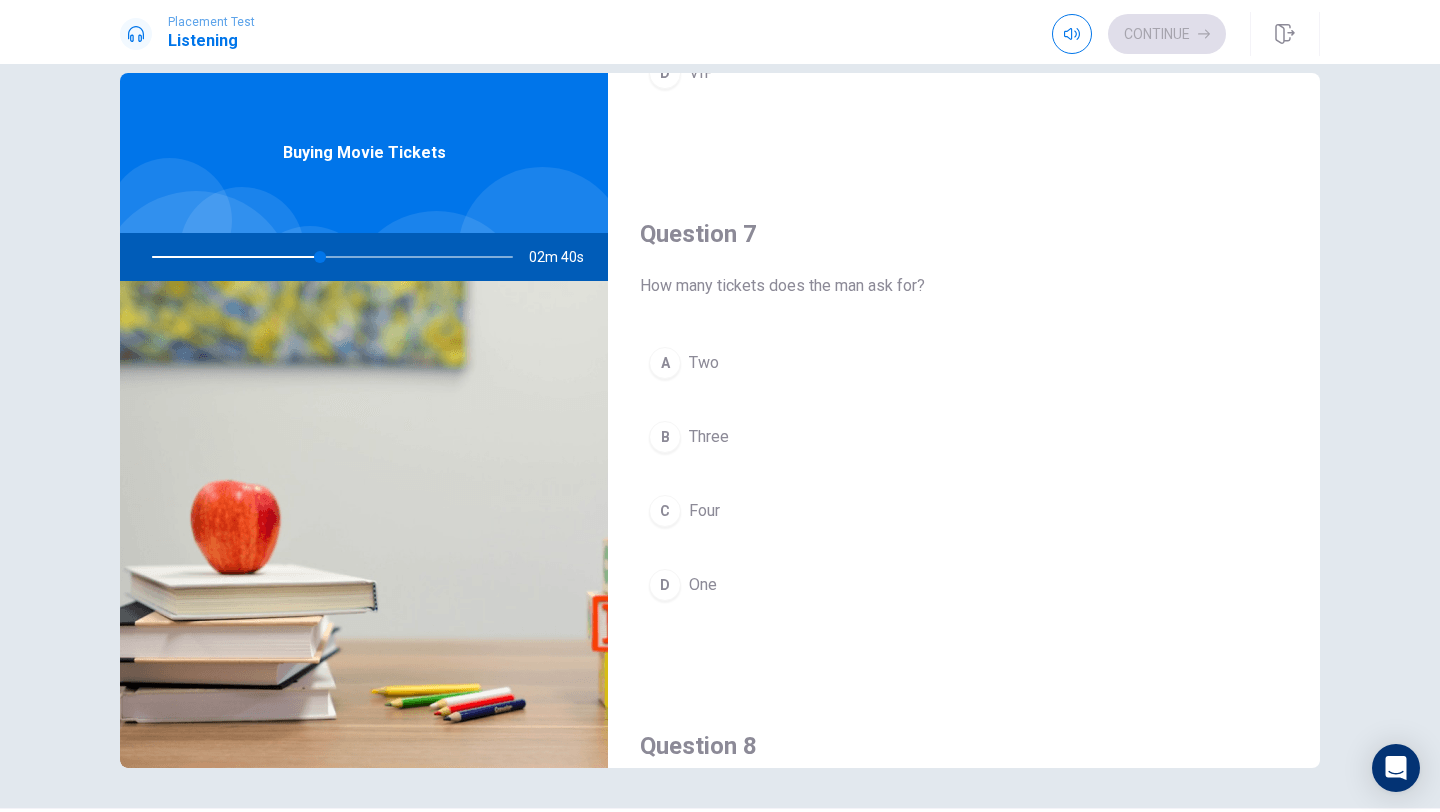 scroll, scrollTop: 405, scrollLeft: 0, axis: vertical 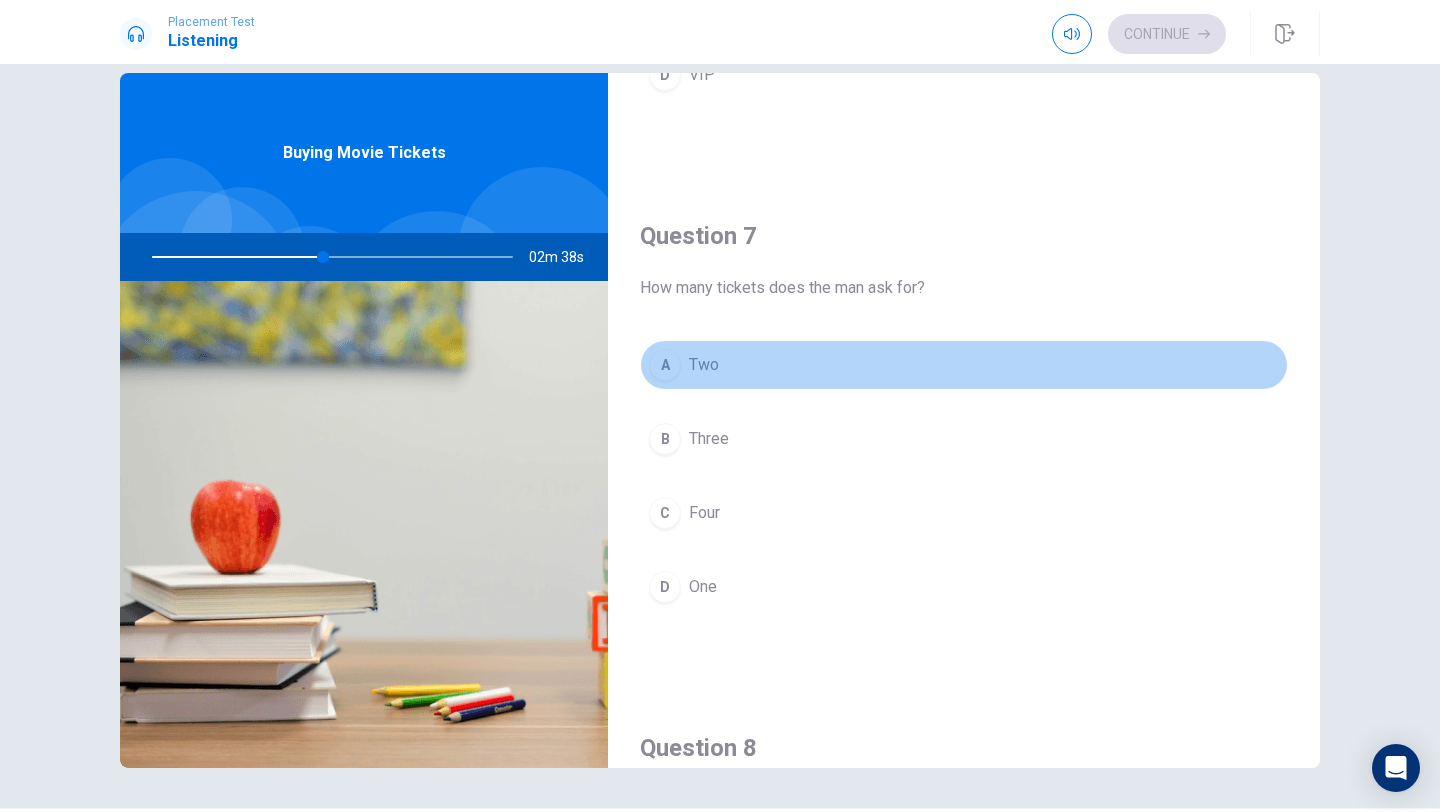 click on "A" at bounding box center [665, 365] 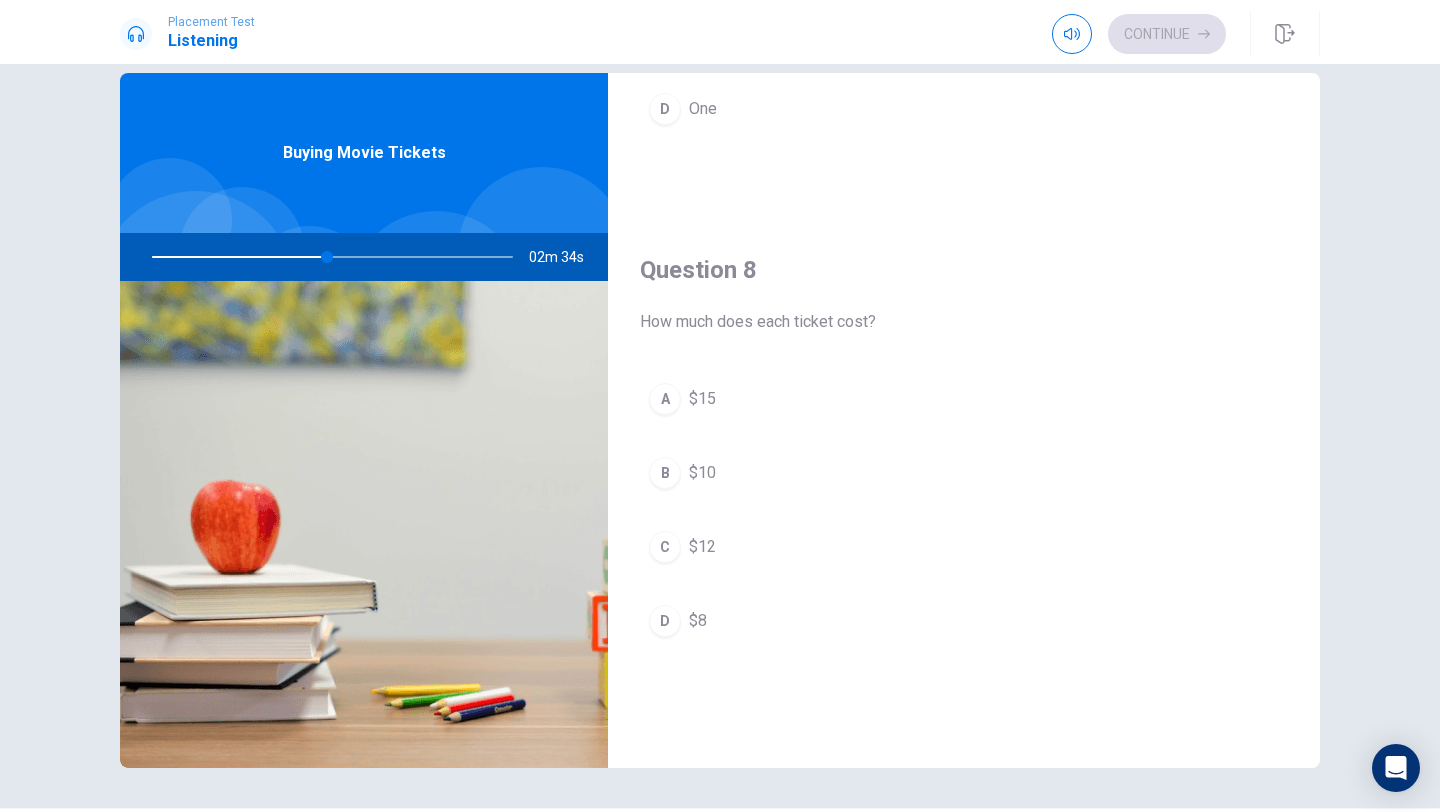 scroll, scrollTop: 887, scrollLeft: 0, axis: vertical 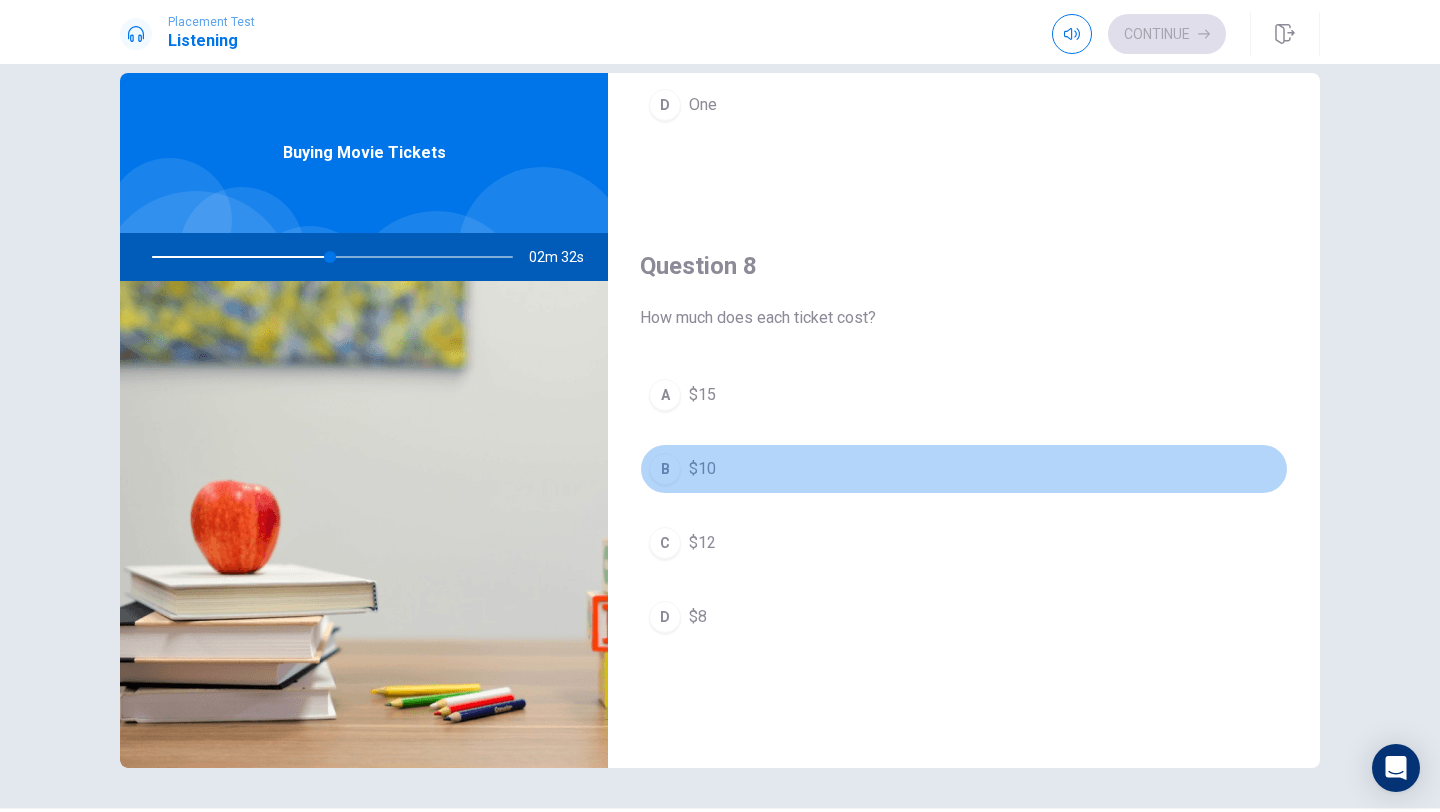 click on "B $10" at bounding box center (964, 469) 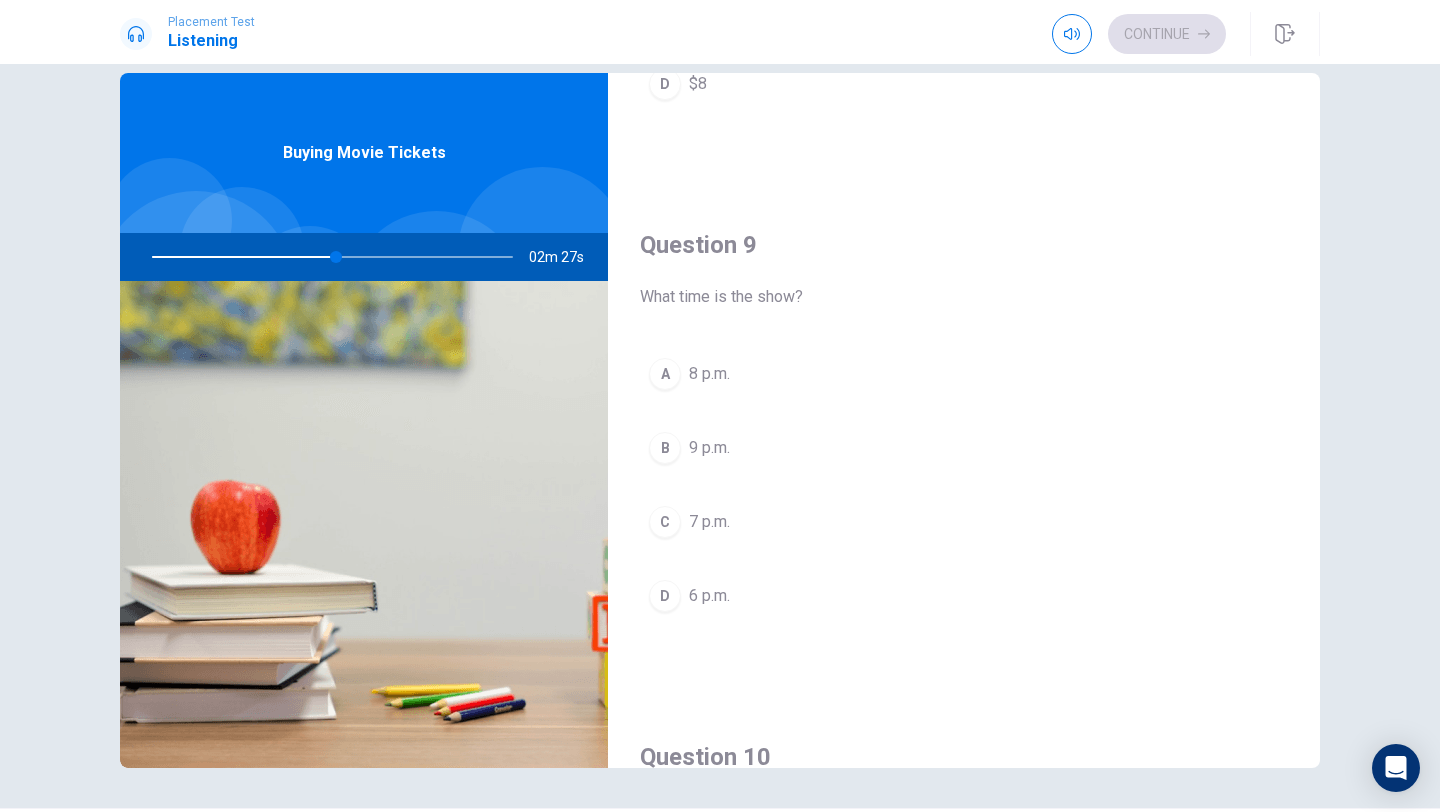 scroll, scrollTop: 1434, scrollLeft: 0, axis: vertical 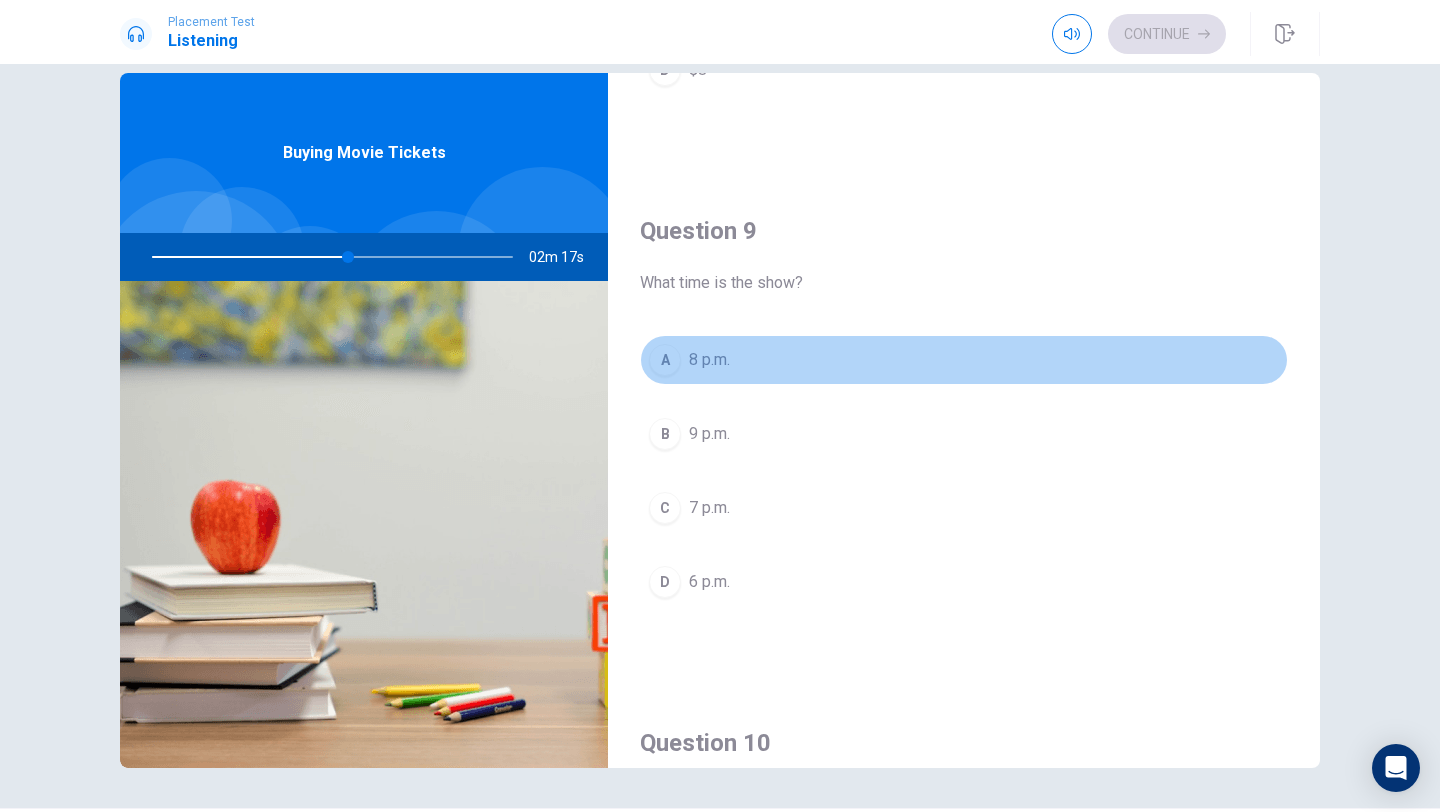 click on "A 8 p.m." at bounding box center (964, 360) 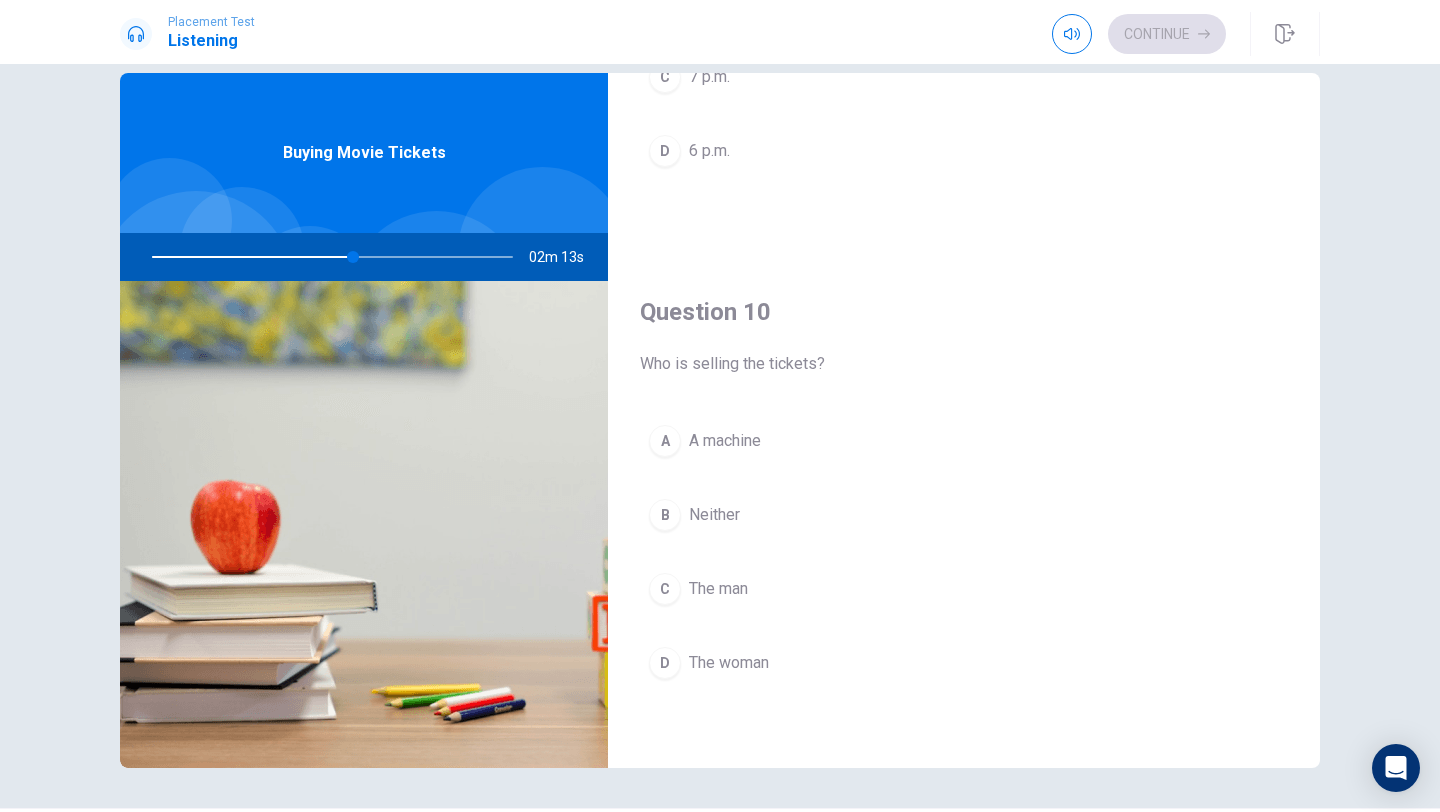 scroll, scrollTop: 1859, scrollLeft: 0, axis: vertical 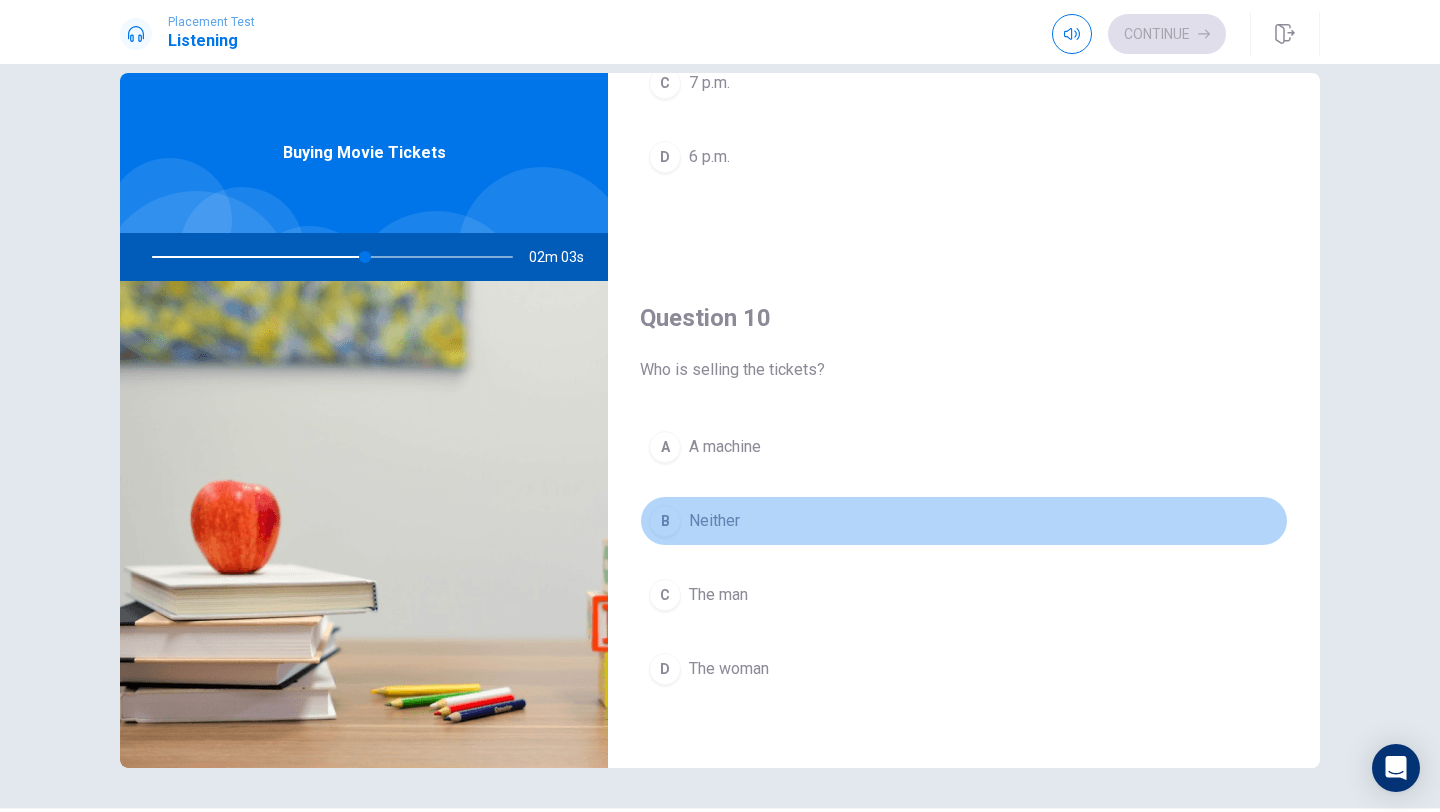 click on "Neither" at bounding box center (714, 521) 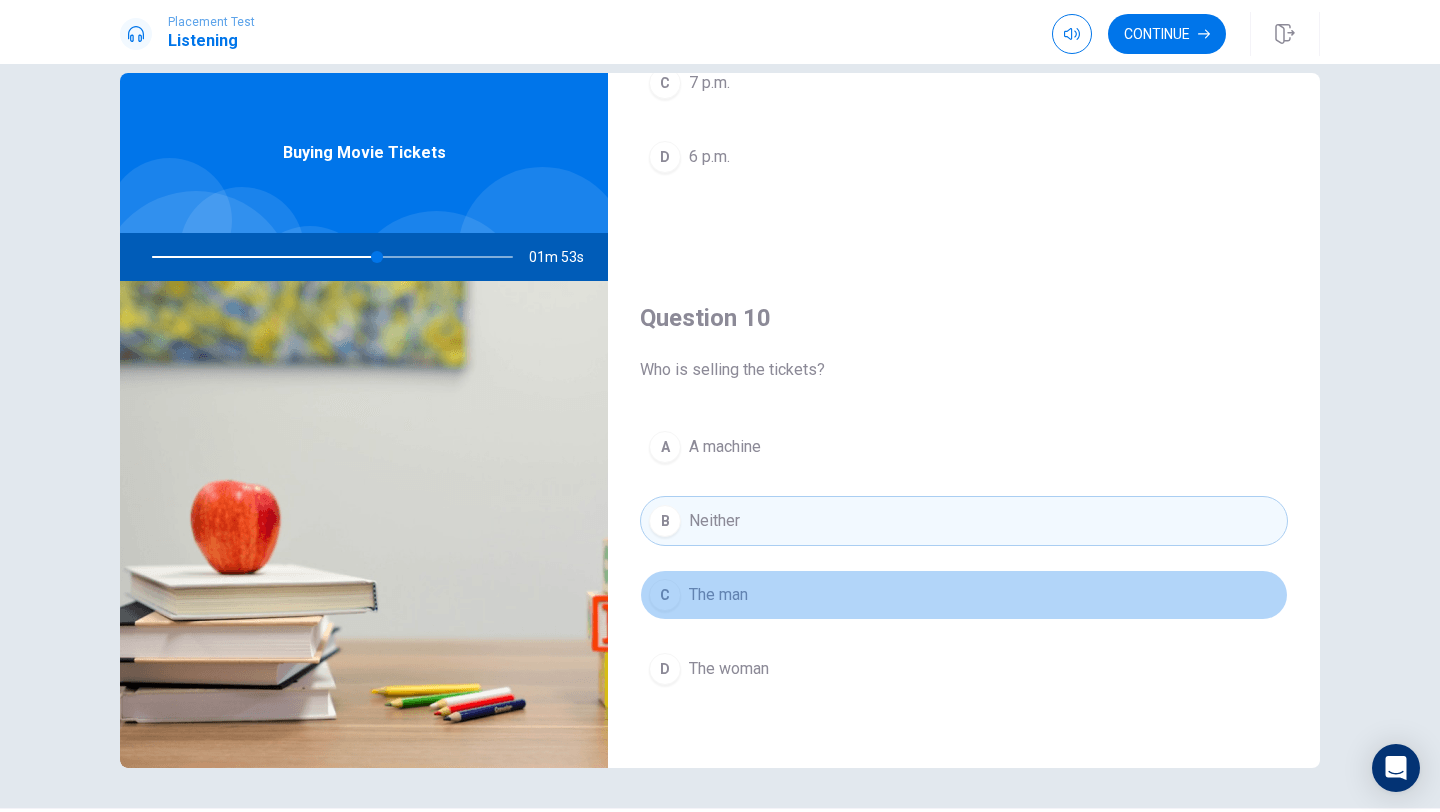 click on "C The man" at bounding box center [964, 595] 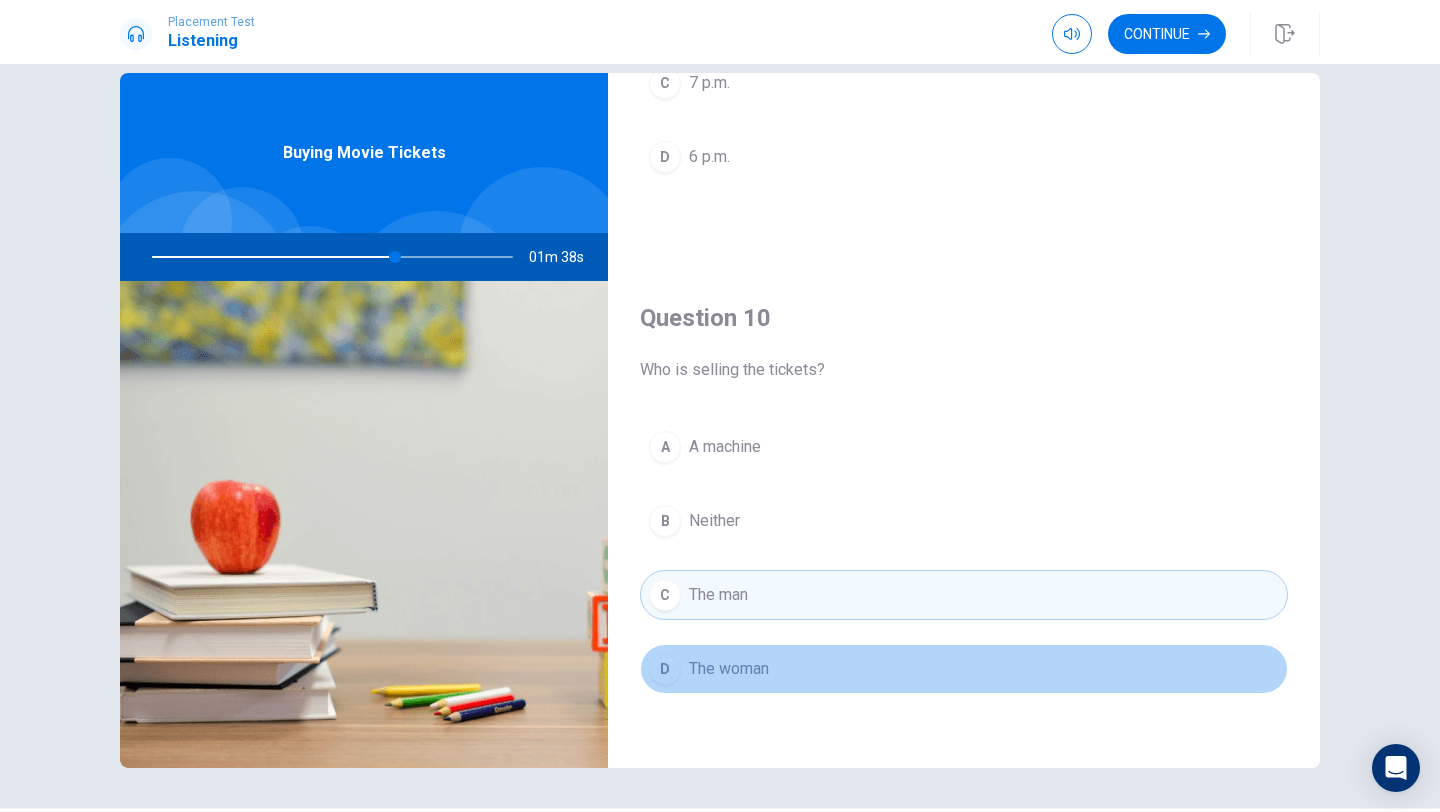 click on "D The woman" at bounding box center [964, 669] 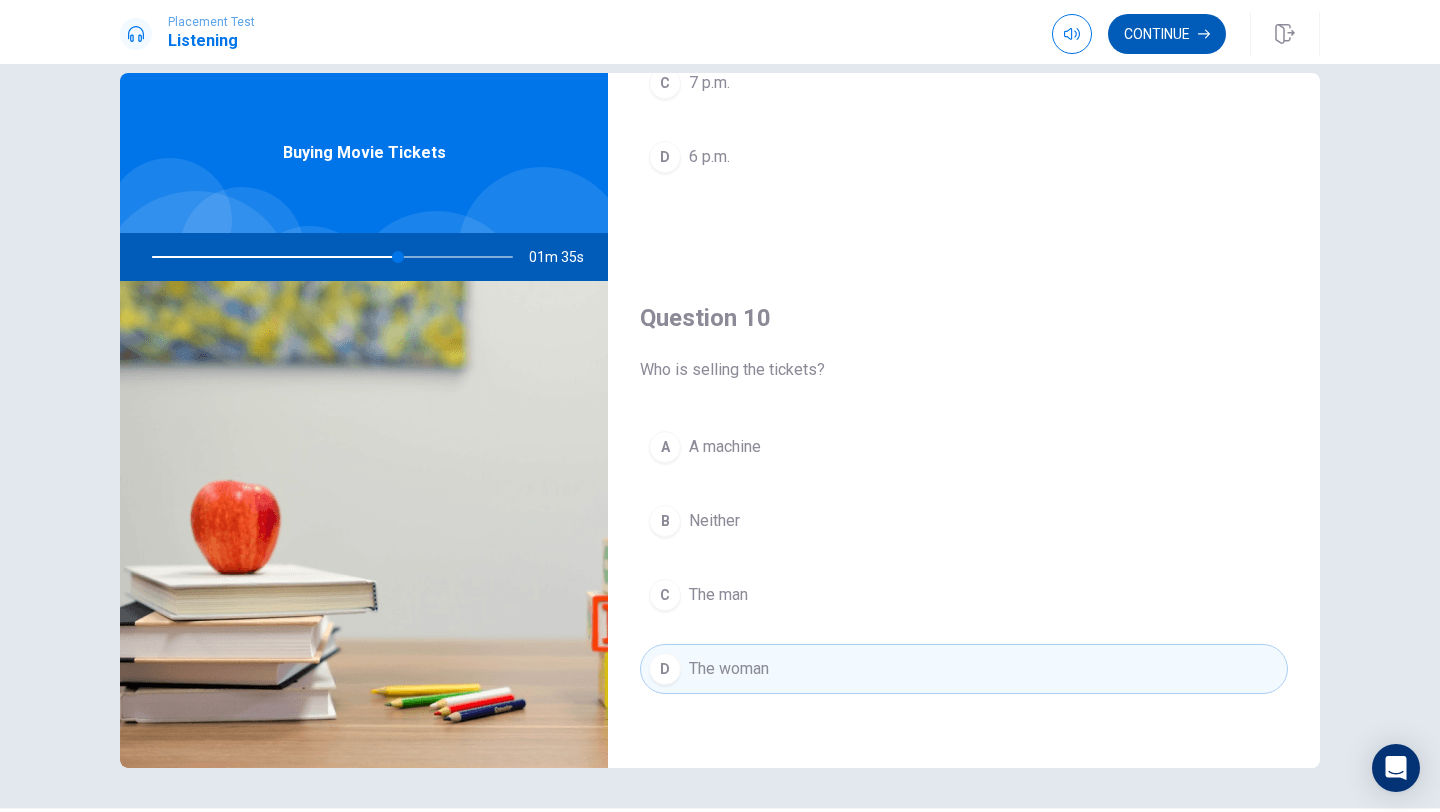 click on "Continue" at bounding box center (1167, 34) 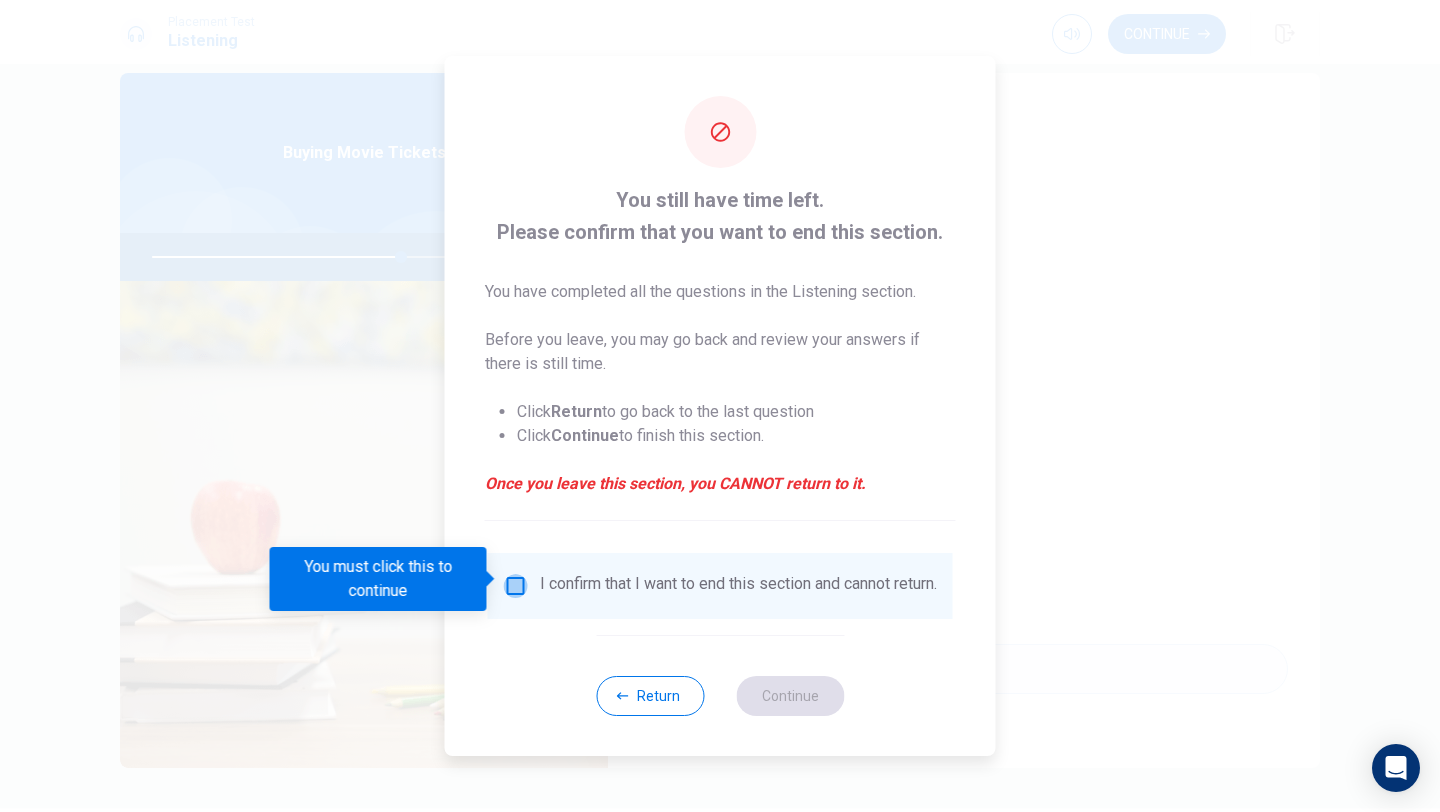 click at bounding box center (516, 586) 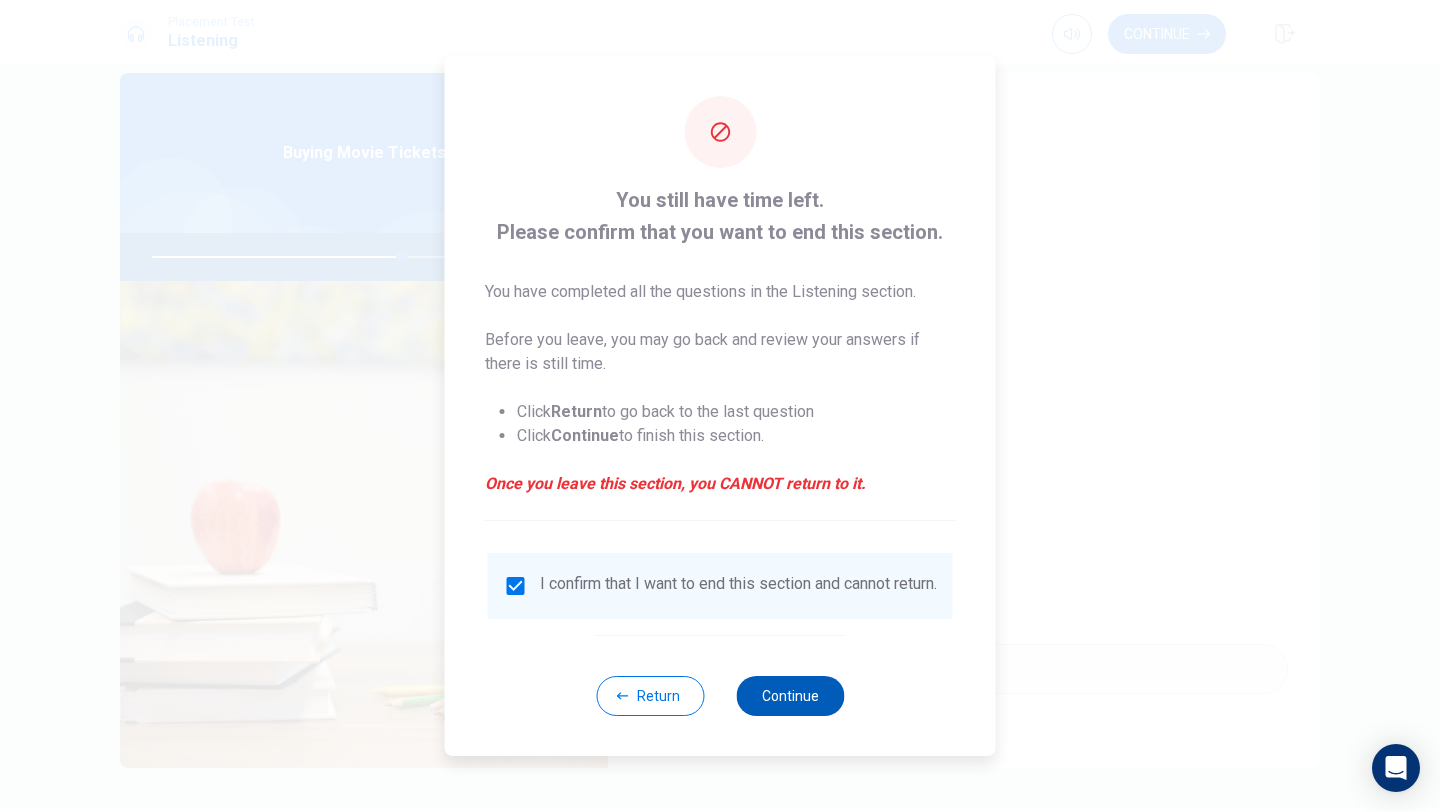 click on "Continue" at bounding box center (790, 696) 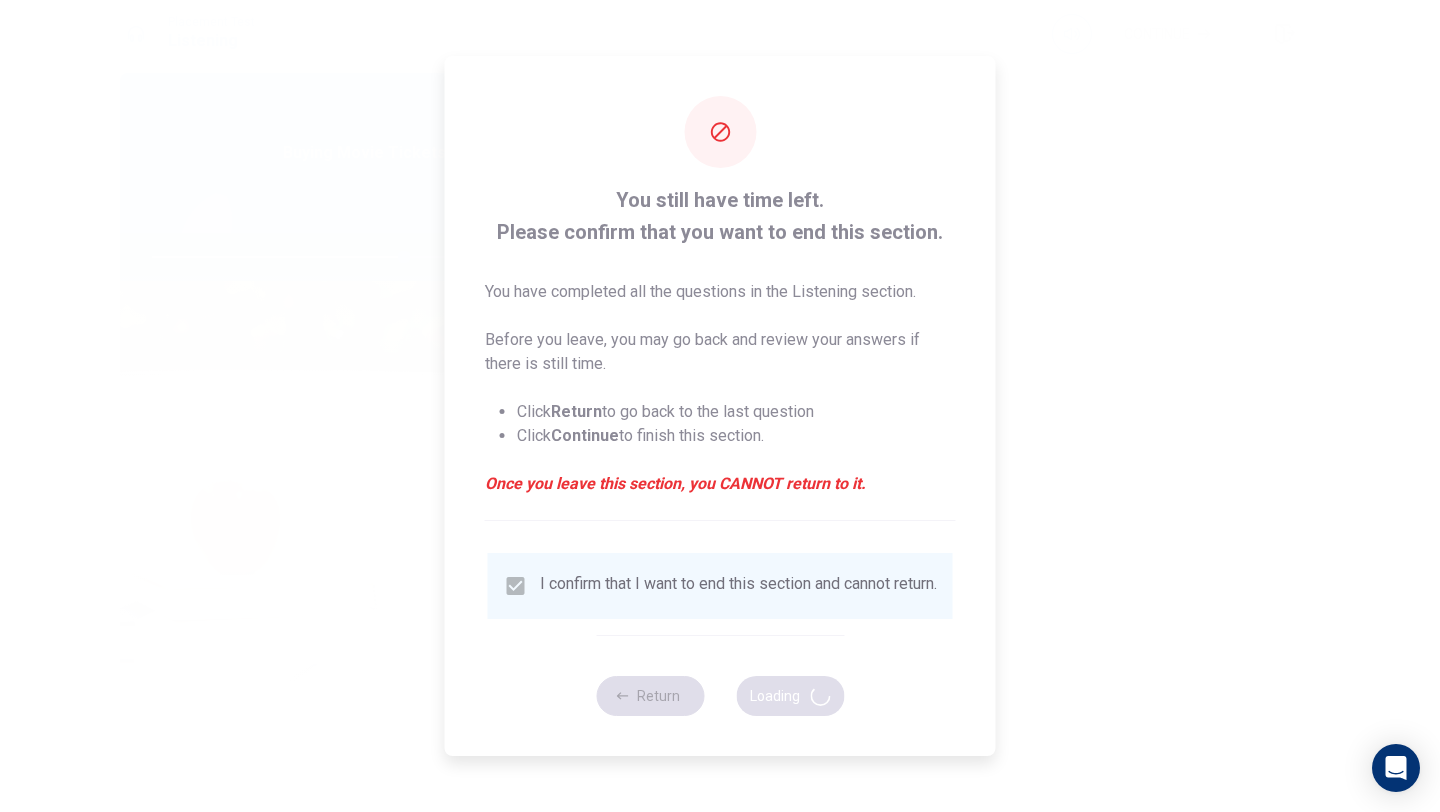 type on "70" 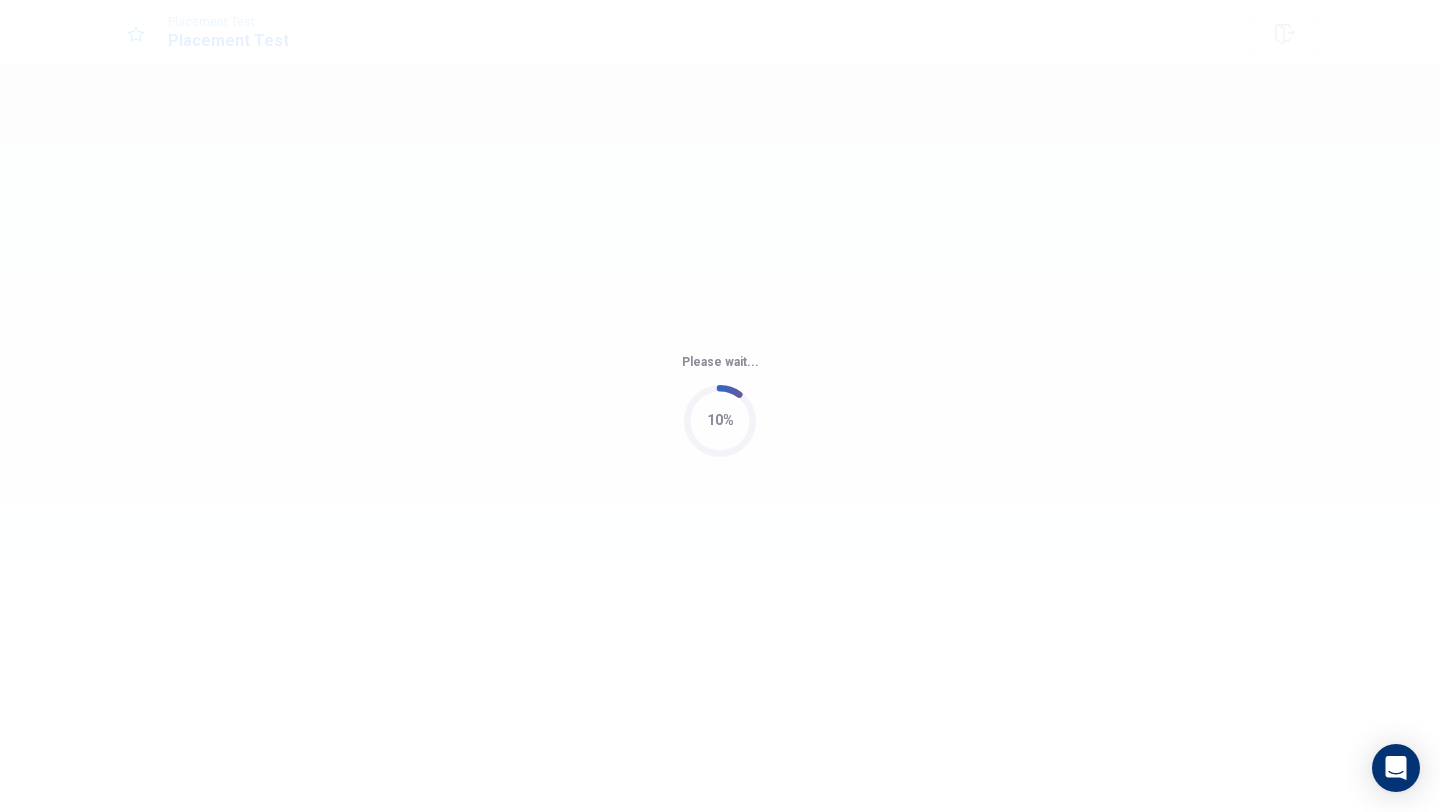 scroll, scrollTop: 0, scrollLeft: 0, axis: both 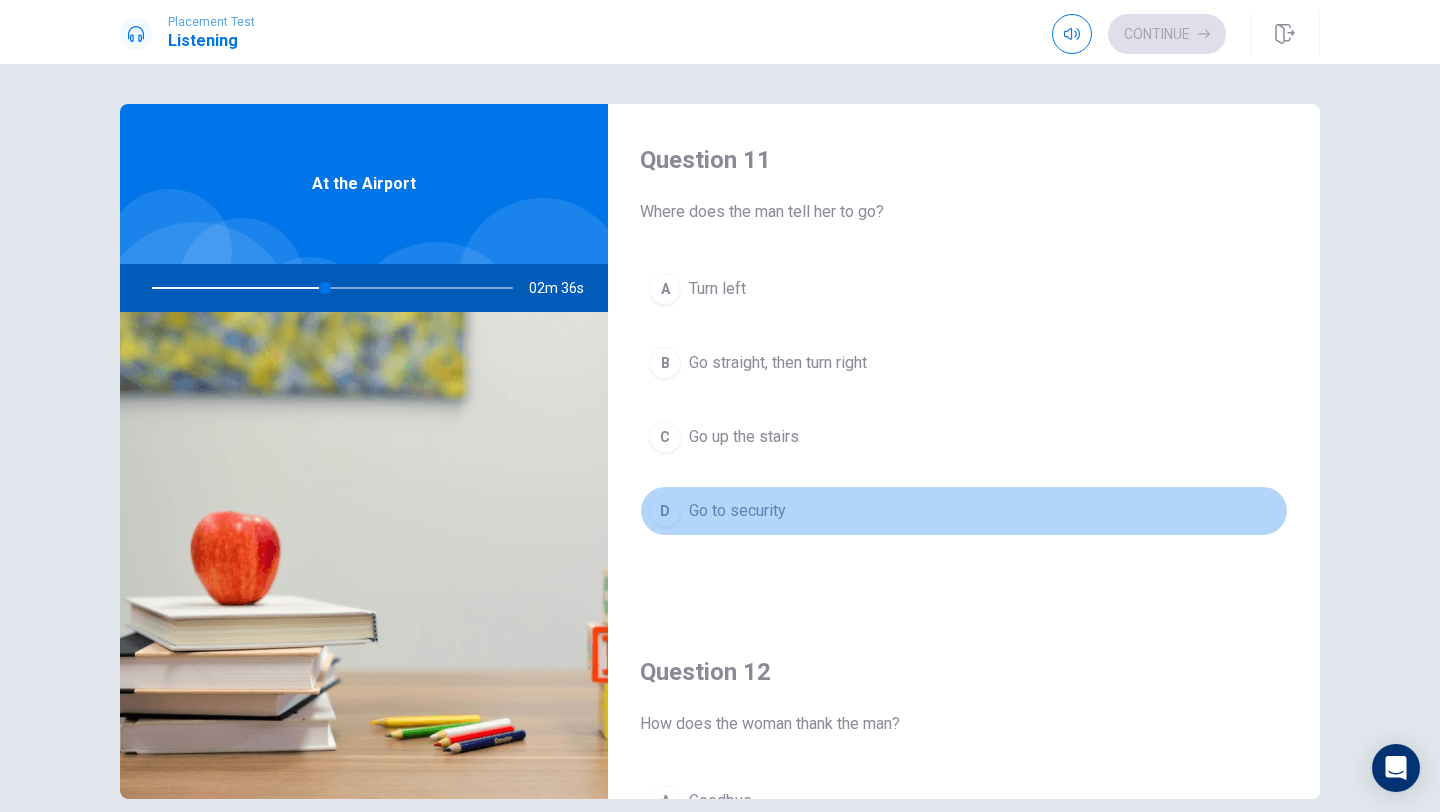 click on "Go to security" at bounding box center (737, 511) 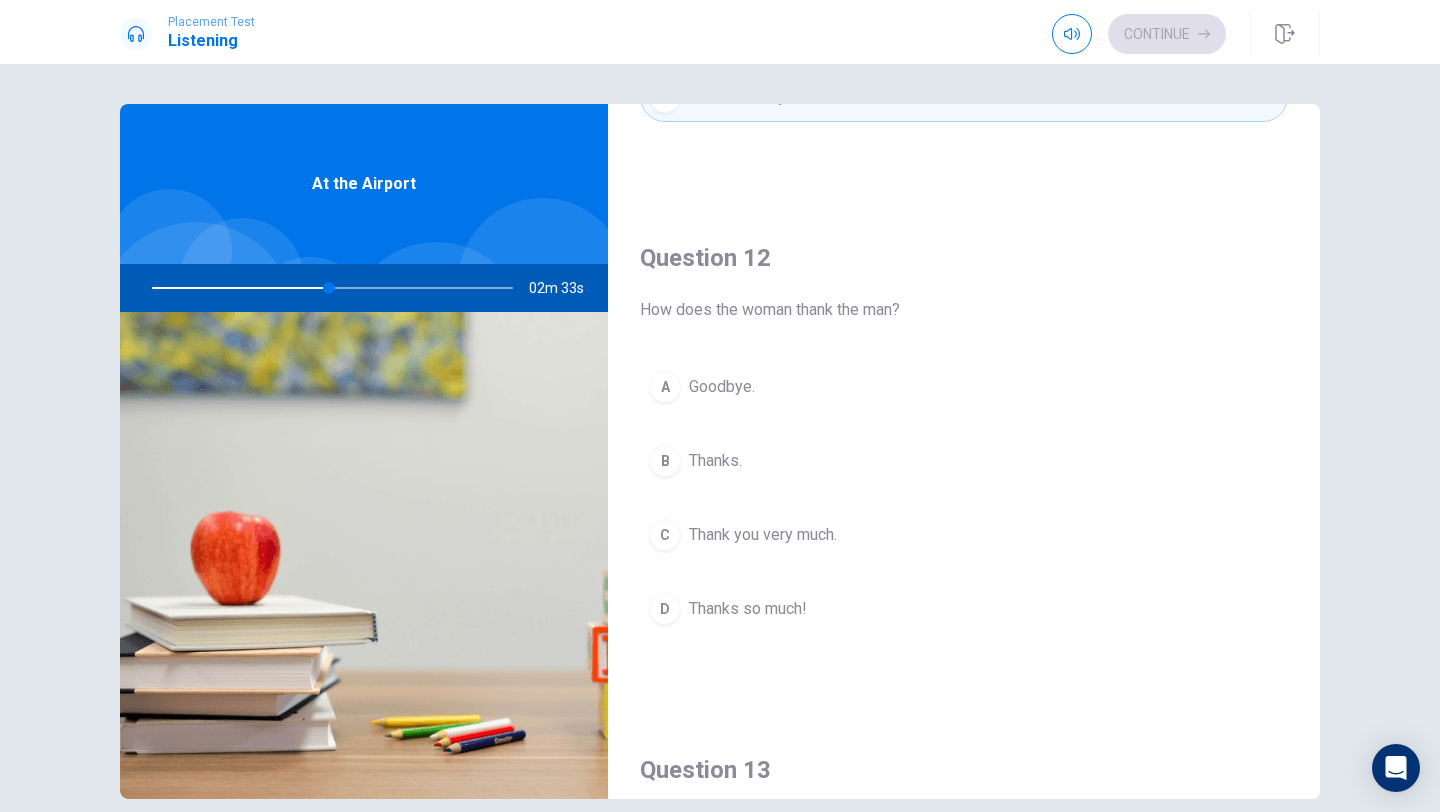 scroll, scrollTop: 430, scrollLeft: 0, axis: vertical 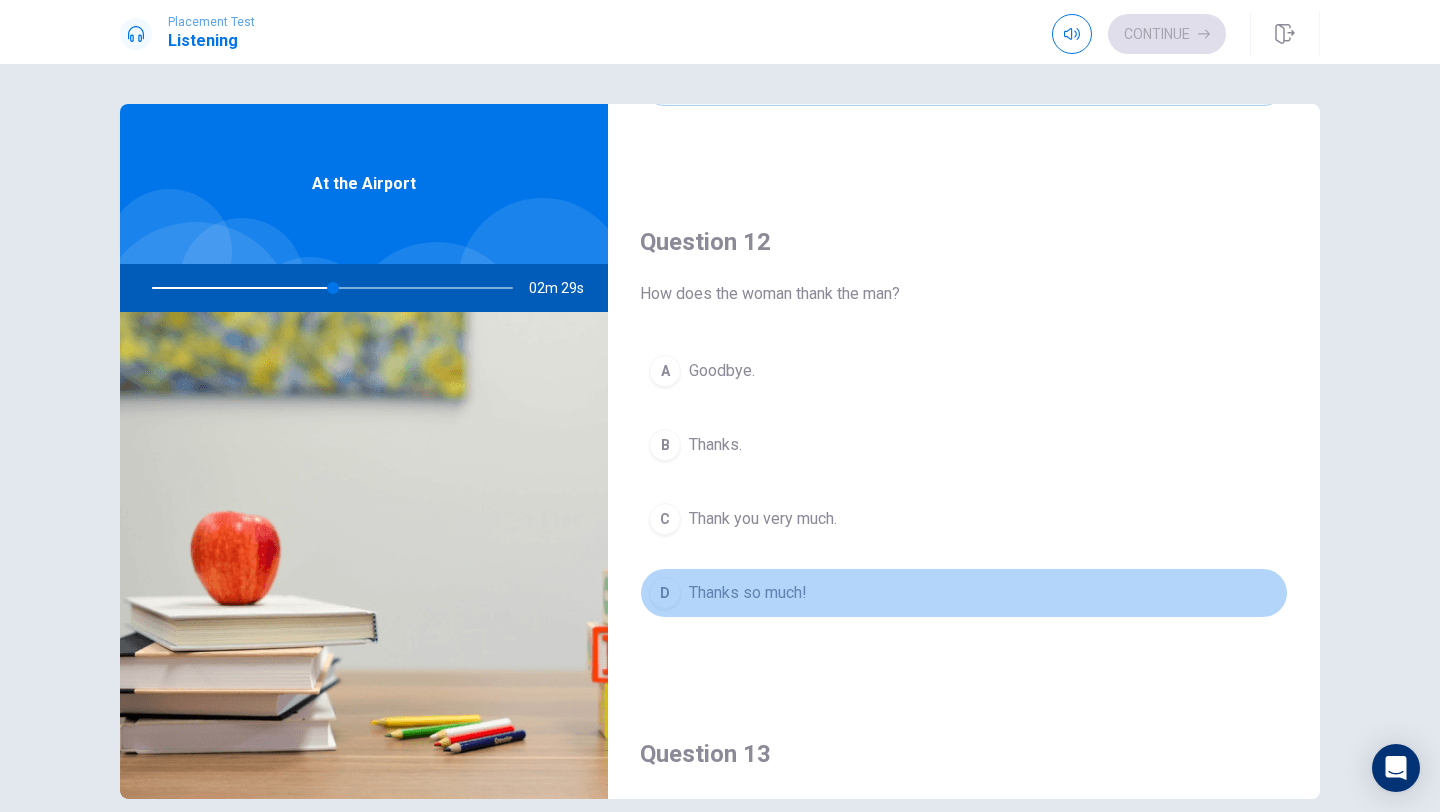 click on "Thanks so much!" at bounding box center (748, 593) 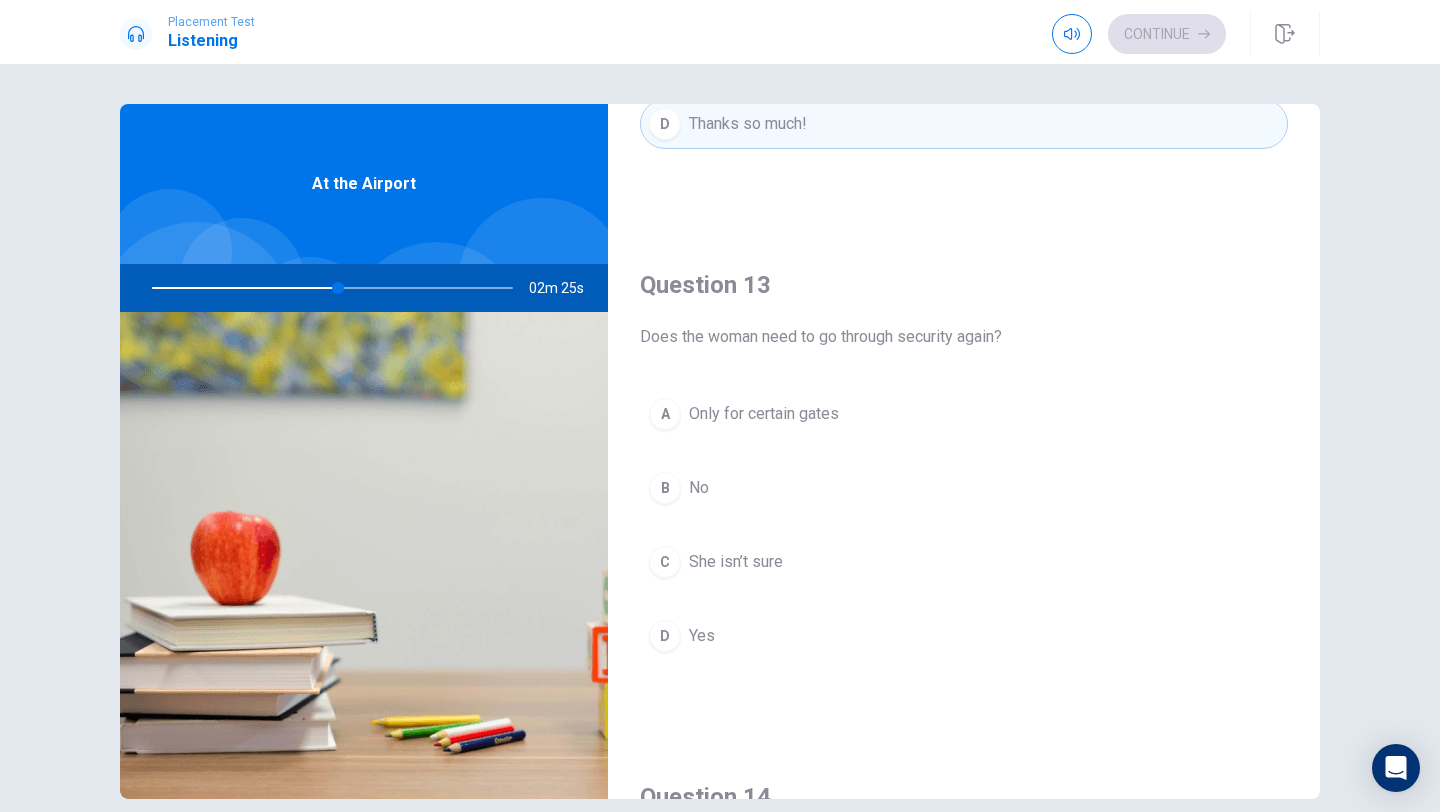 scroll, scrollTop: 898, scrollLeft: 0, axis: vertical 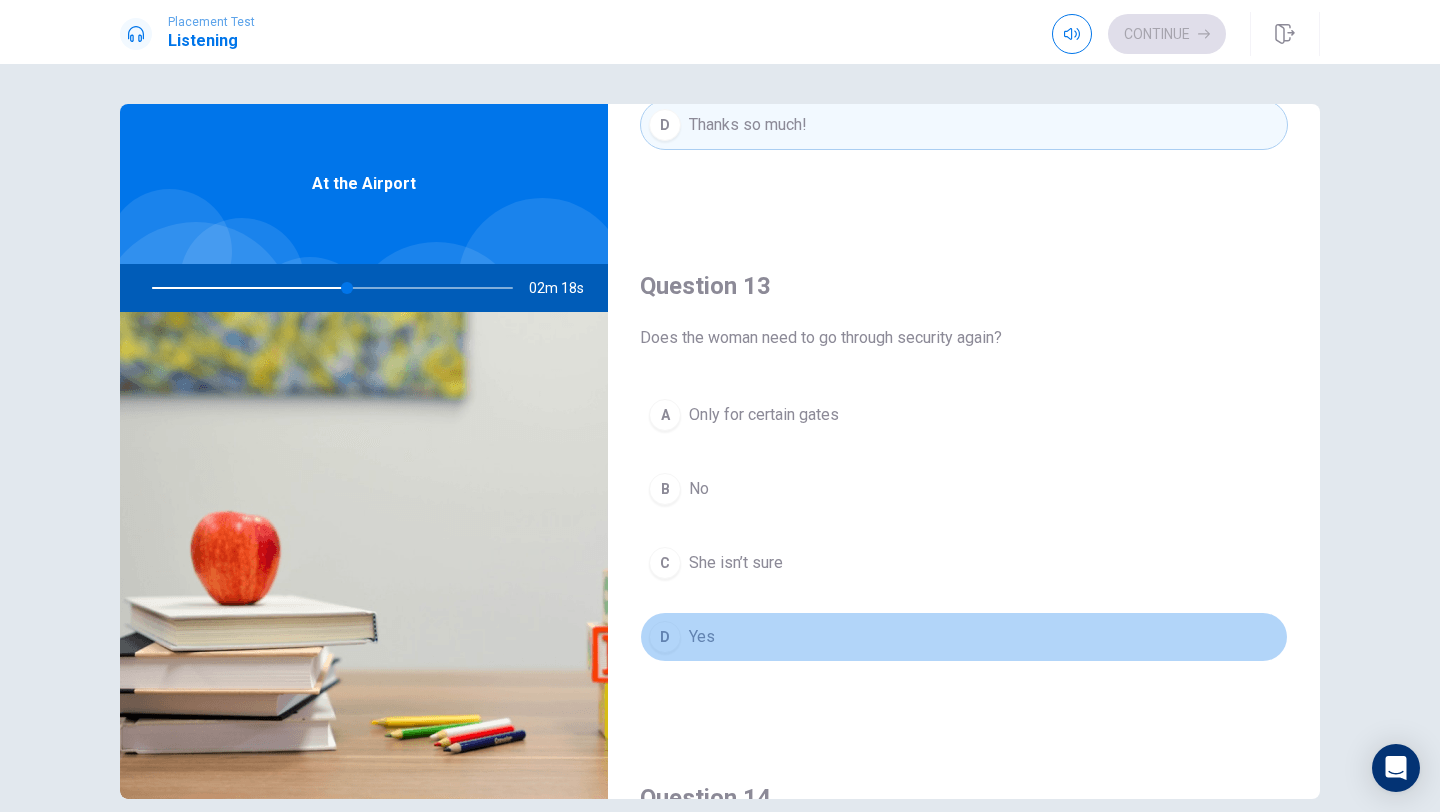 click on "D Yes" at bounding box center [964, 637] 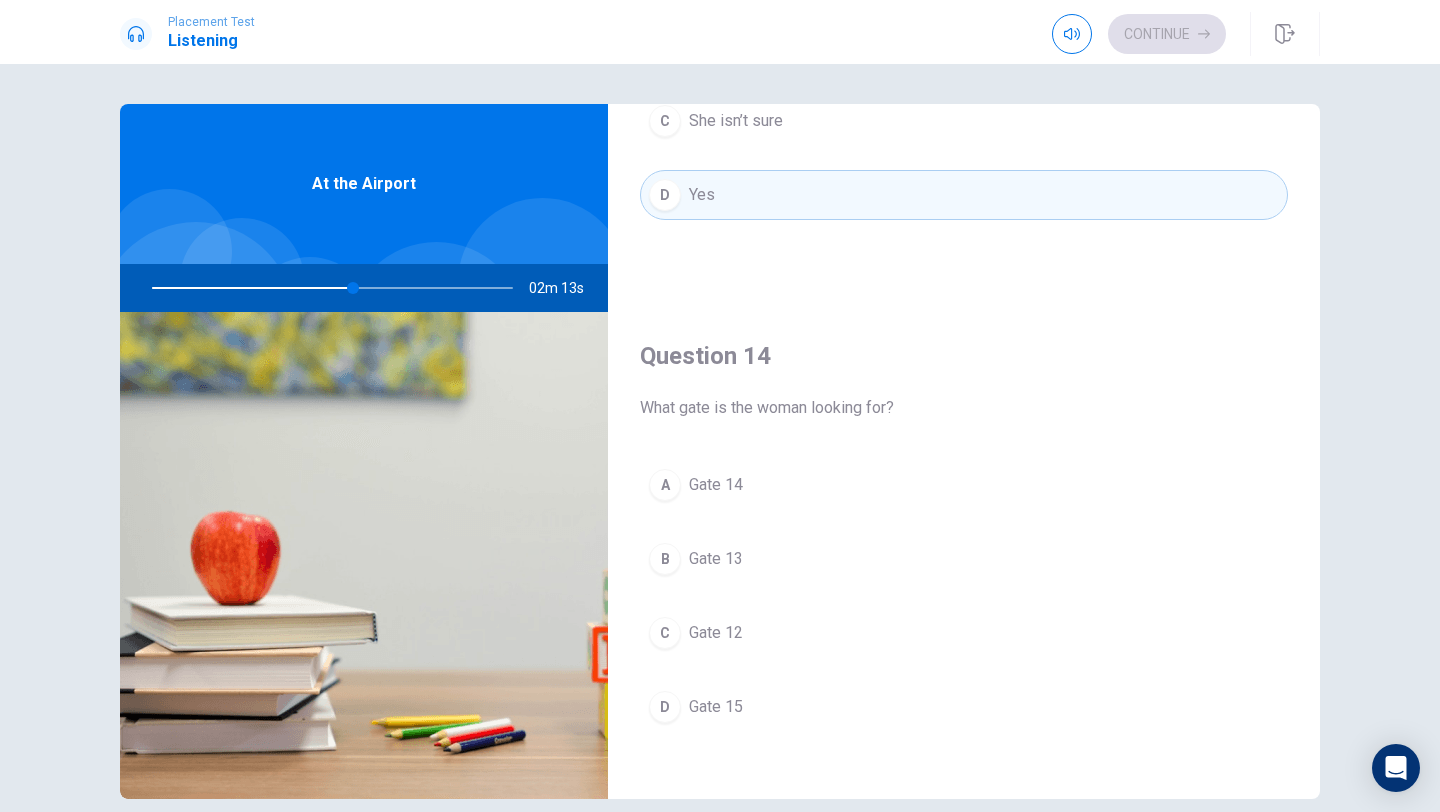 scroll, scrollTop: 1344, scrollLeft: 0, axis: vertical 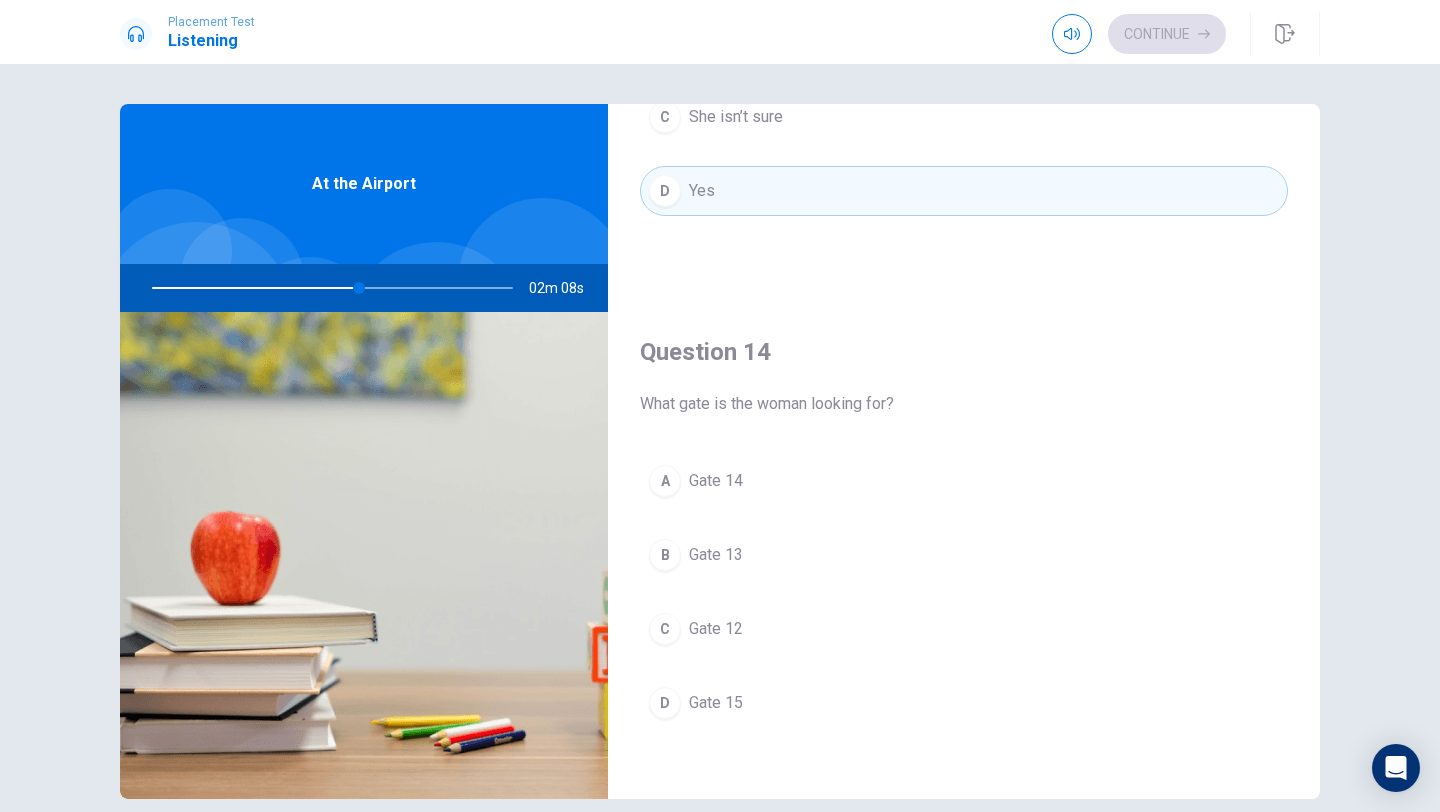 click on "Gate 12" at bounding box center (716, 629) 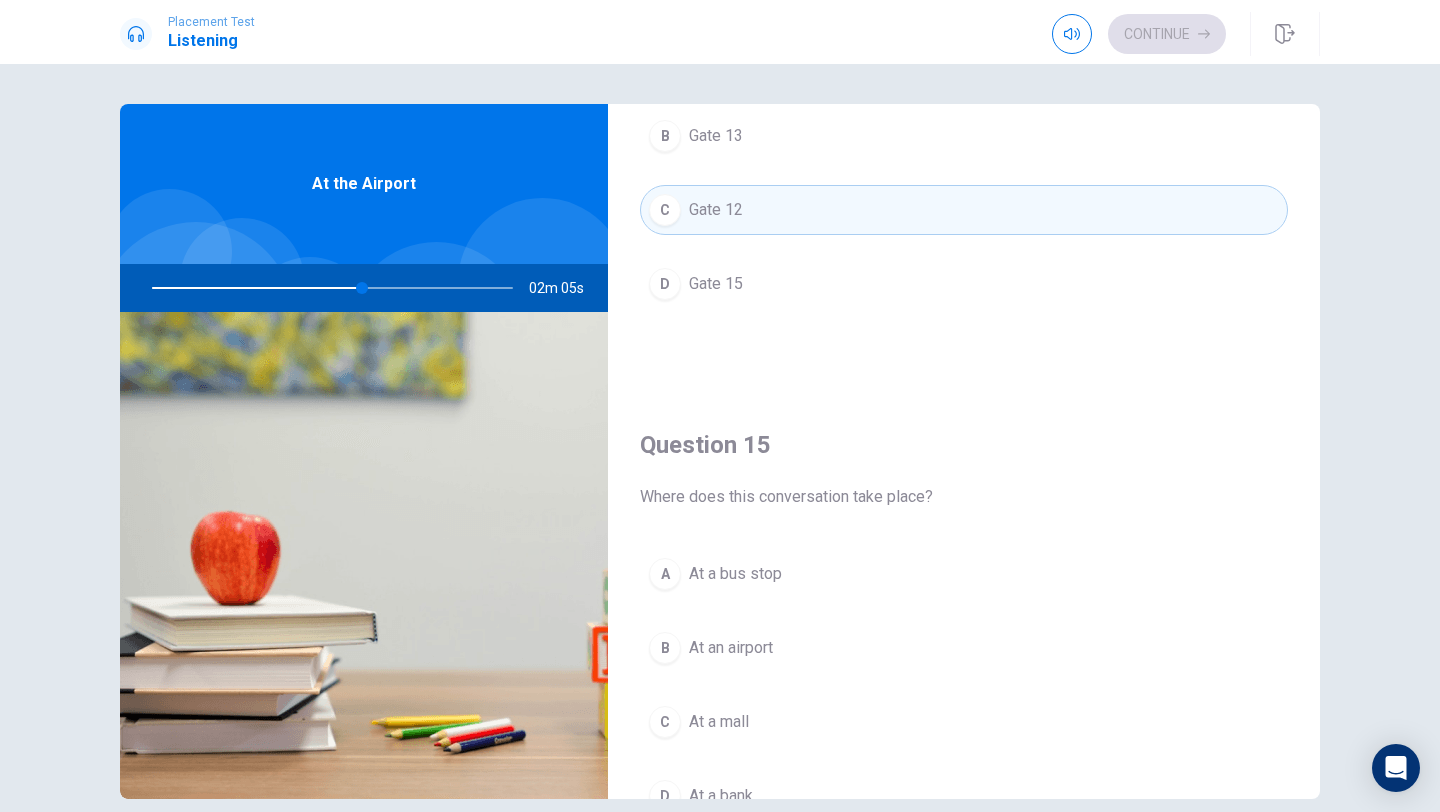 scroll, scrollTop: 1865, scrollLeft: 0, axis: vertical 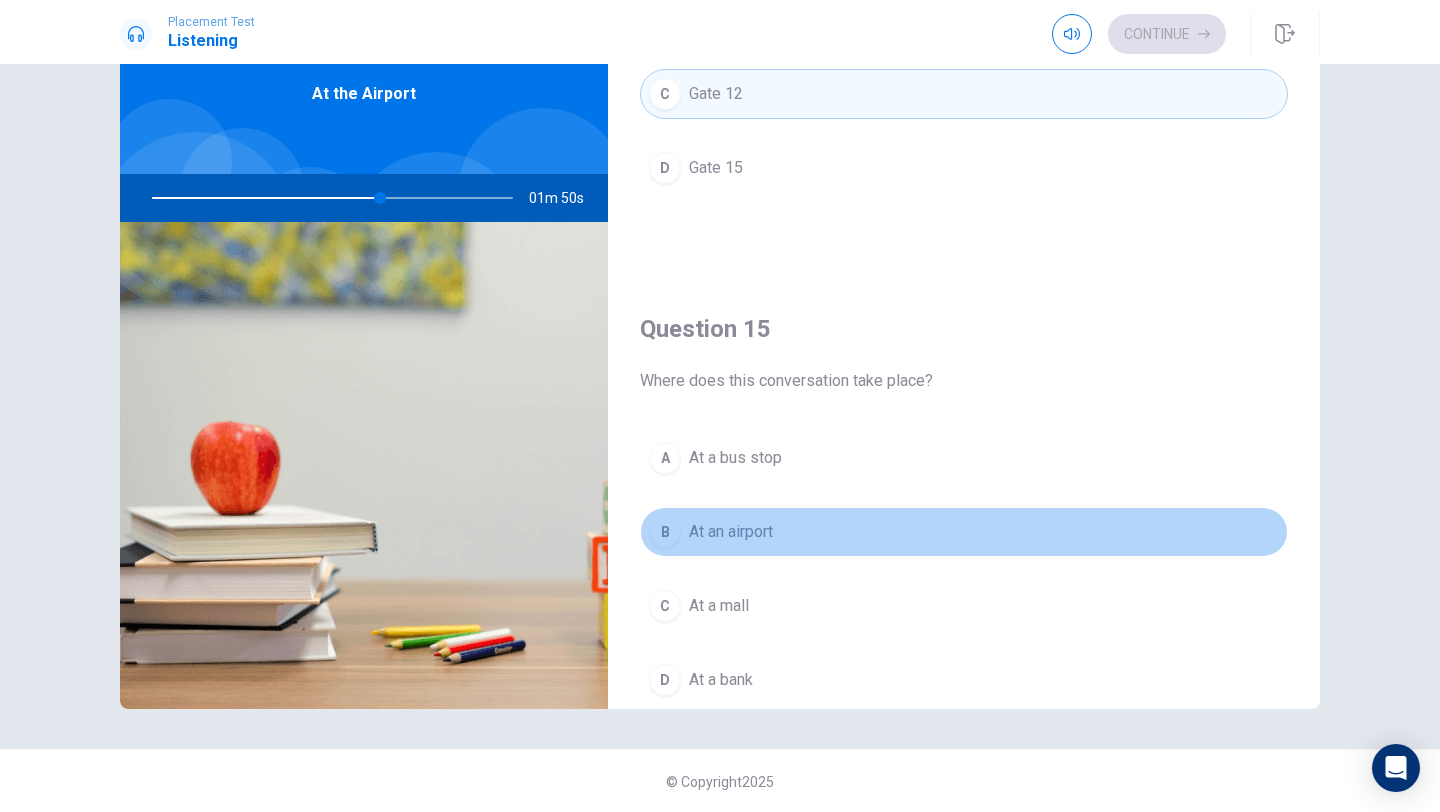 click on "B At an airport" at bounding box center [964, 532] 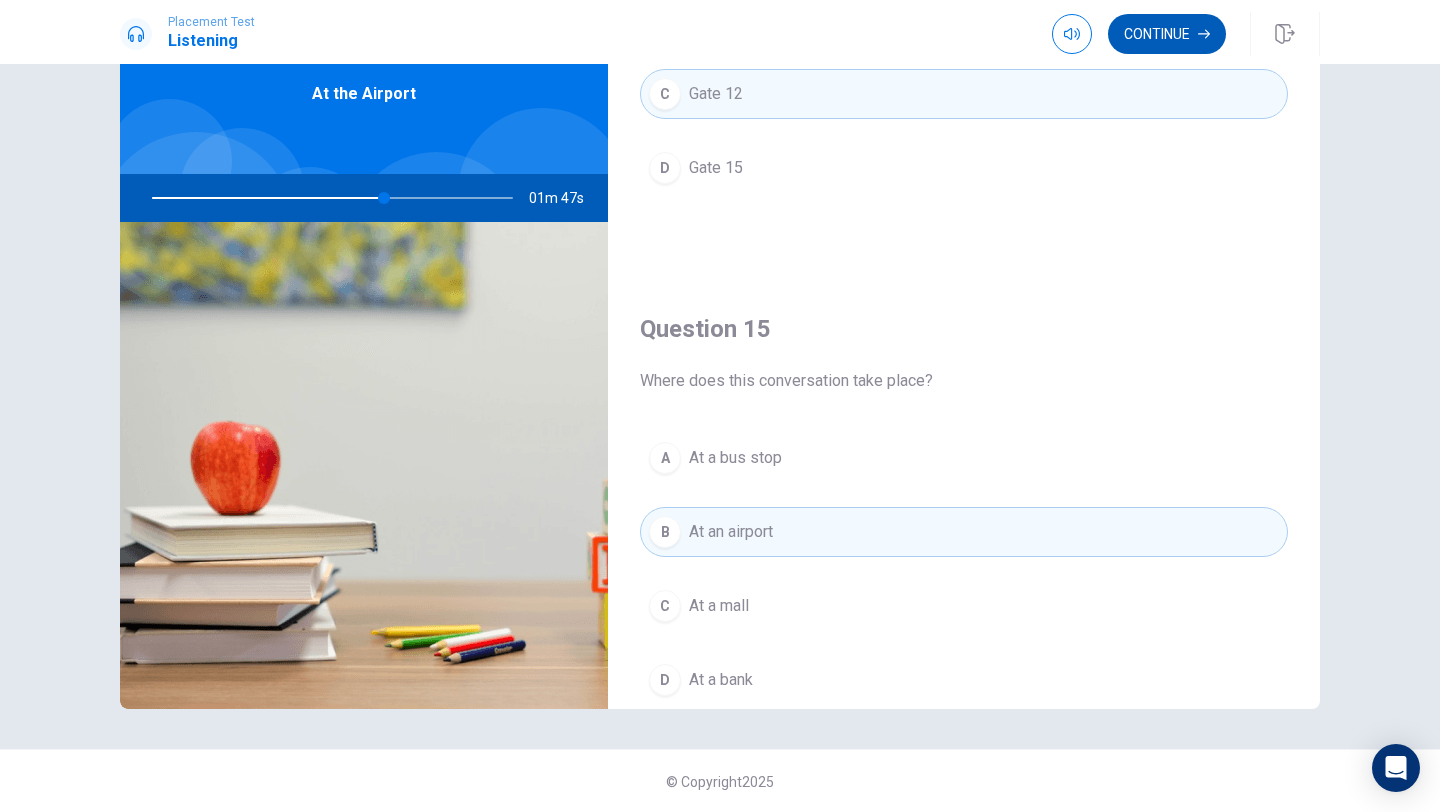 click on "Continue" at bounding box center [1167, 34] 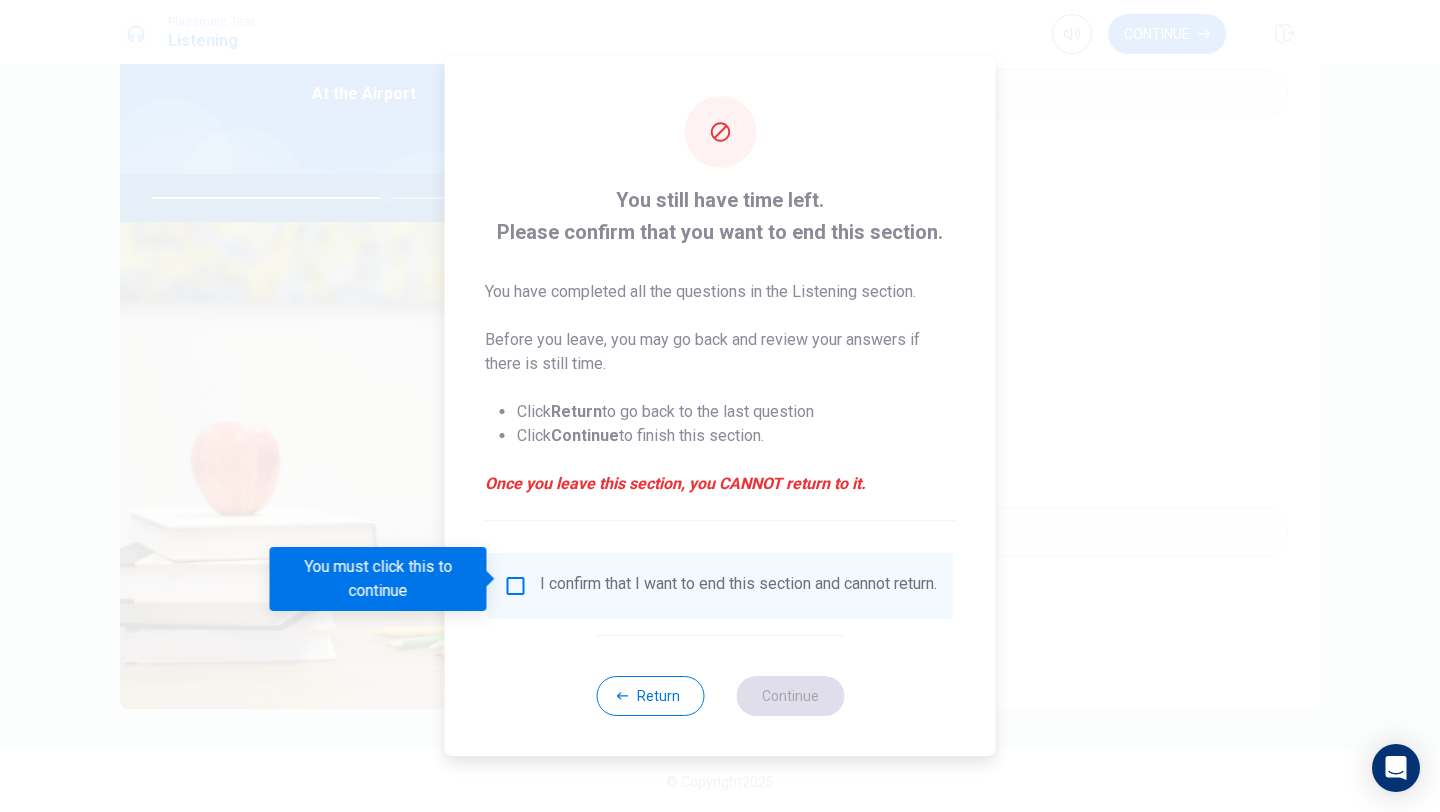click at bounding box center [516, 586] 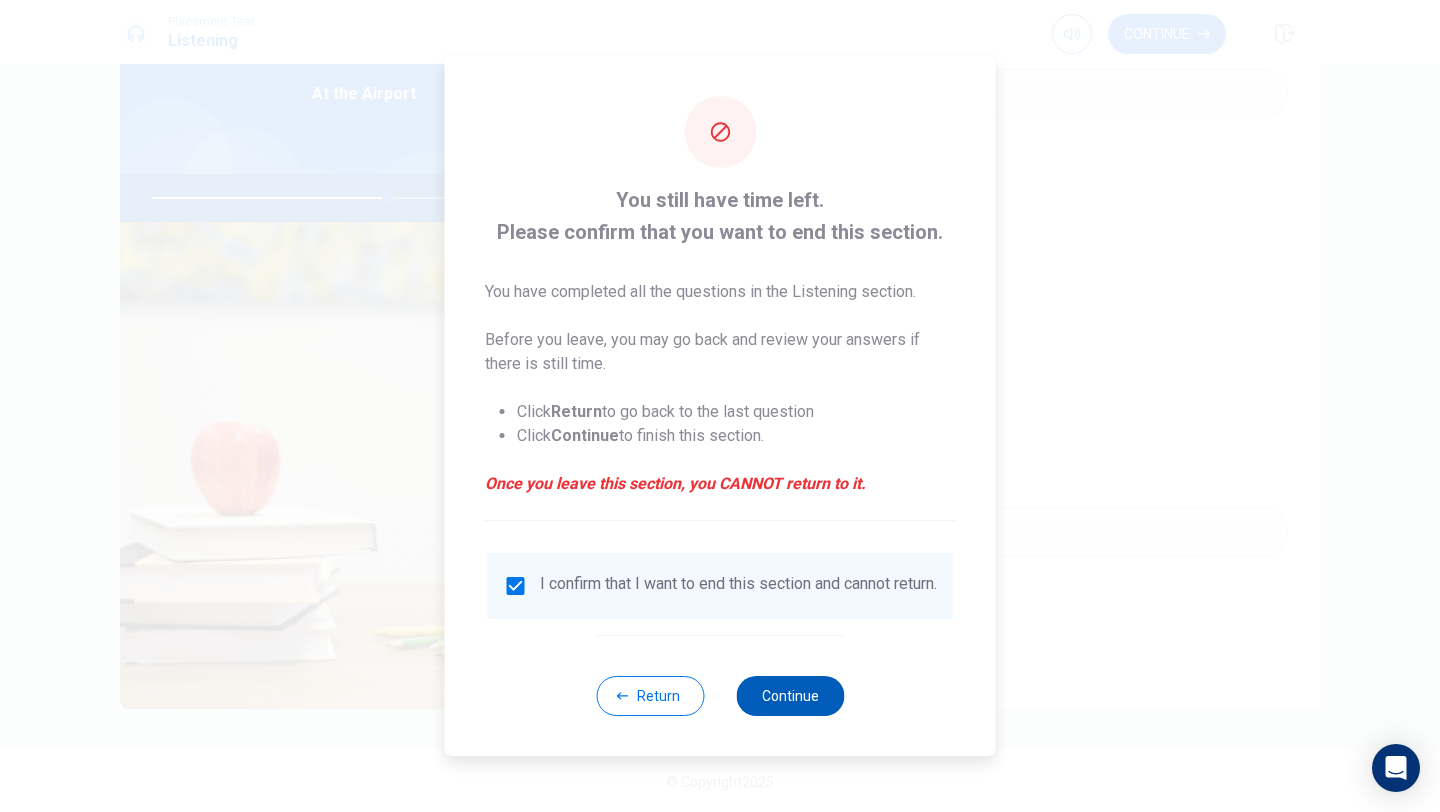 click on "Continue" at bounding box center (790, 696) 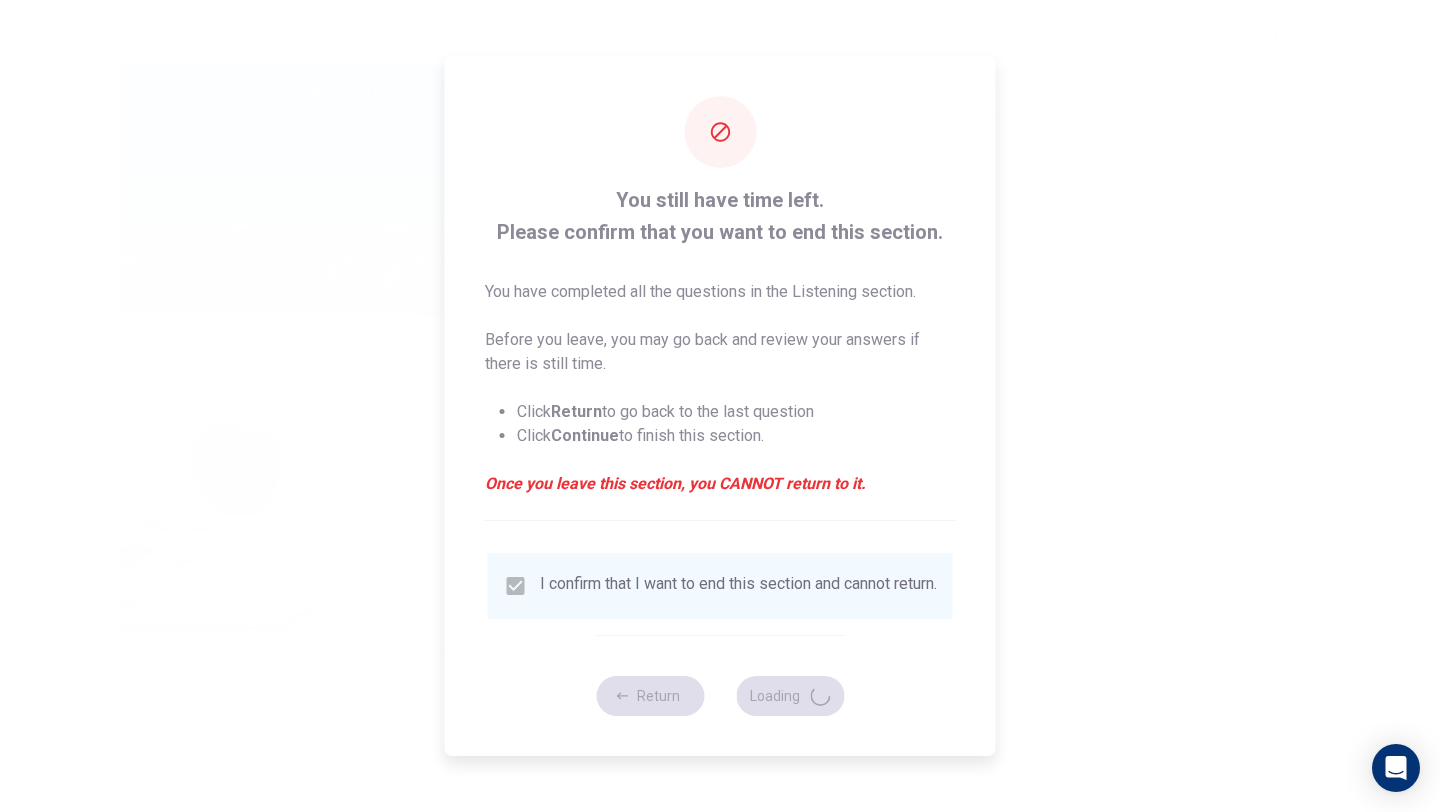 type on "66" 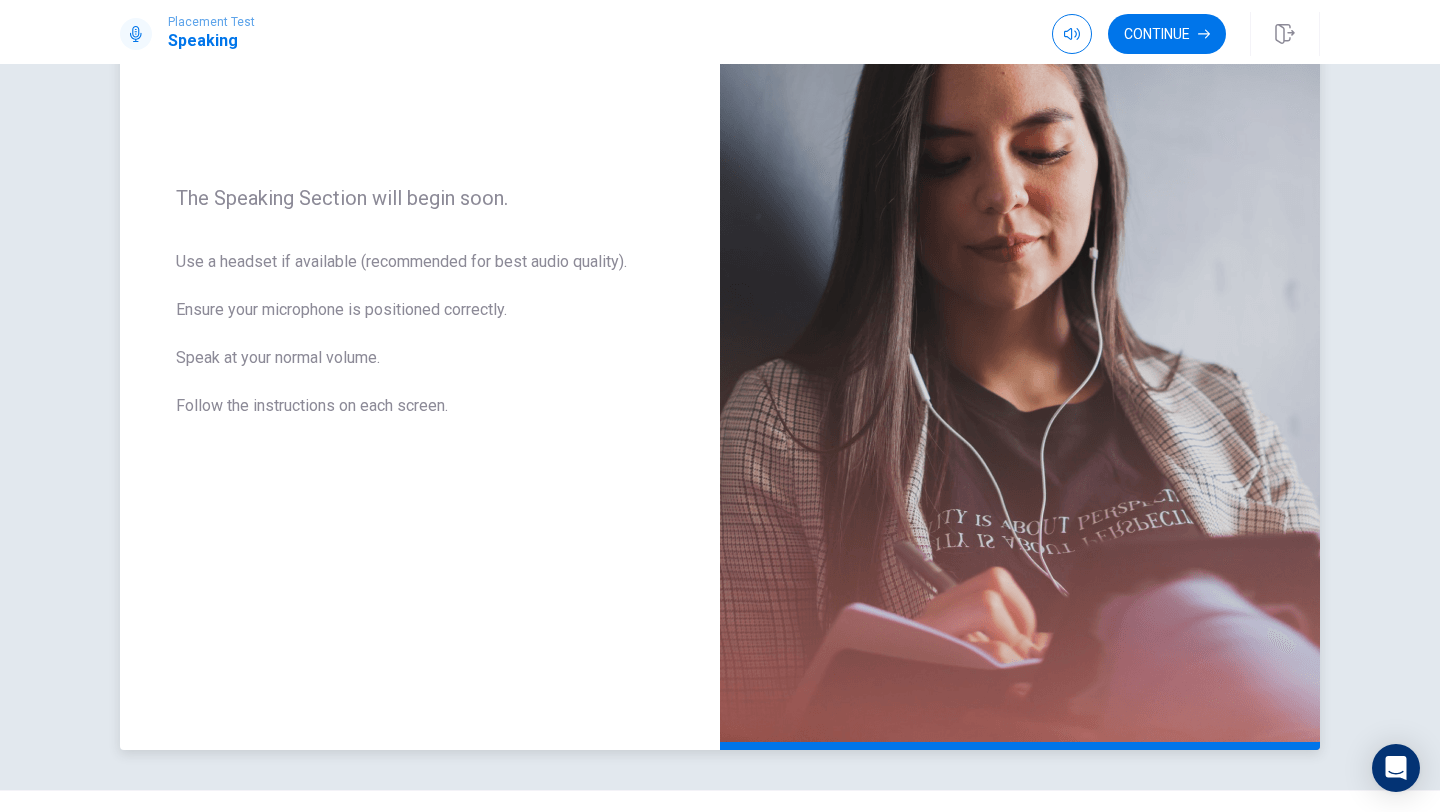 scroll, scrollTop: 268, scrollLeft: 0, axis: vertical 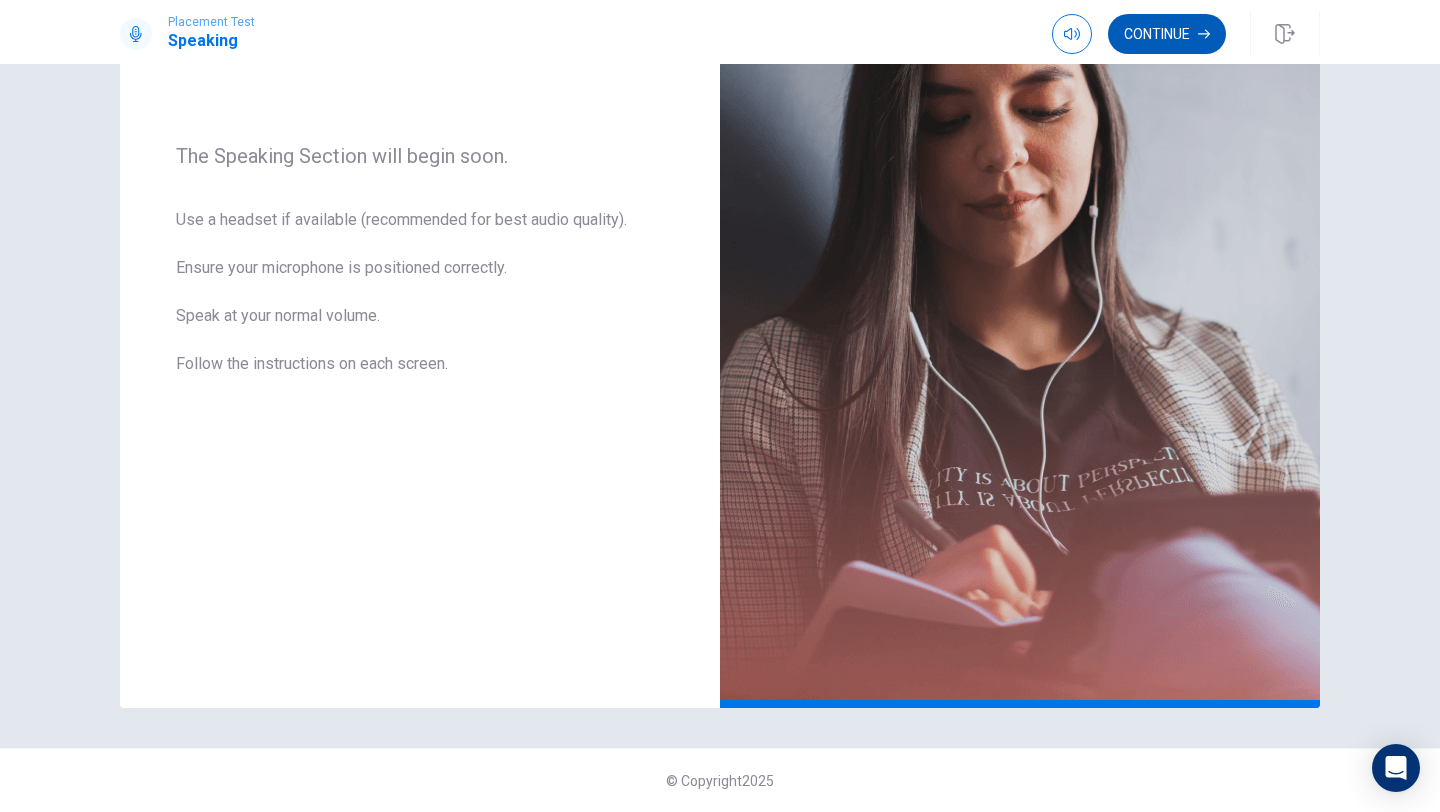 click on "Continue" at bounding box center [1167, 34] 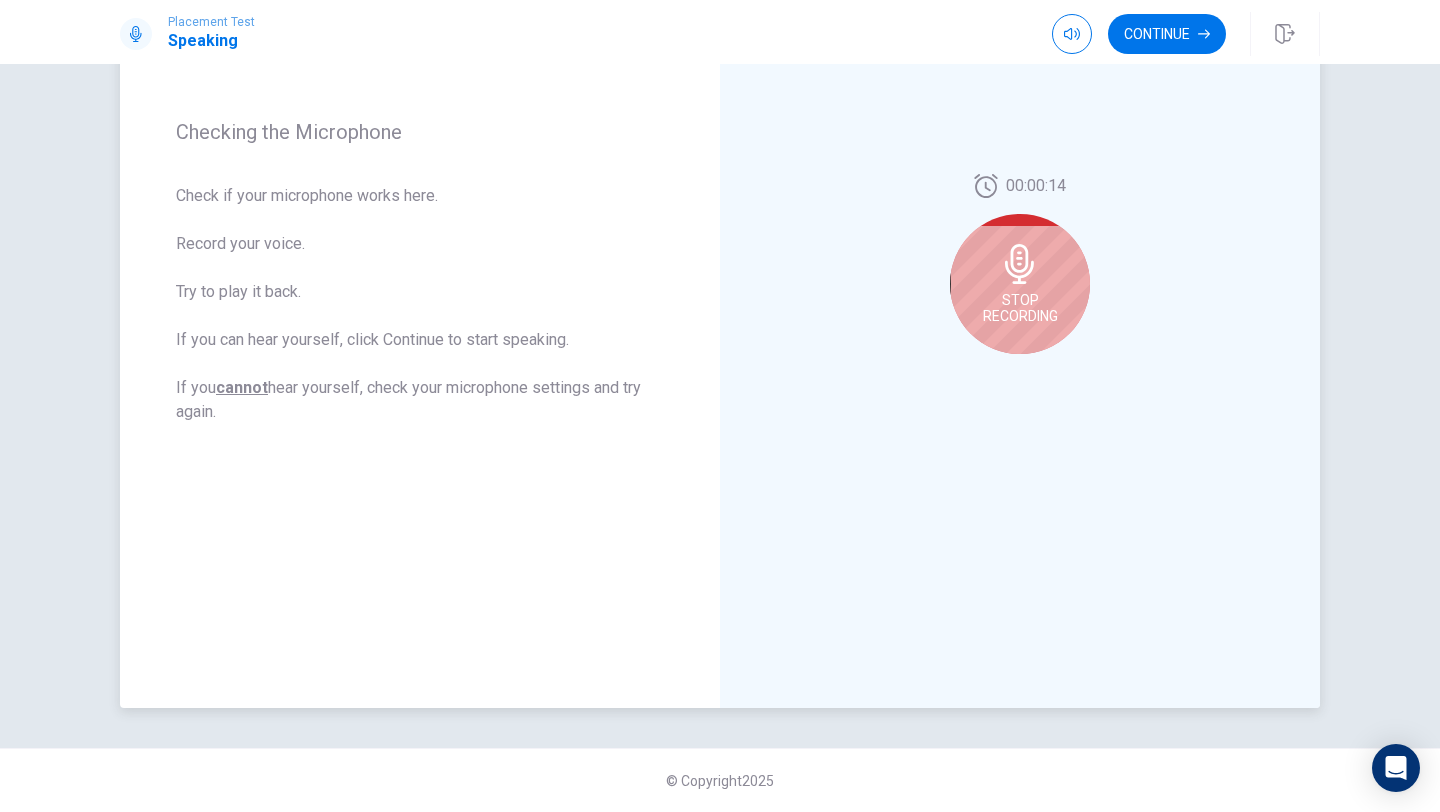 click on "Stop   Recording" at bounding box center (1020, 284) 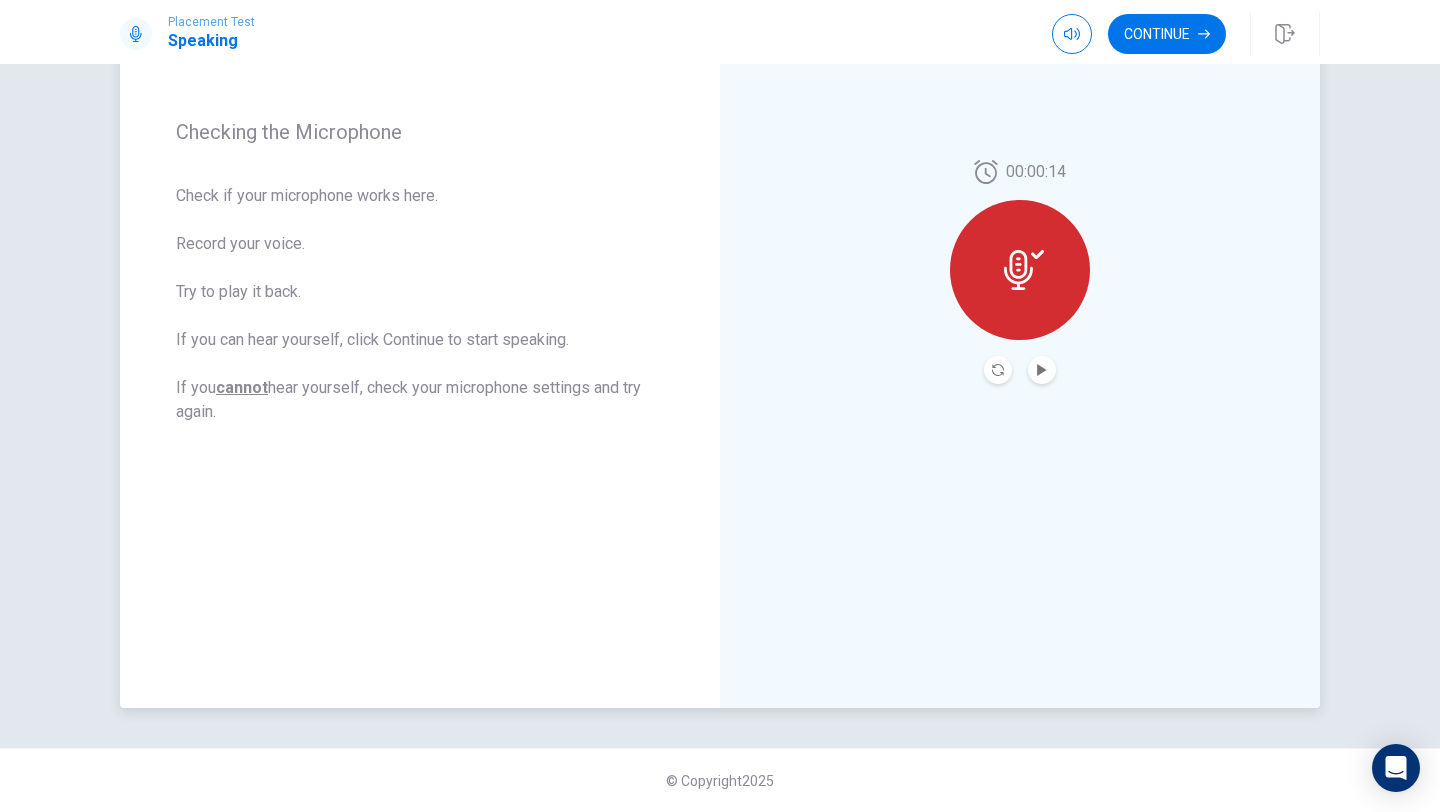 click 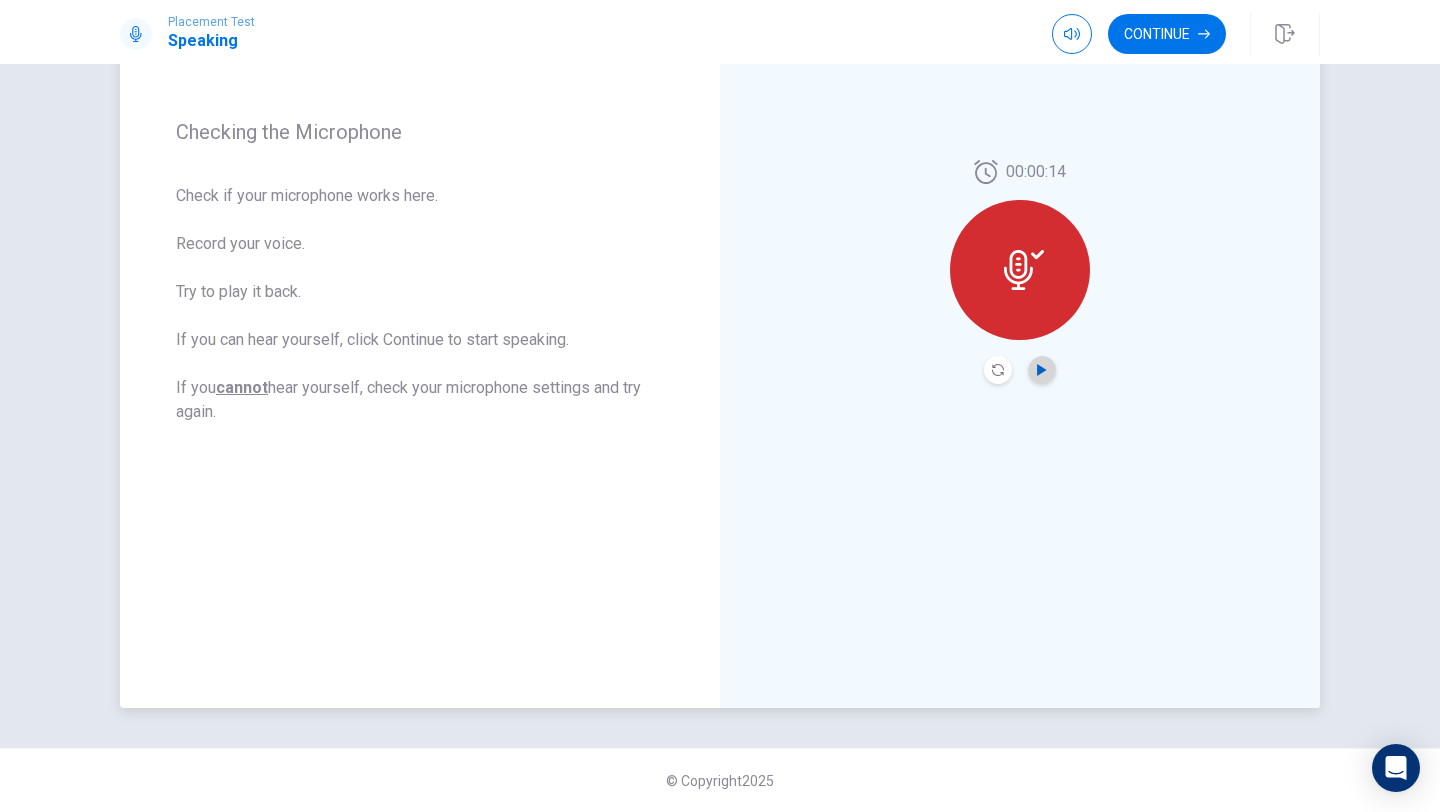 click 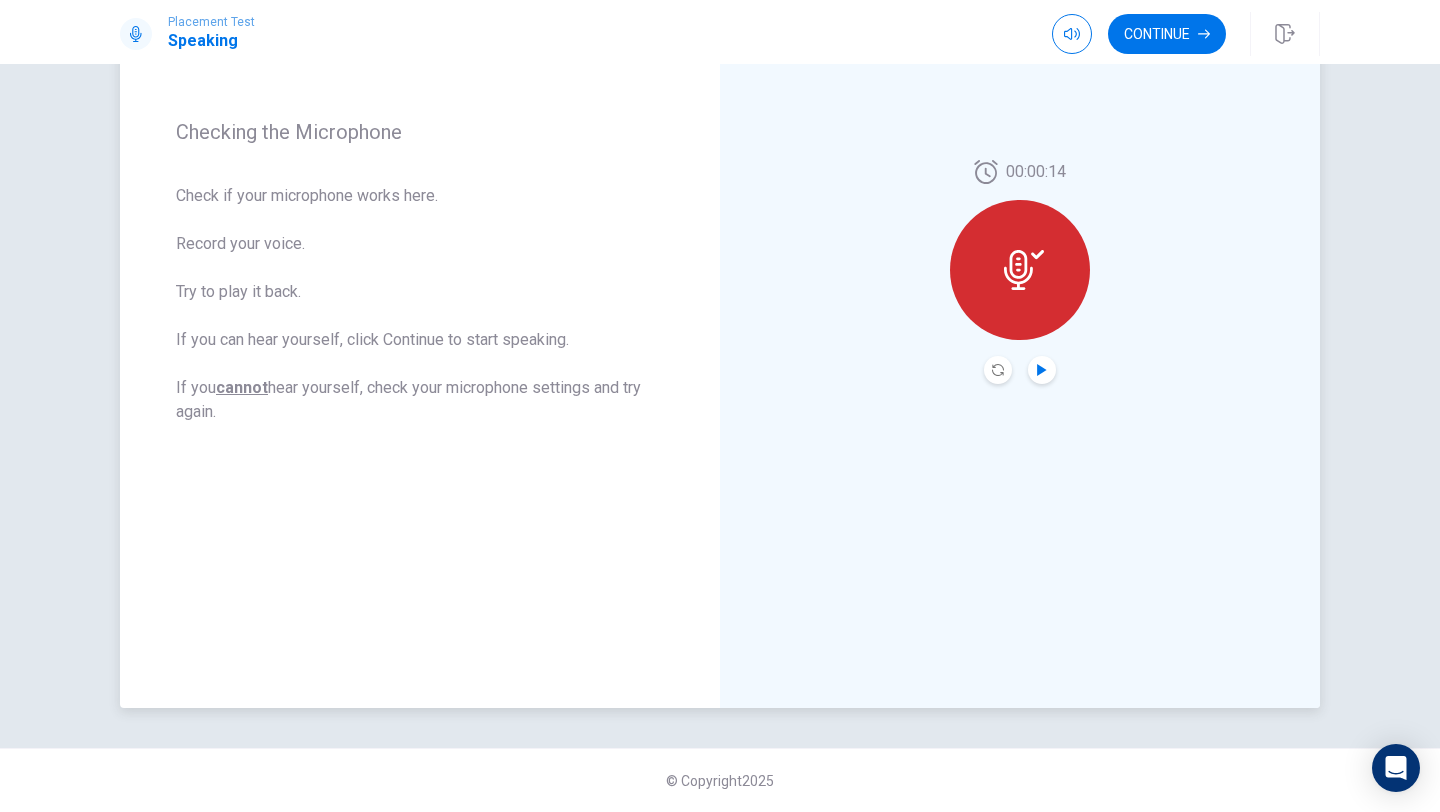 click at bounding box center [1020, 270] 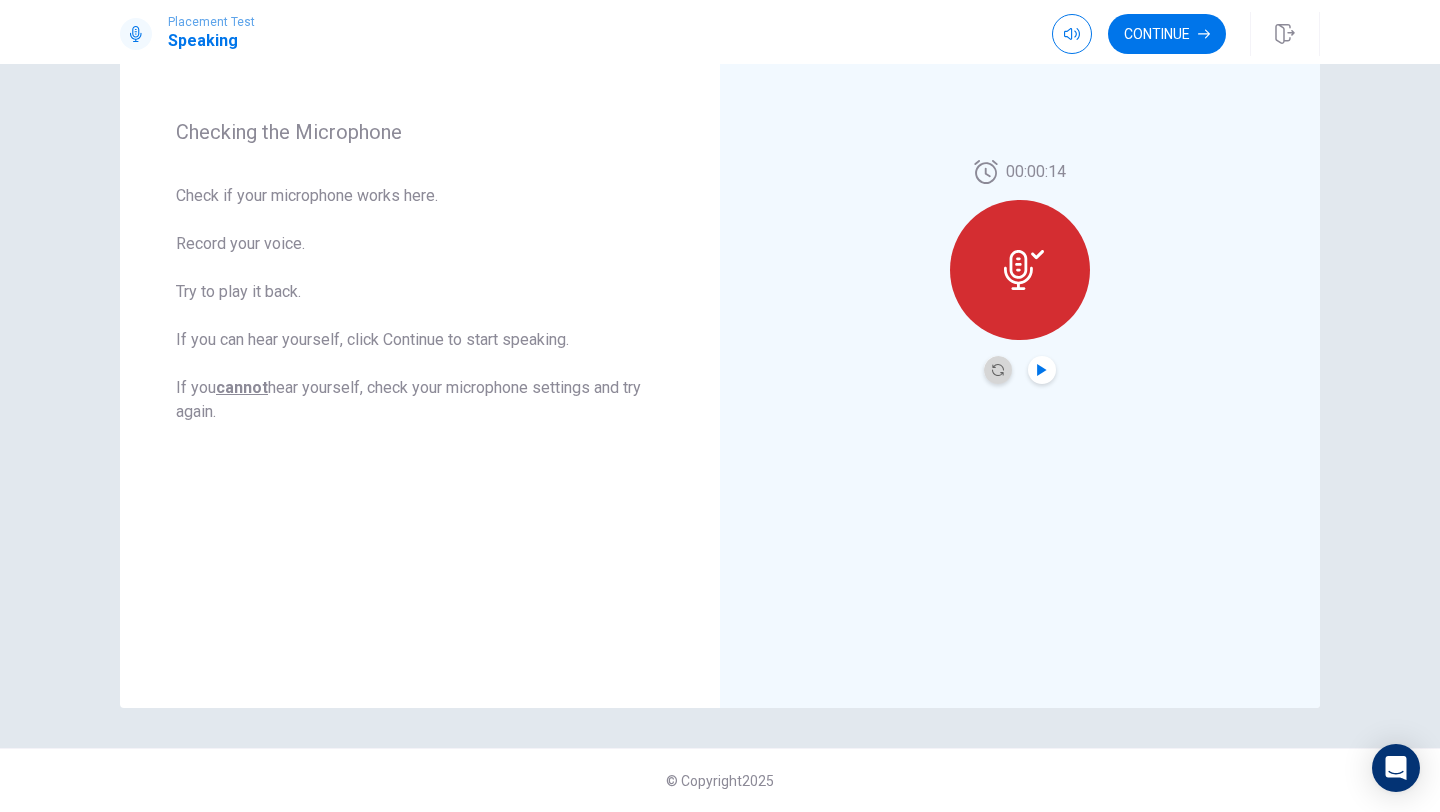 click at bounding box center (998, 370) 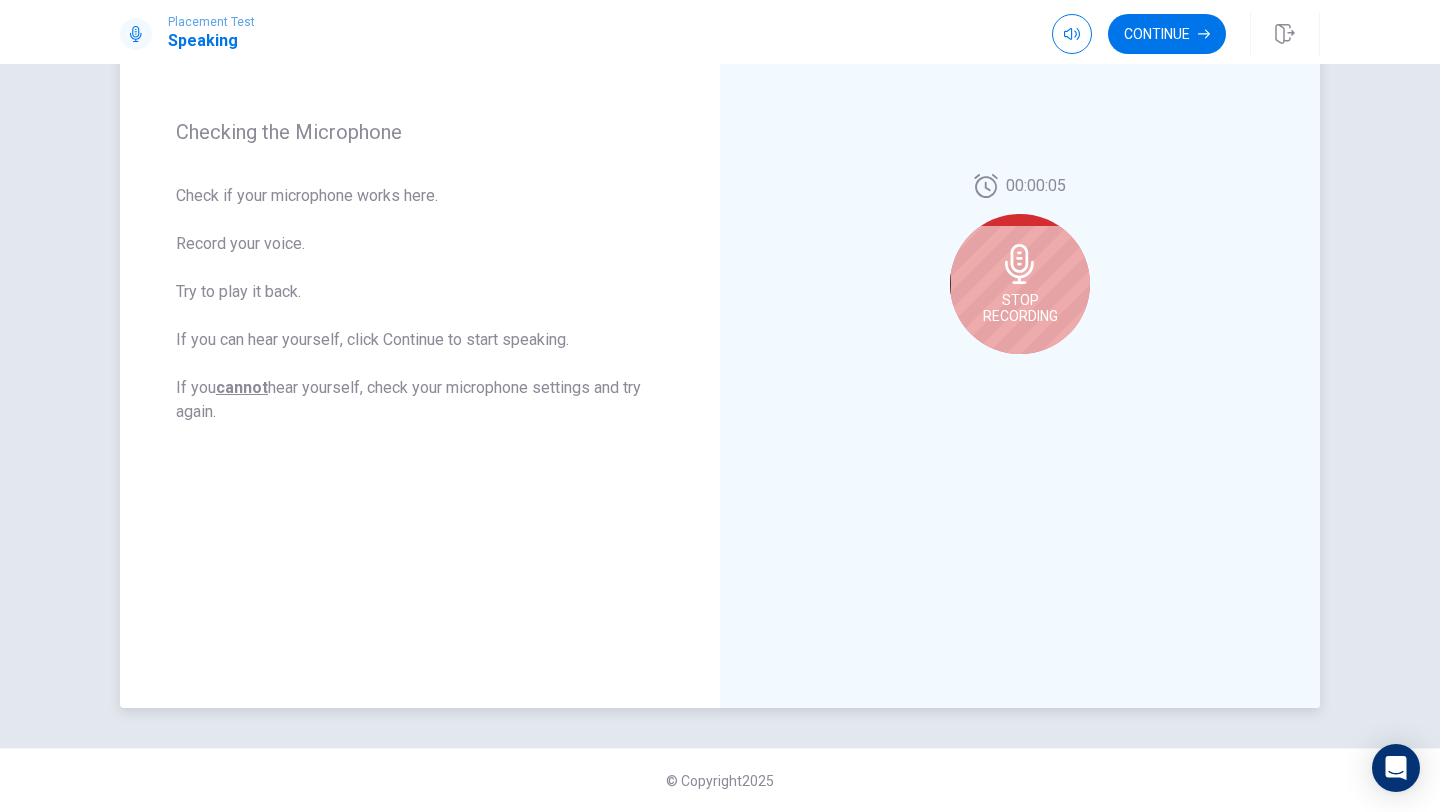 click on "Stop   Recording" at bounding box center (1020, 308) 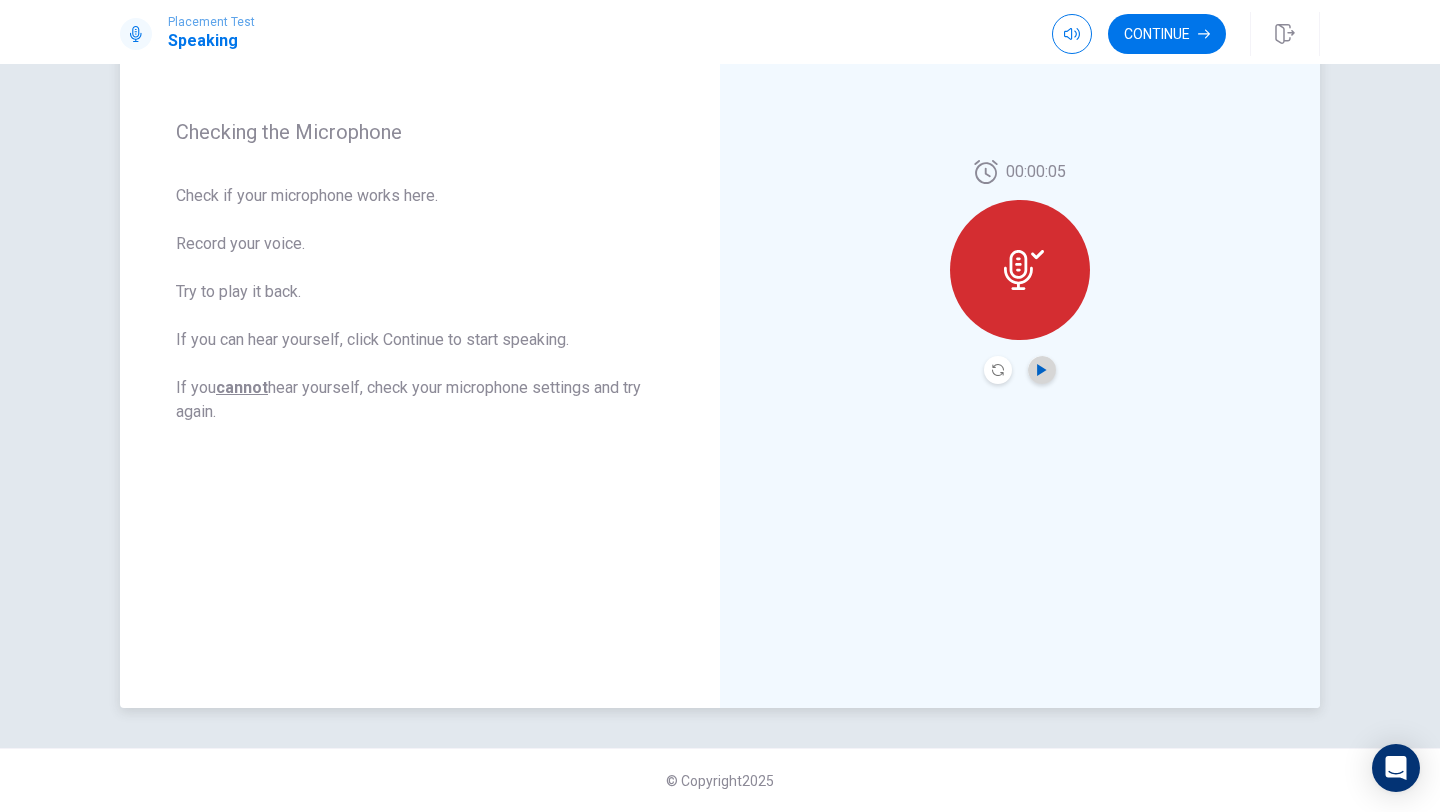 click 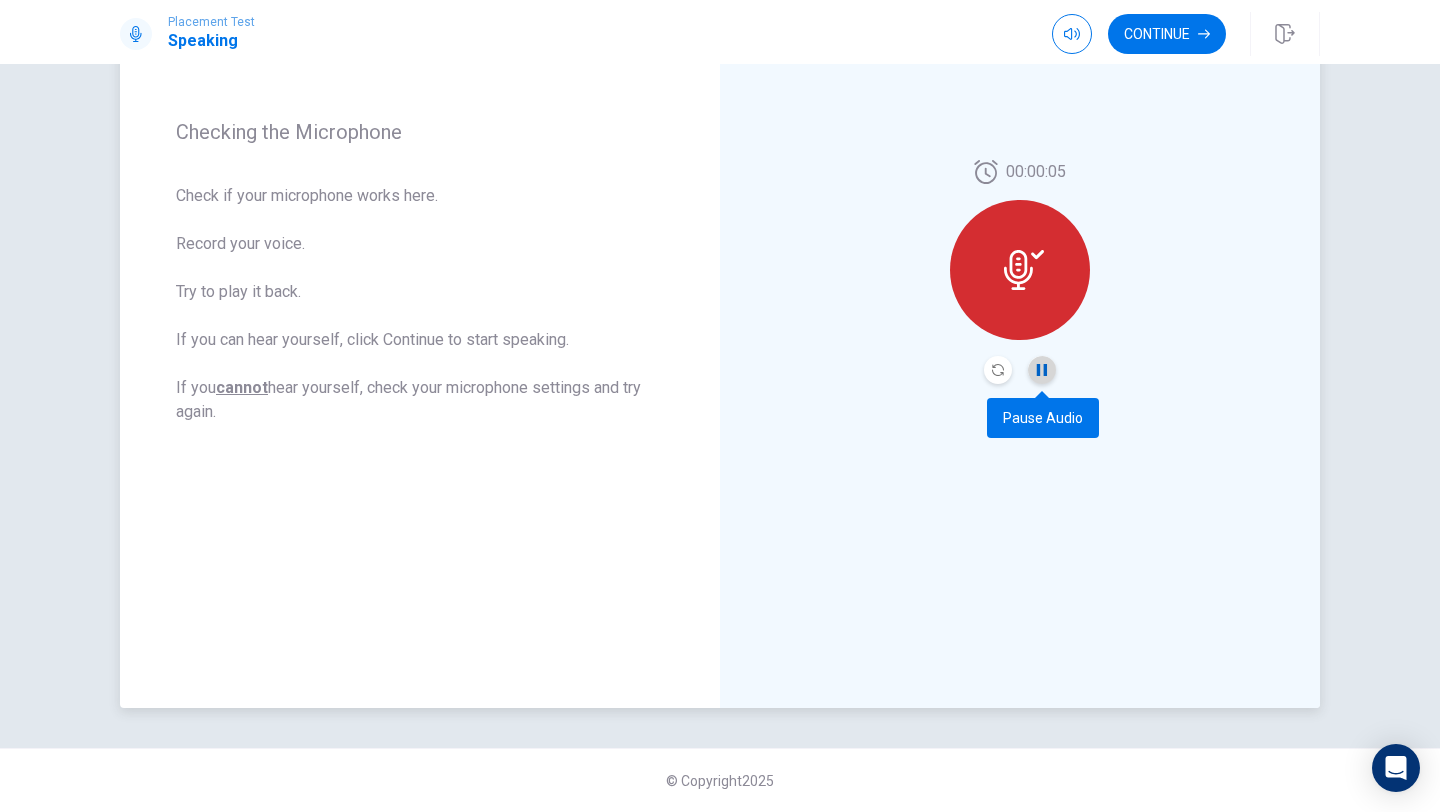 click 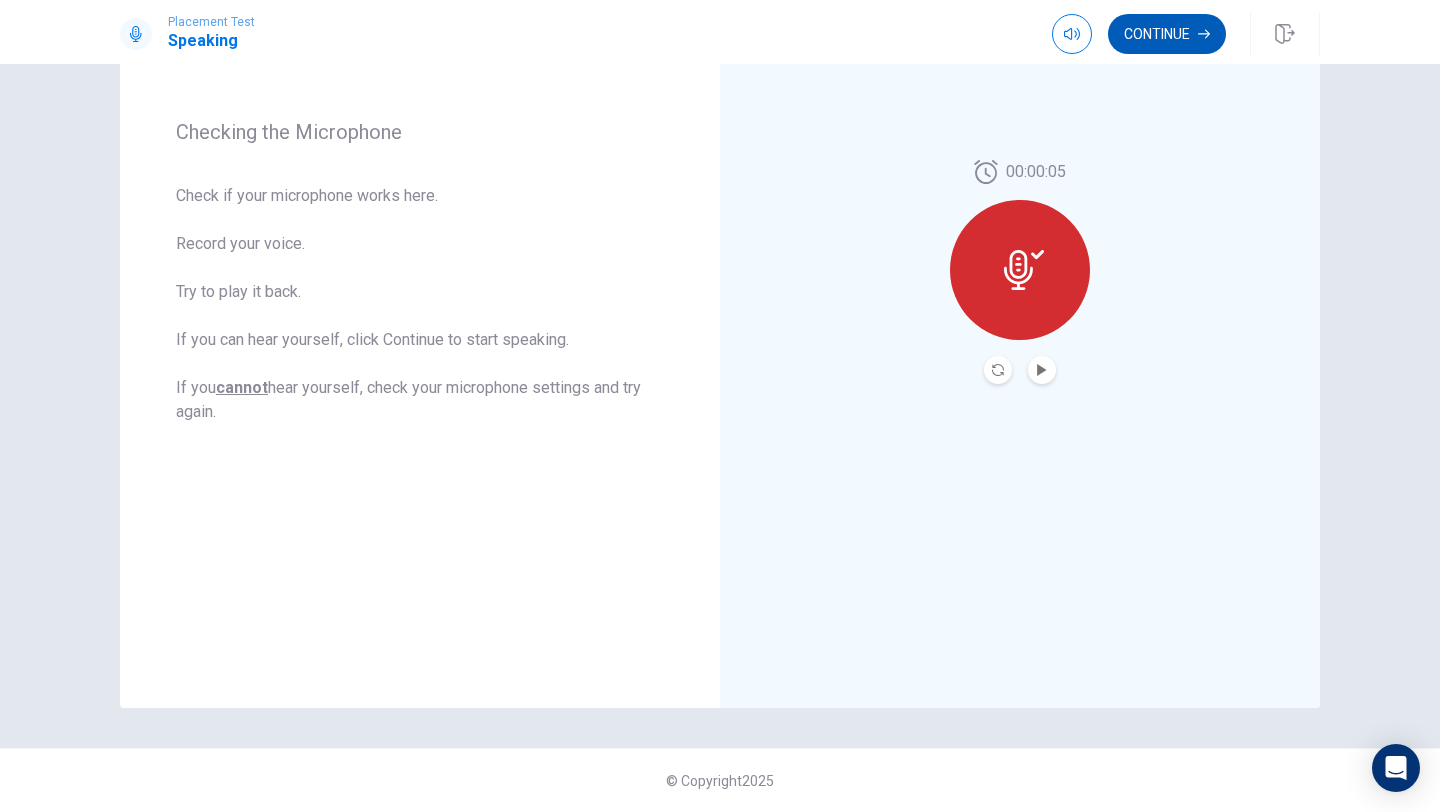 click on "Continue" at bounding box center [1167, 34] 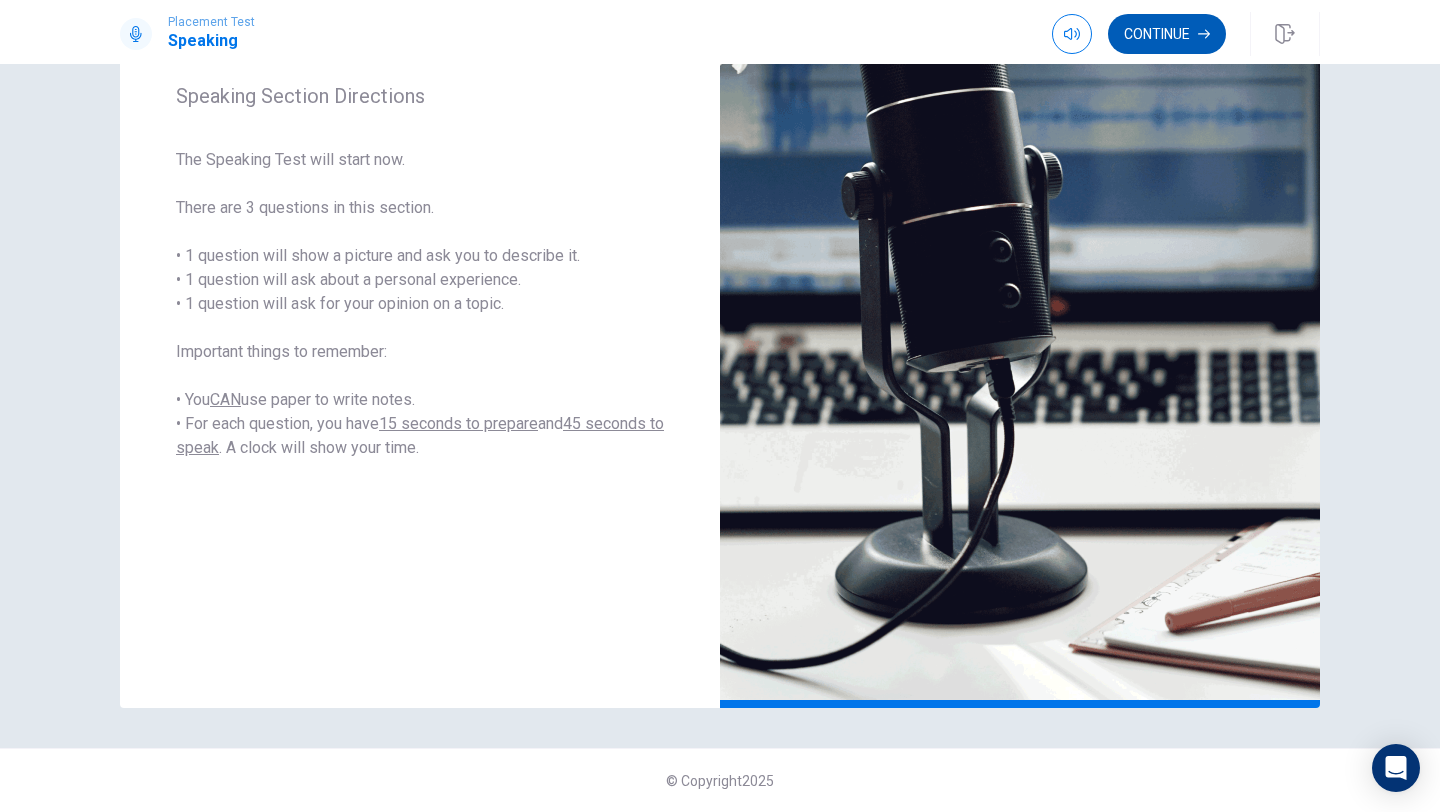 click on "Continue" at bounding box center (1167, 34) 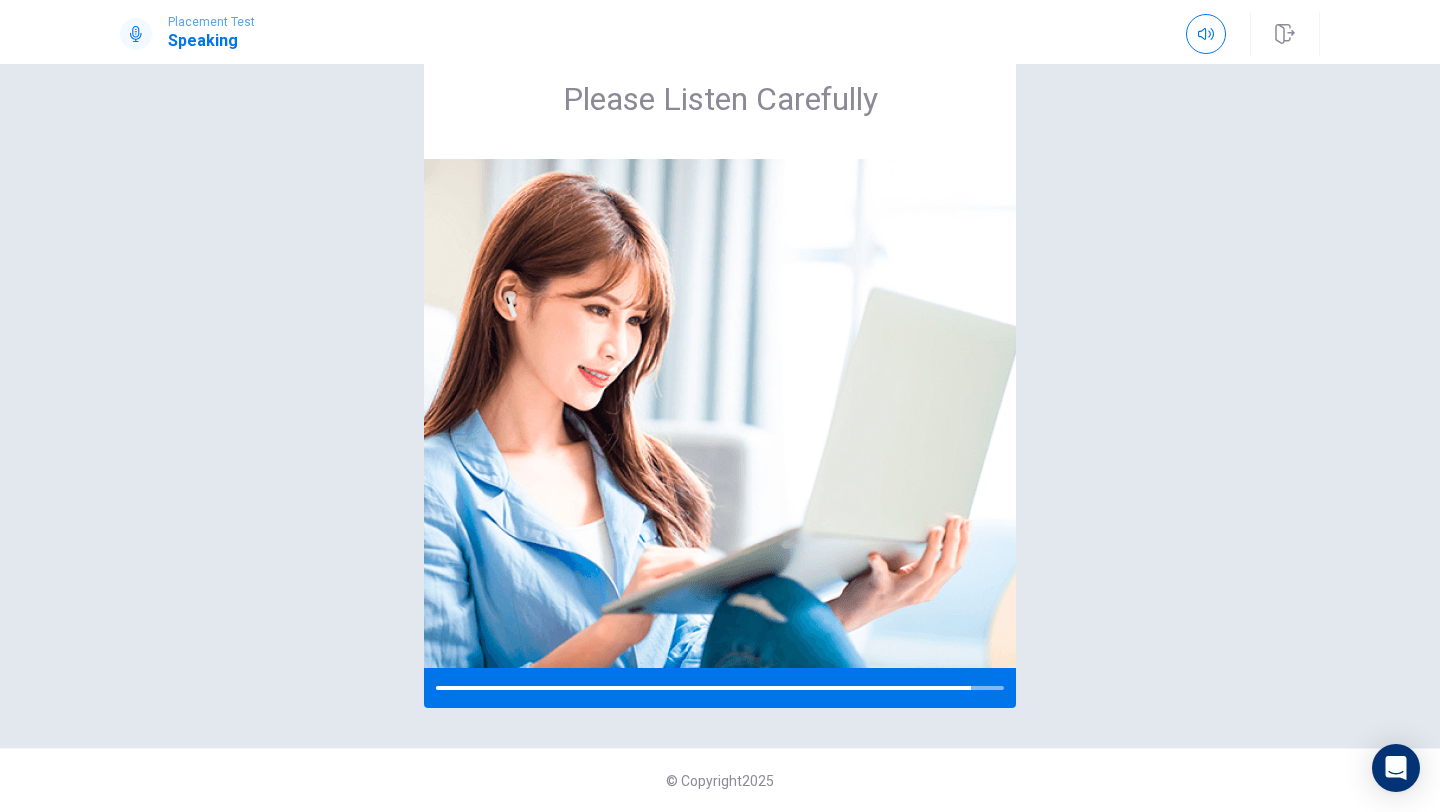 scroll, scrollTop: 268, scrollLeft: 0, axis: vertical 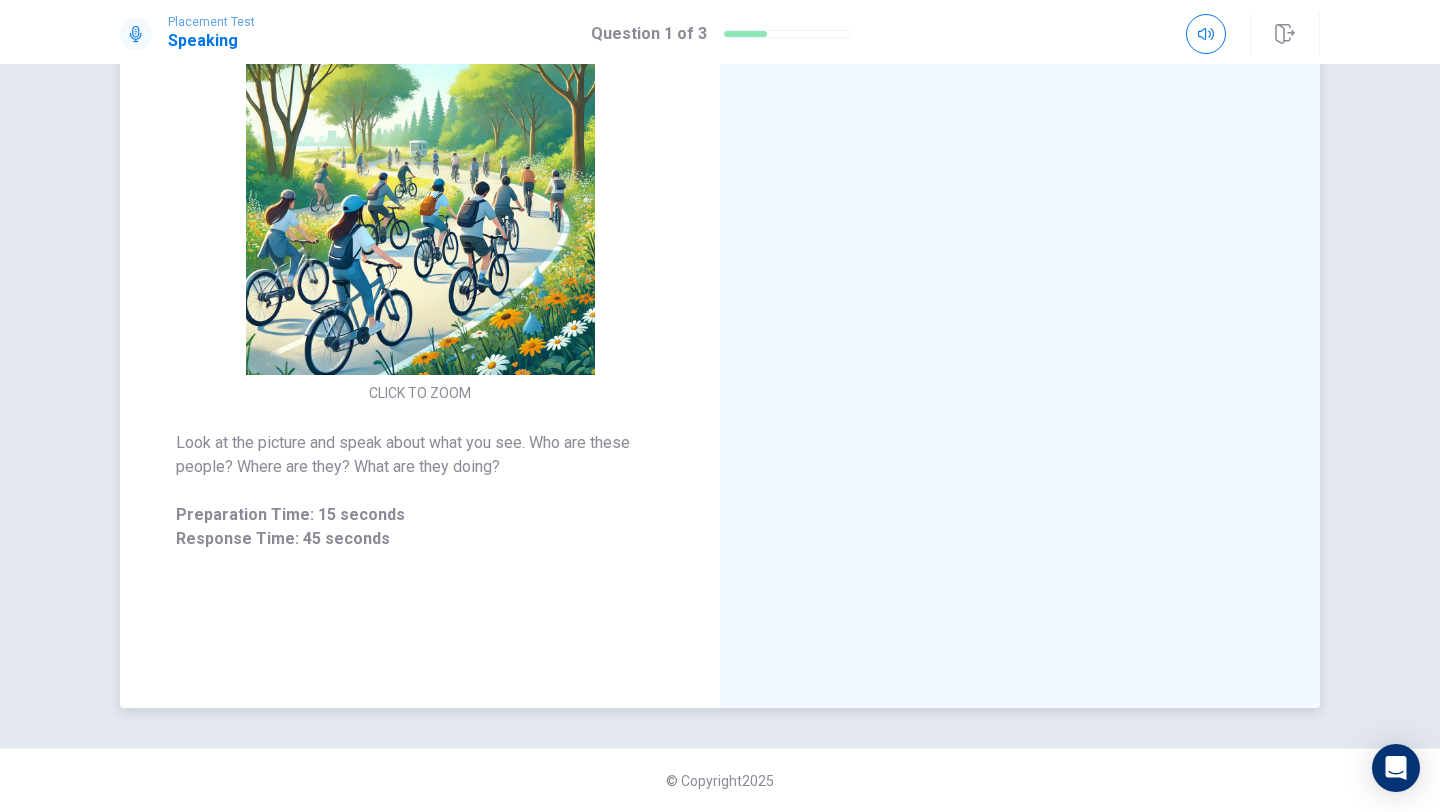 click at bounding box center (420, 200) 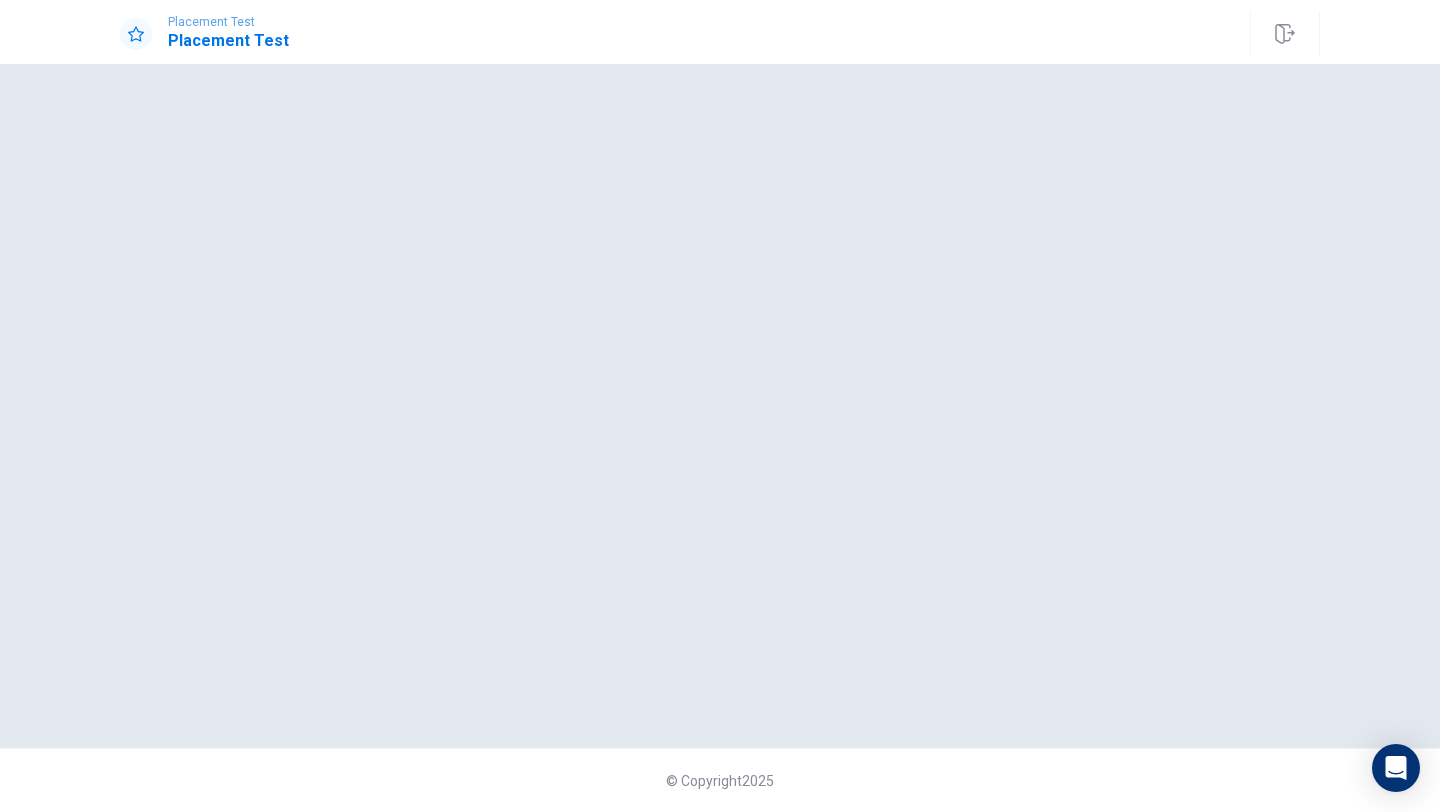 scroll, scrollTop: 0, scrollLeft: 0, axis: both 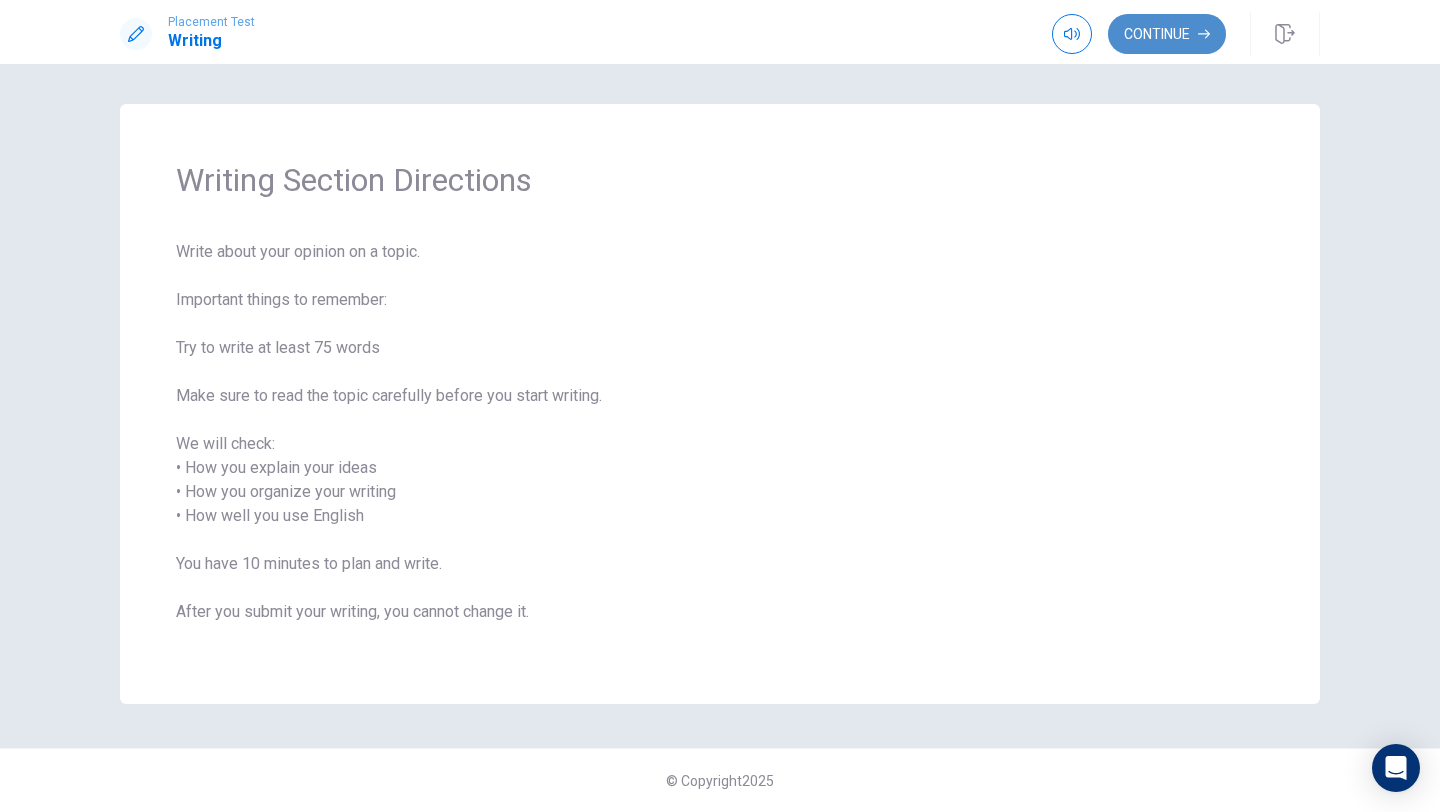 click on "Continue" at bounding box center (1167, 34) 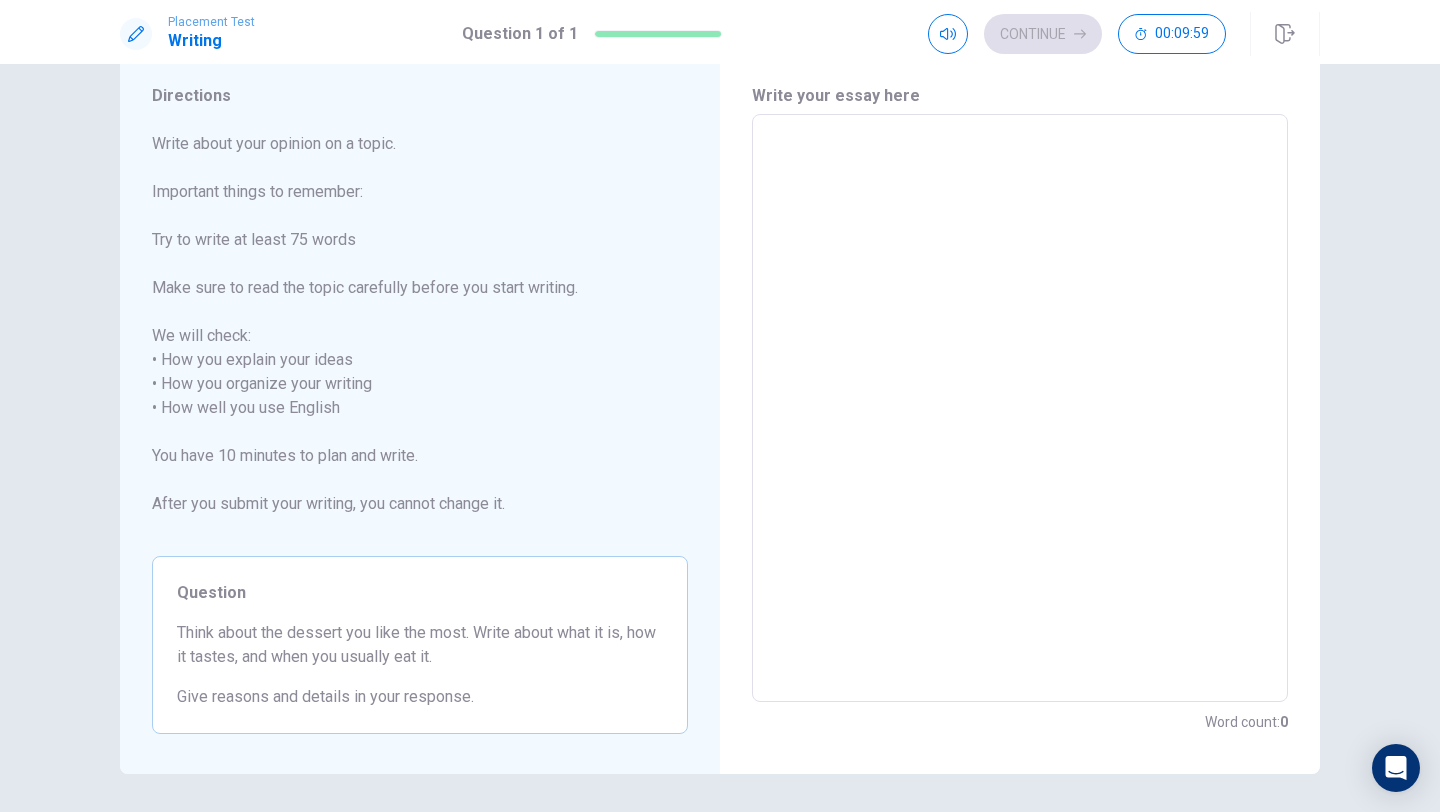 scroll, scrollTop: 62, scrollLeft: 0, axis: vertical 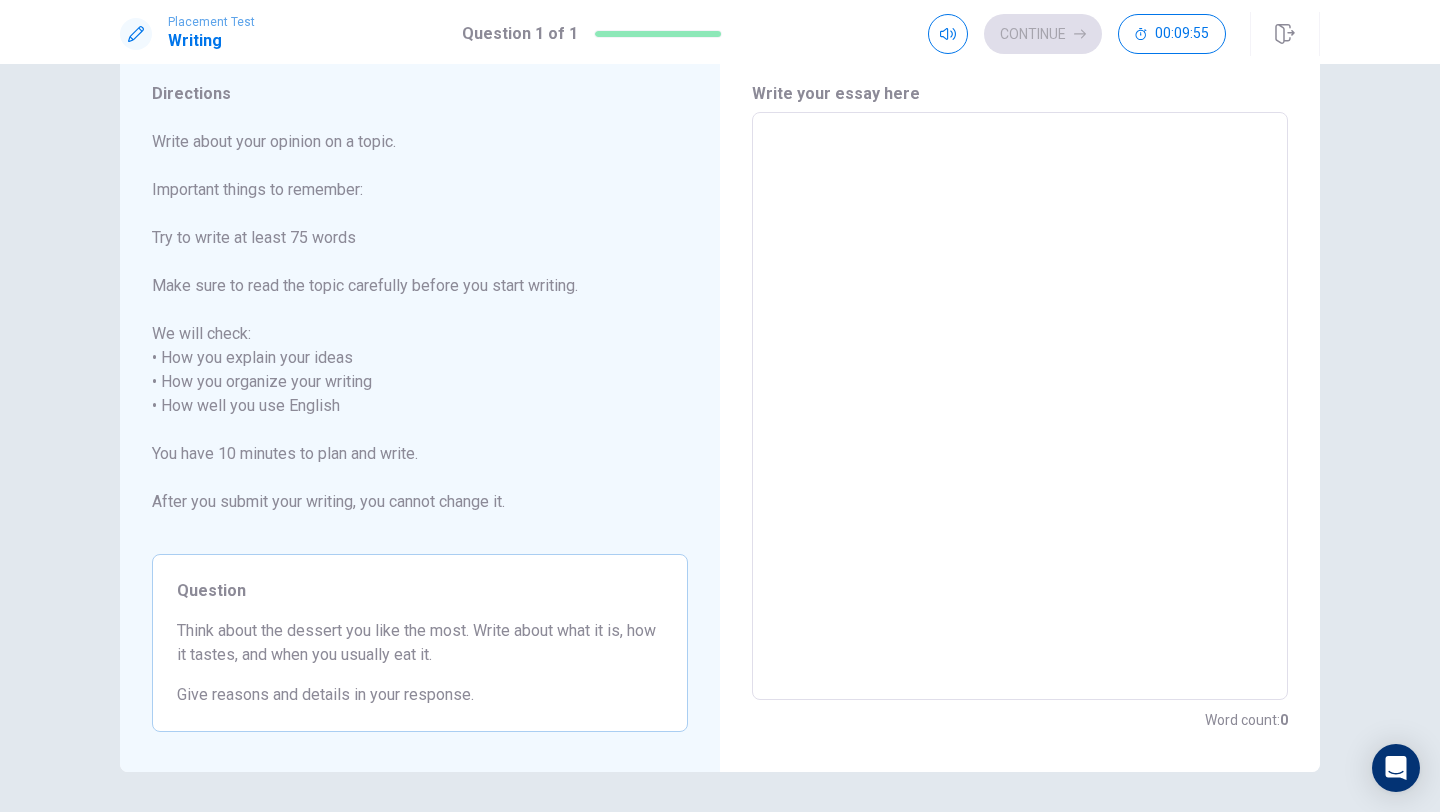 drag, startPoint x: 177, startPoint y: 633, endPoint x: 305, endPoint y: 631, distance: 128.01562 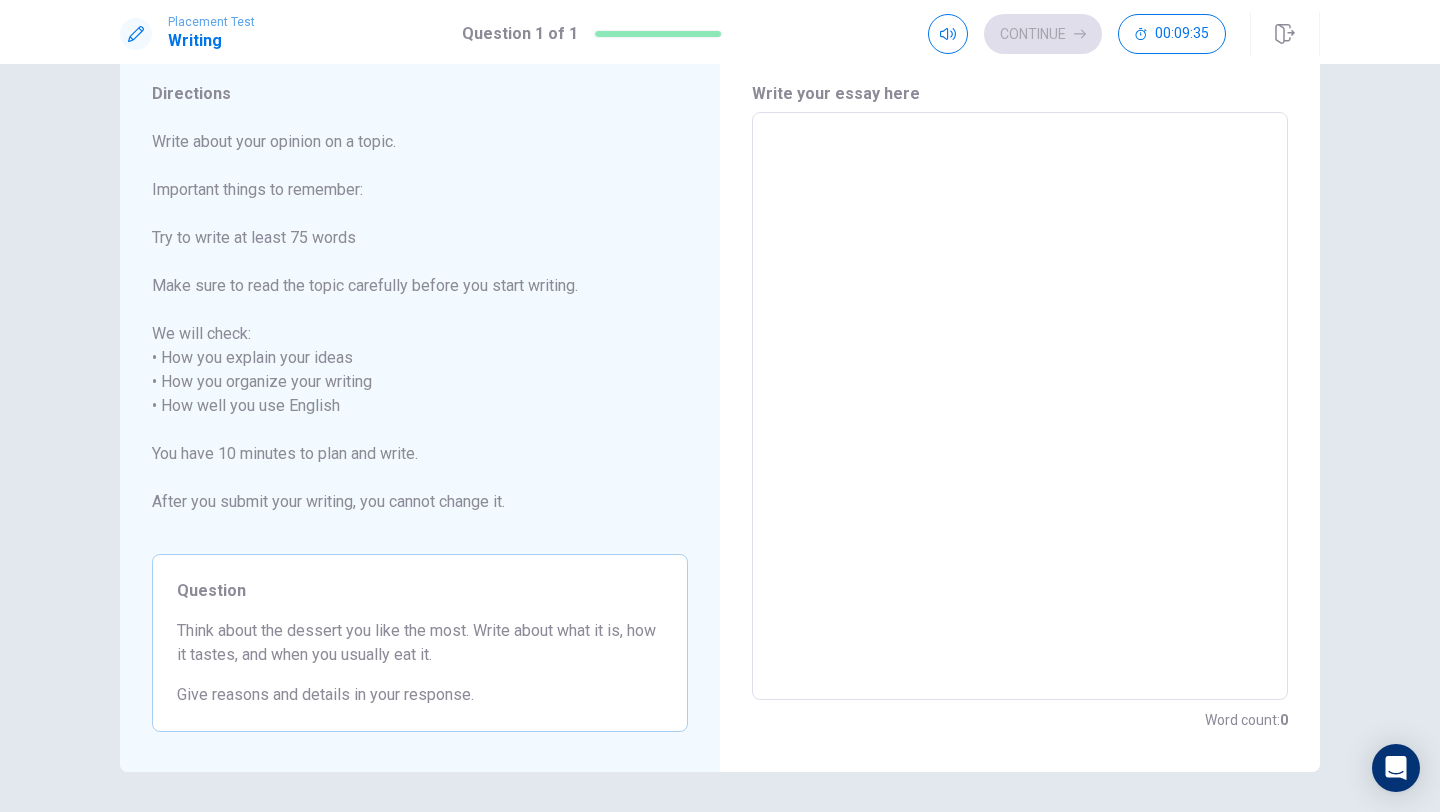 drag, startPoint x: 484, startPoint y: 635, endPoint x: 607, endPoint y: 636, distance: 123.00407 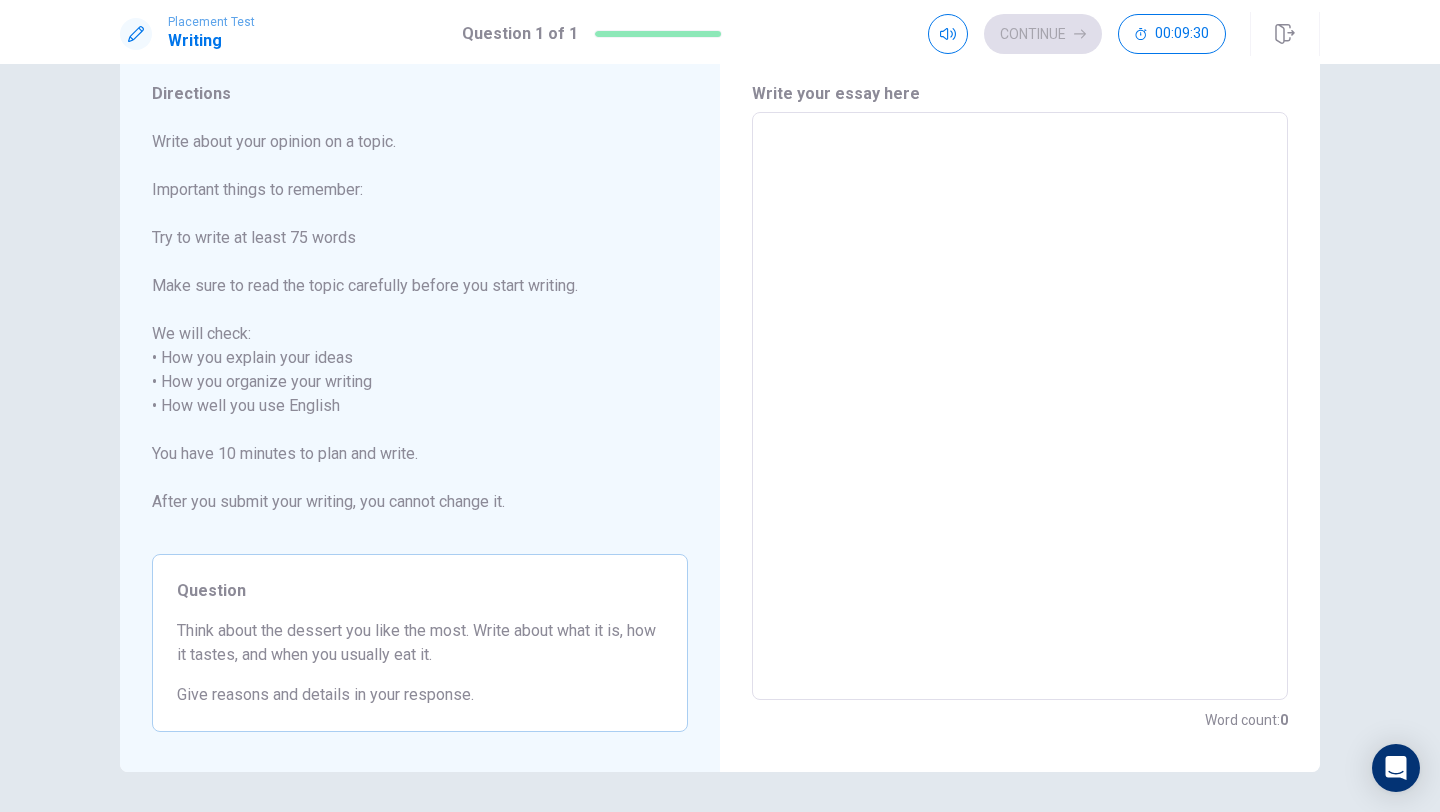 click at bounding box center (1020, 406) 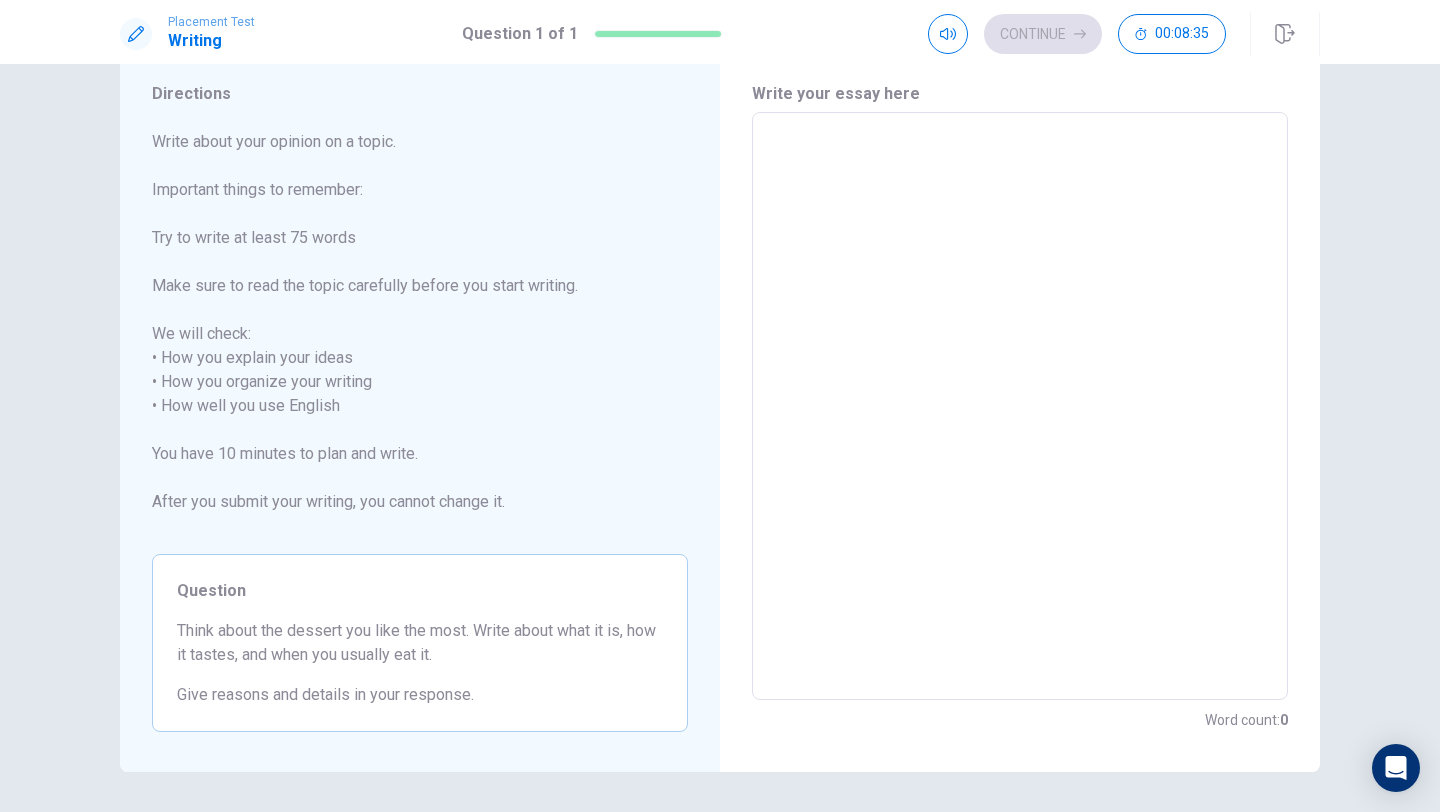 type on "i" 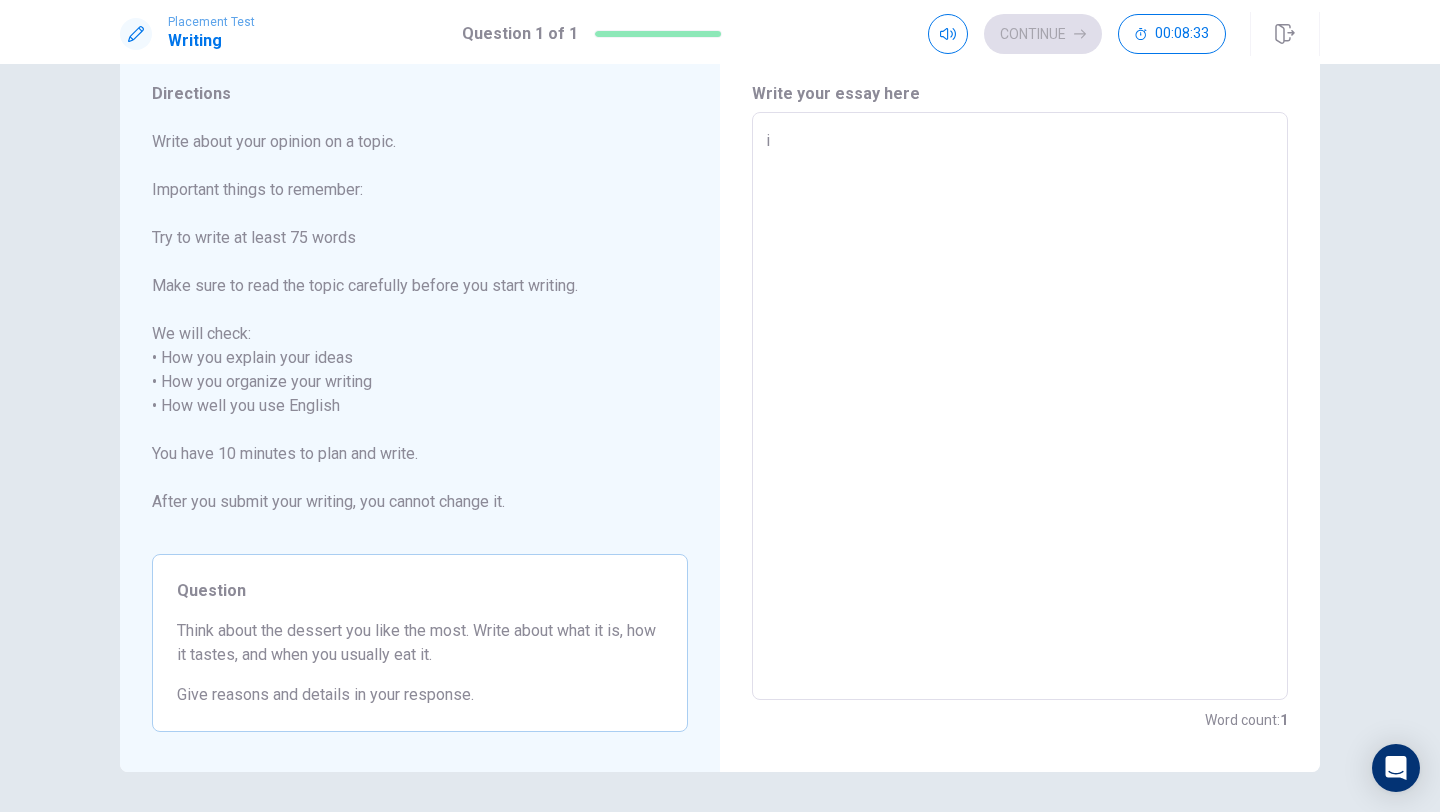 type on "x" 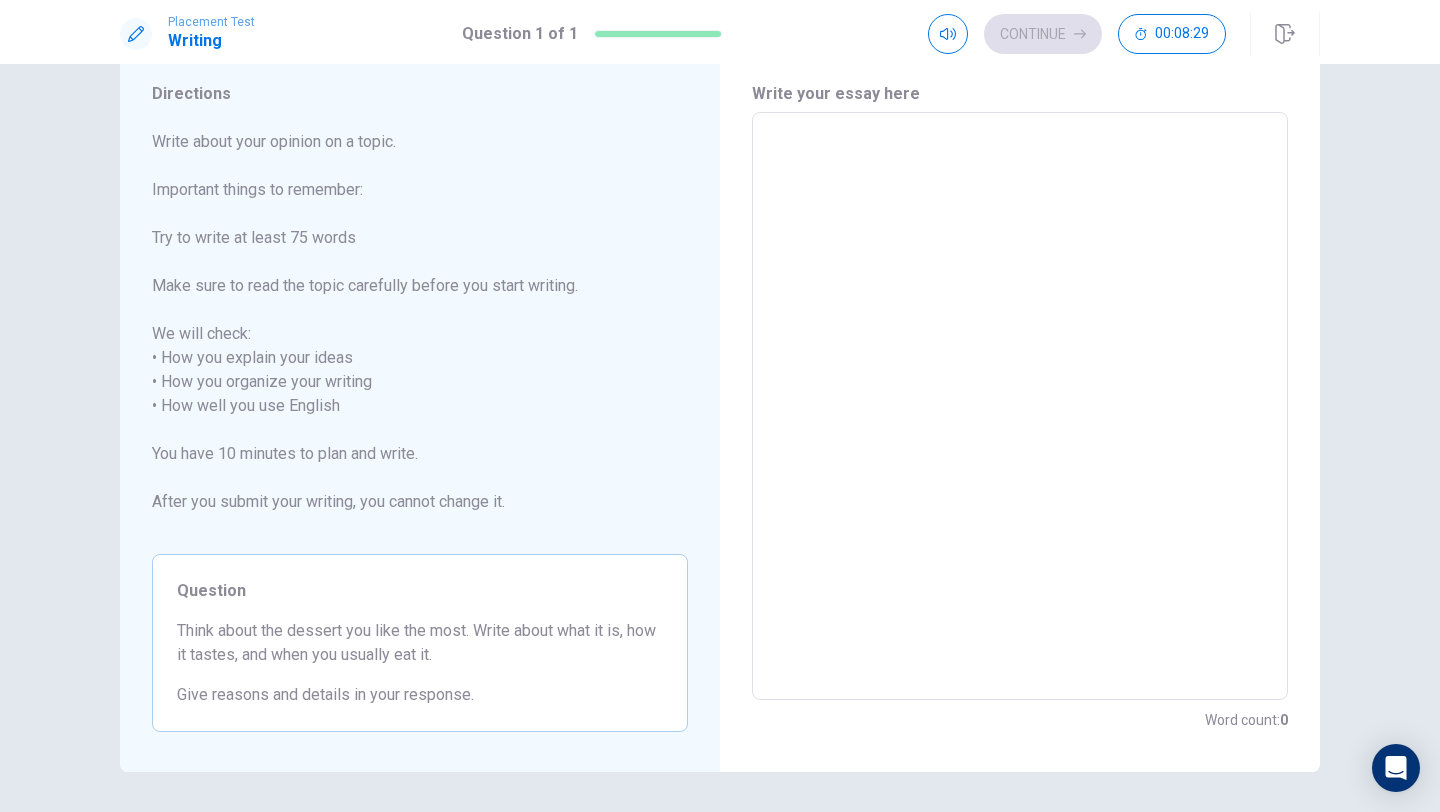 type on "i" 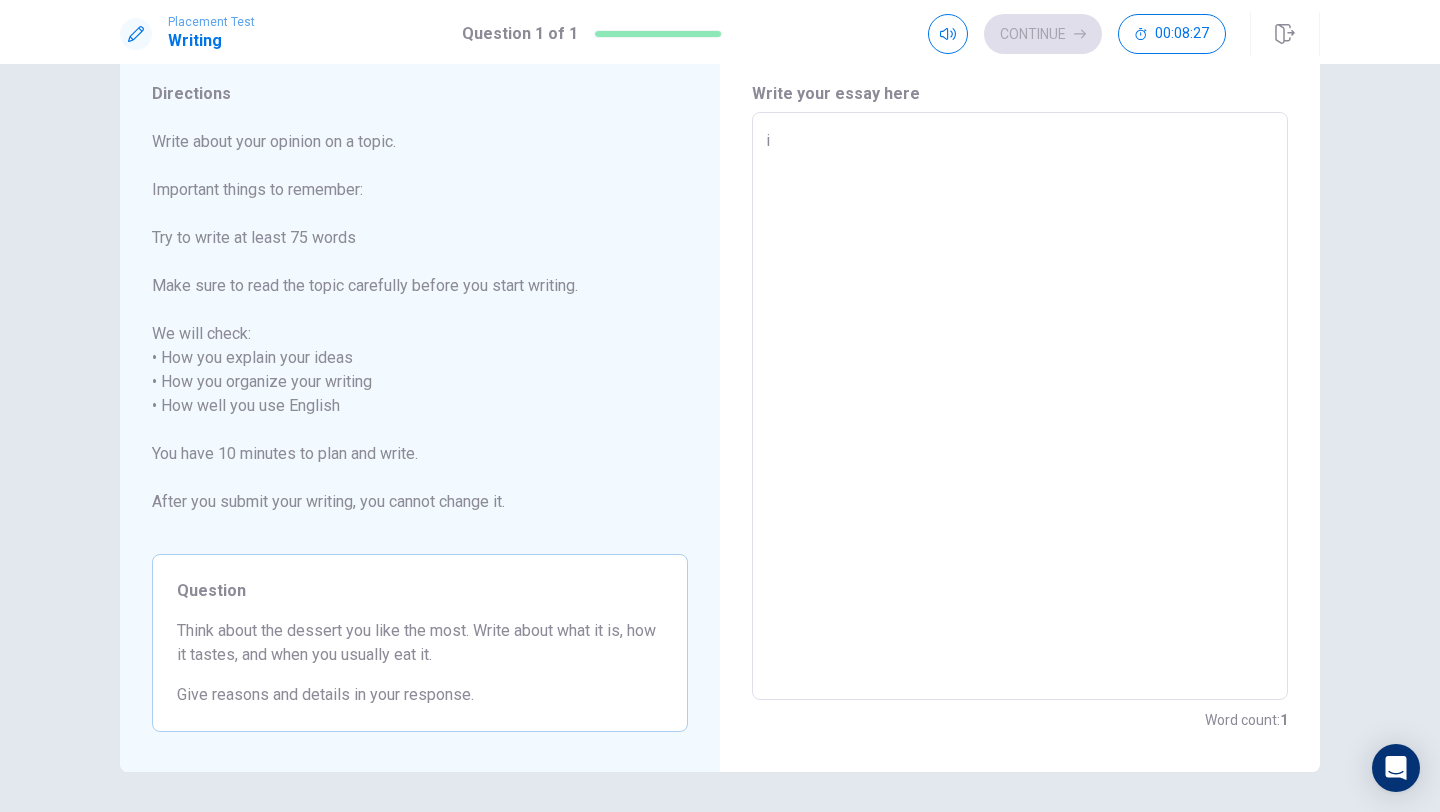 type on "x" 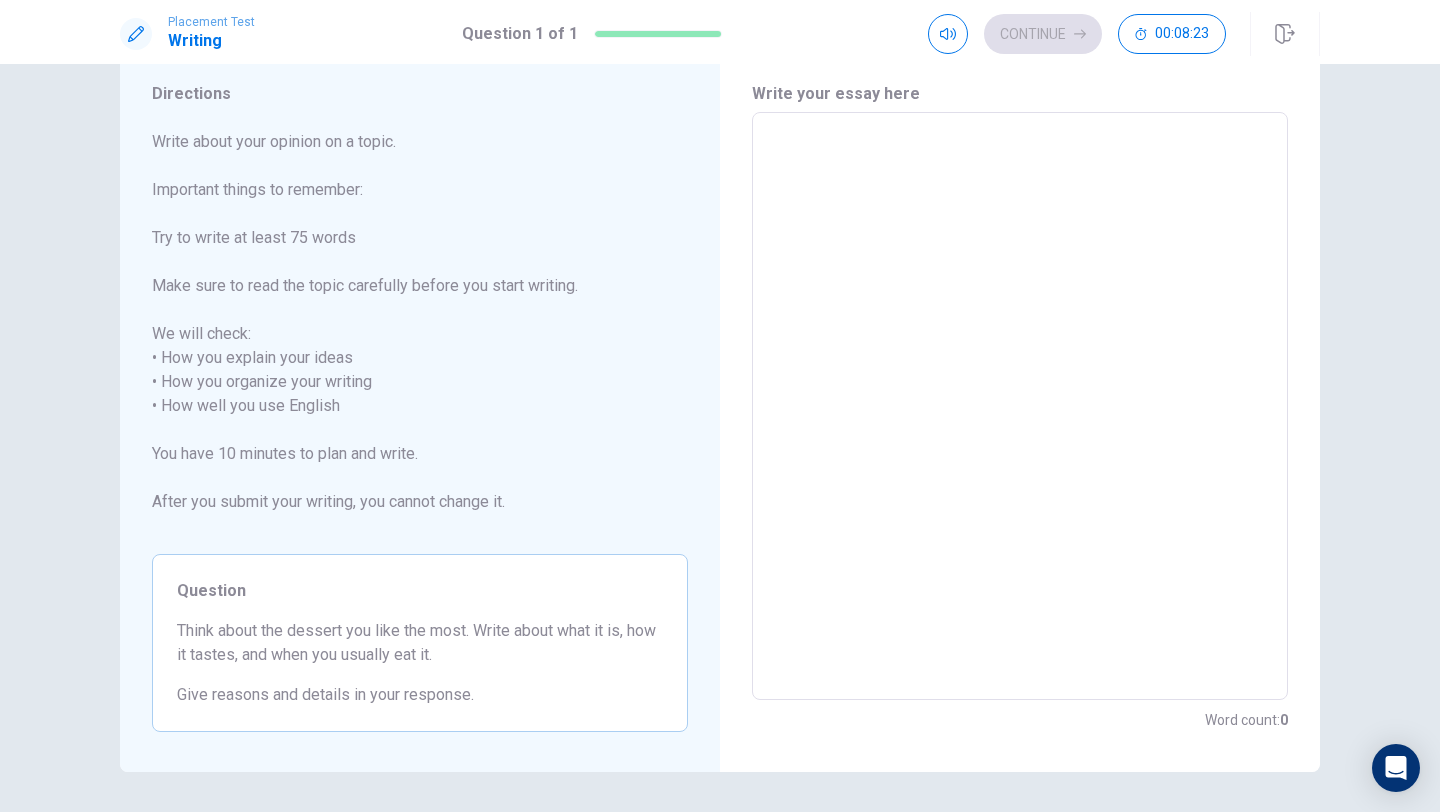 type on "i" 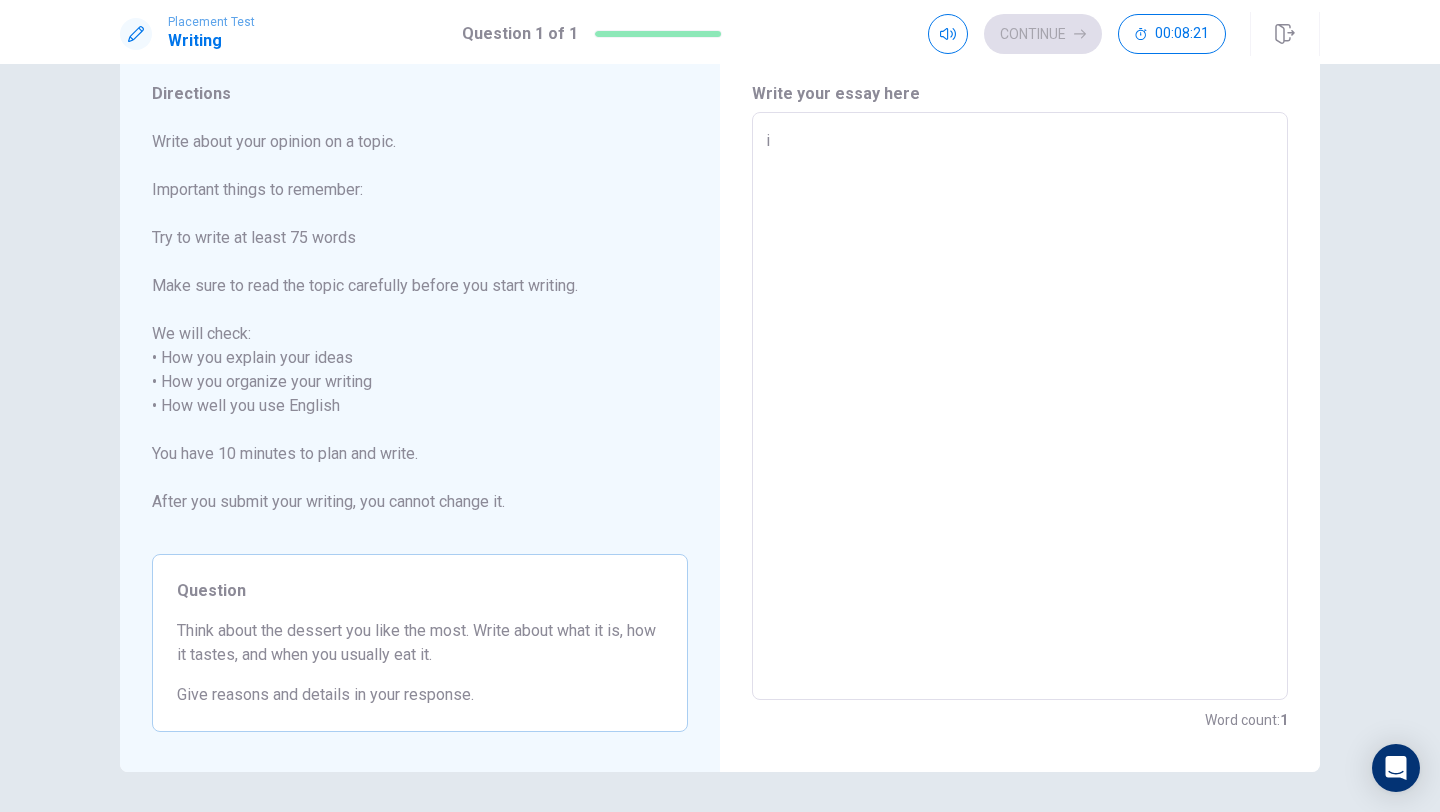 type on "x" 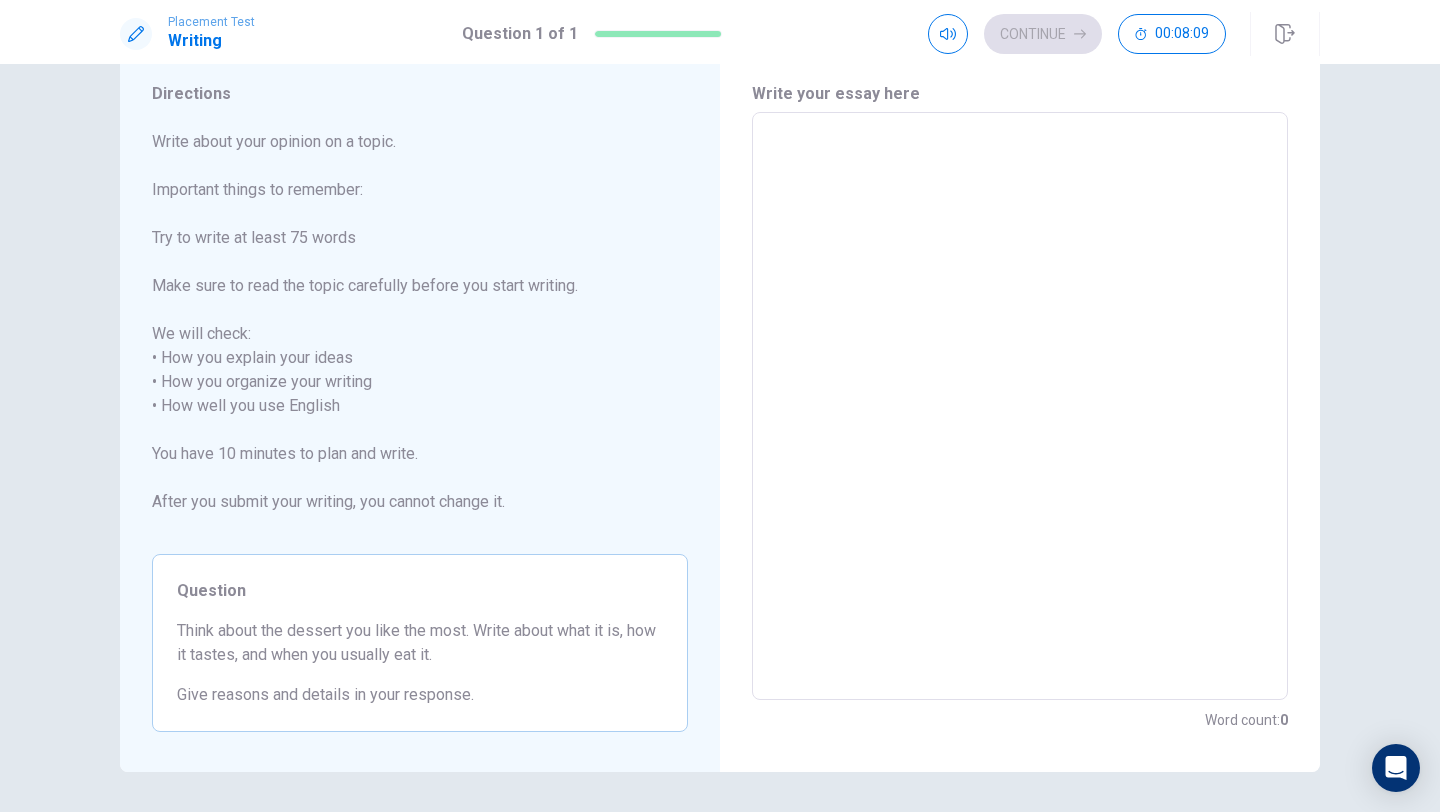 type on "c" 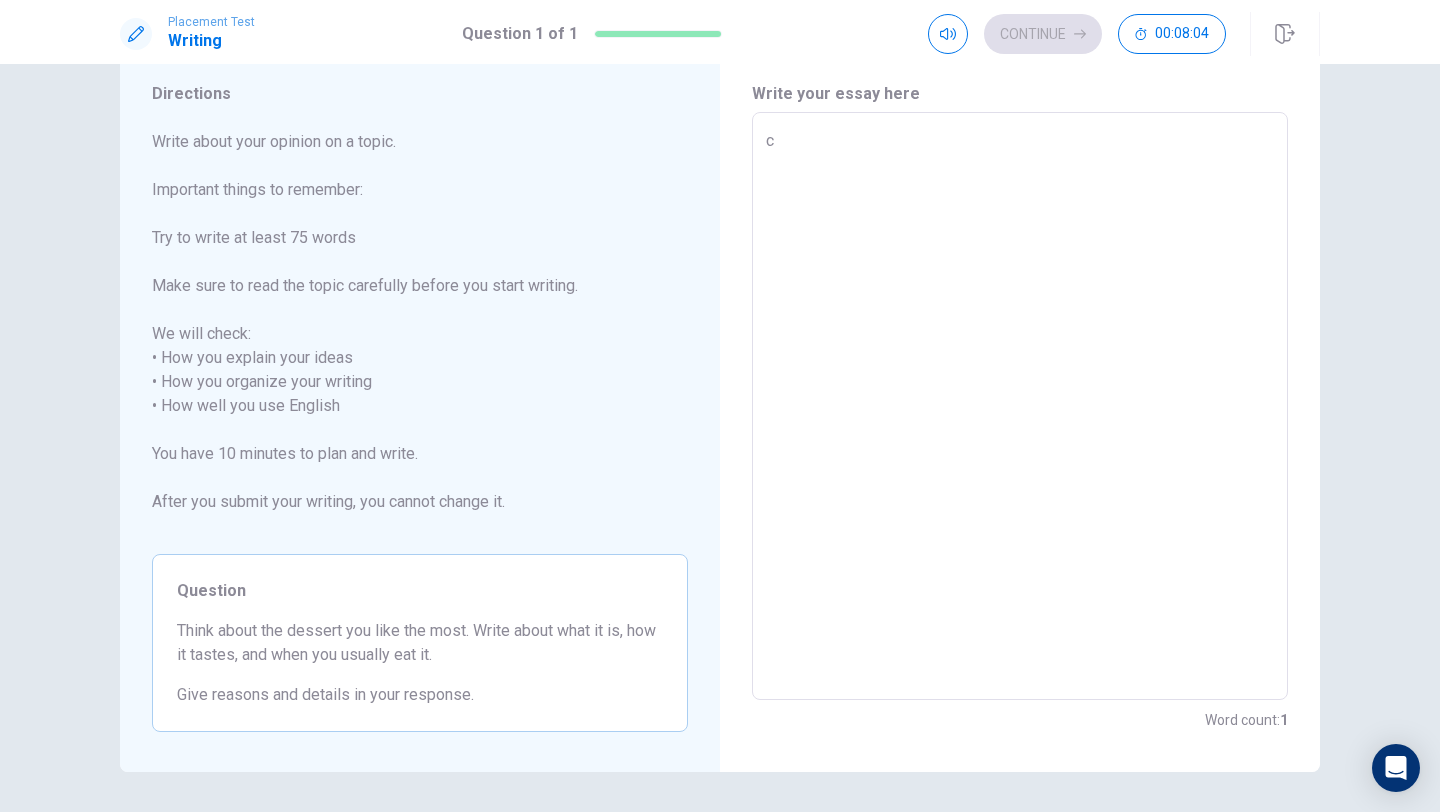 type on "x" 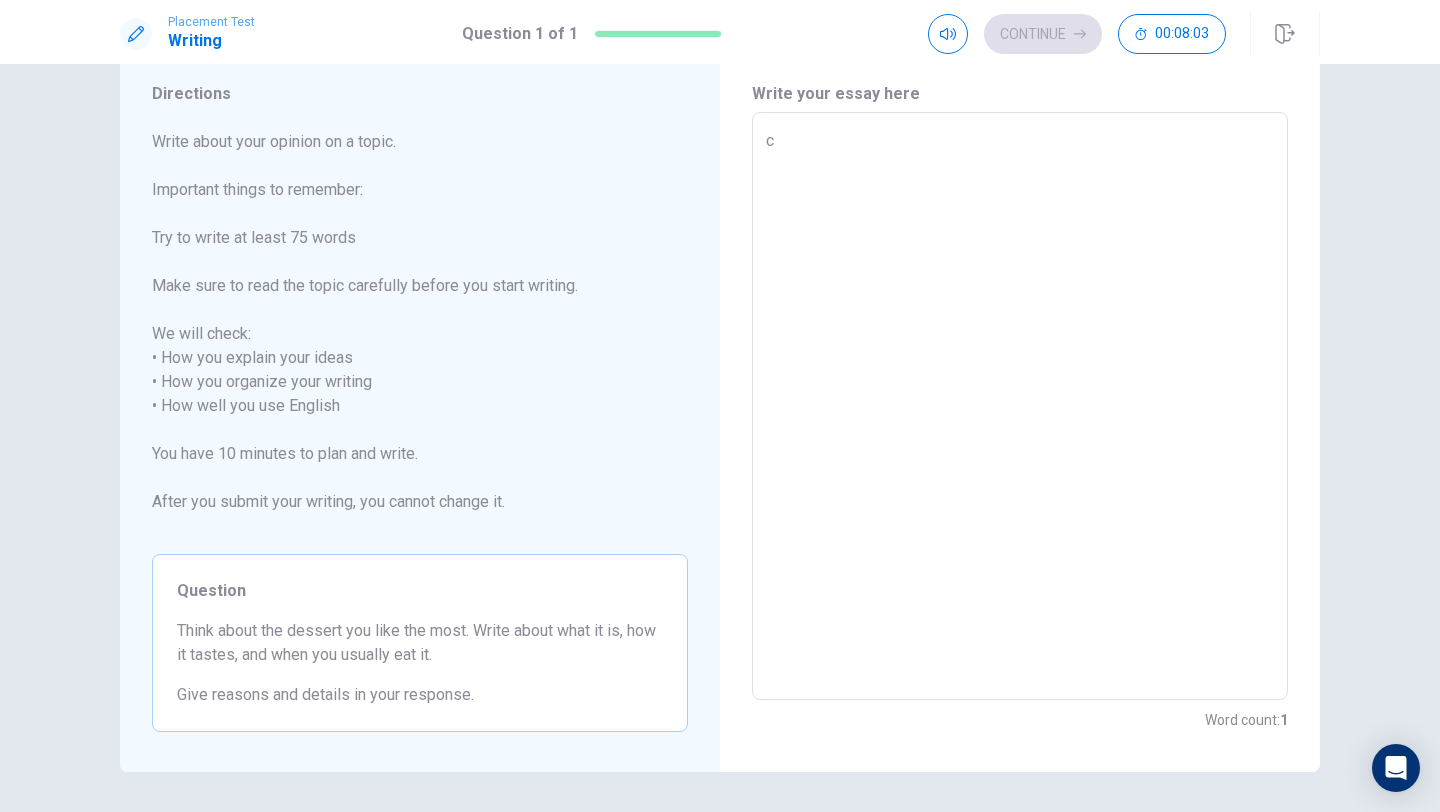 type on "ca" 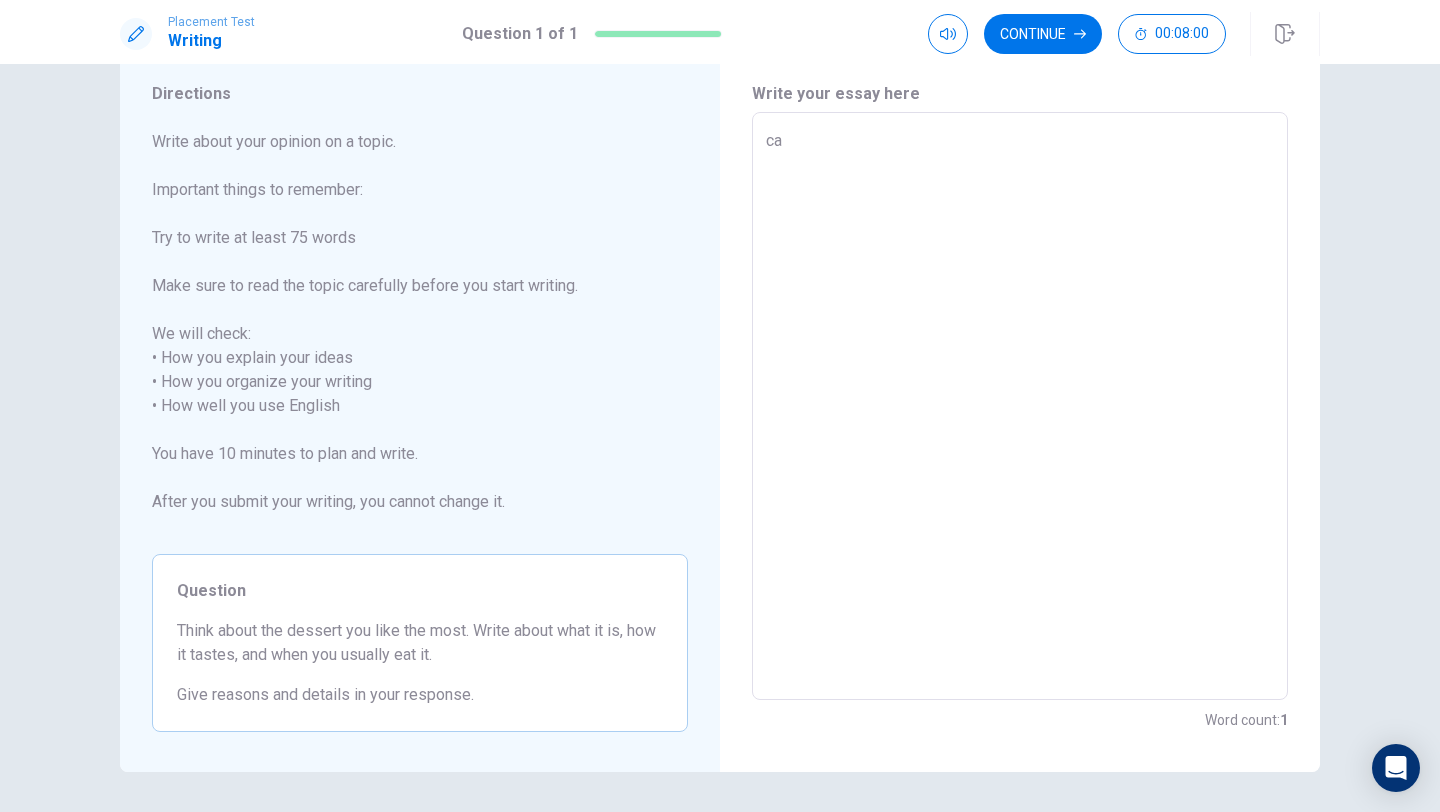 type on "x" 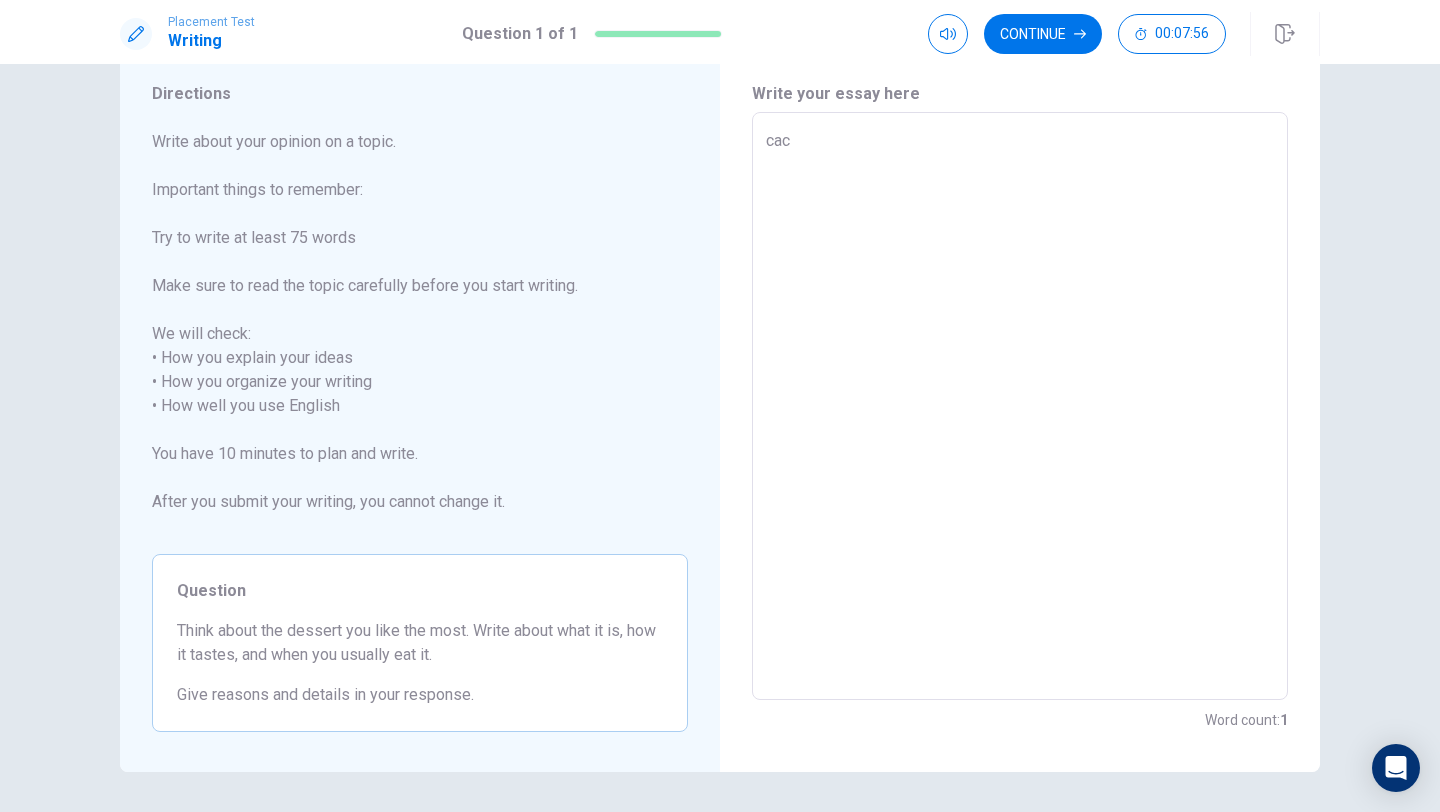 type on "x" 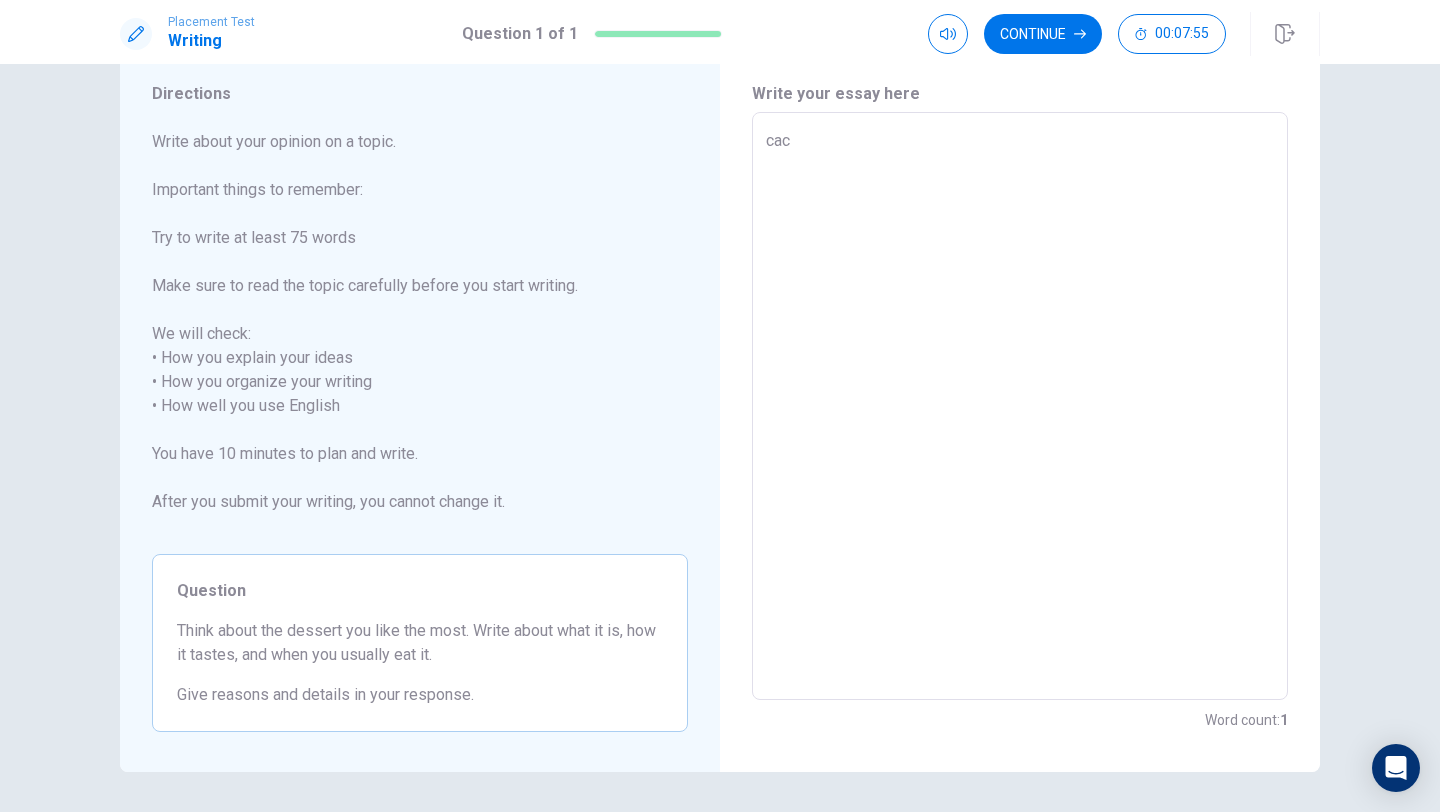 type on "cack" 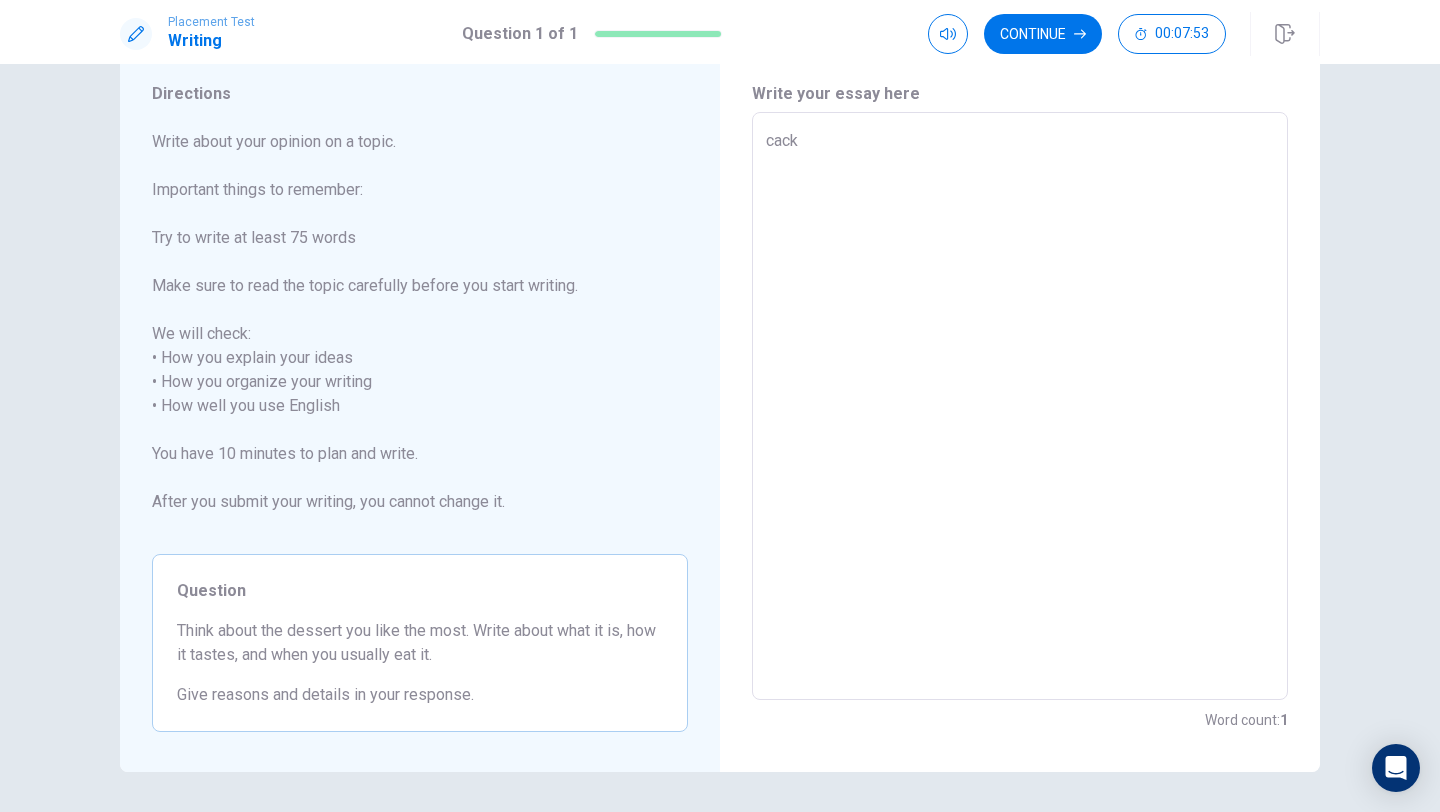 type on "x" 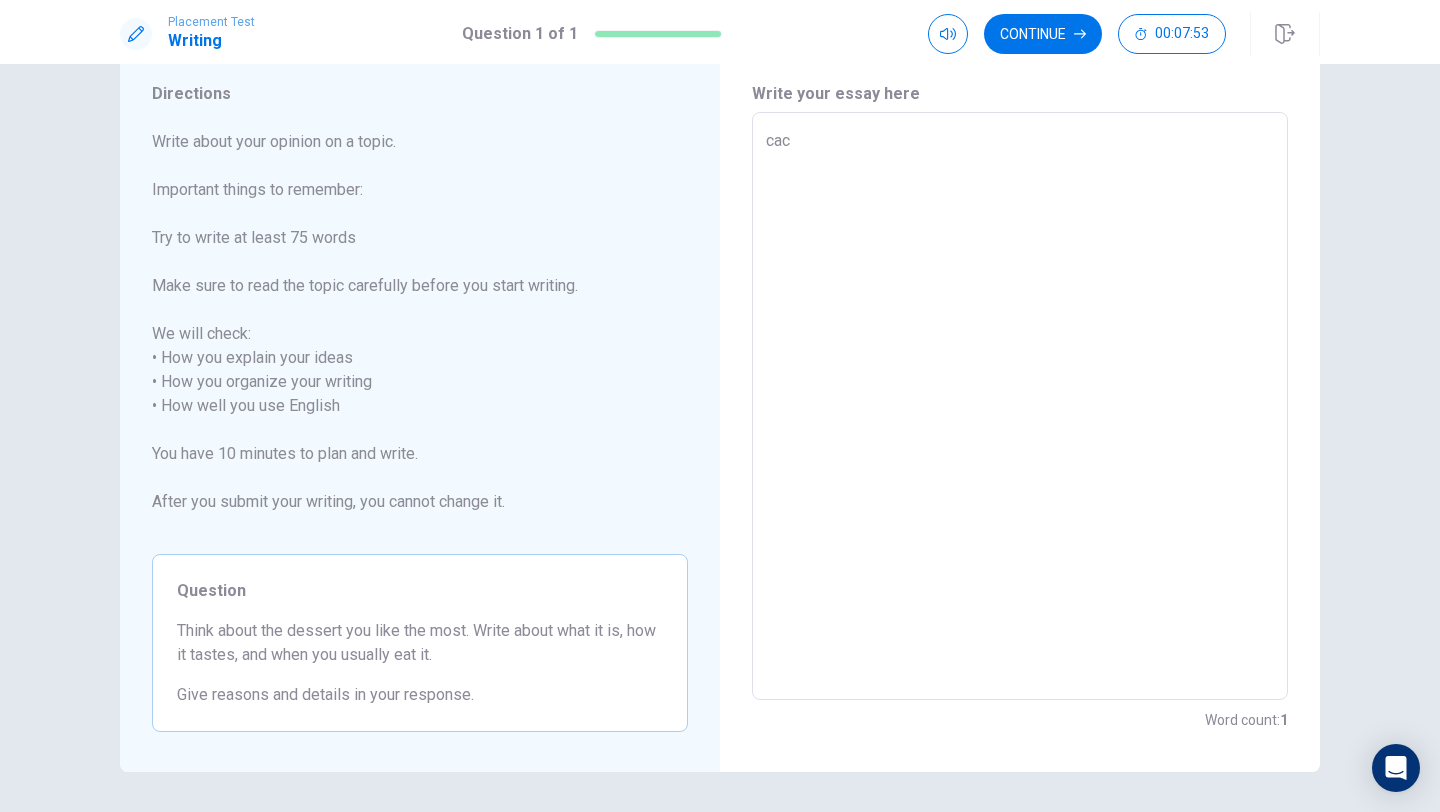 type on "x" 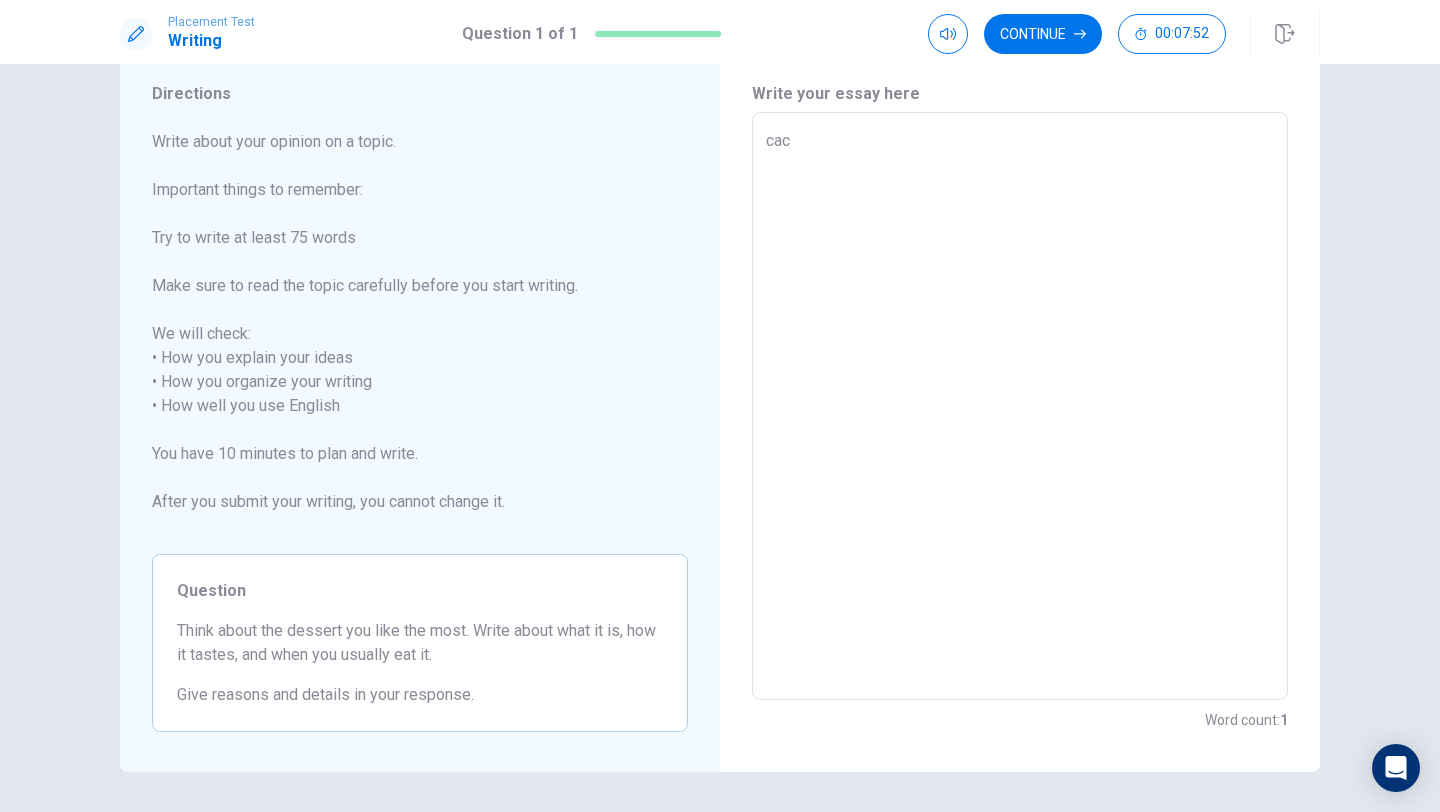 type on "ca" 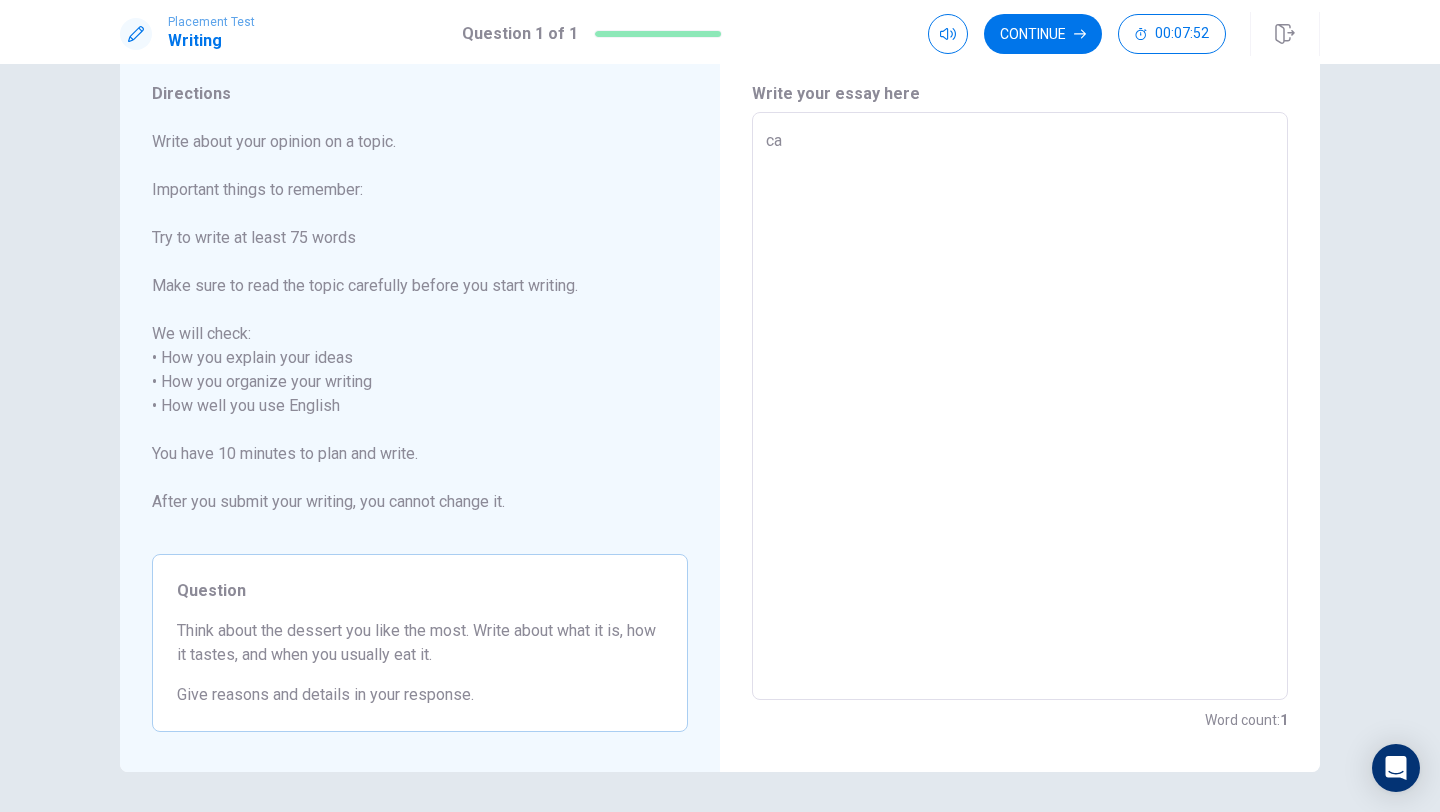 type on "x" 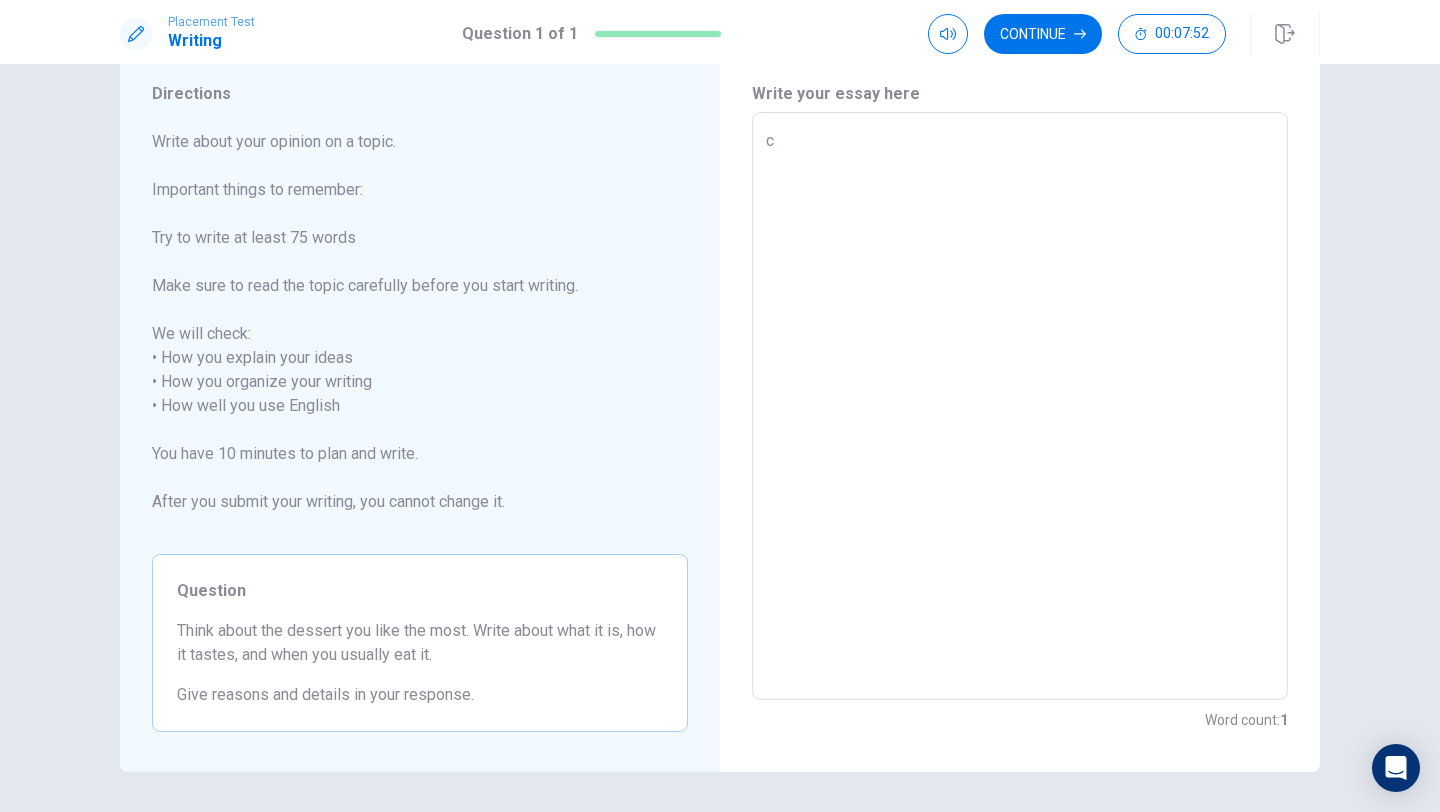 type on "x" 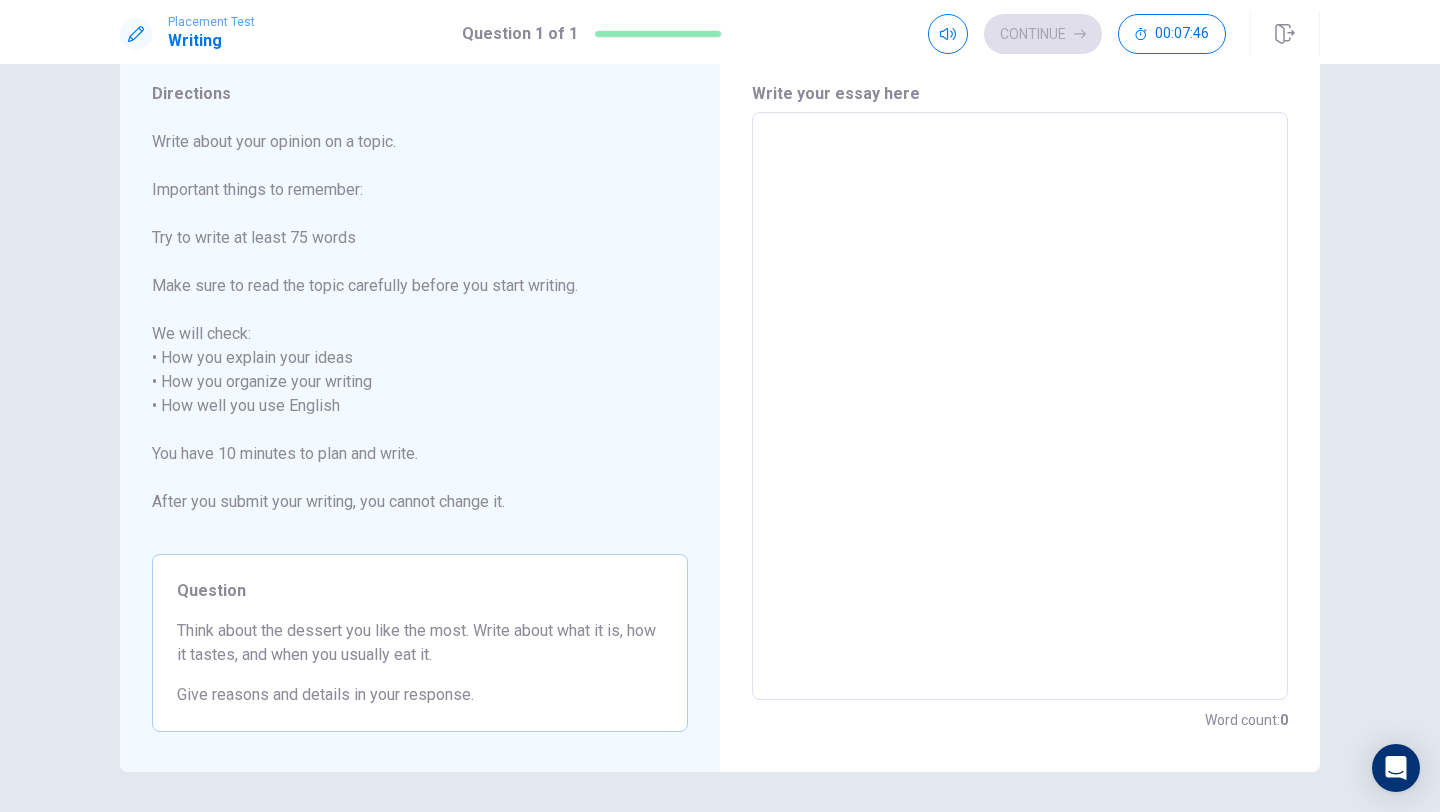 type on "i" 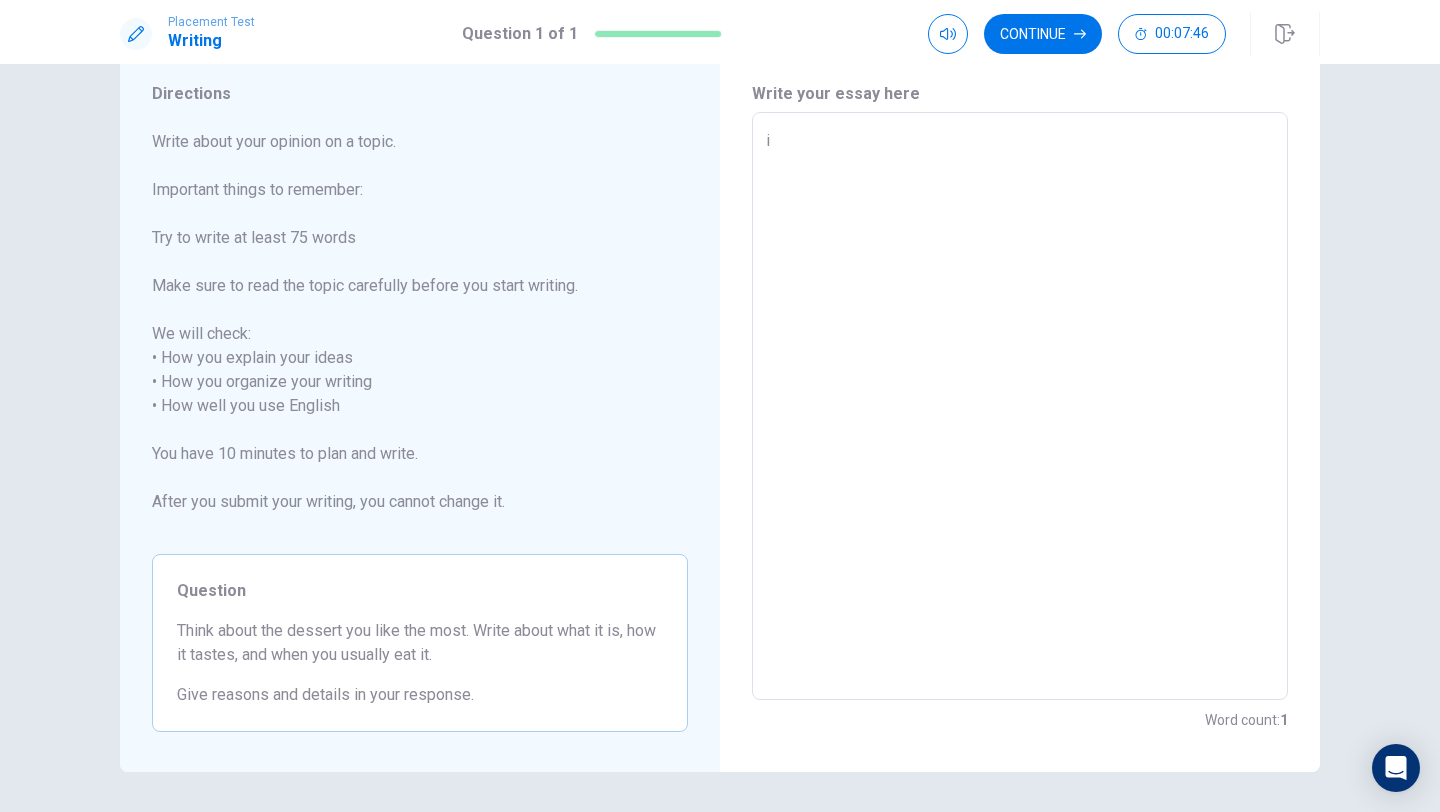 type on "x" 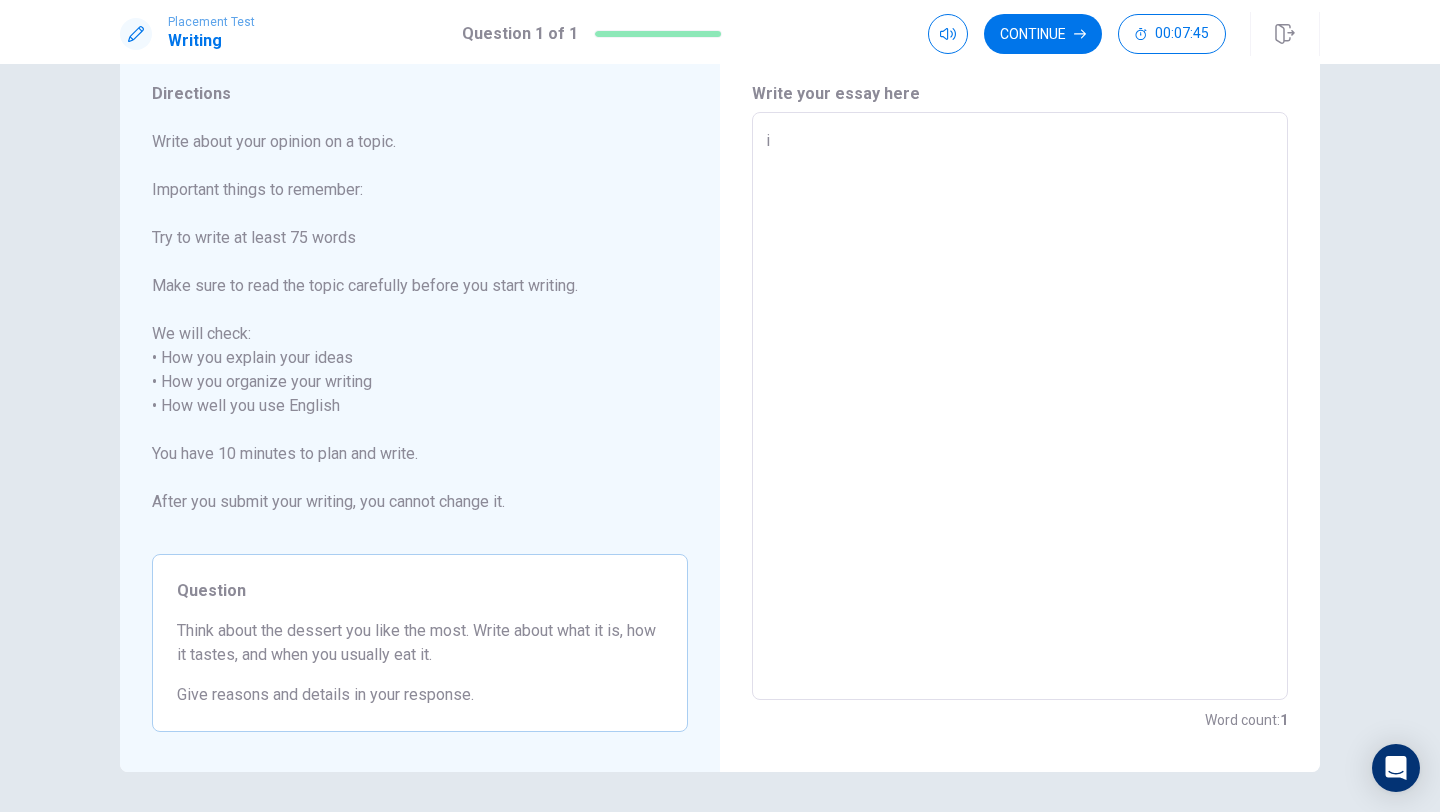 type on "i" 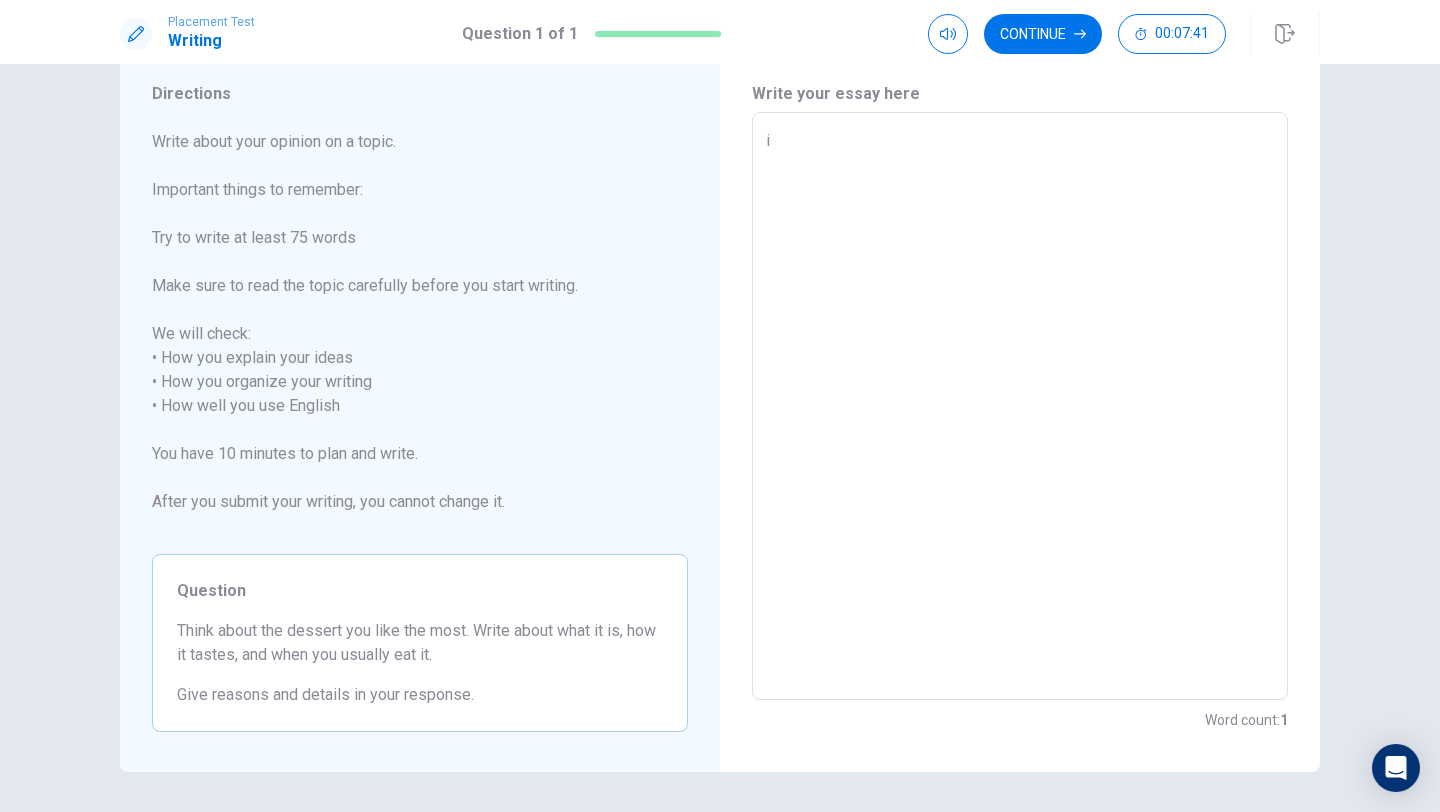 type on "x" 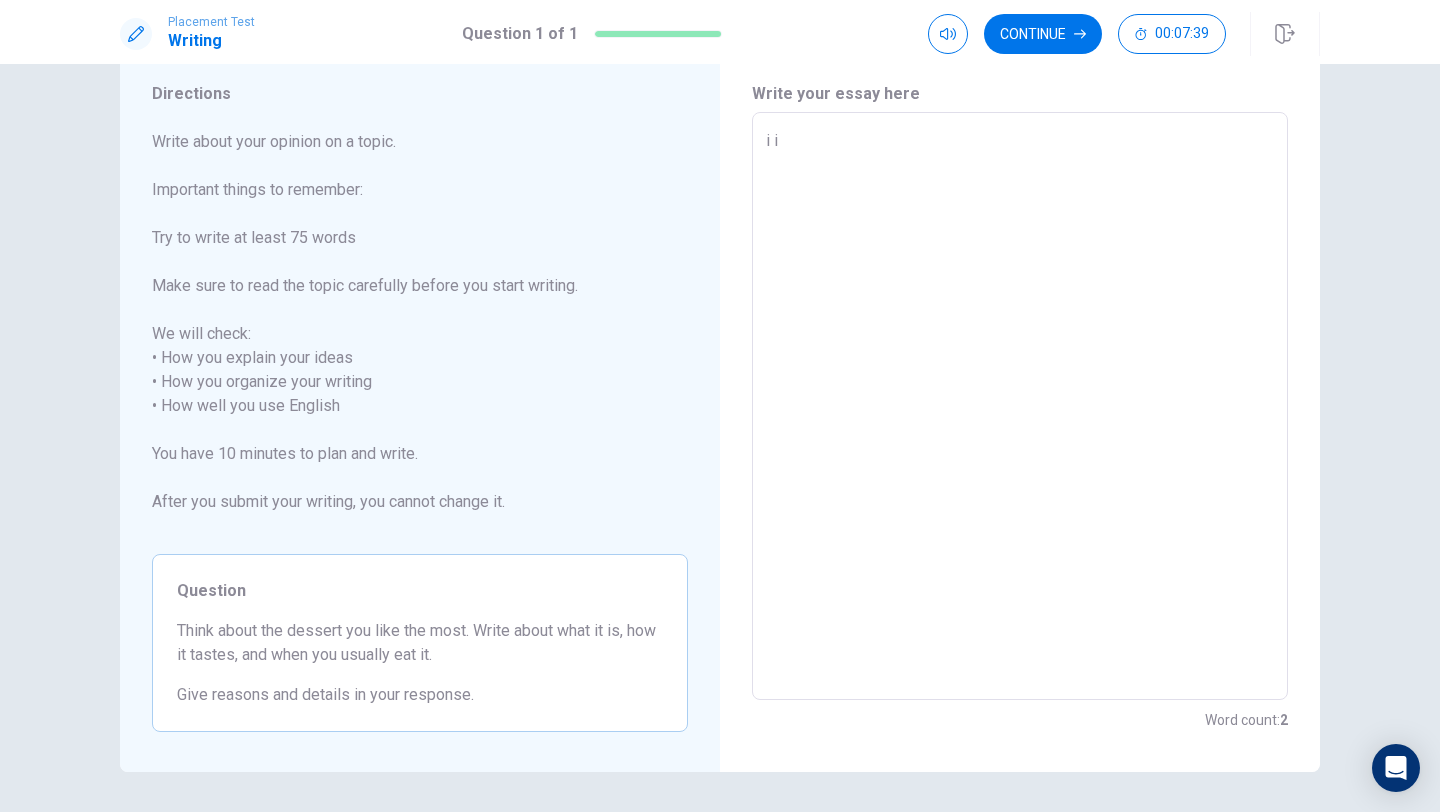type on "x" 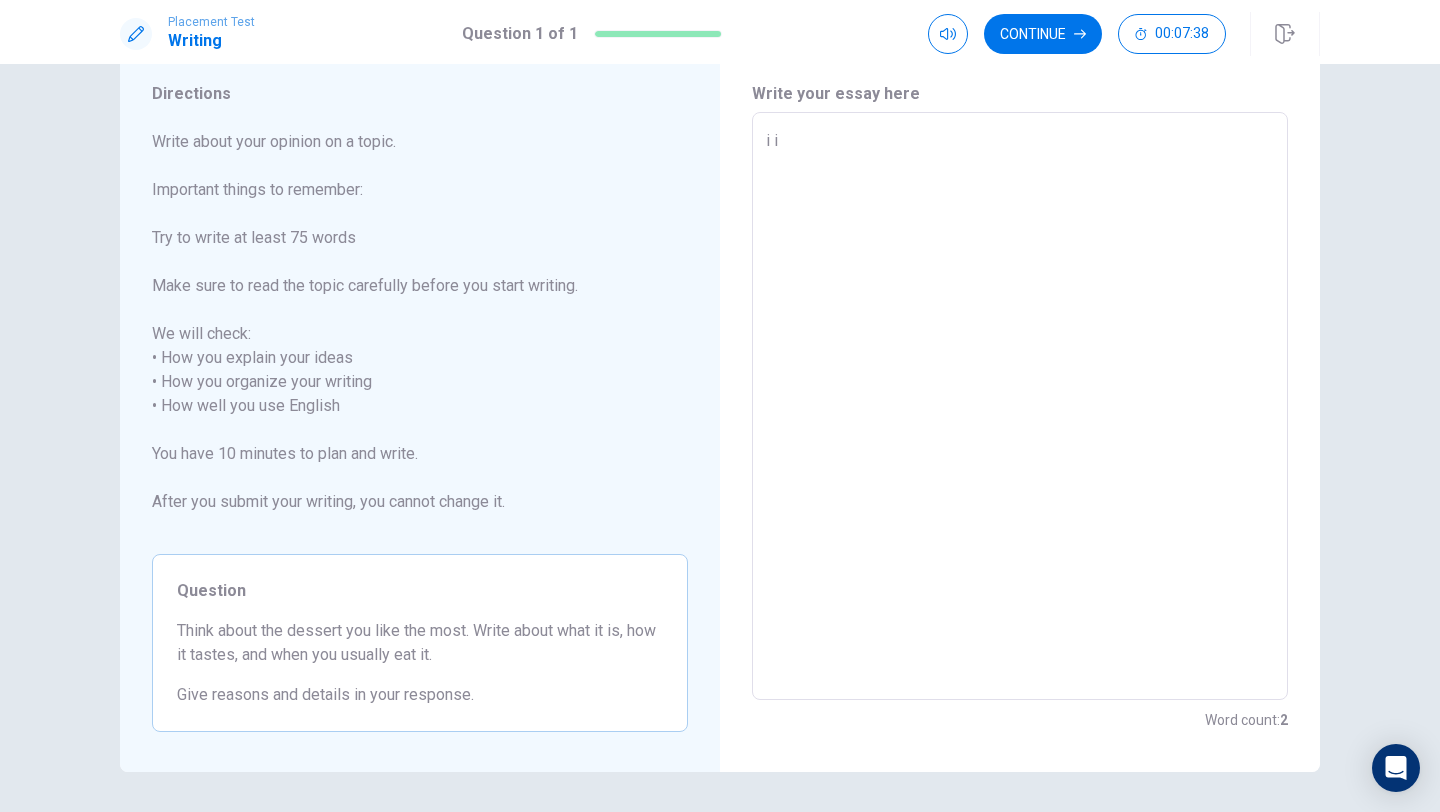 type on "i" 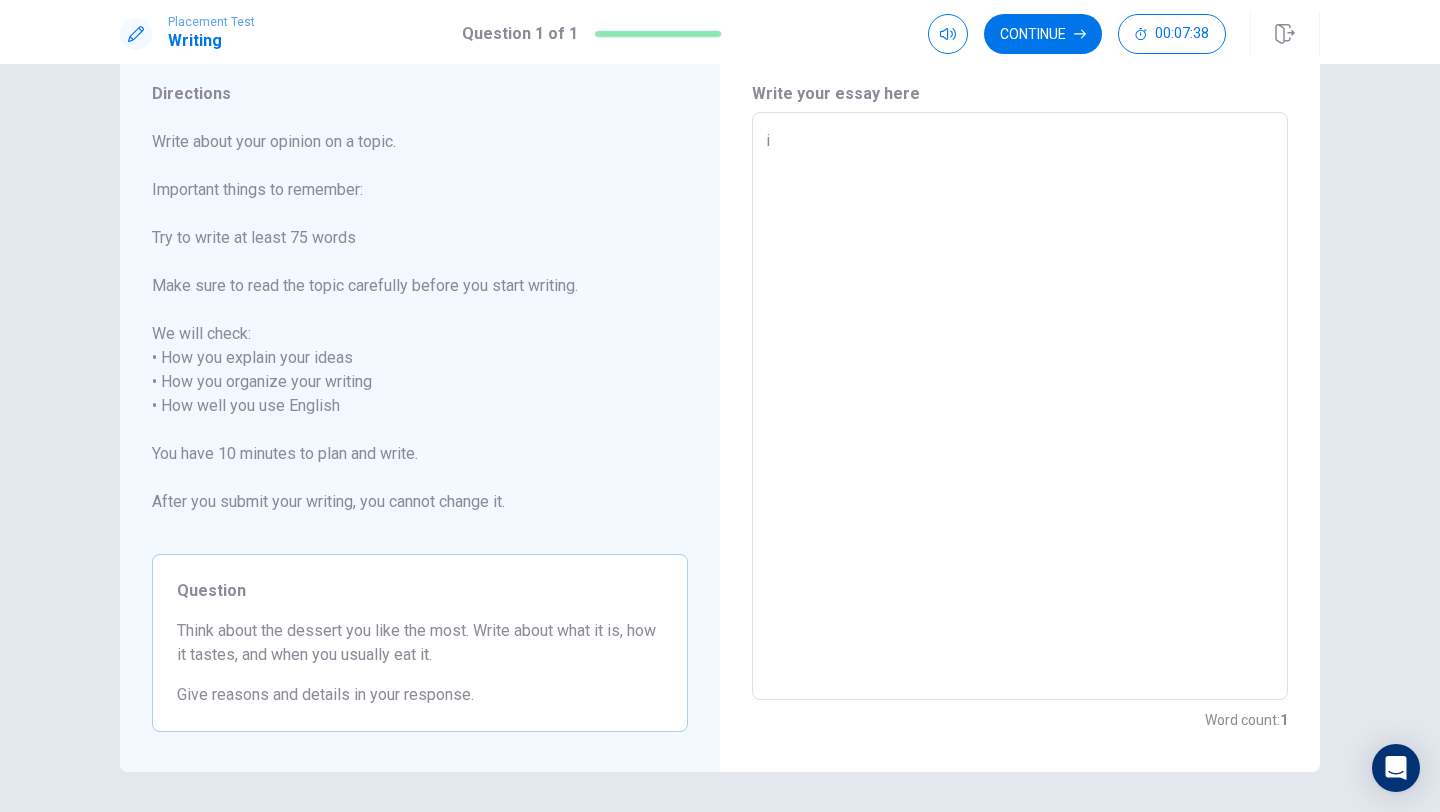 type on "x" 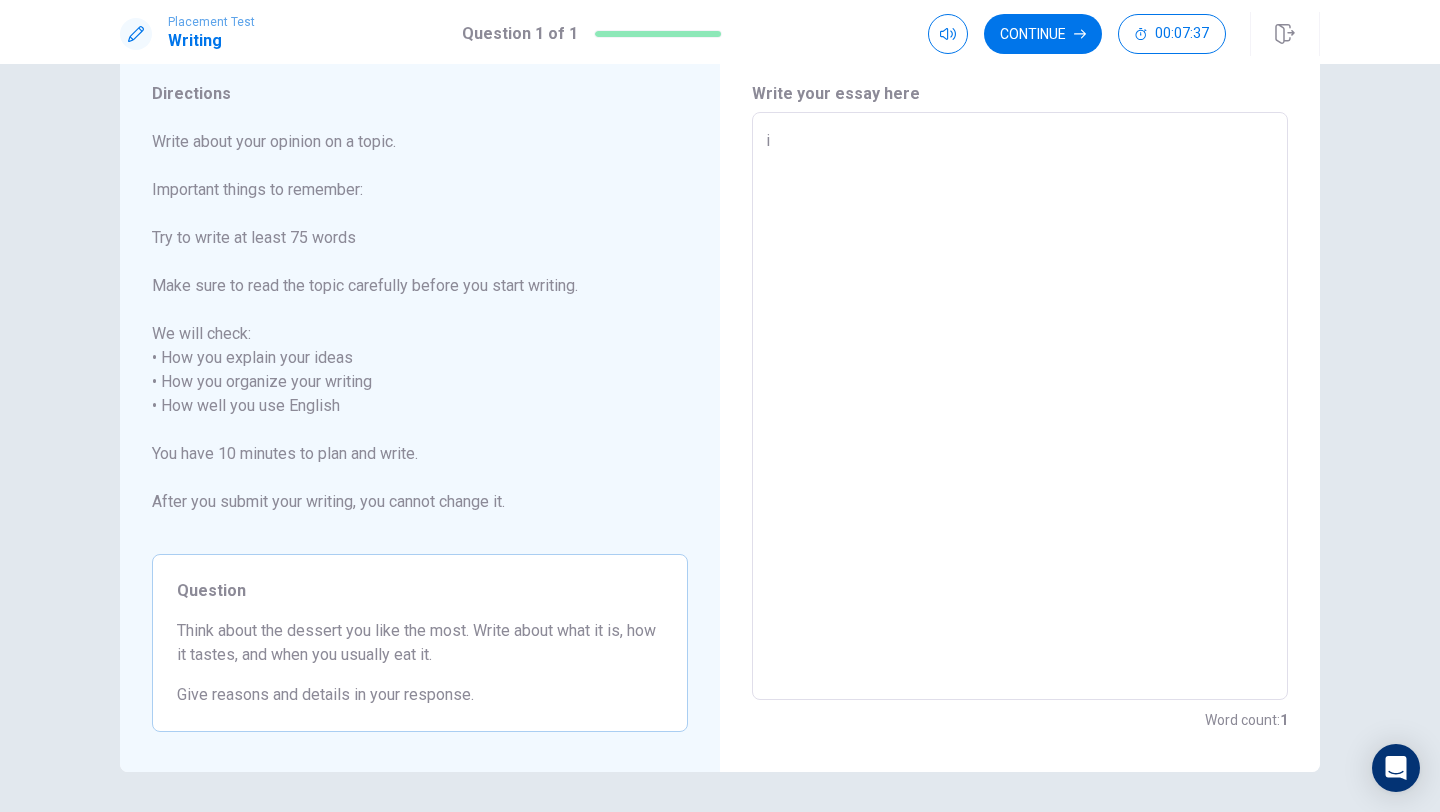 type on "i l" 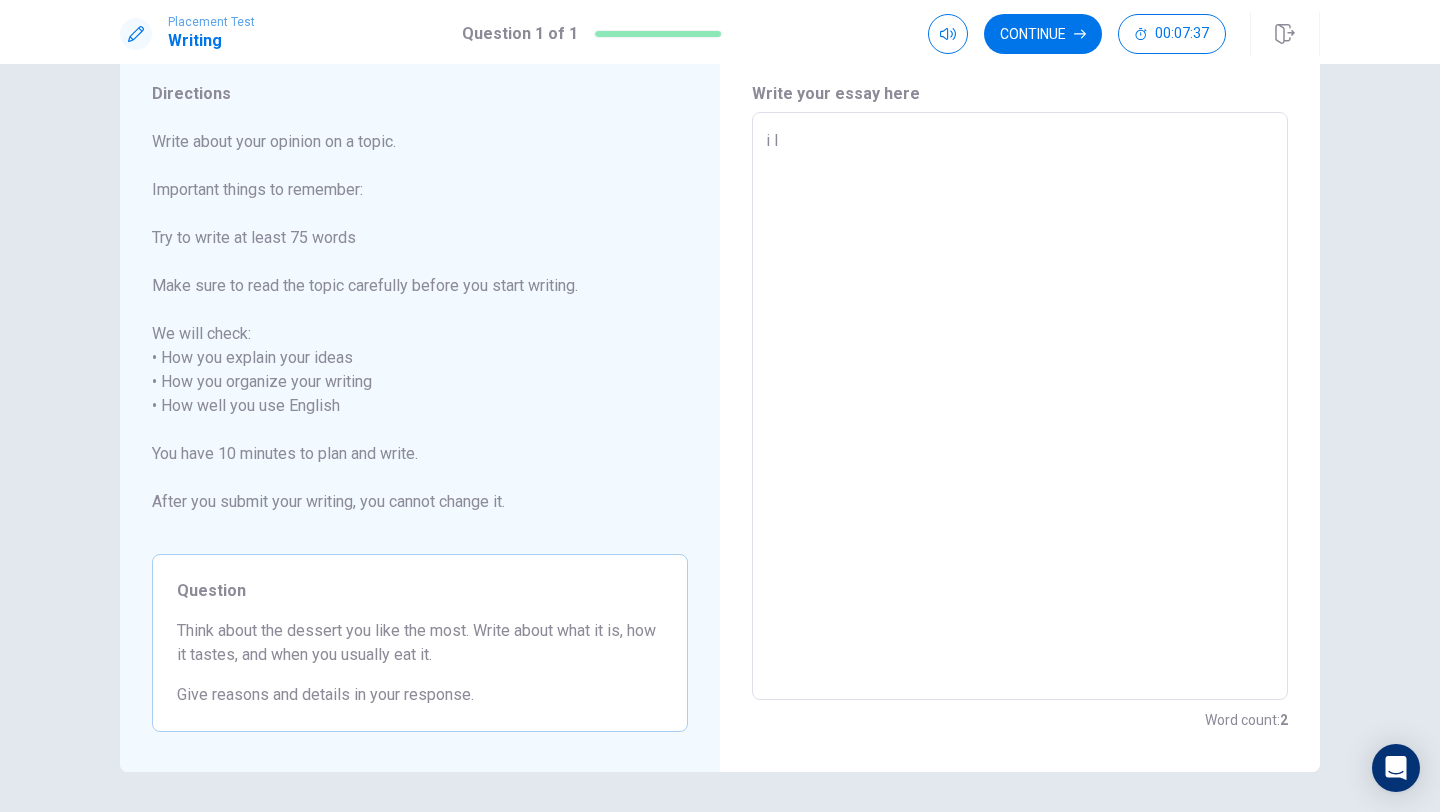 type on "x" 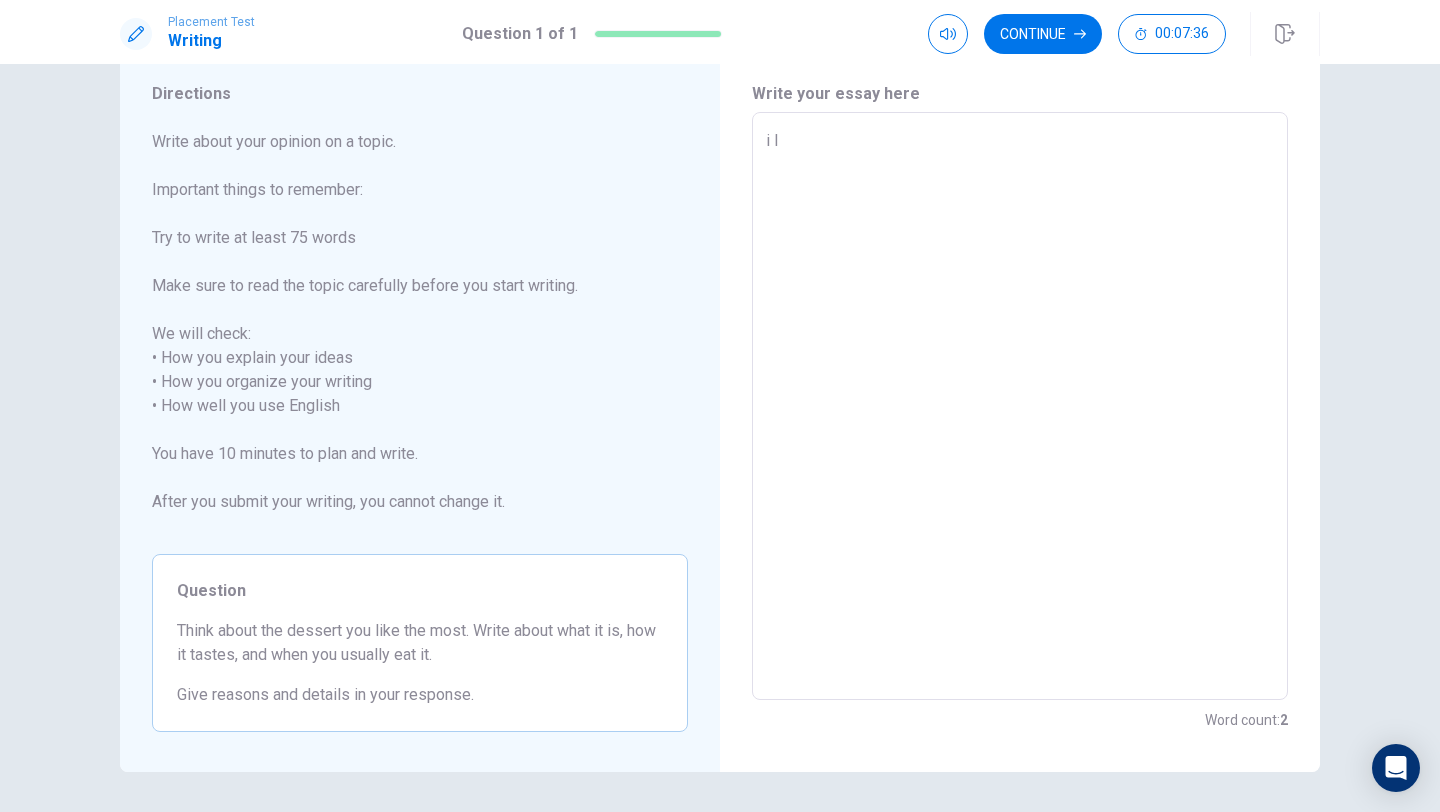 type on "i li" 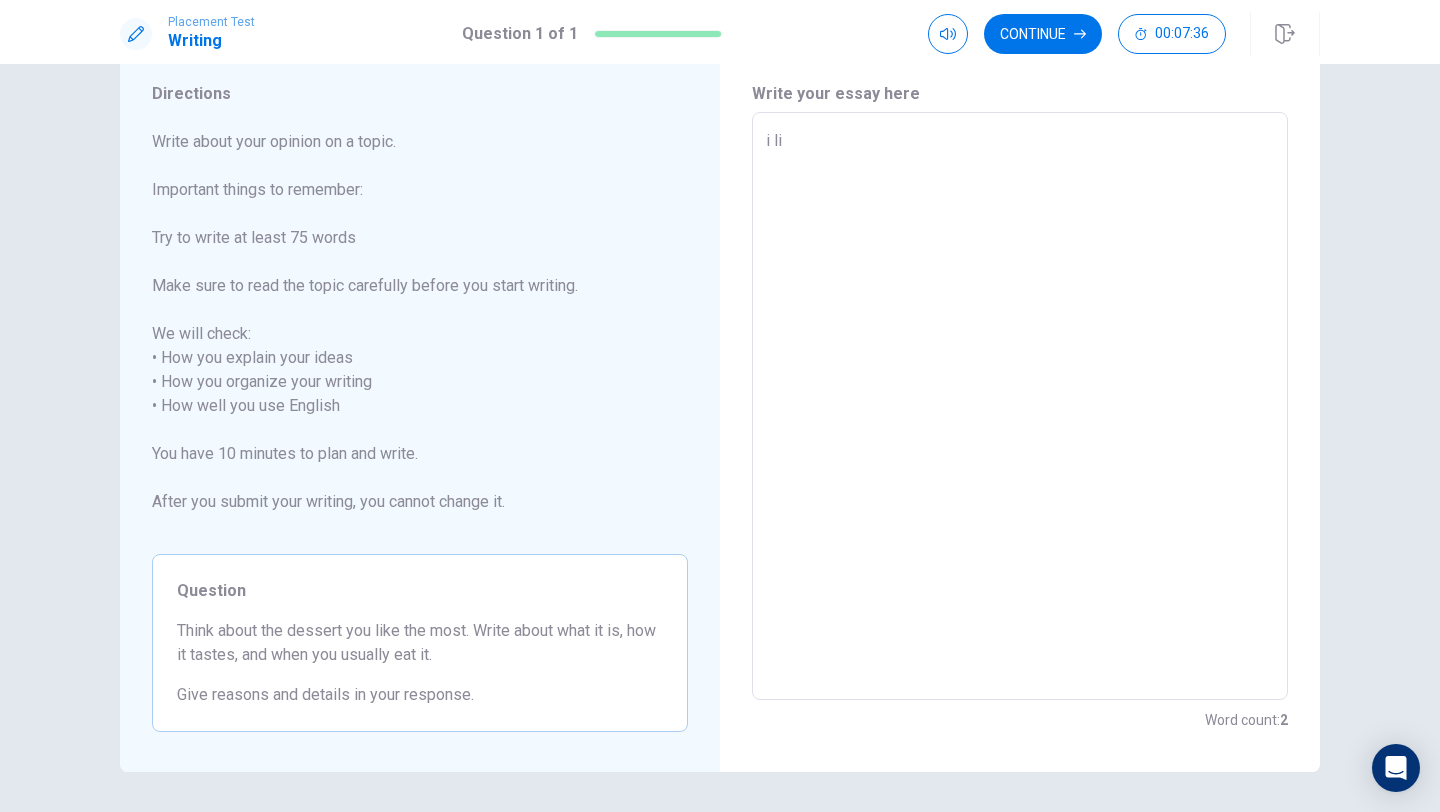 type on "x" 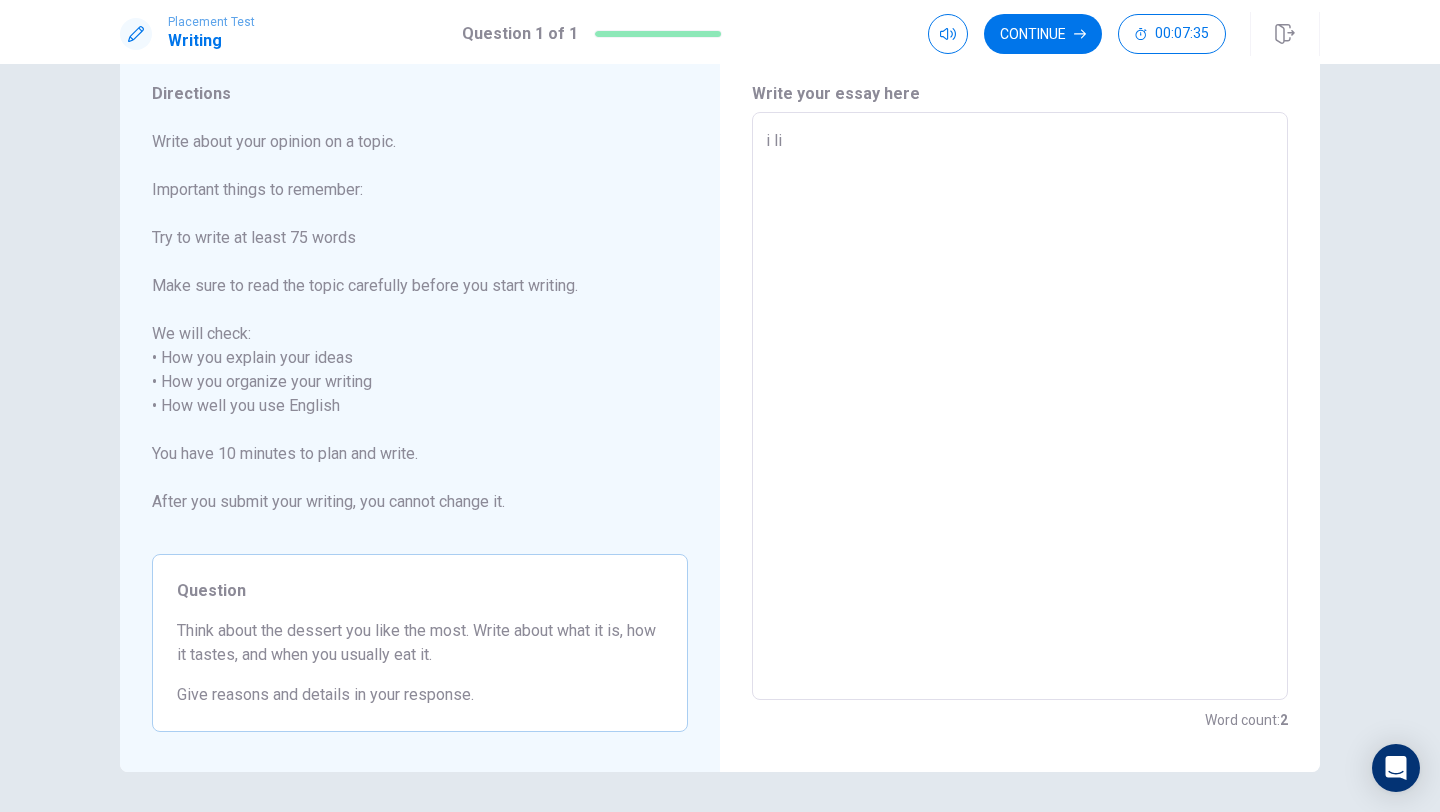type on "i lik" 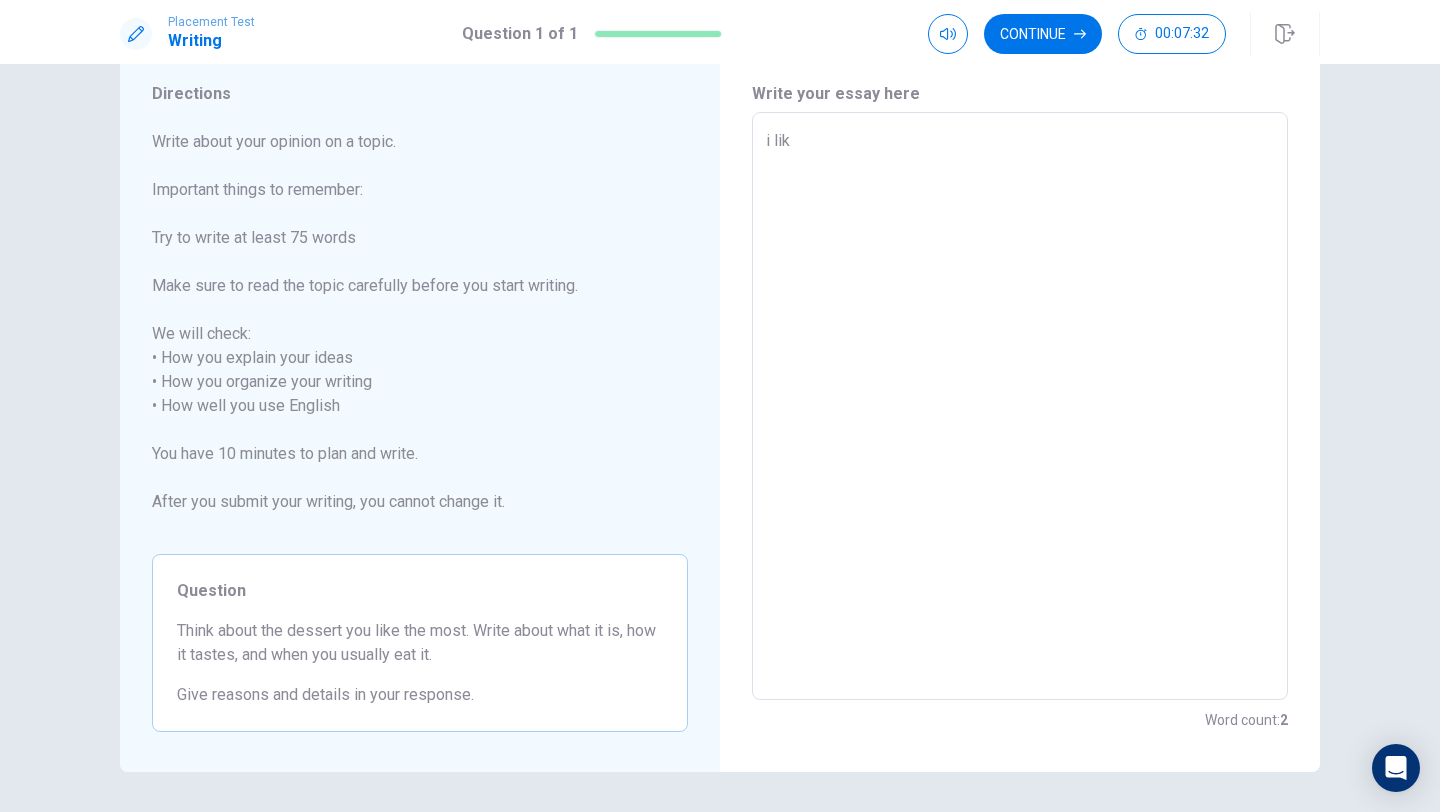 type on "x" 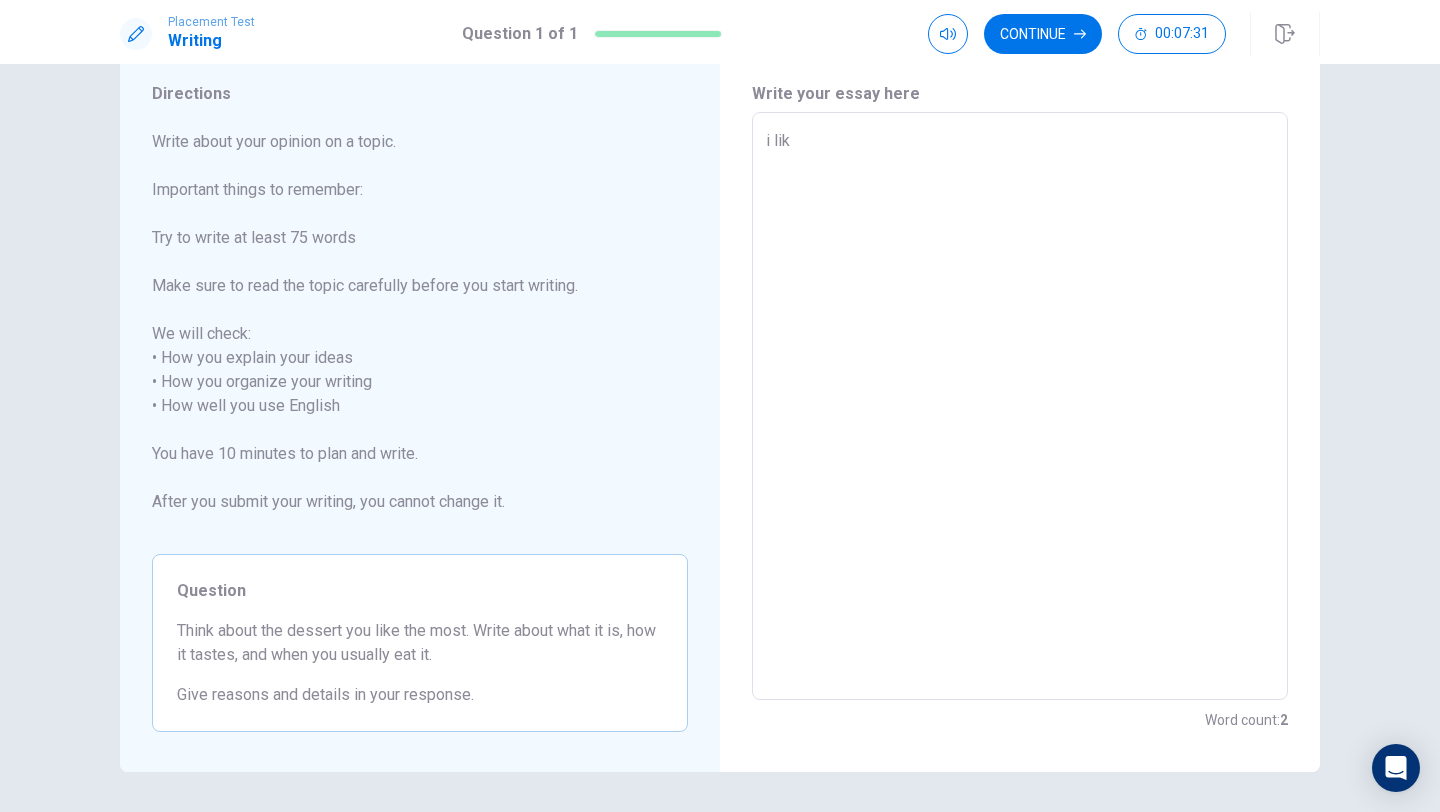 type on "i like" 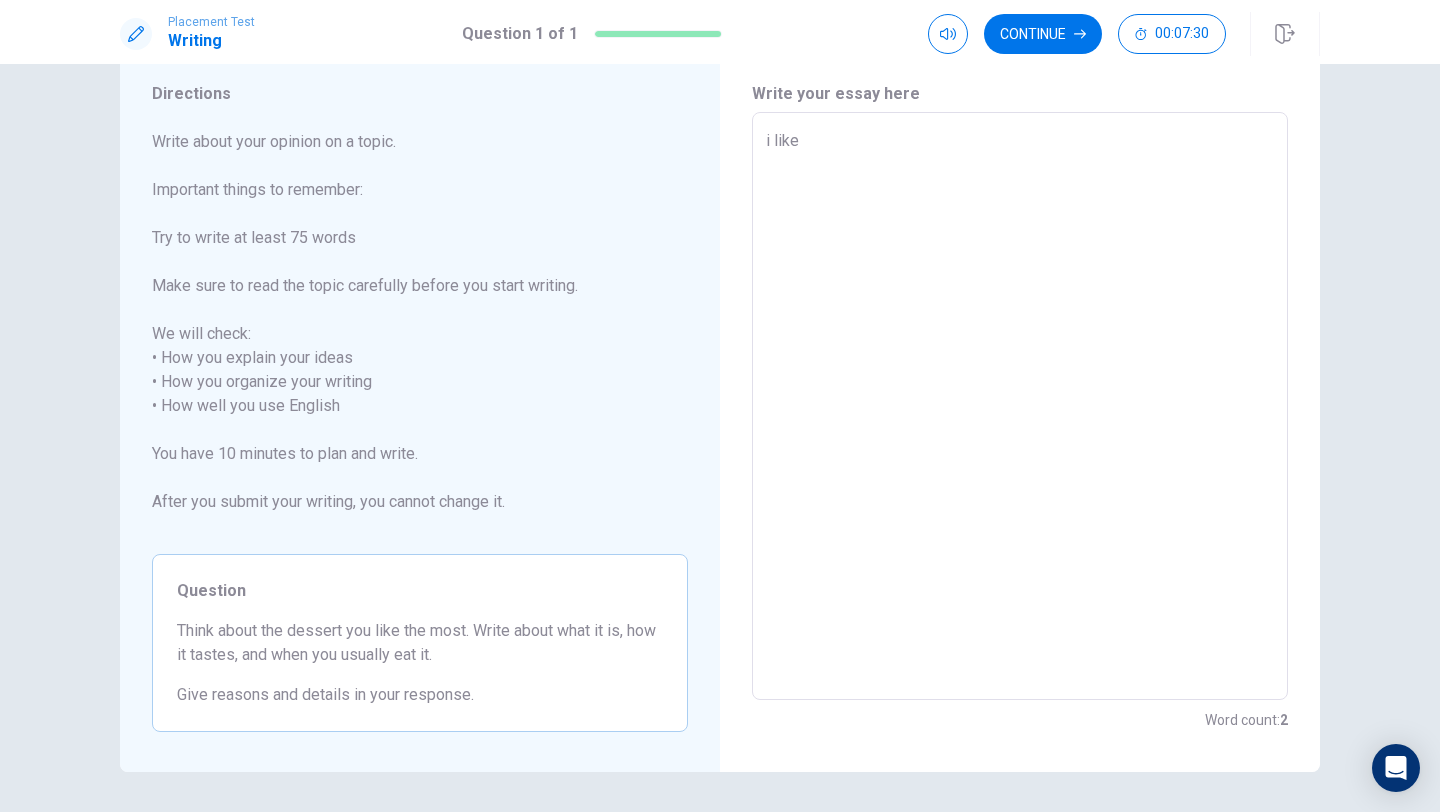 type on "x" 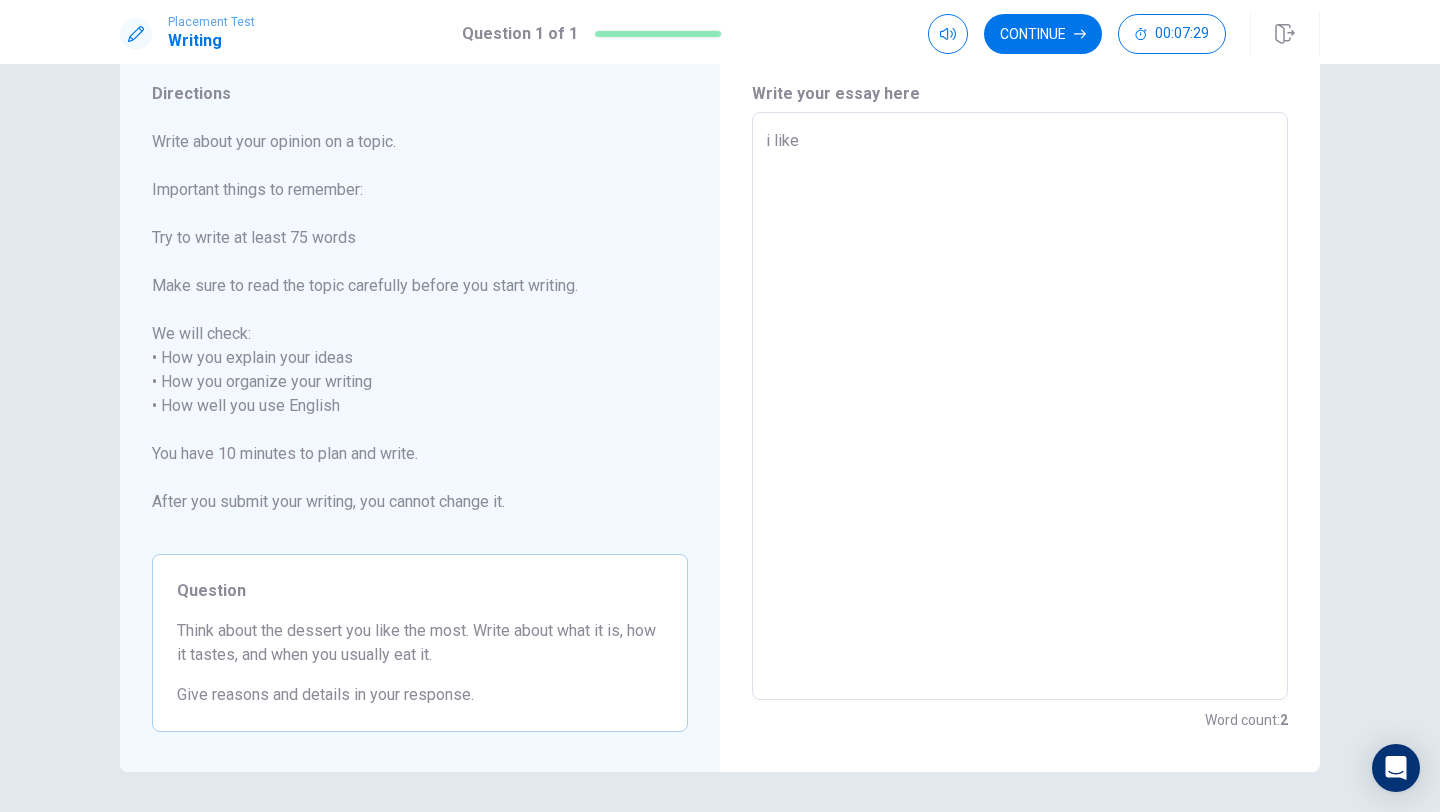 type on "i like" 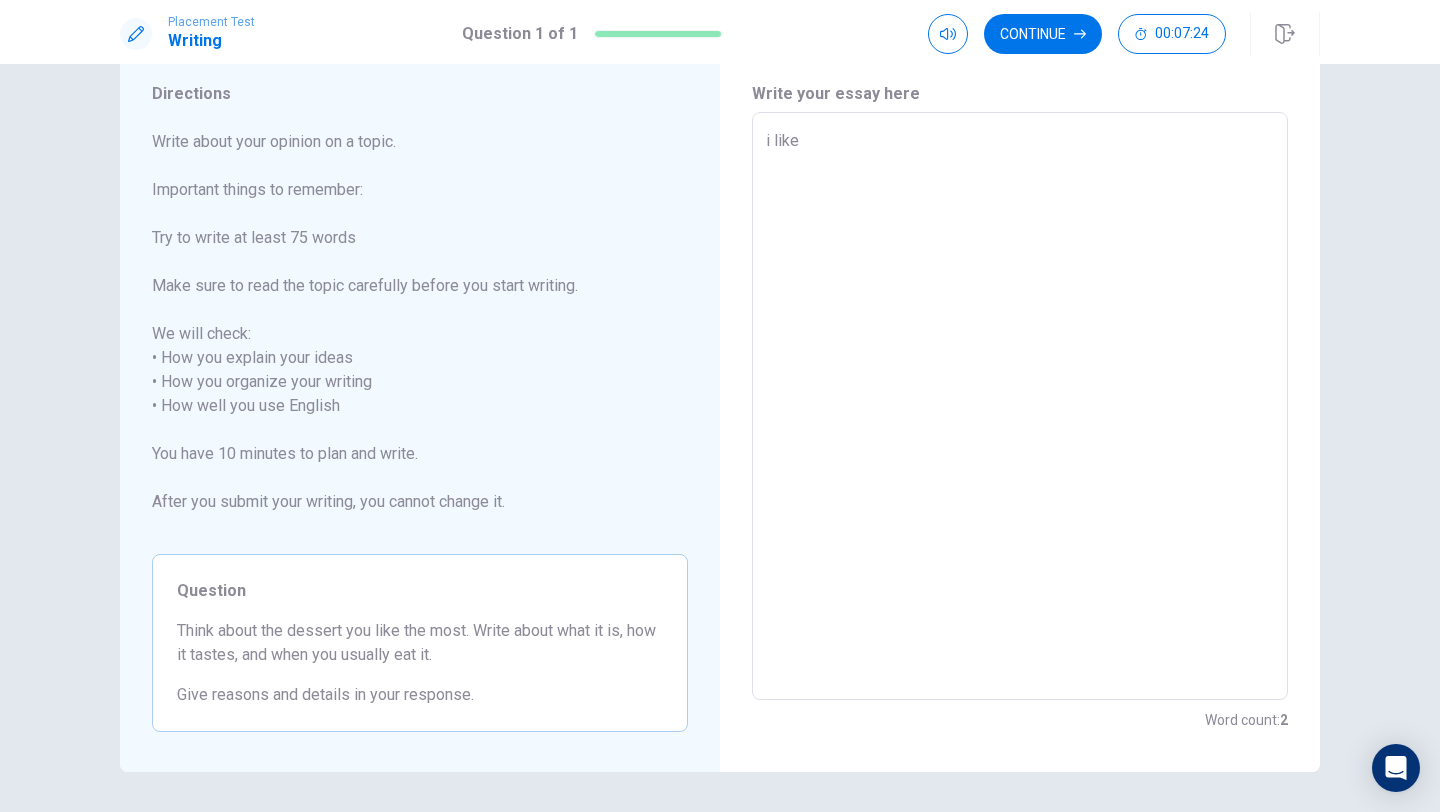 type on "x" 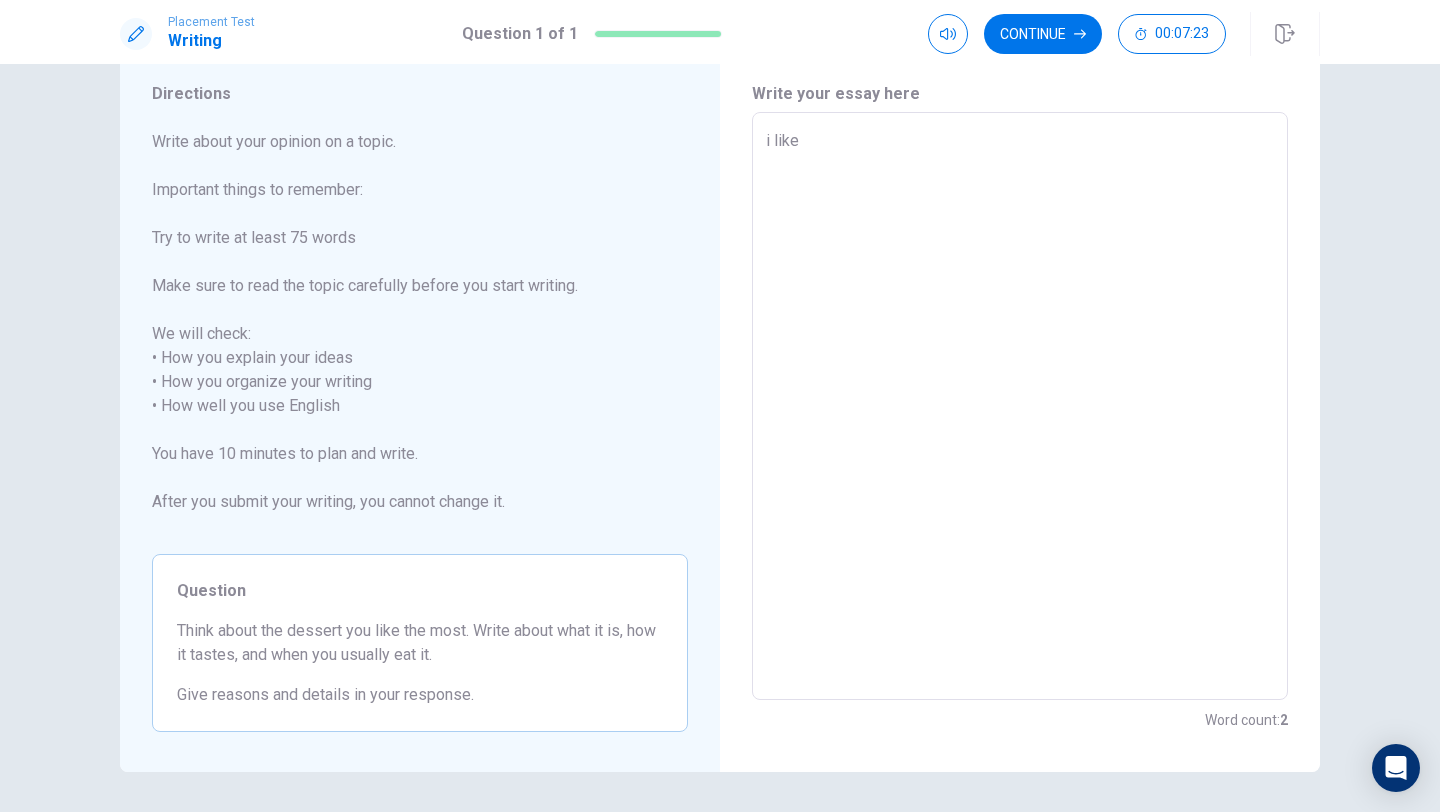 type on "i like c" 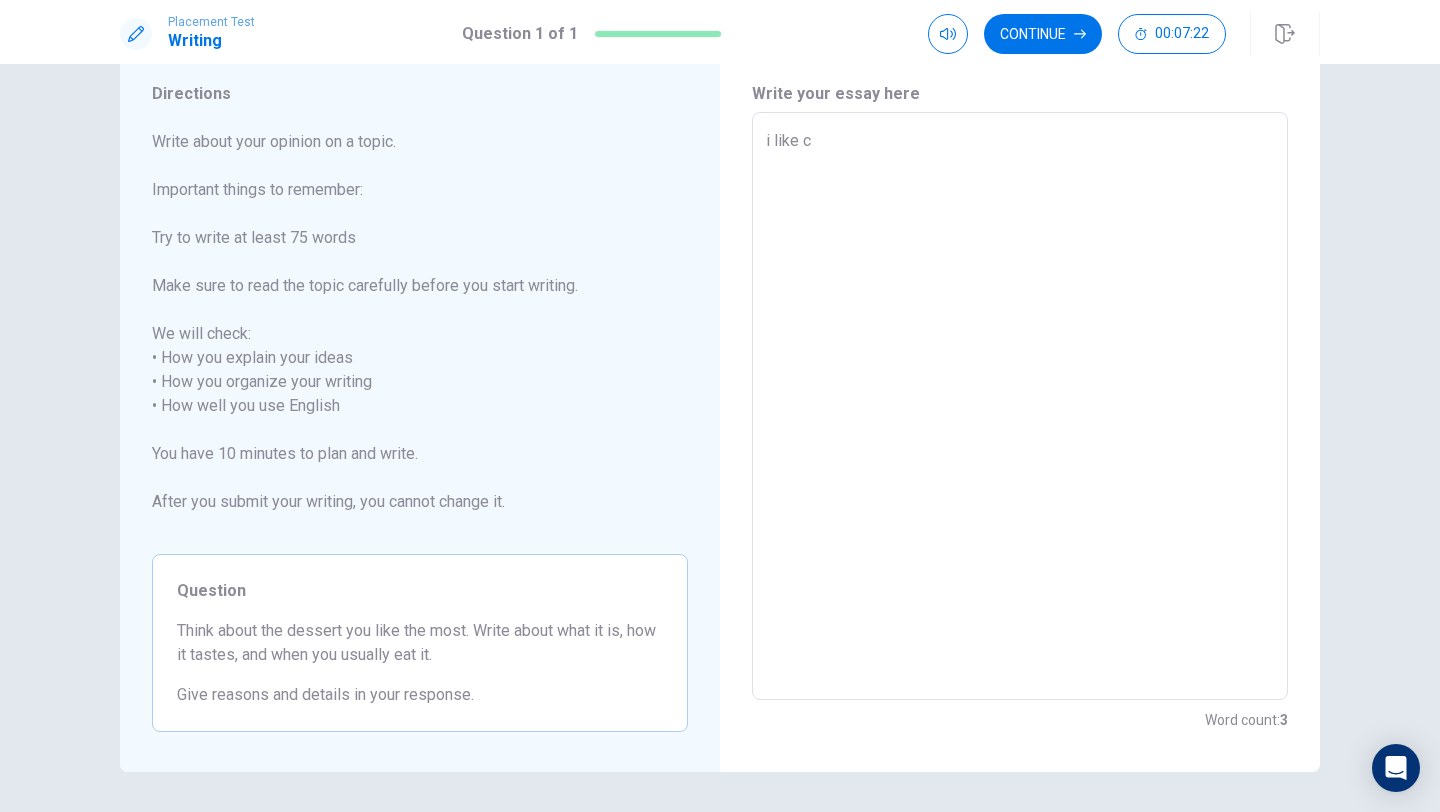 type on "x" 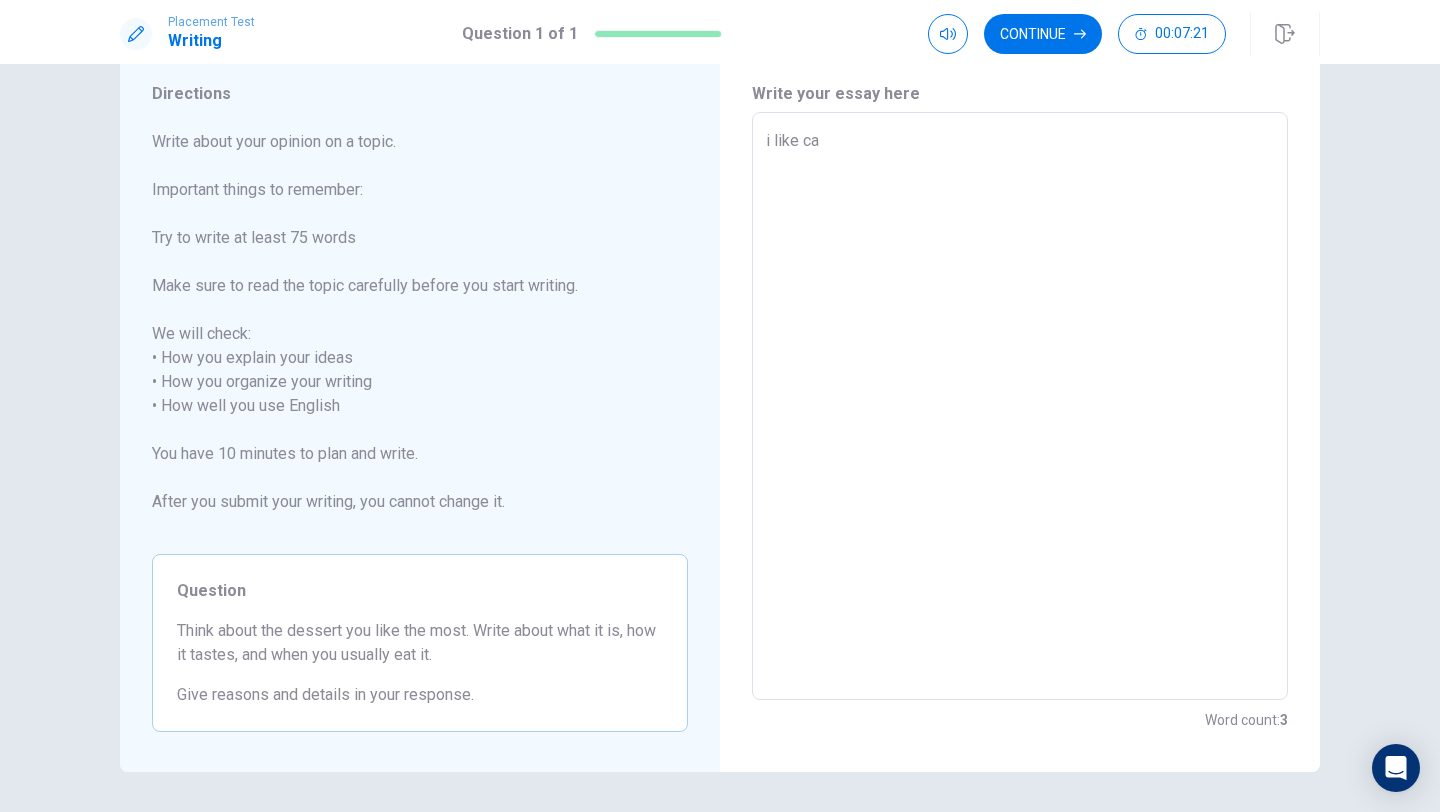 type on "x" 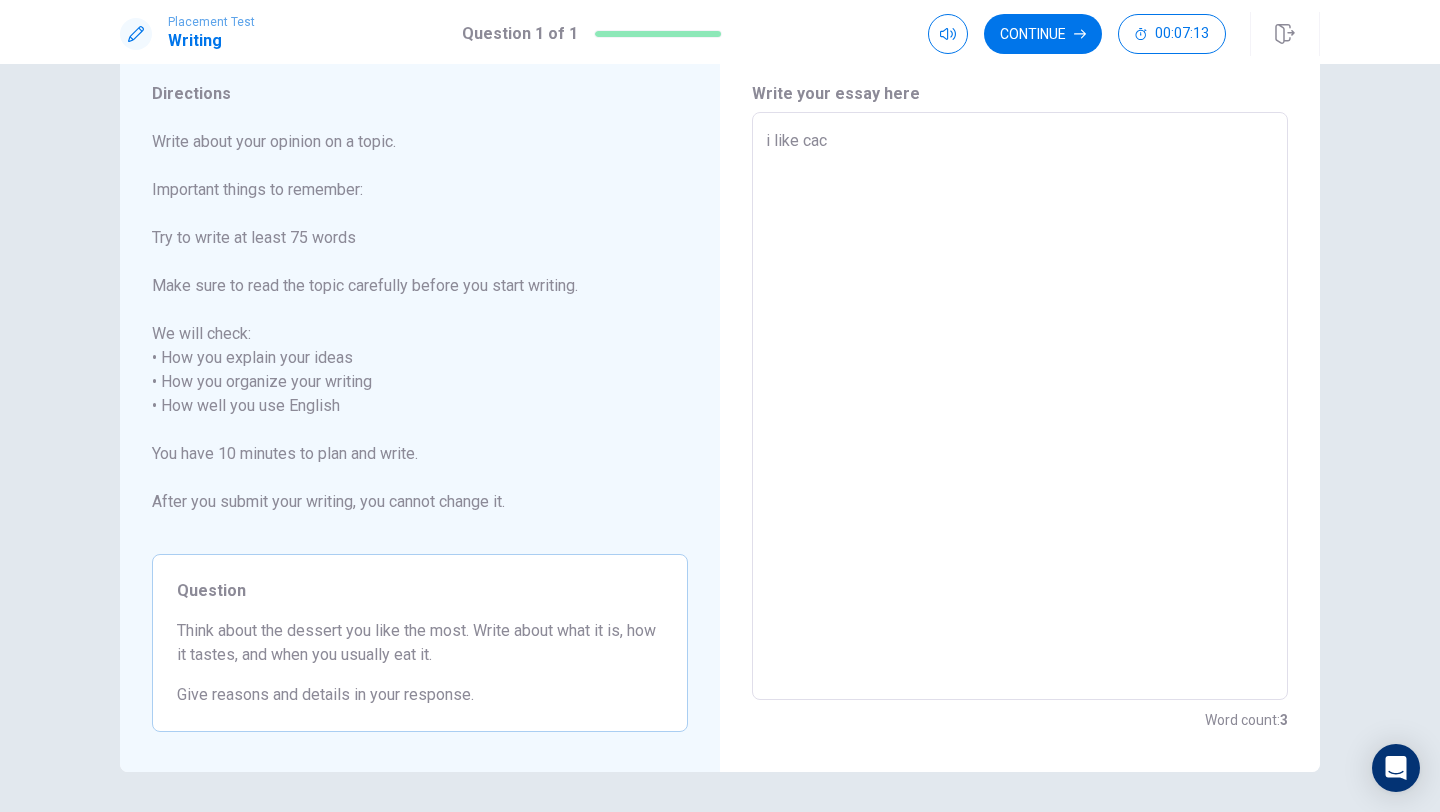 type on "x" 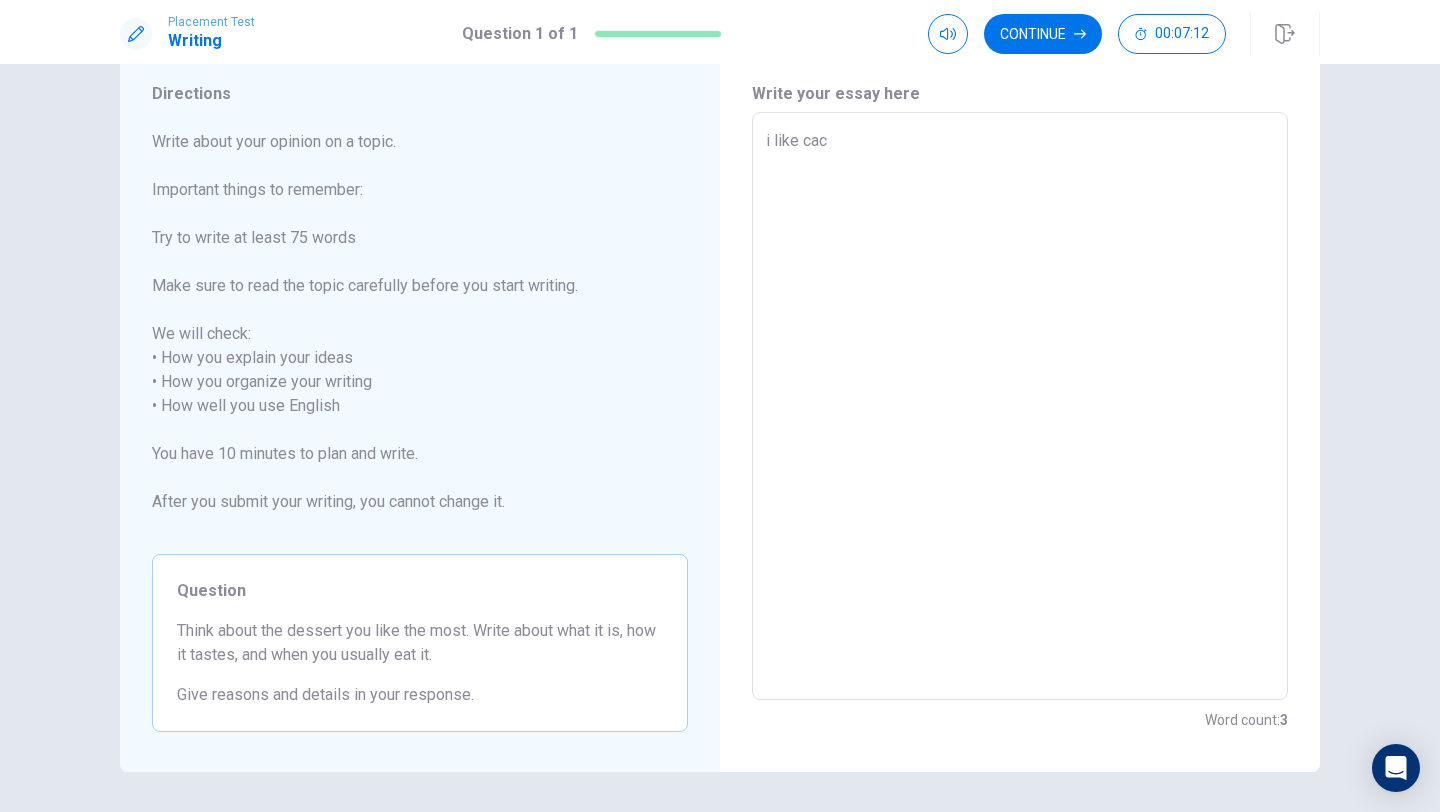 type on "i like cack" 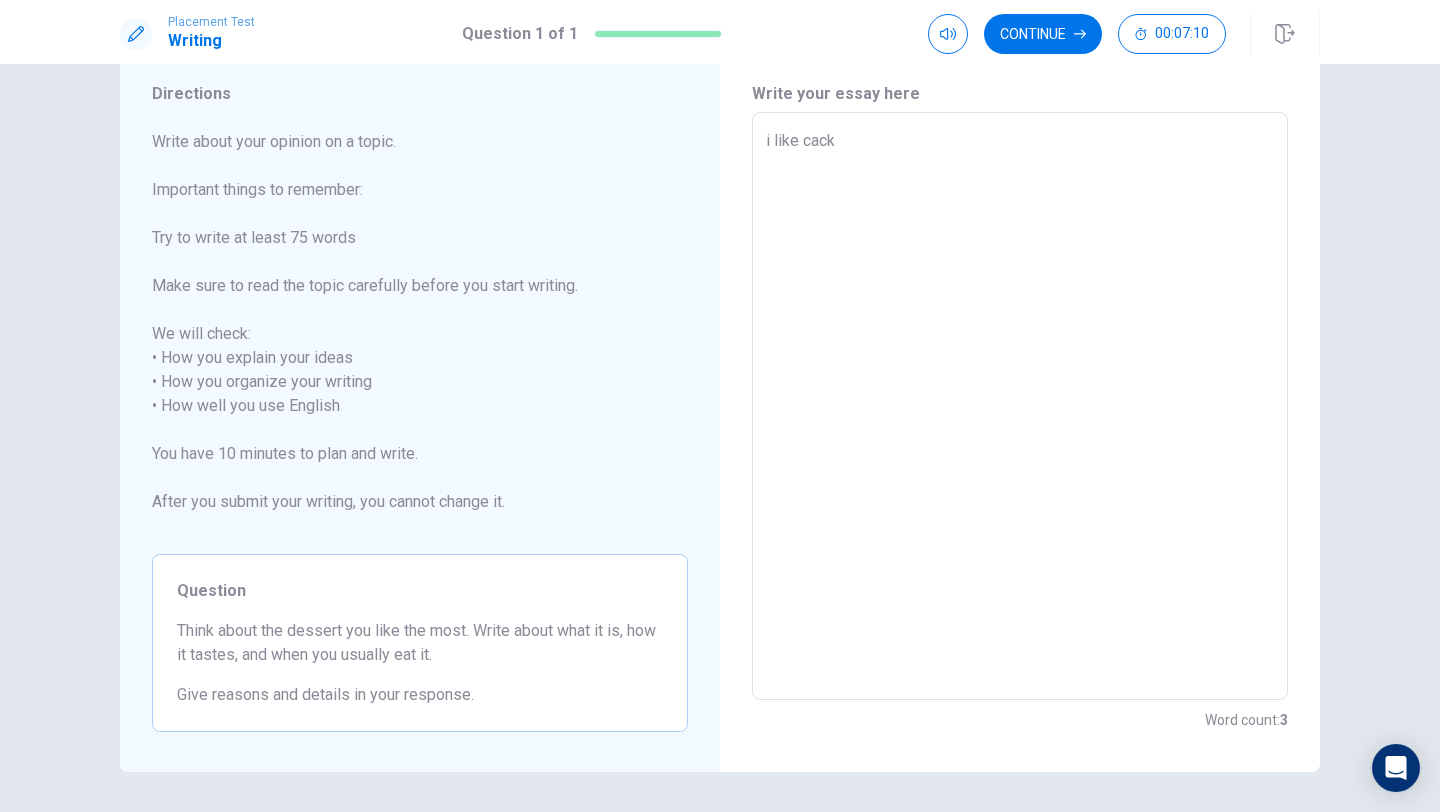 type on "x" 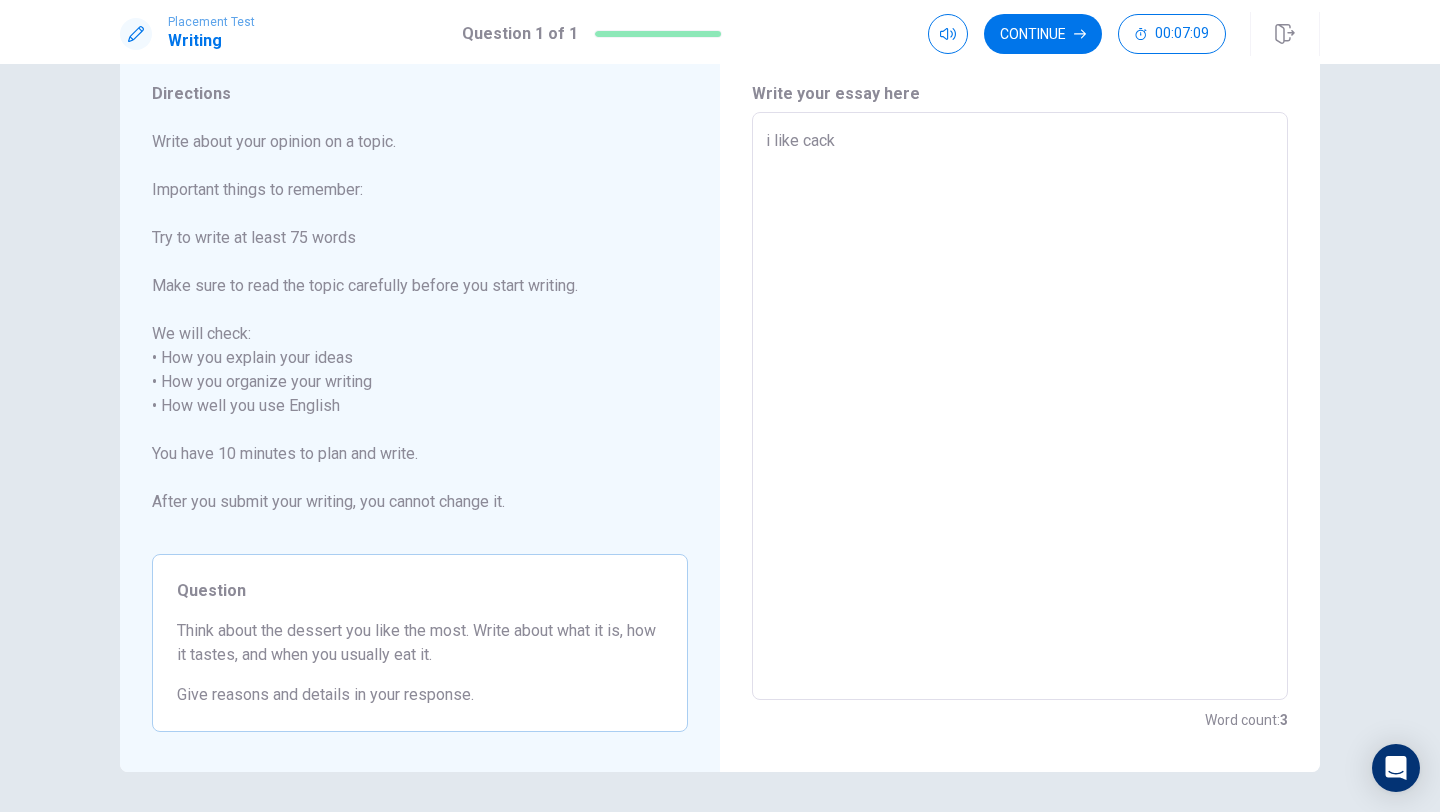 type on "i like cack." 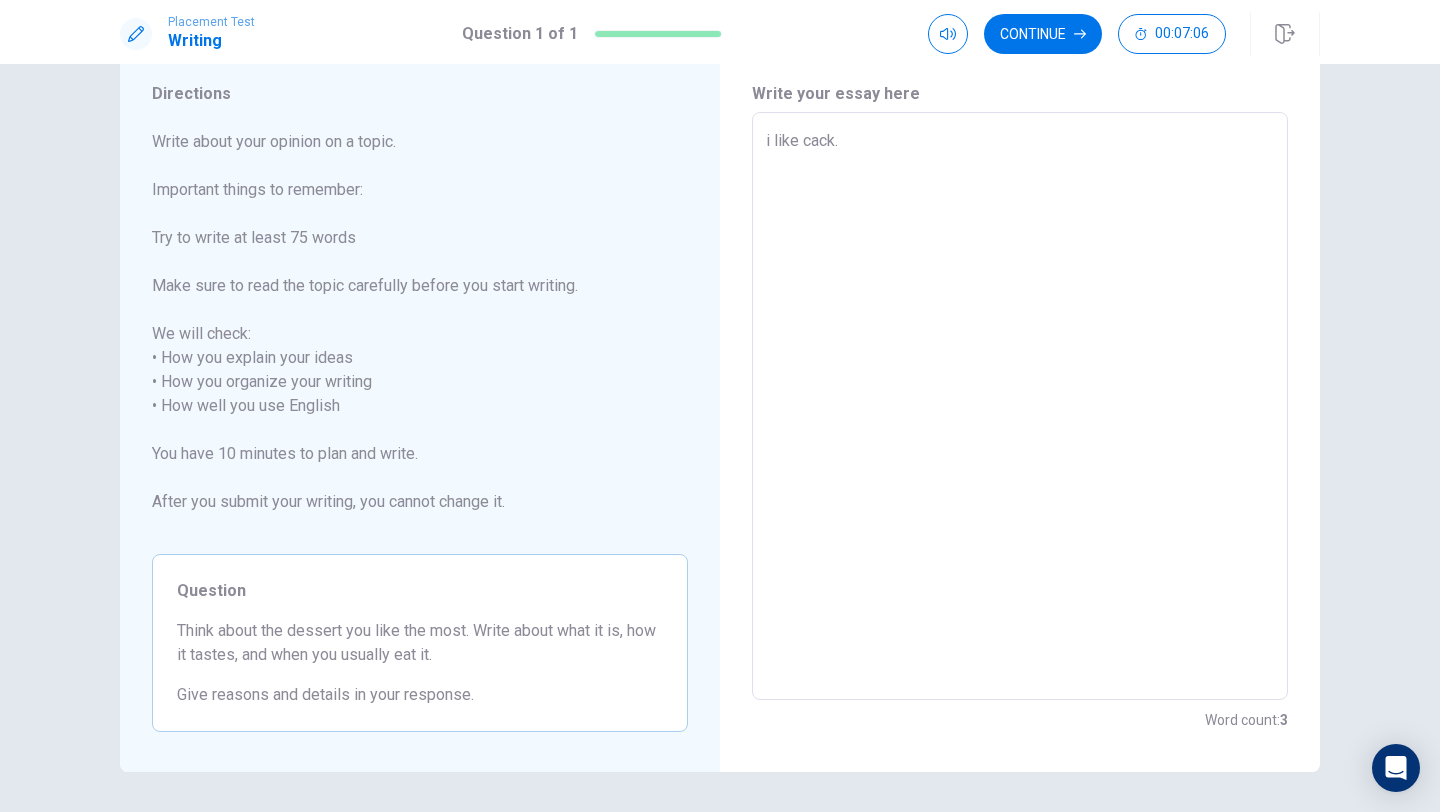 type on "x" 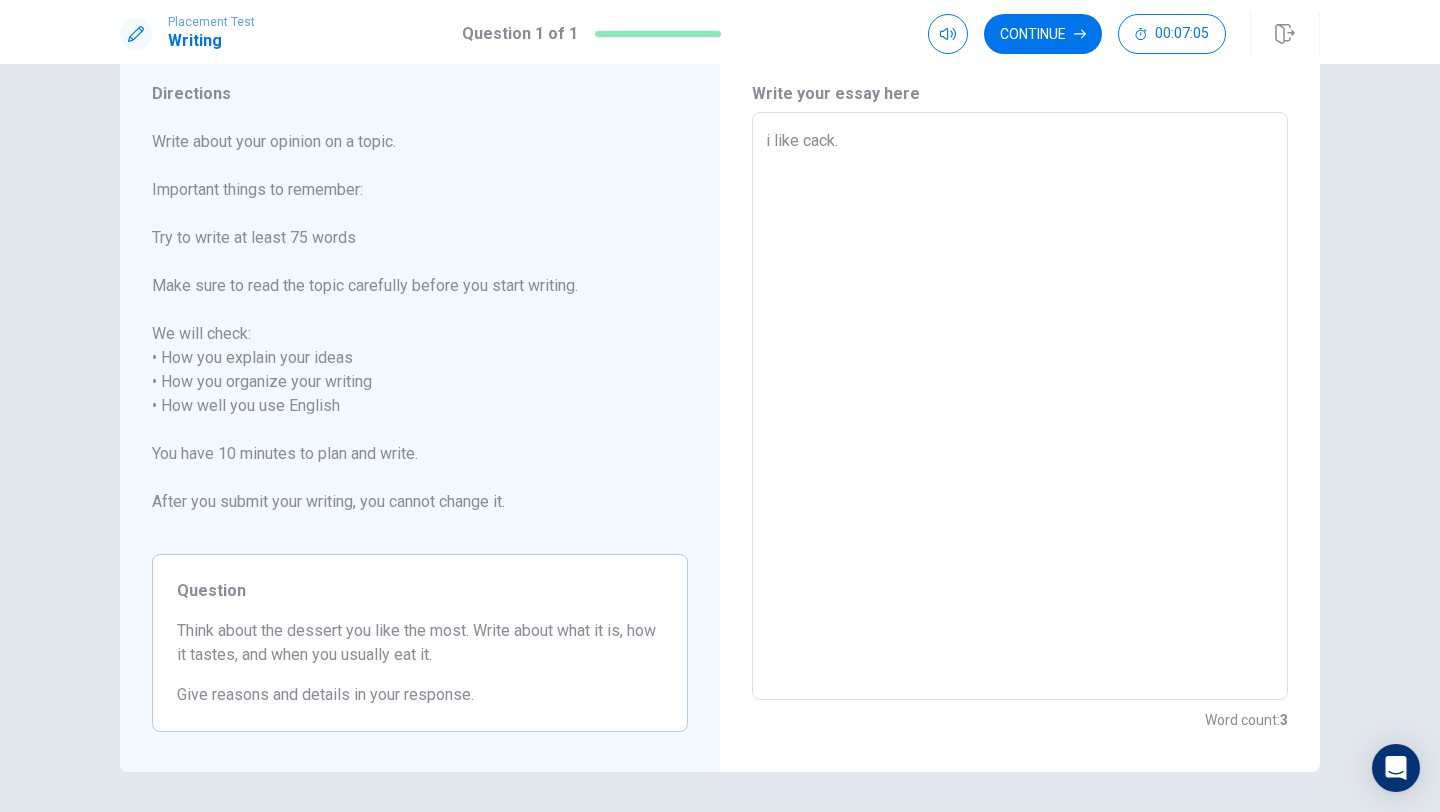 type on "i like cack." 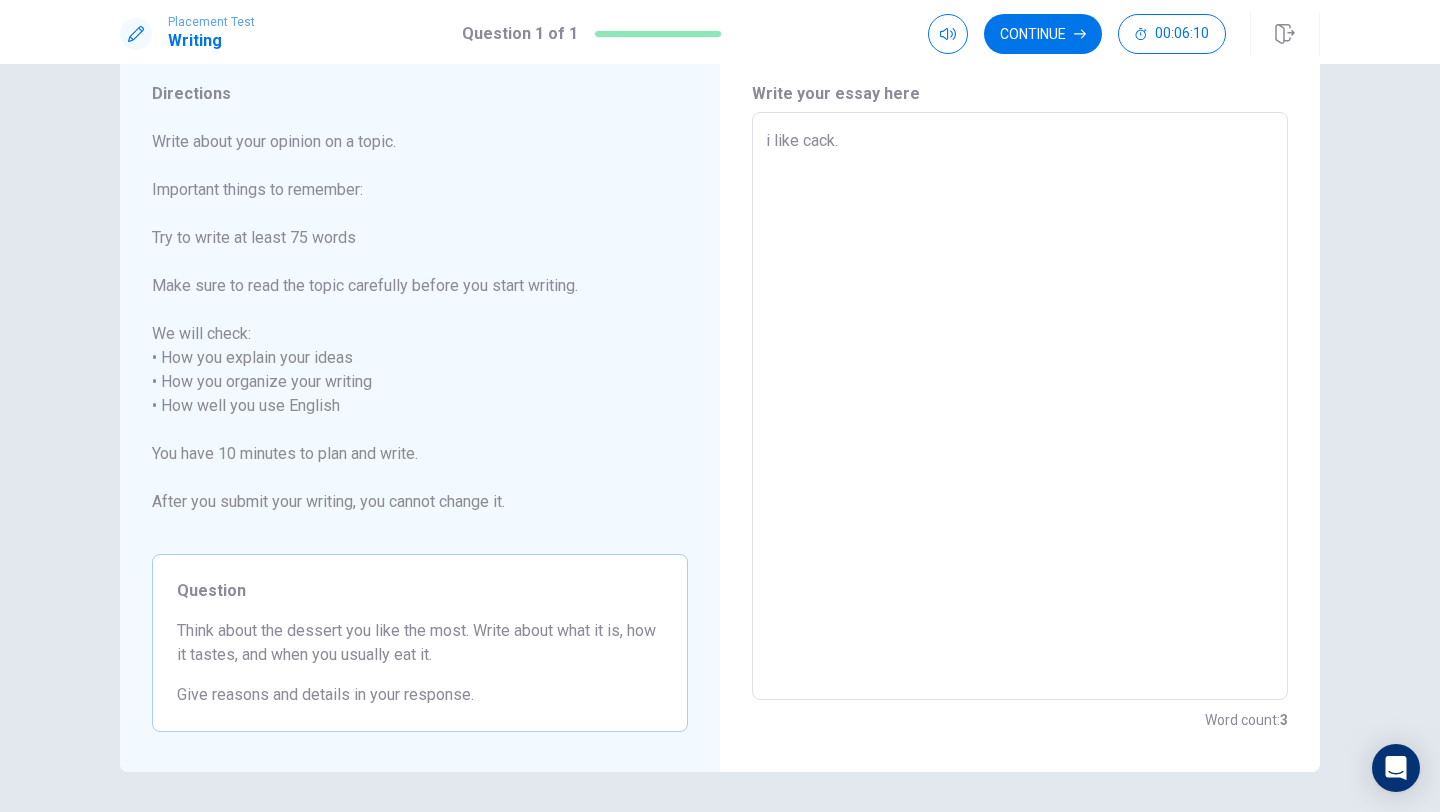 click on "i like cack." at bounding box center [1020, 406] 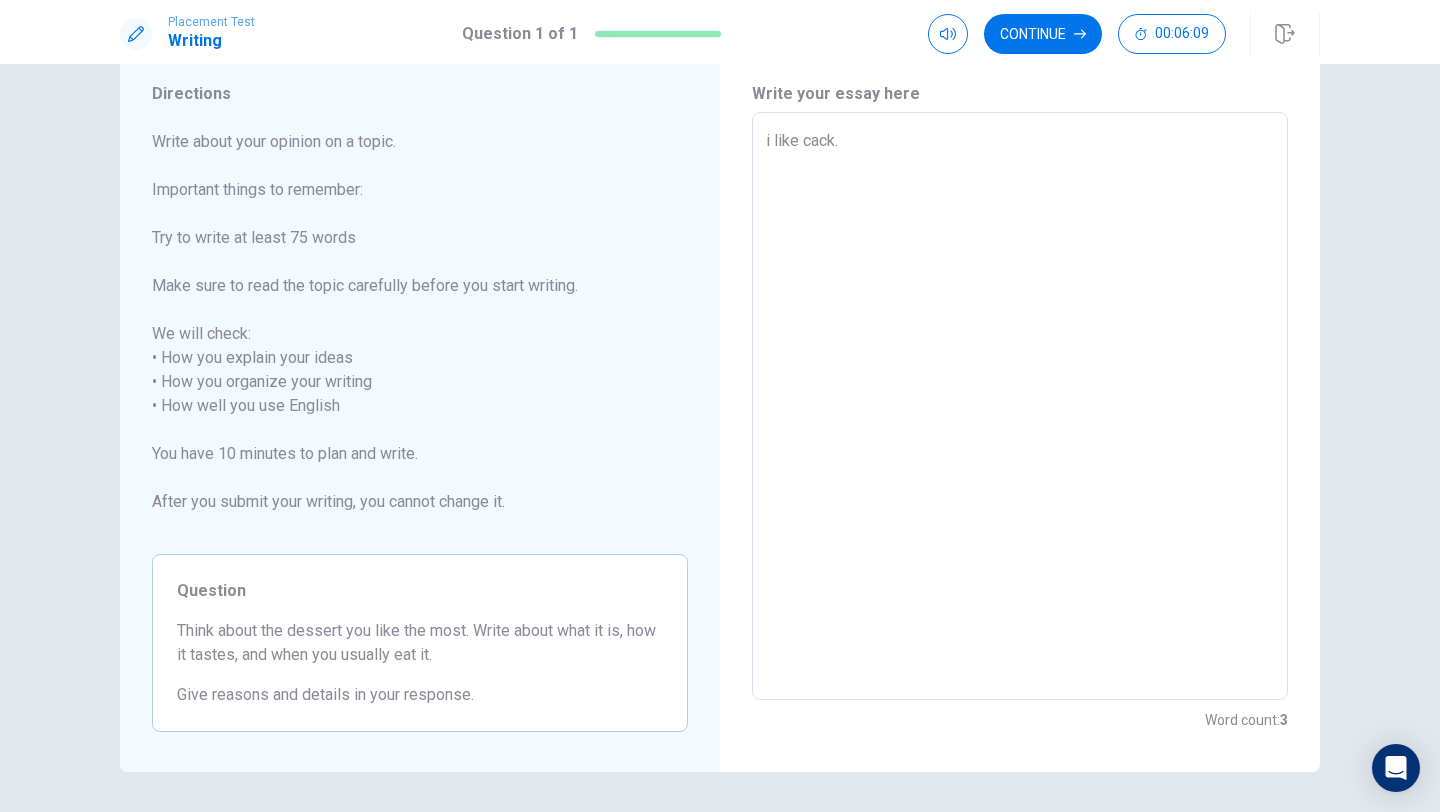 type on "x" 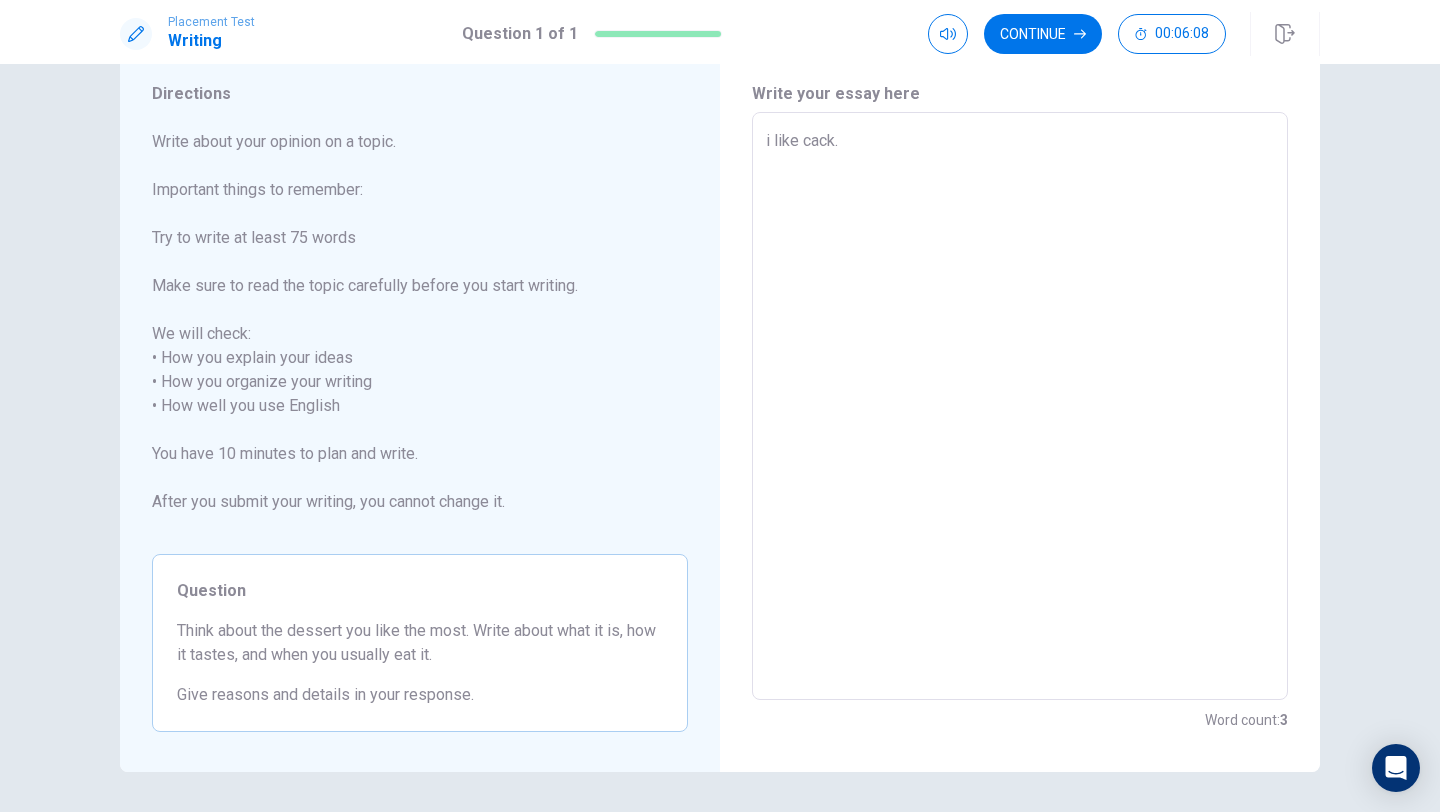 type on "i like  cack." 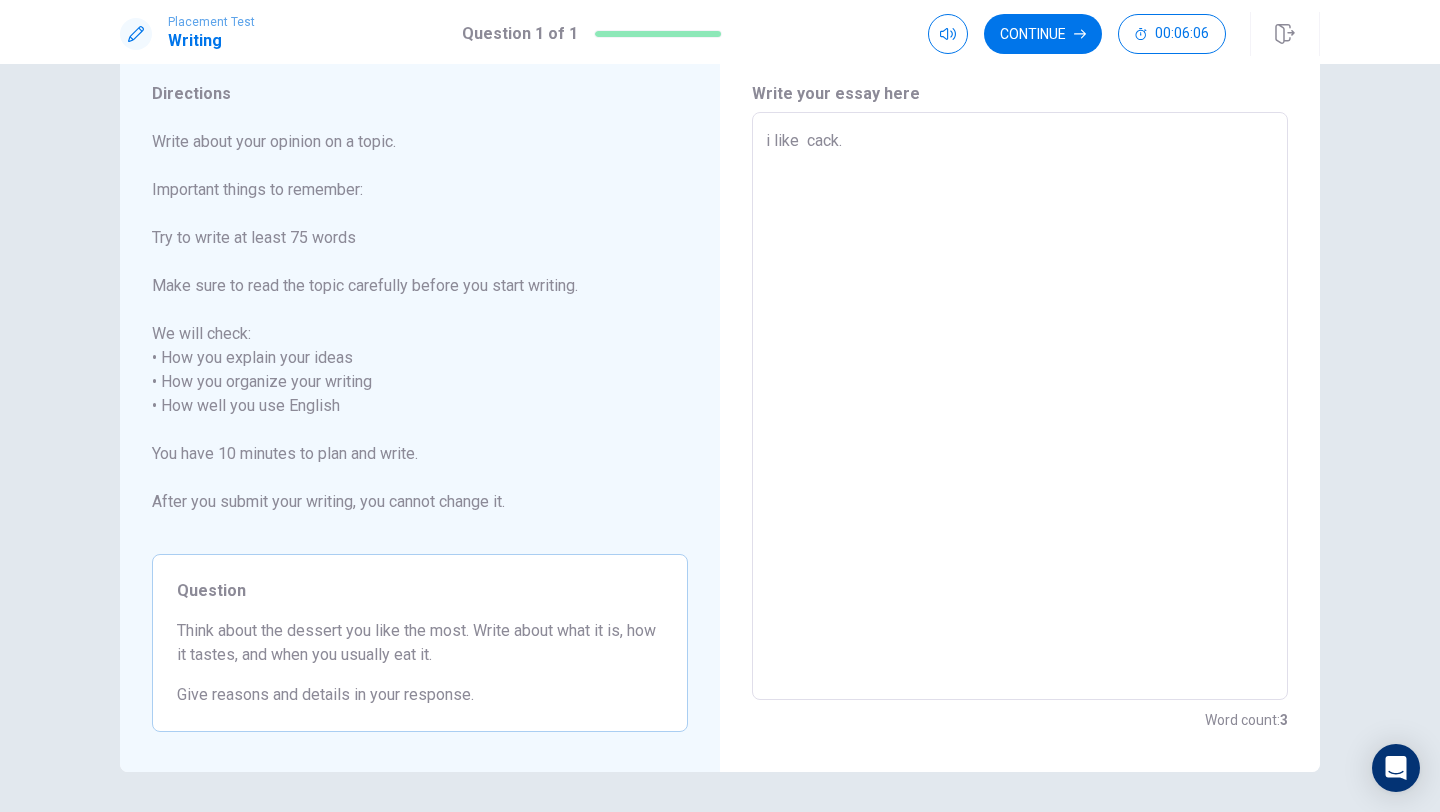 type on "x" 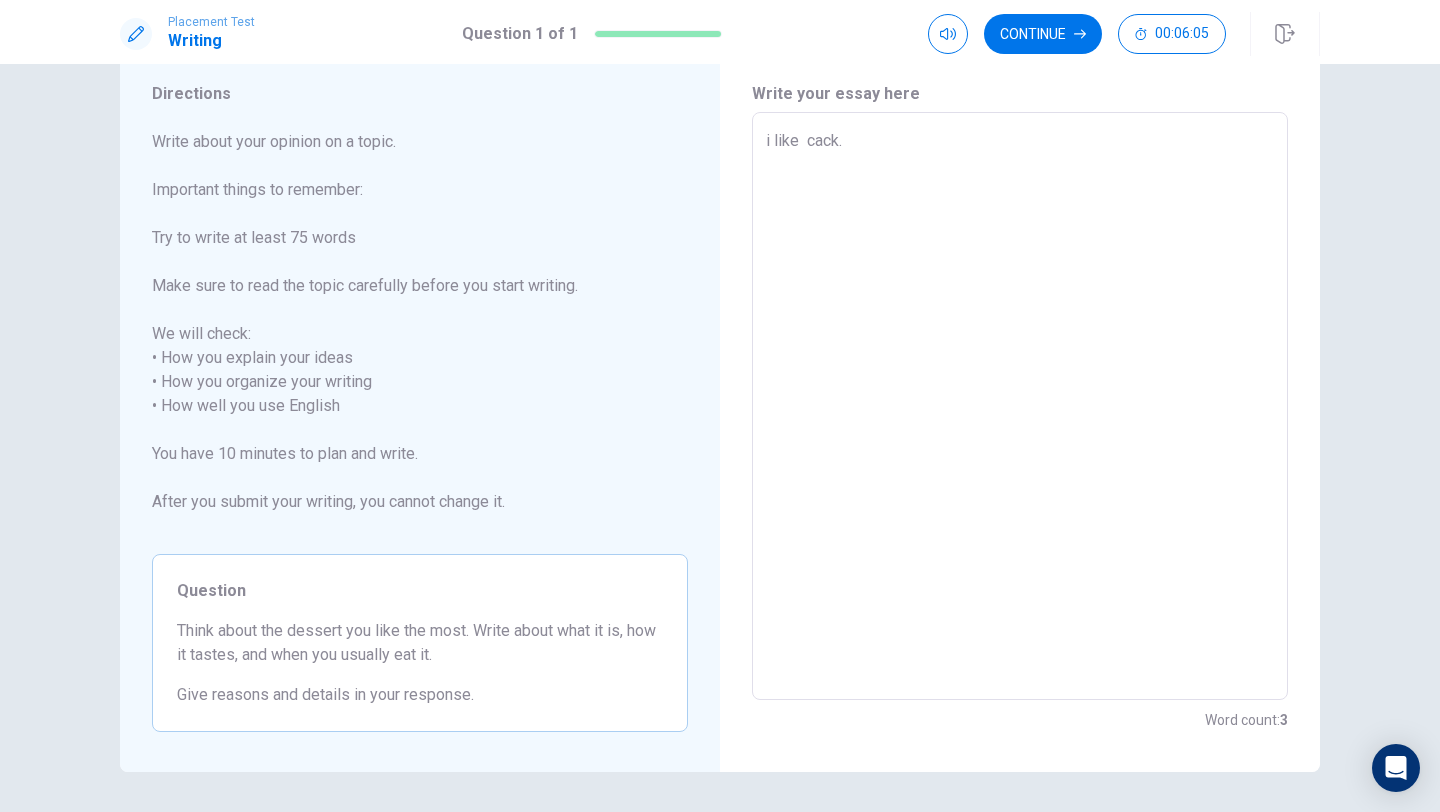 type on "i like t cack." 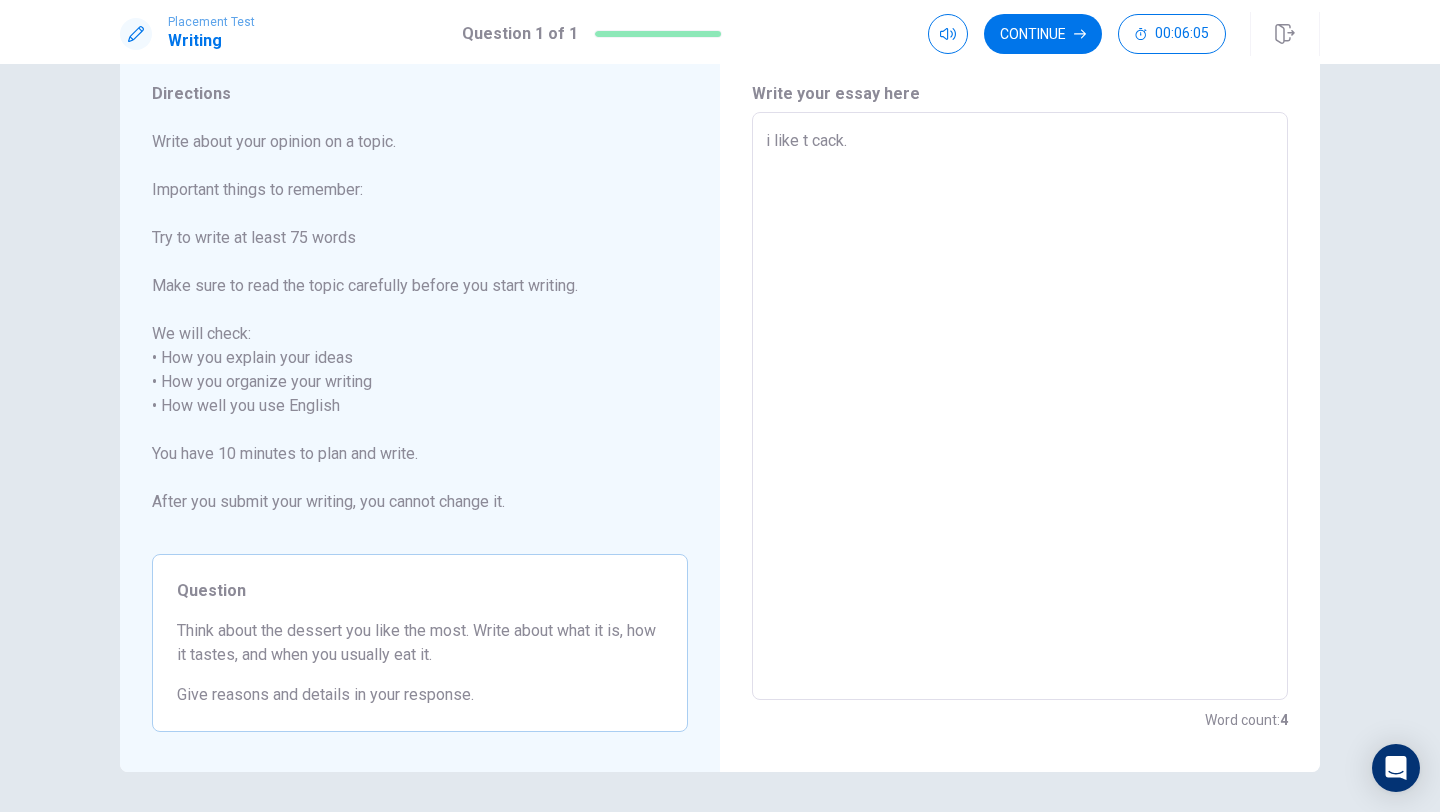 type on "x" 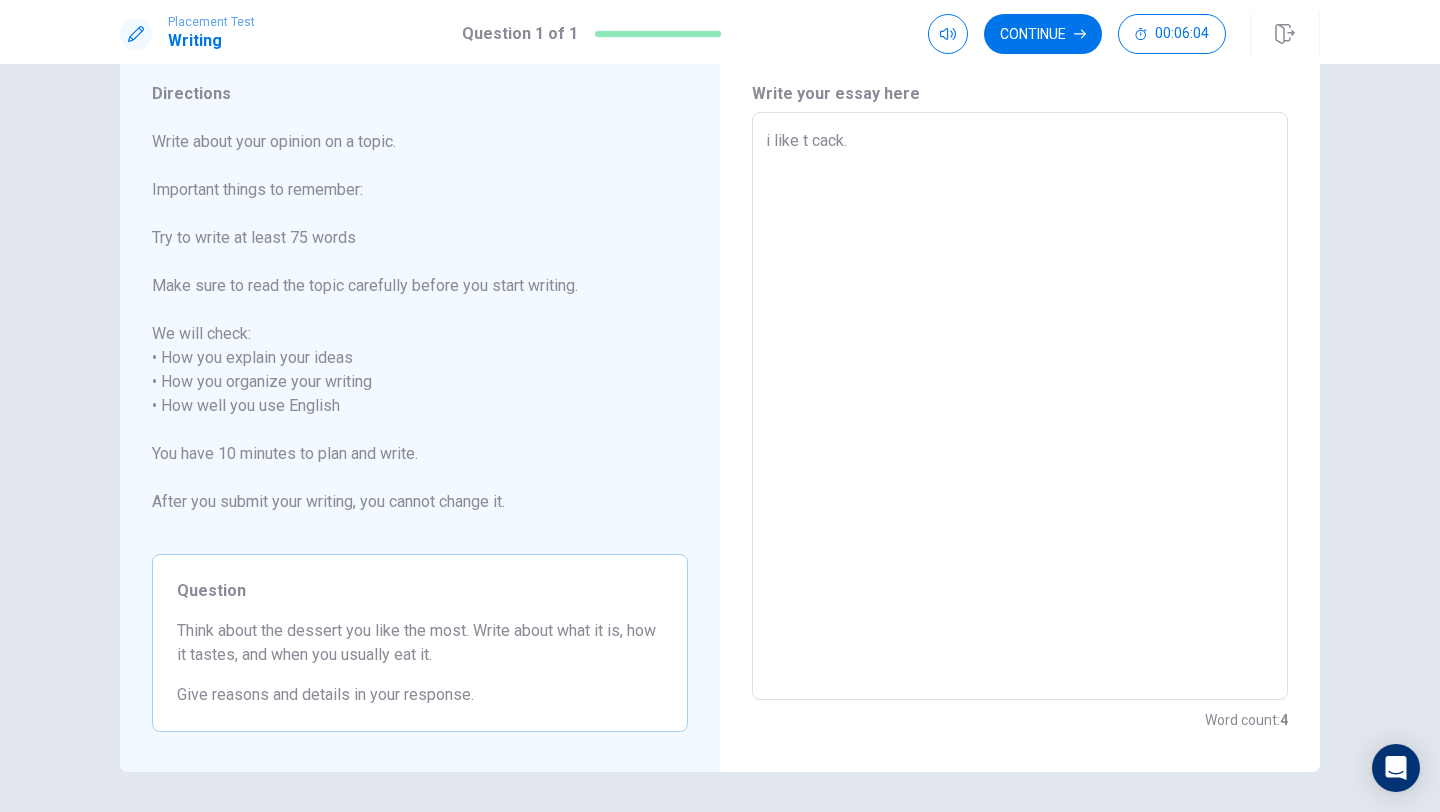 type on "i like to cack." 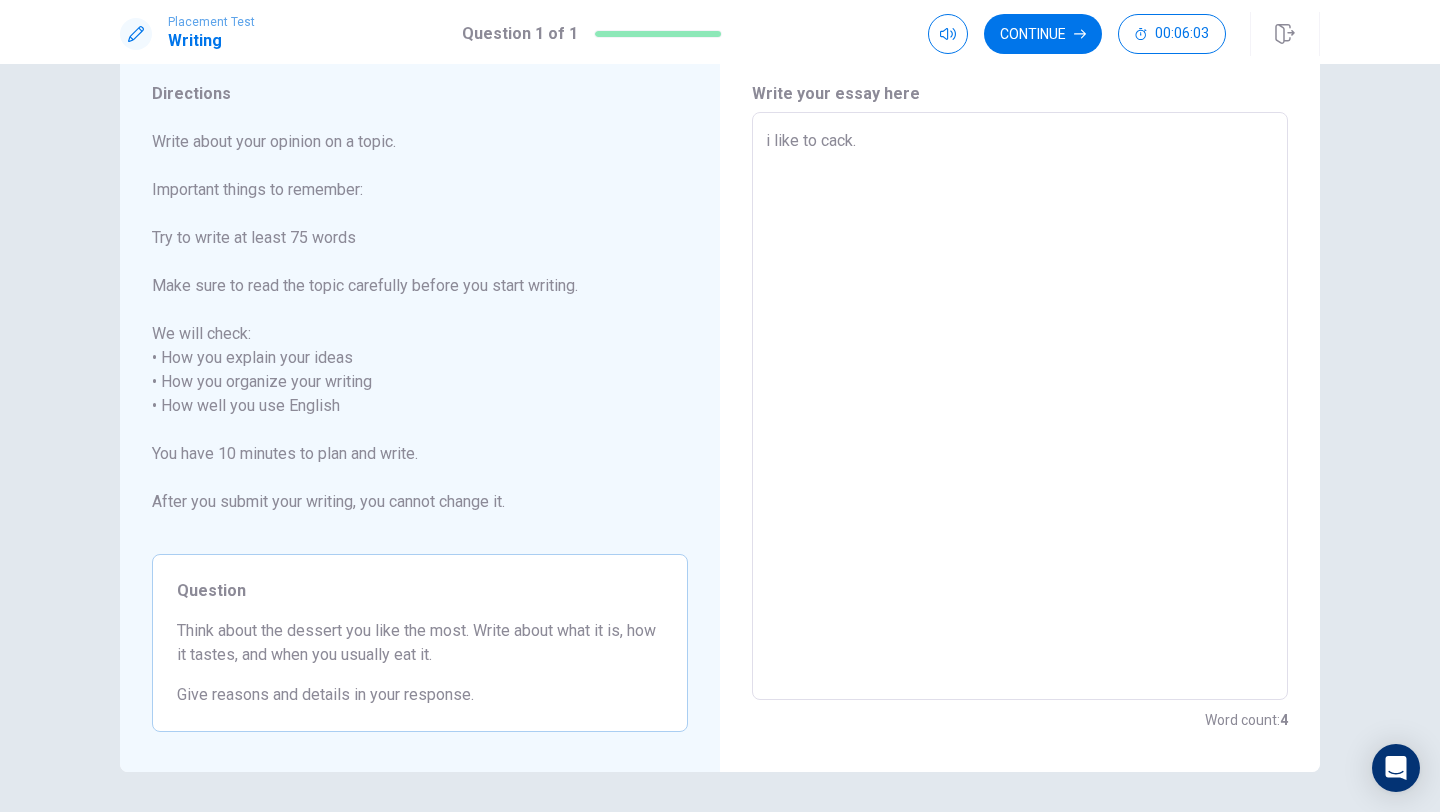 type on "x" 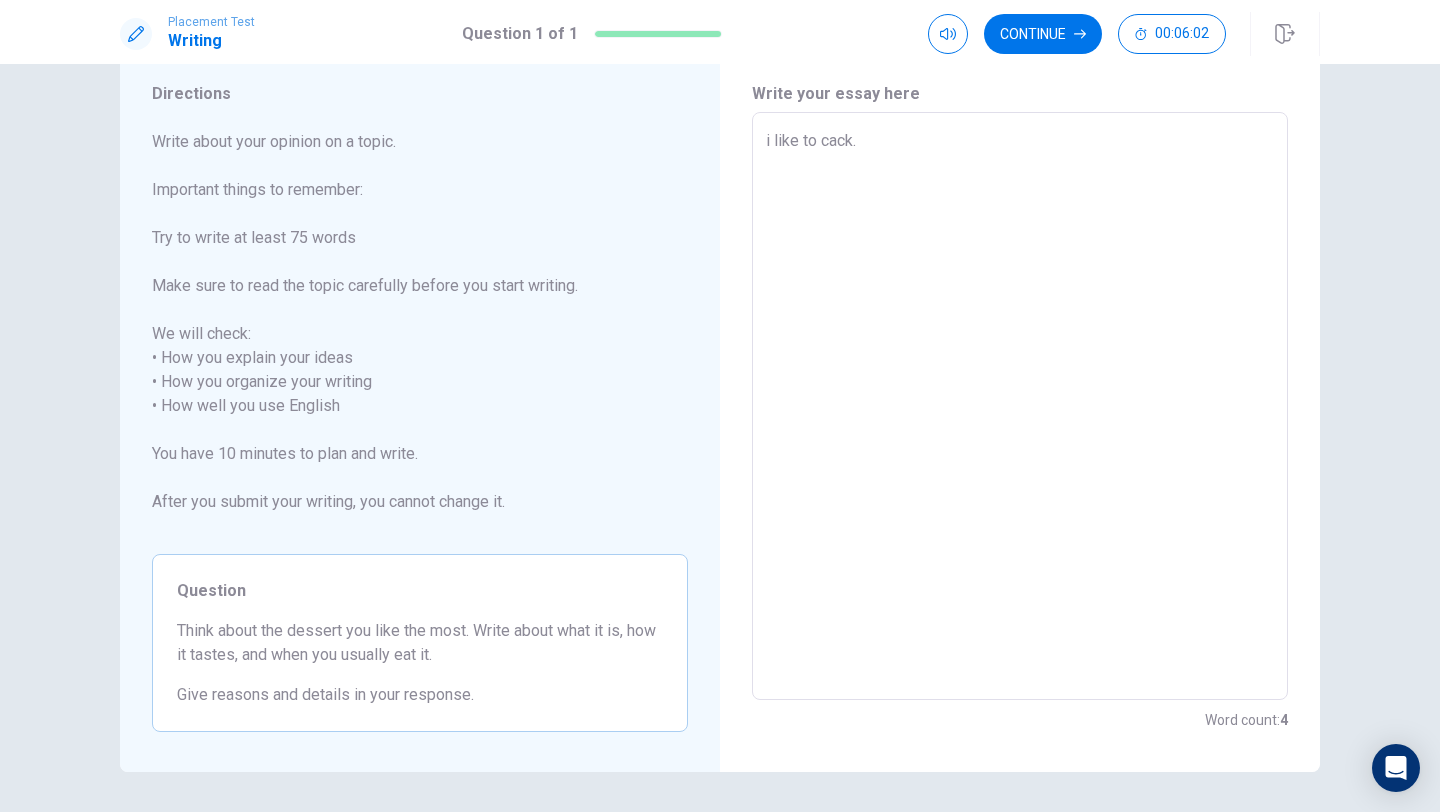 type on "i like to  cack." 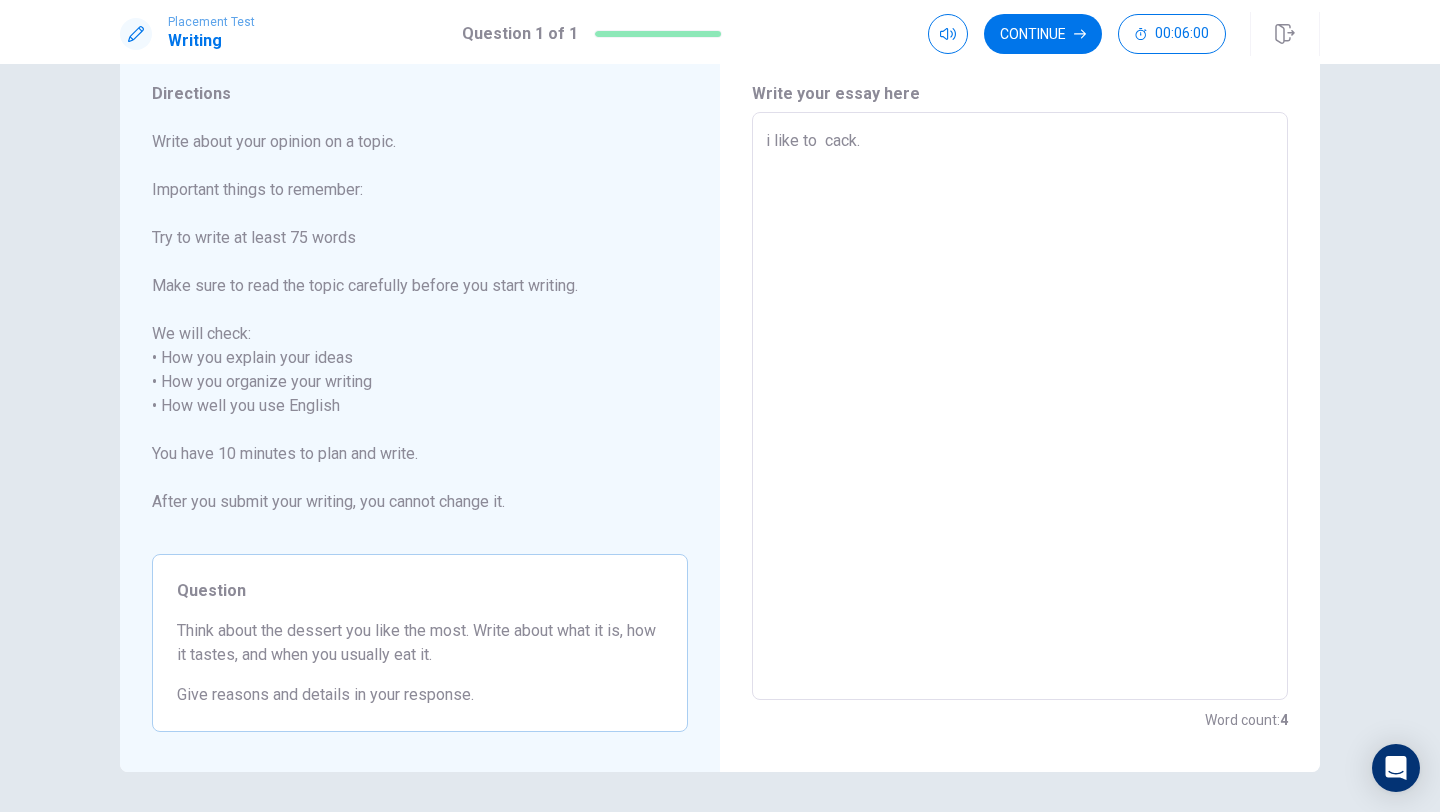 type on "x" 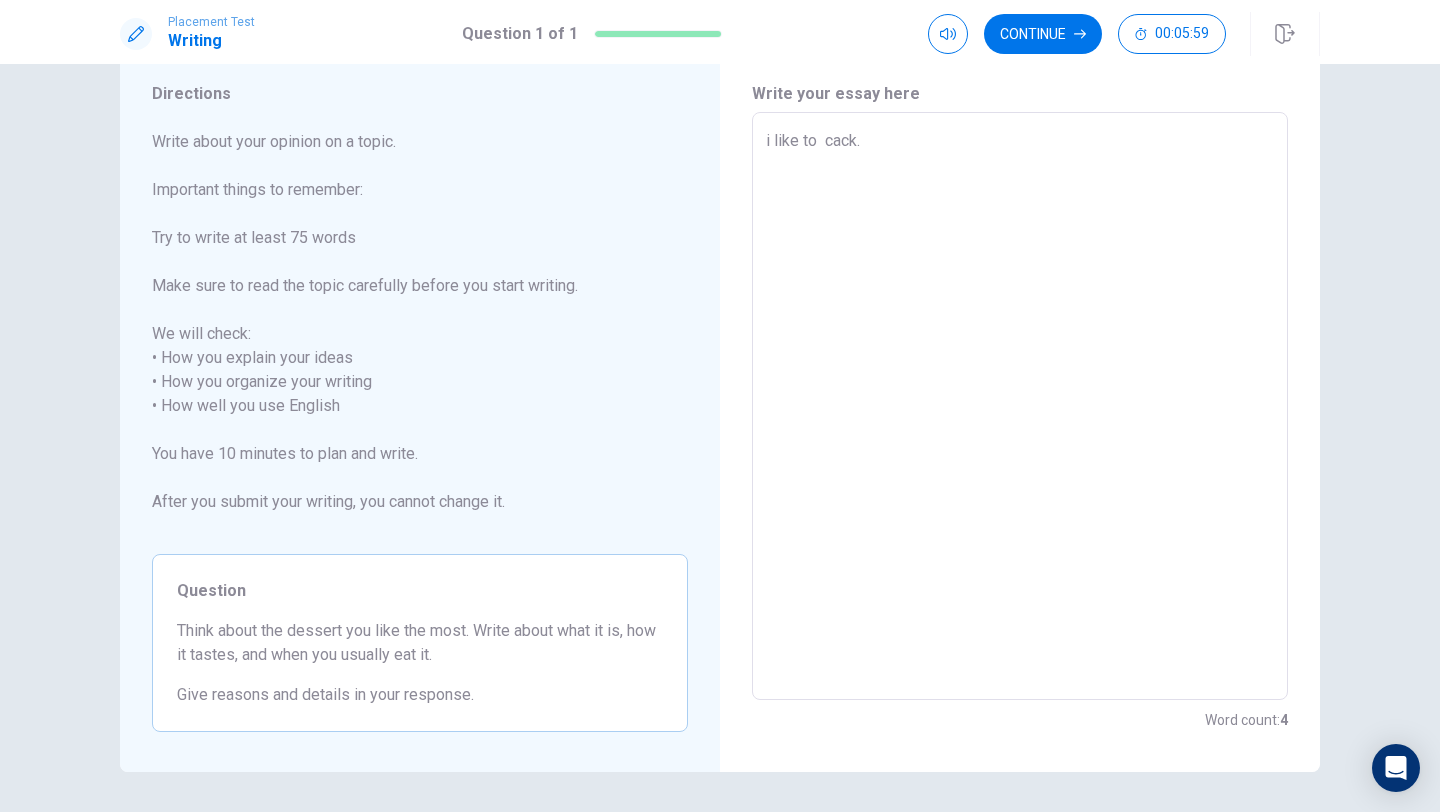 type on "i like to e cack." 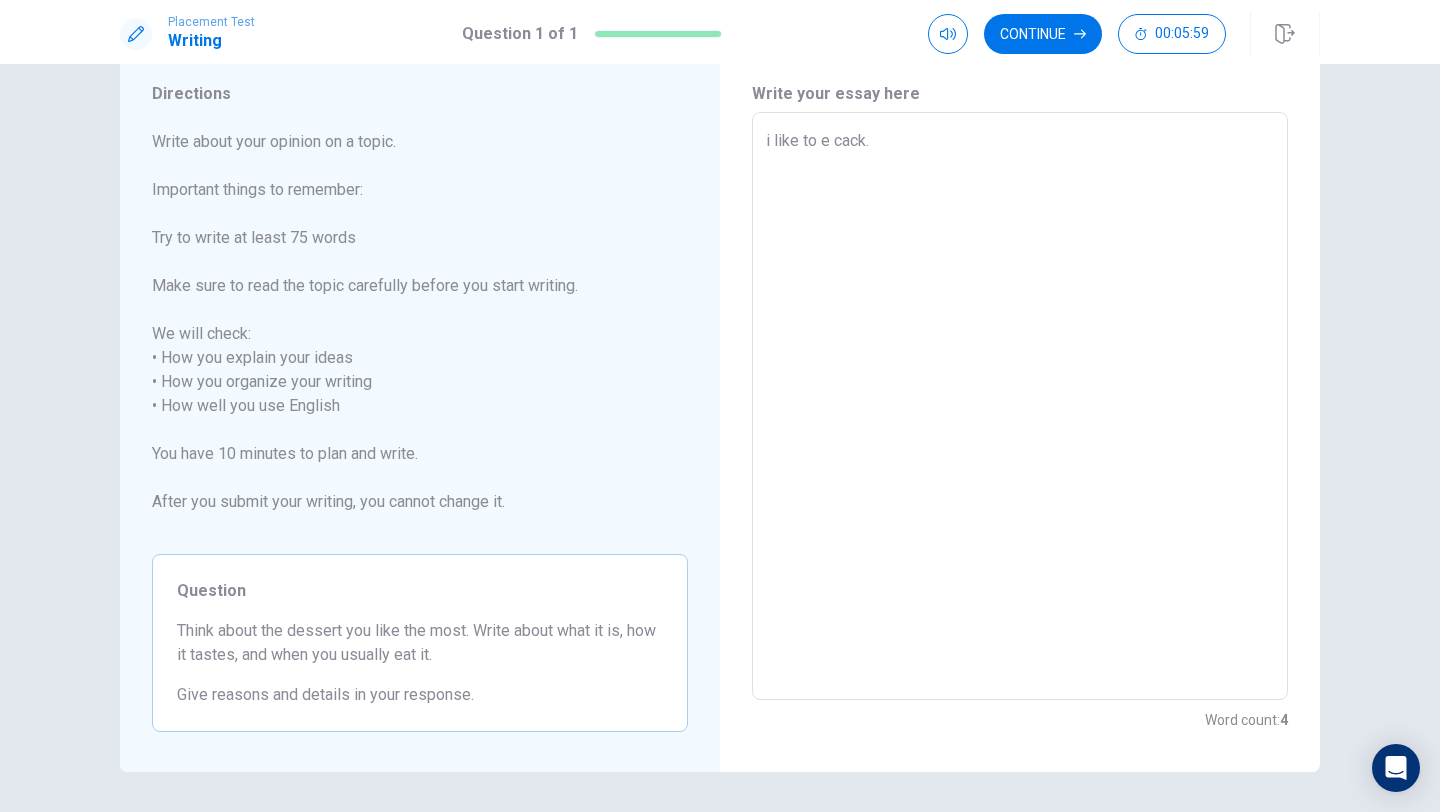 type on "x" 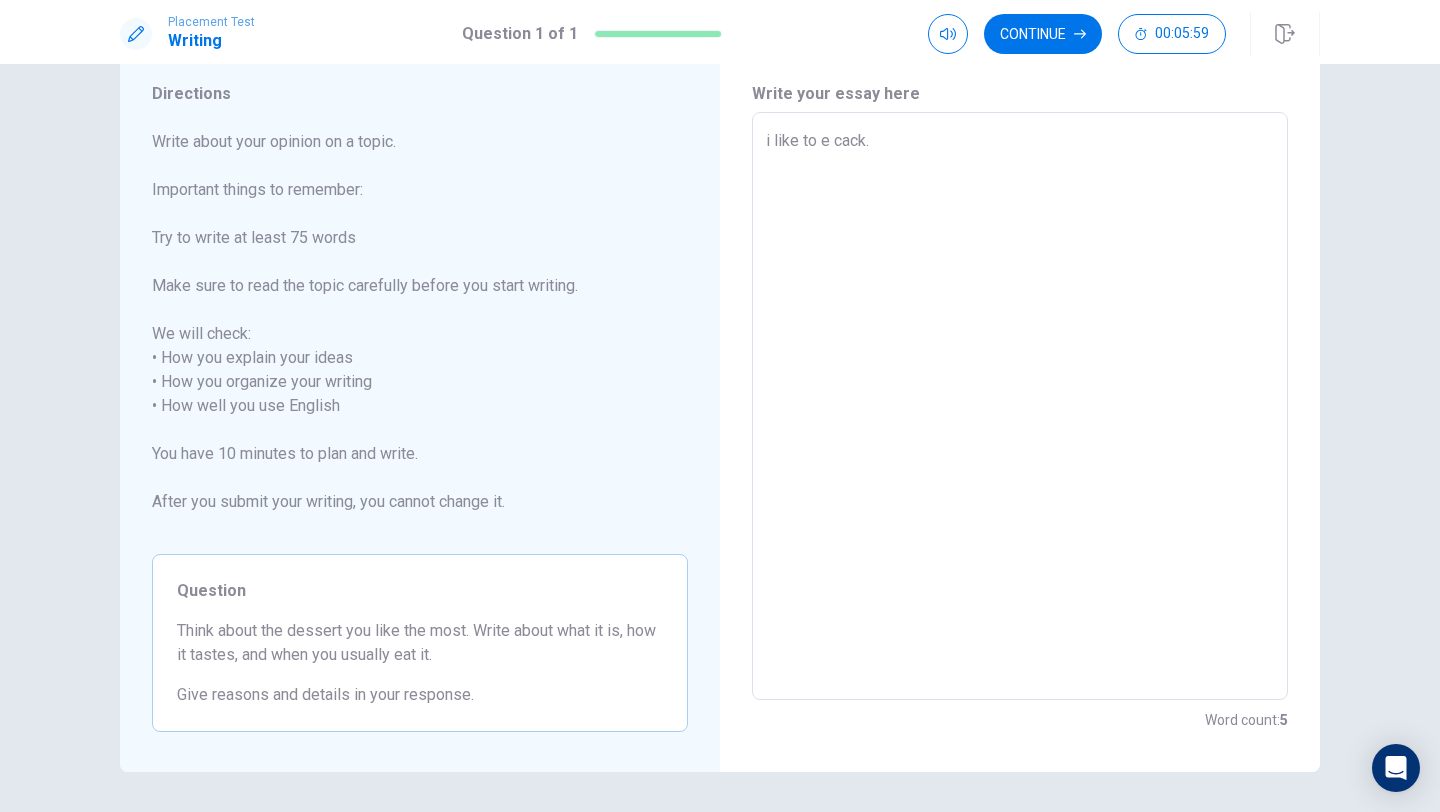 type on "i like to ea cack." 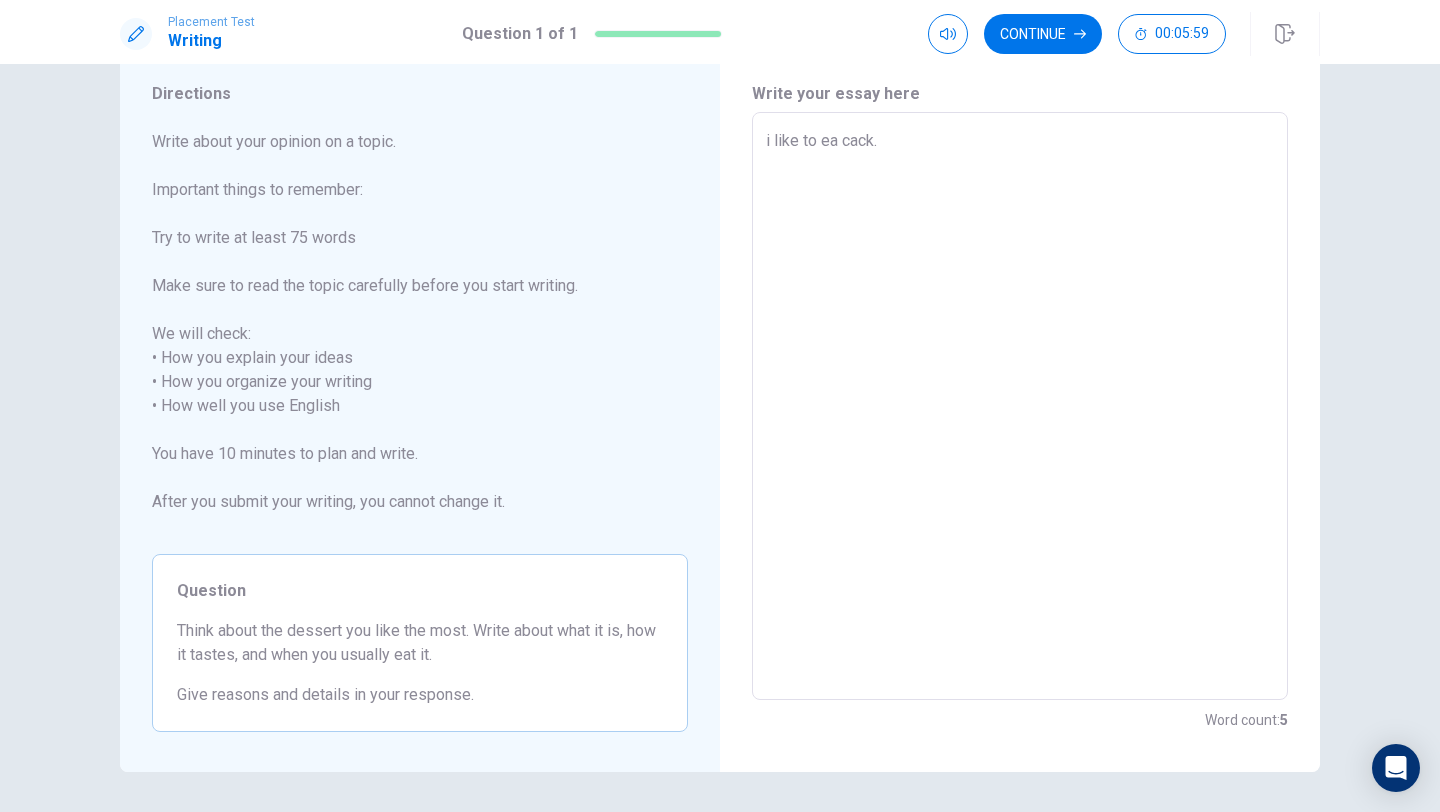 type on "x" 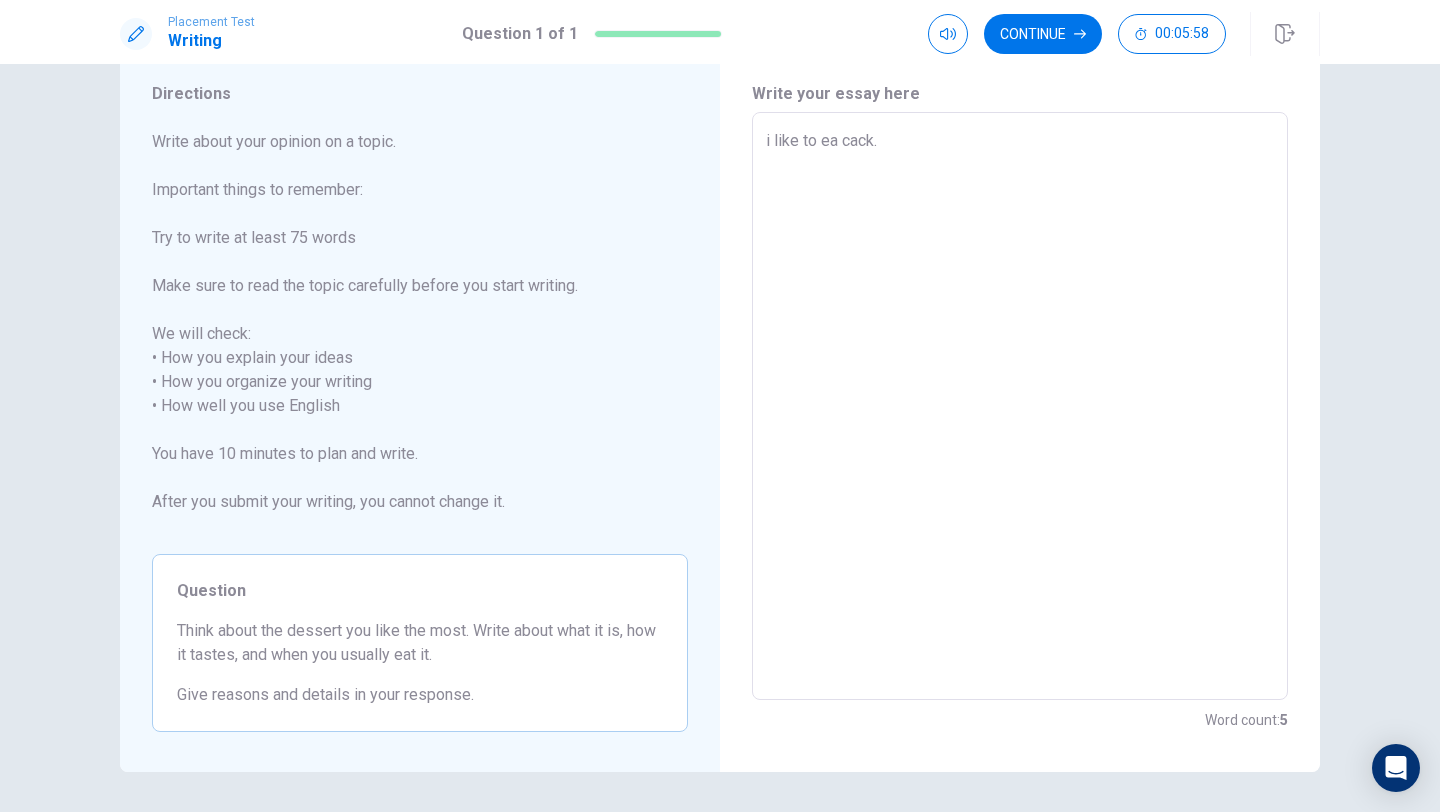 type on "i like to eat cack." 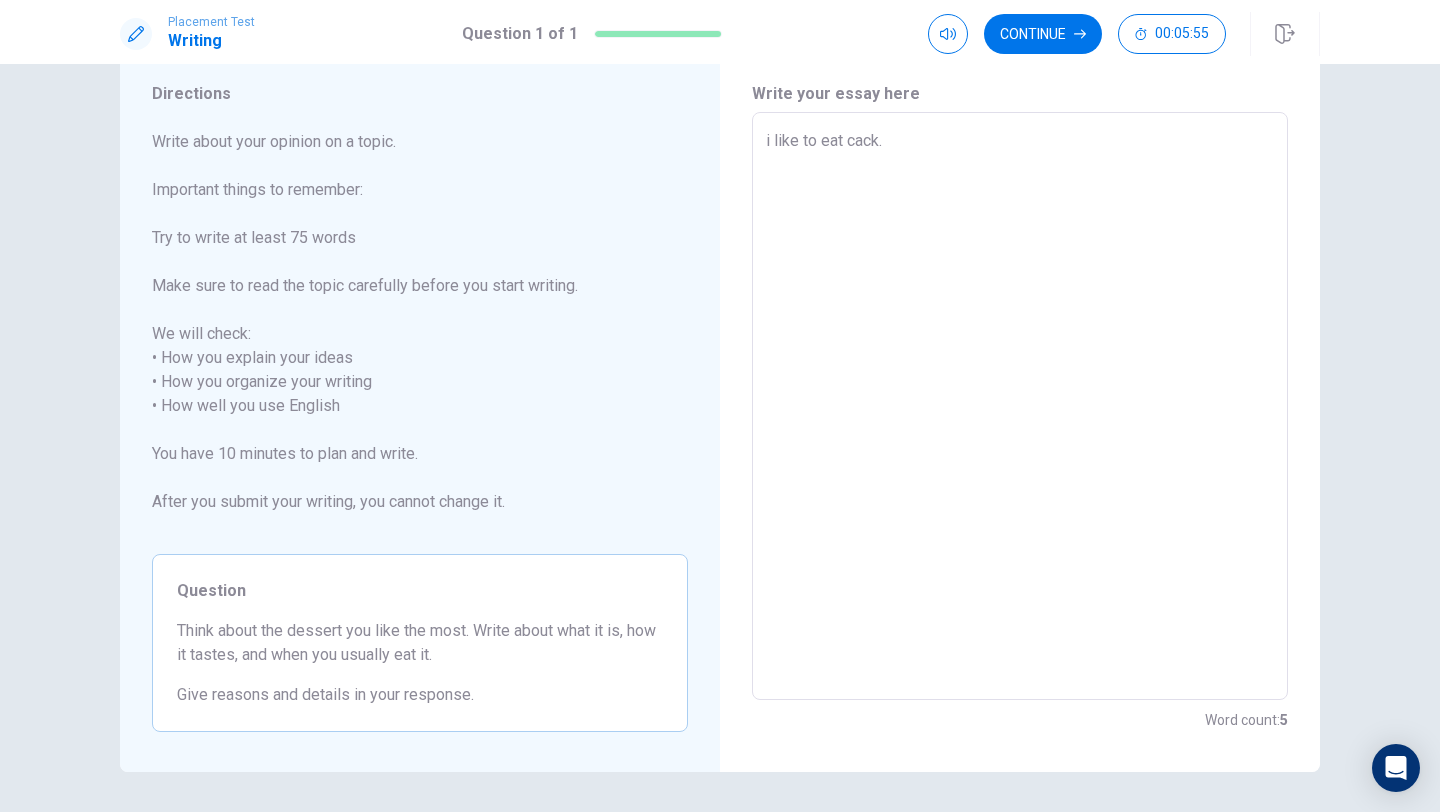 click on "i like to eat cack." at bounding box center (1020, 406) 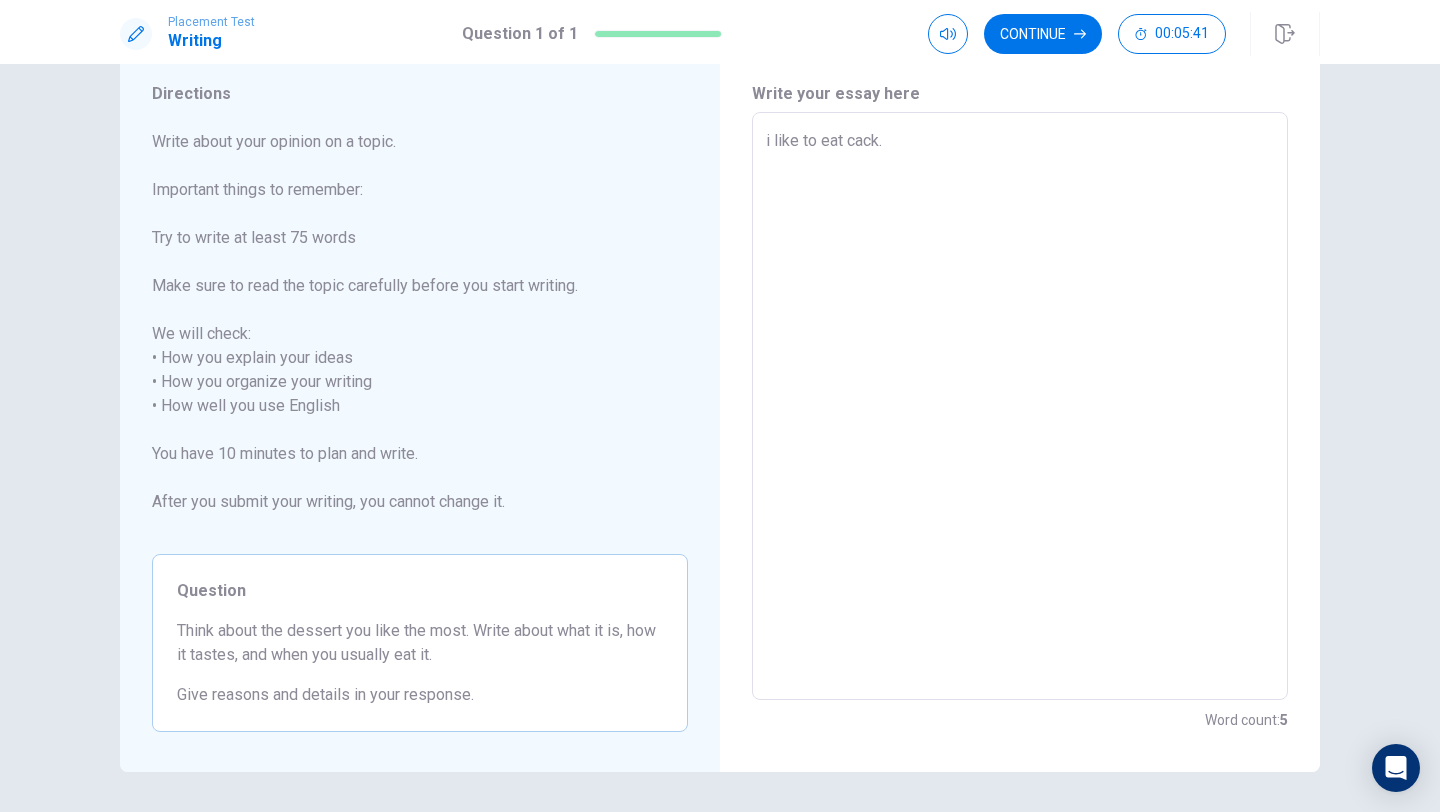 type on "x" 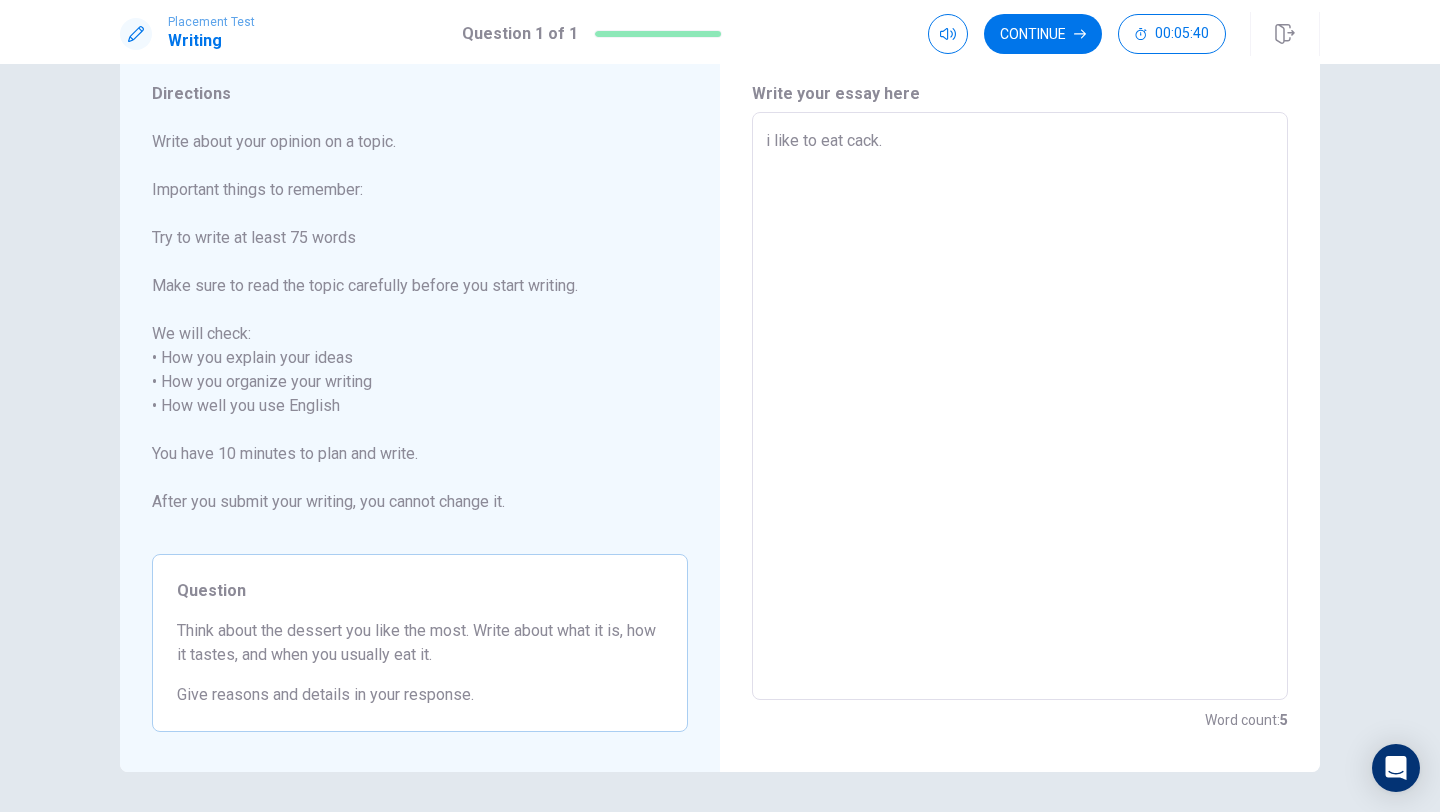 type on "i like to eat cack.  i" 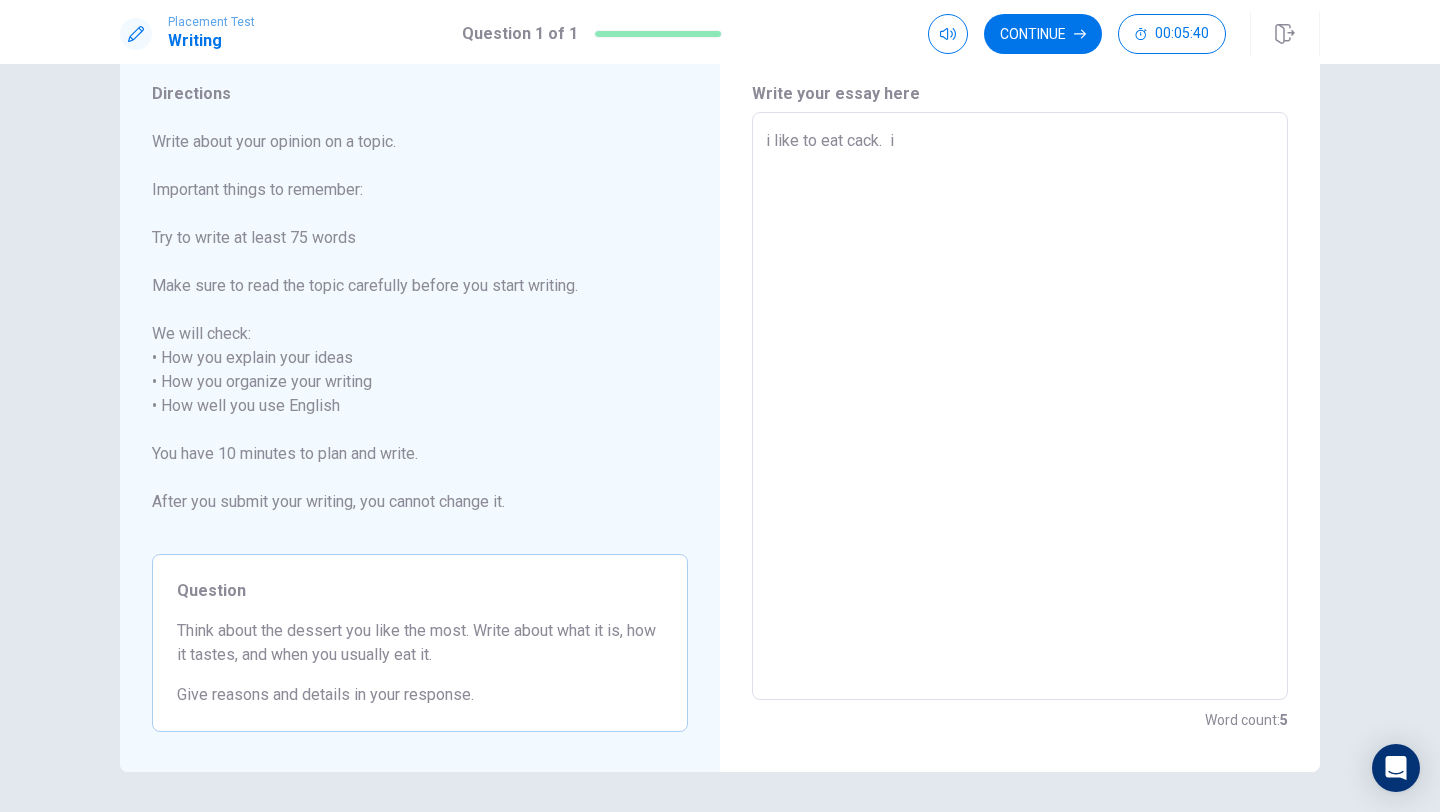 type on "x" 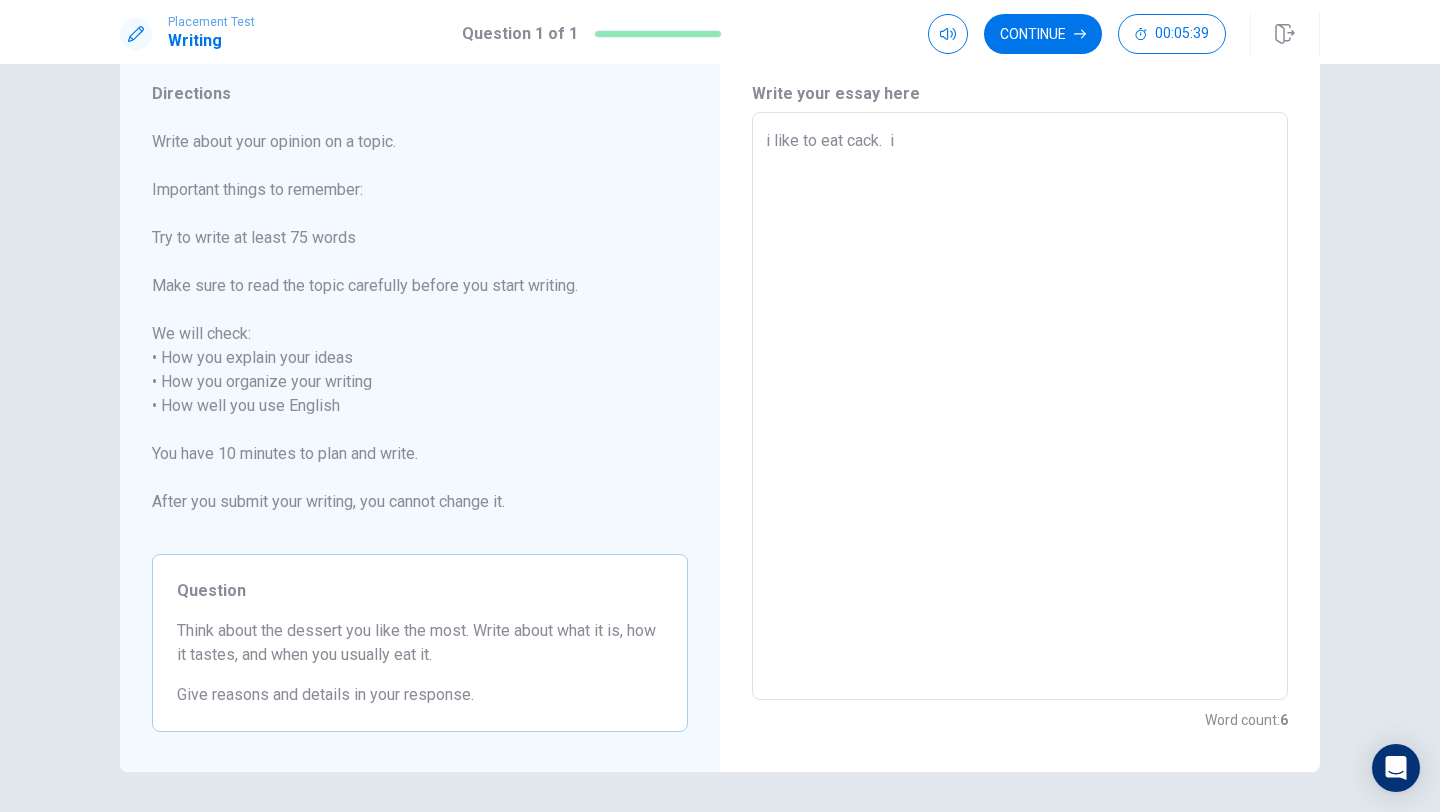 type on "i like to eat cack.  is" 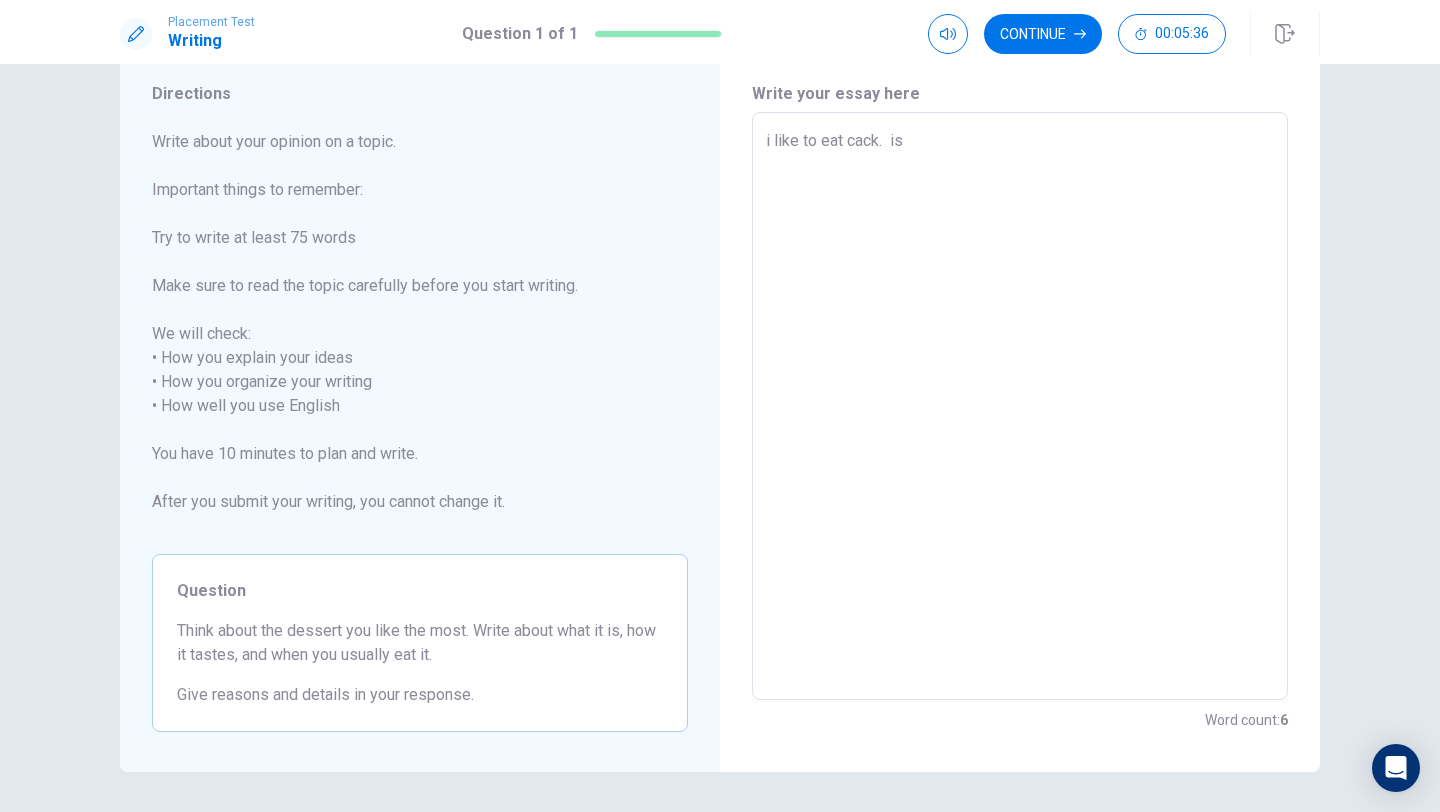 type on "x" 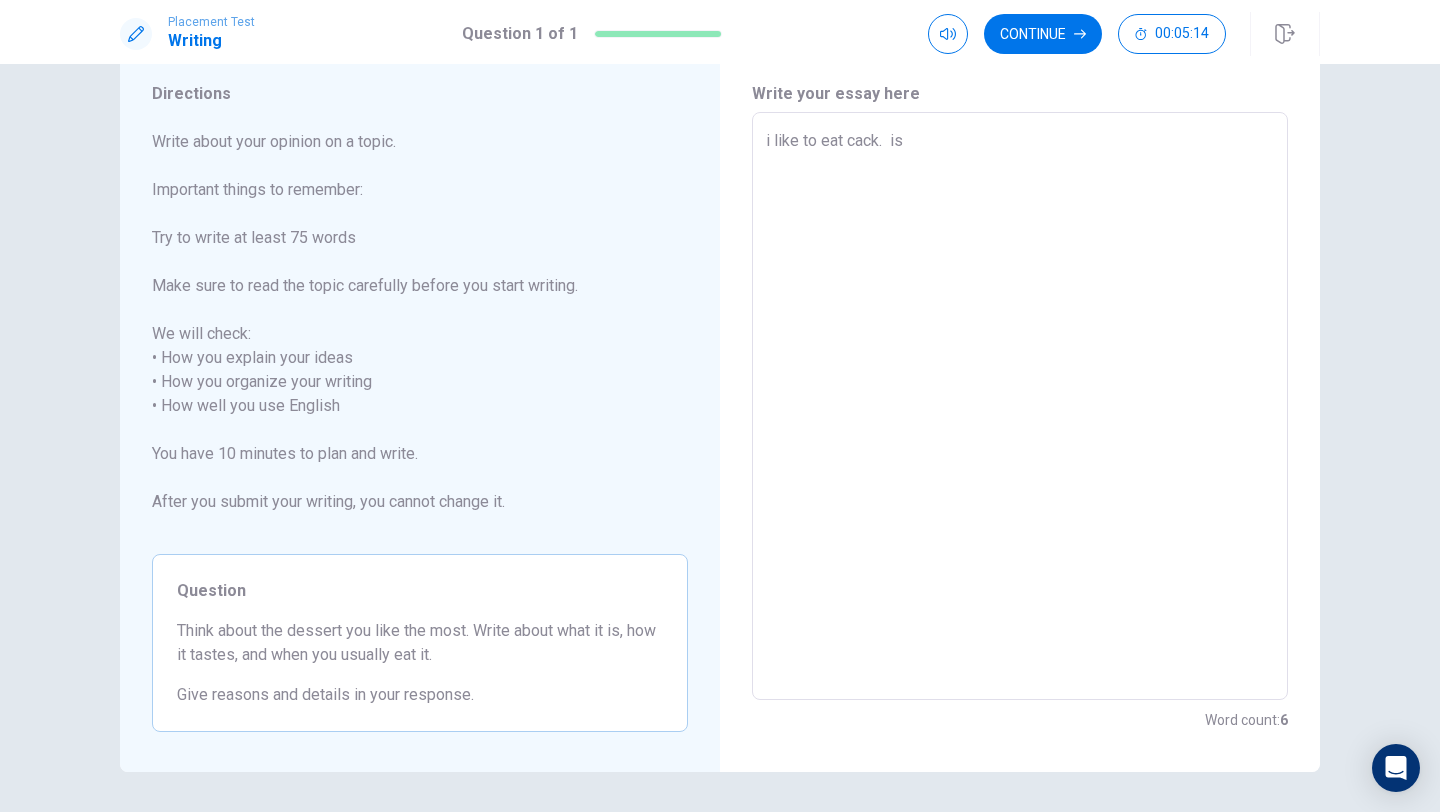 type on "x" 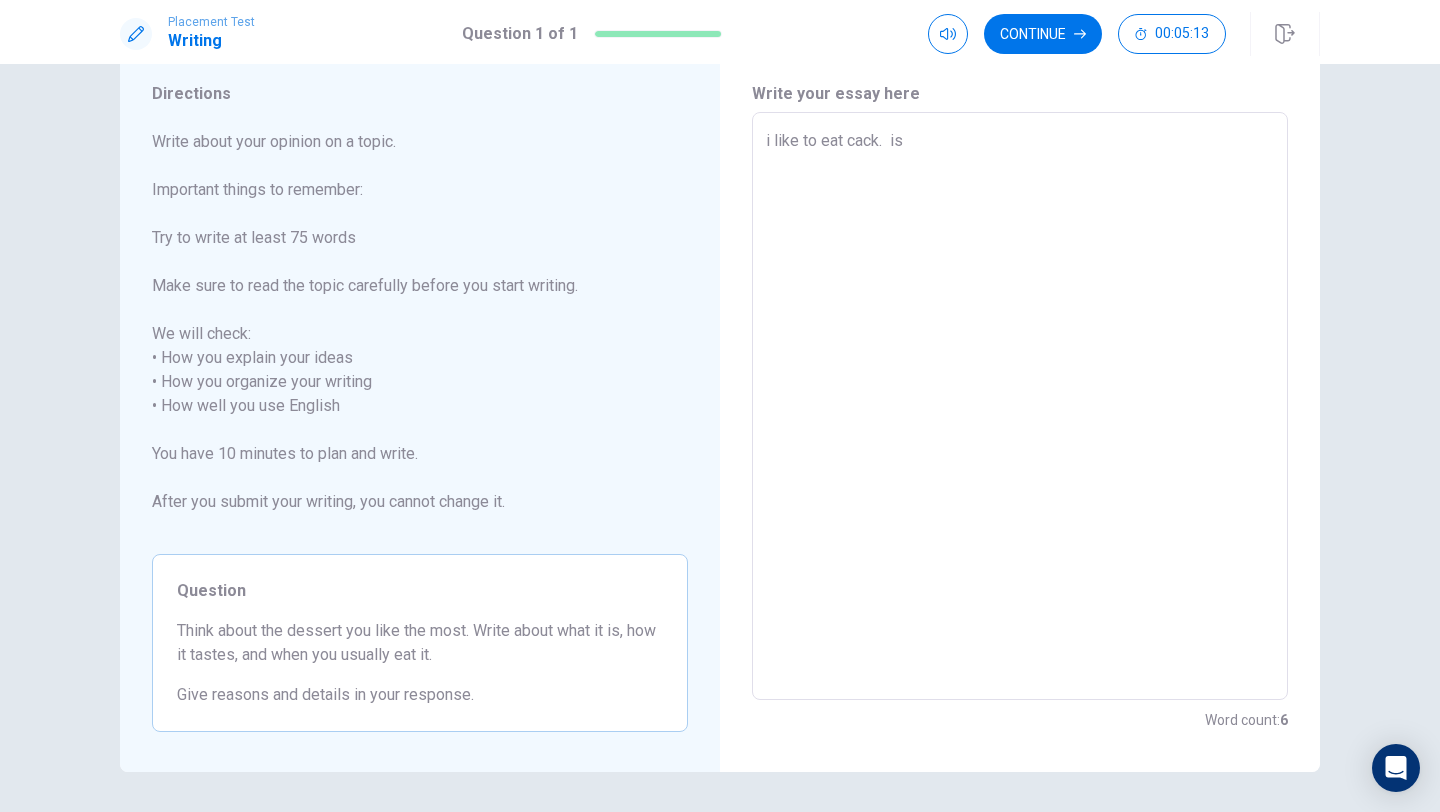type on "i like to eat cack.  is y" 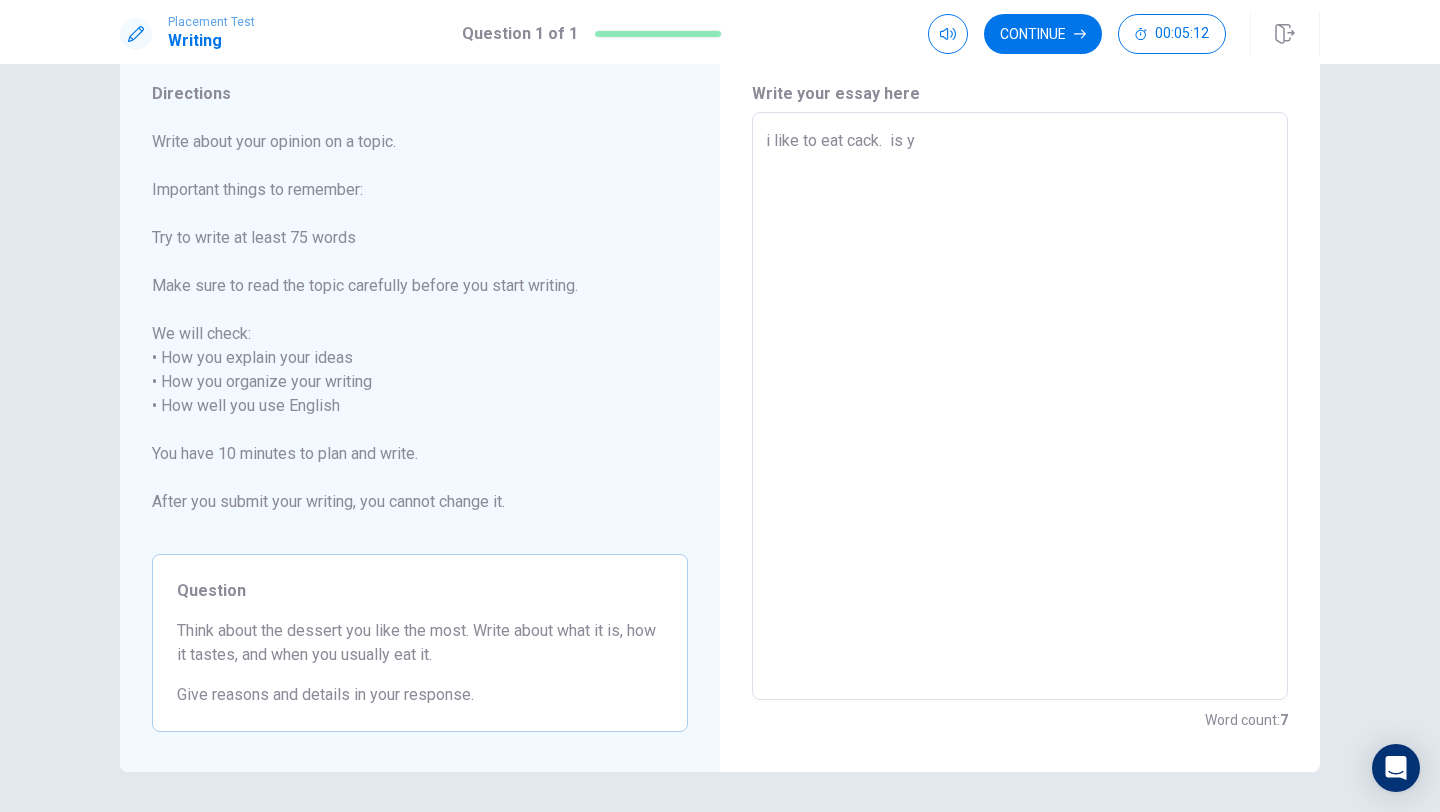 type on "x" 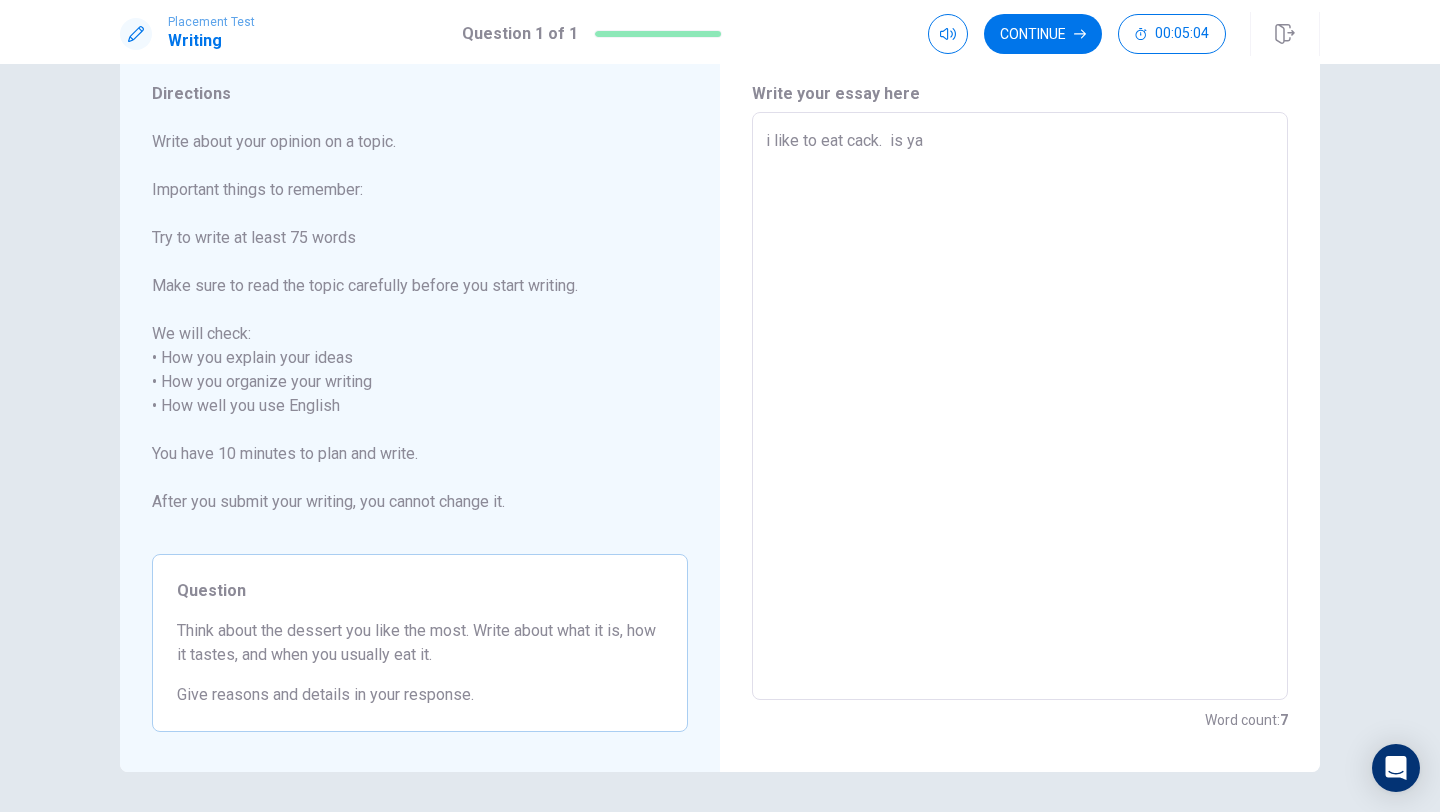 type on "x" 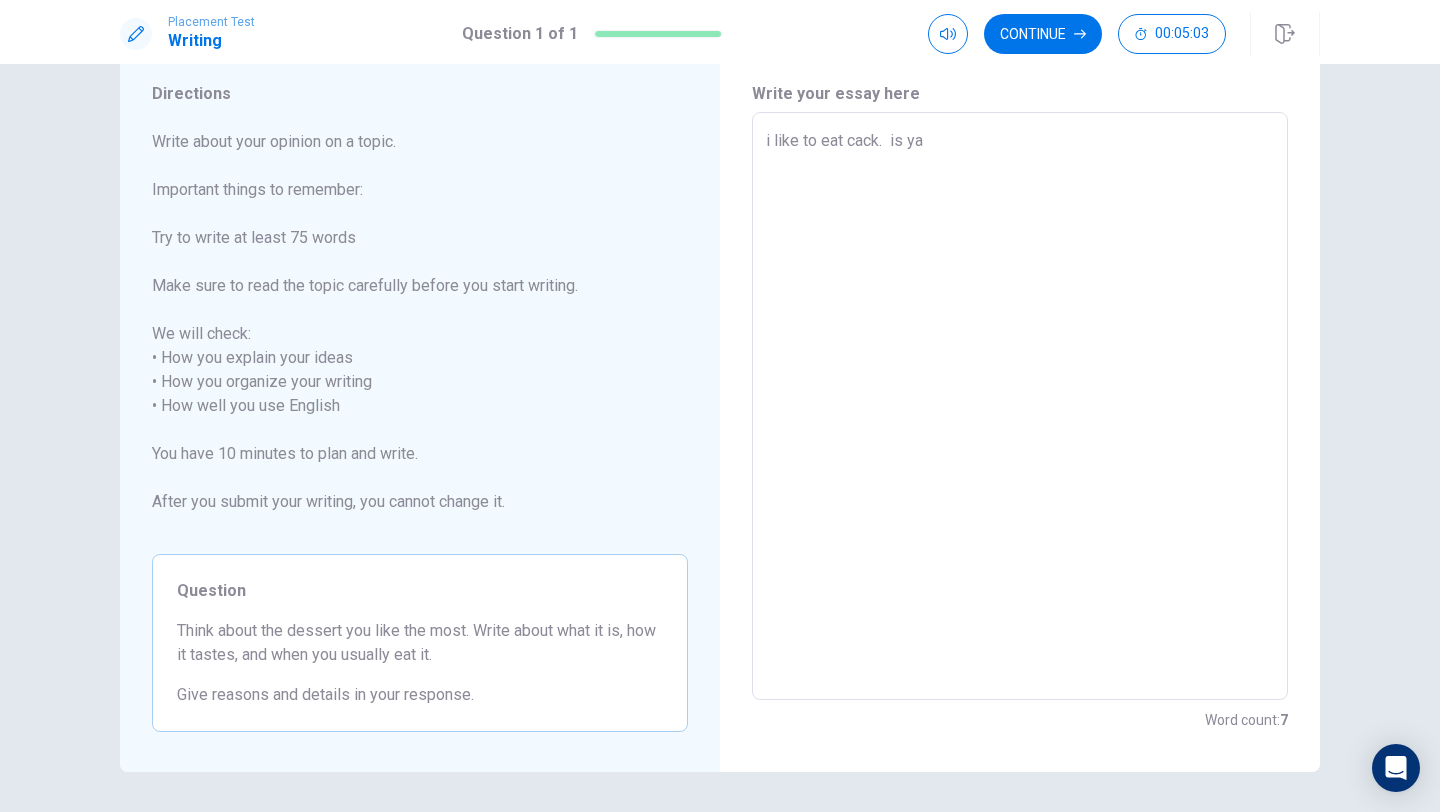 type on "i like to eat cack.  is yam" 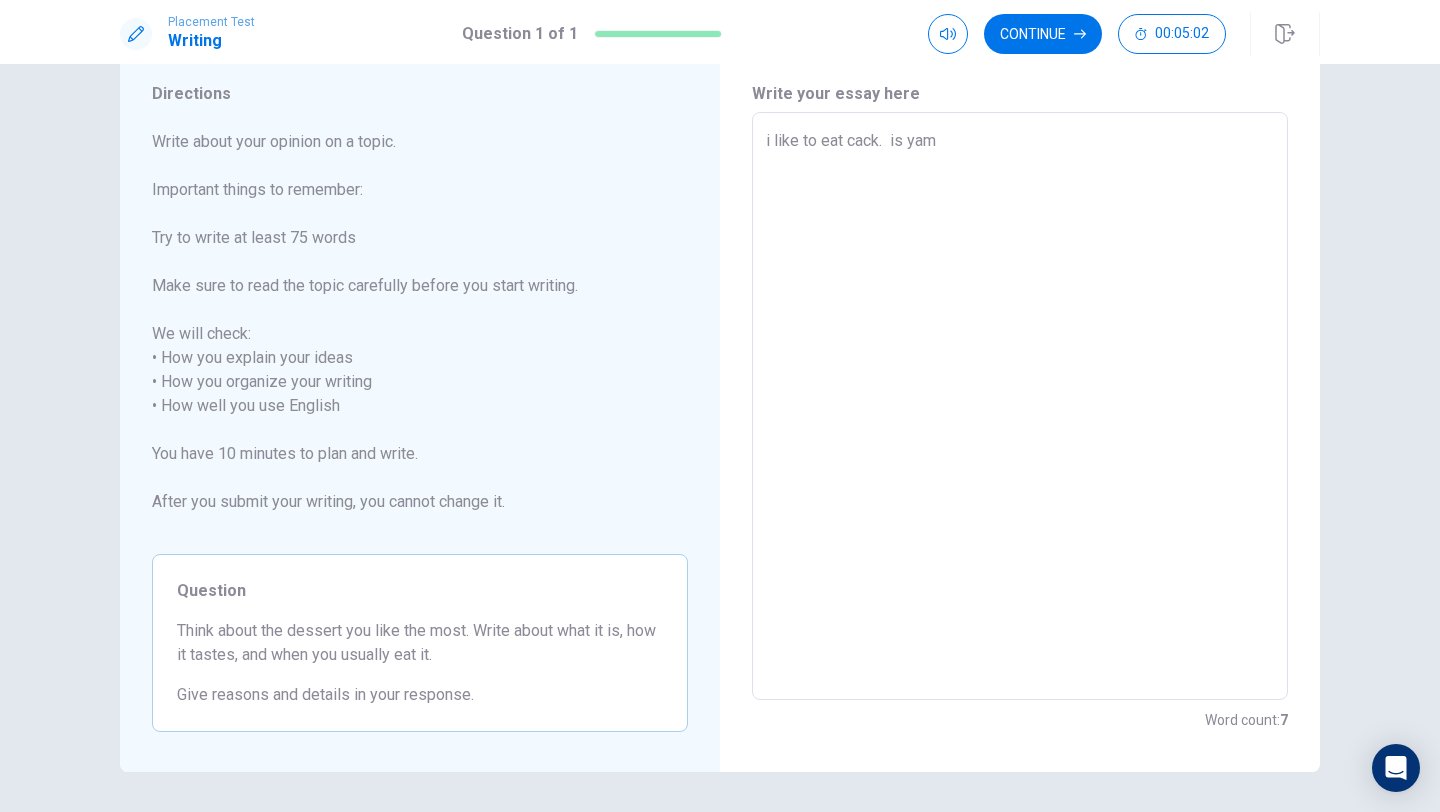 type on "x" 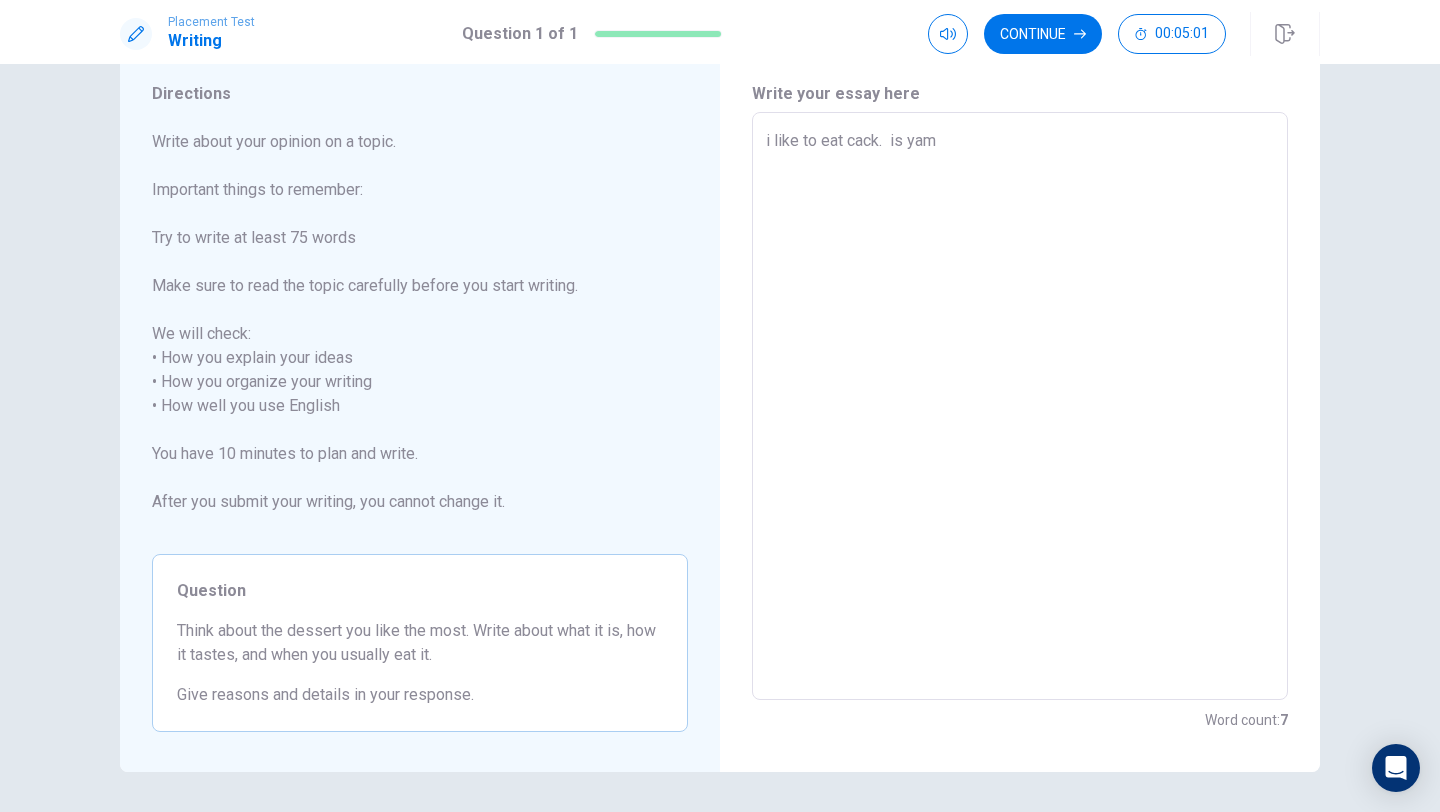 type on "i like to eat cack.  is yame" 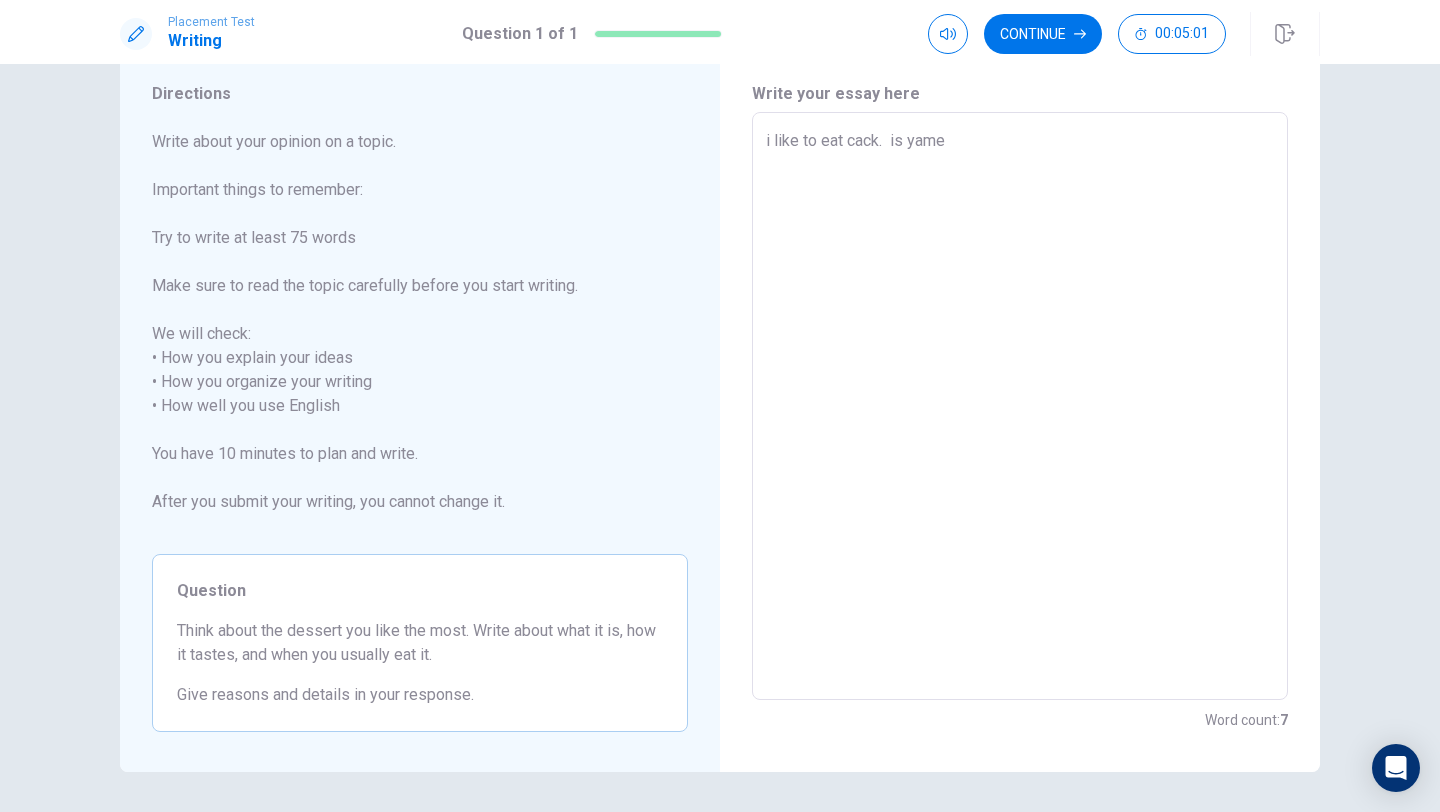 type on "x" 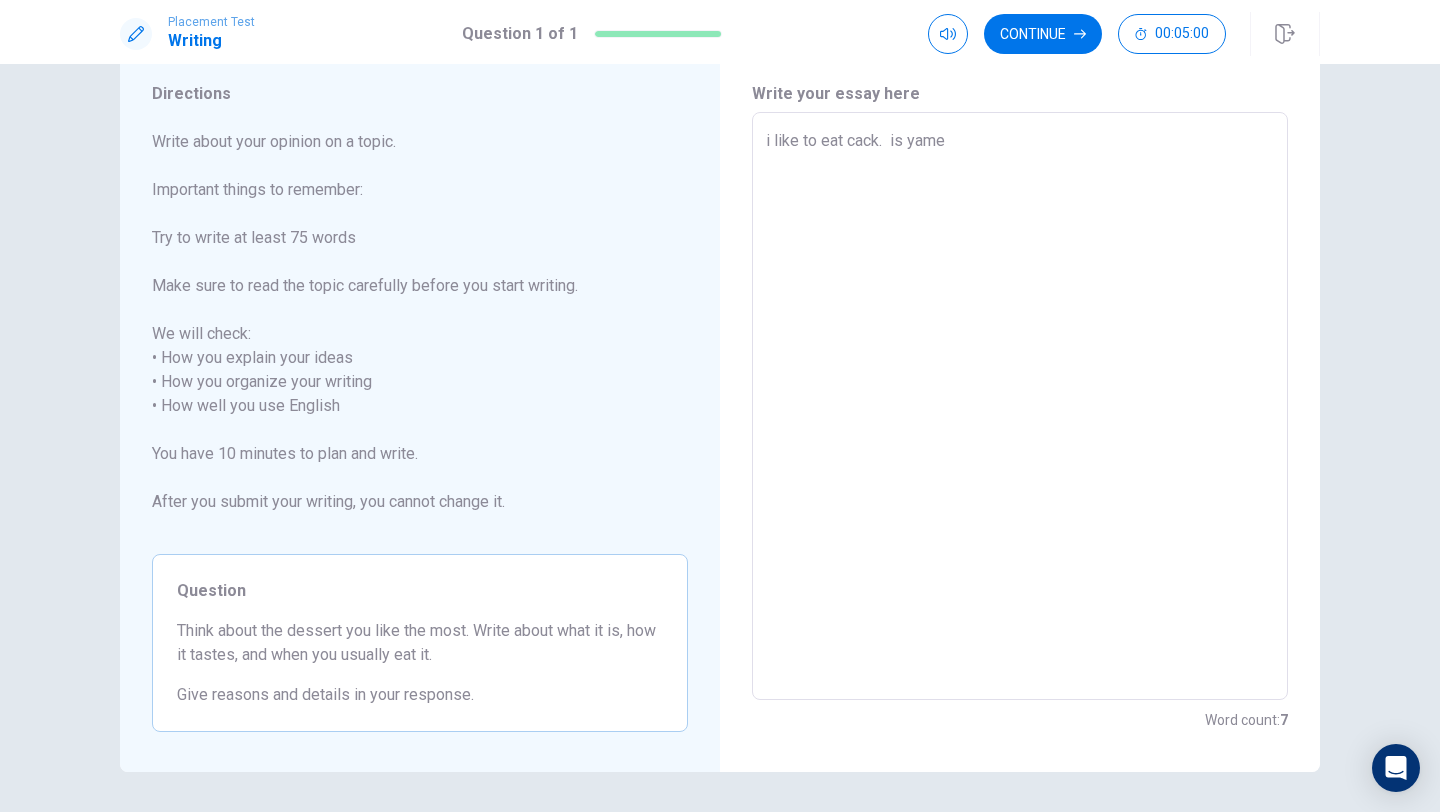 type on "i like to eat cack.  is yamee" 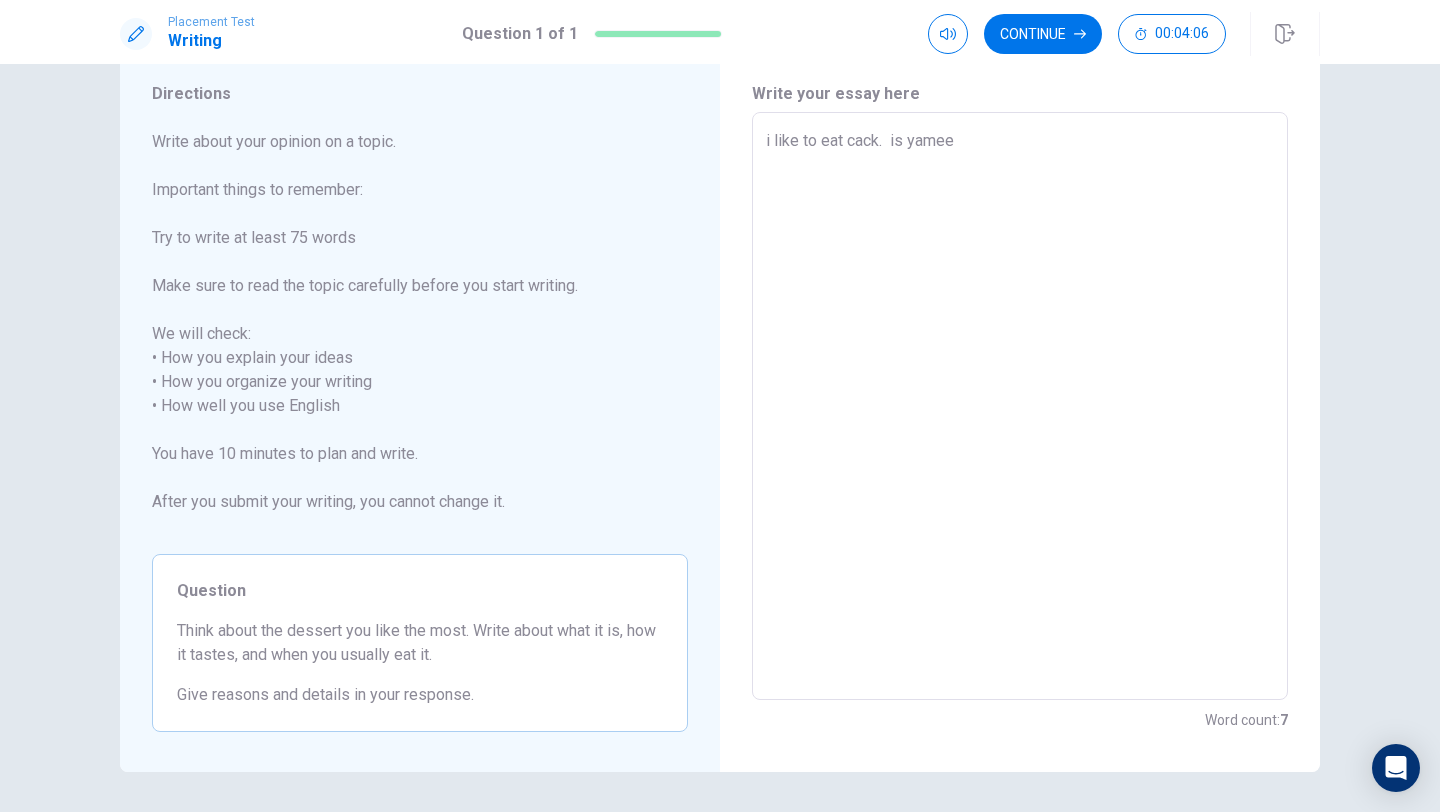 type on "x" 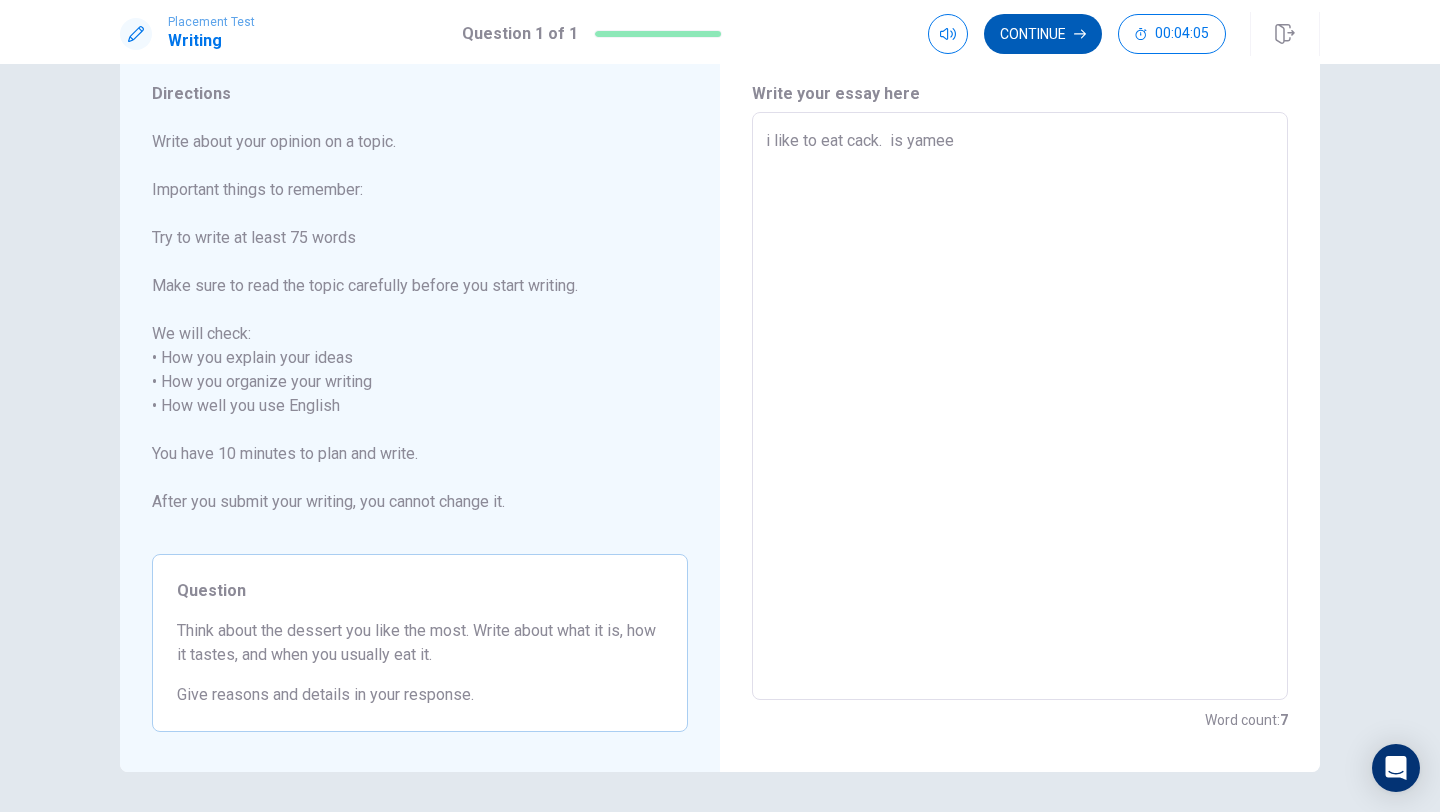 type on "i like to eat cack.  is yamee" 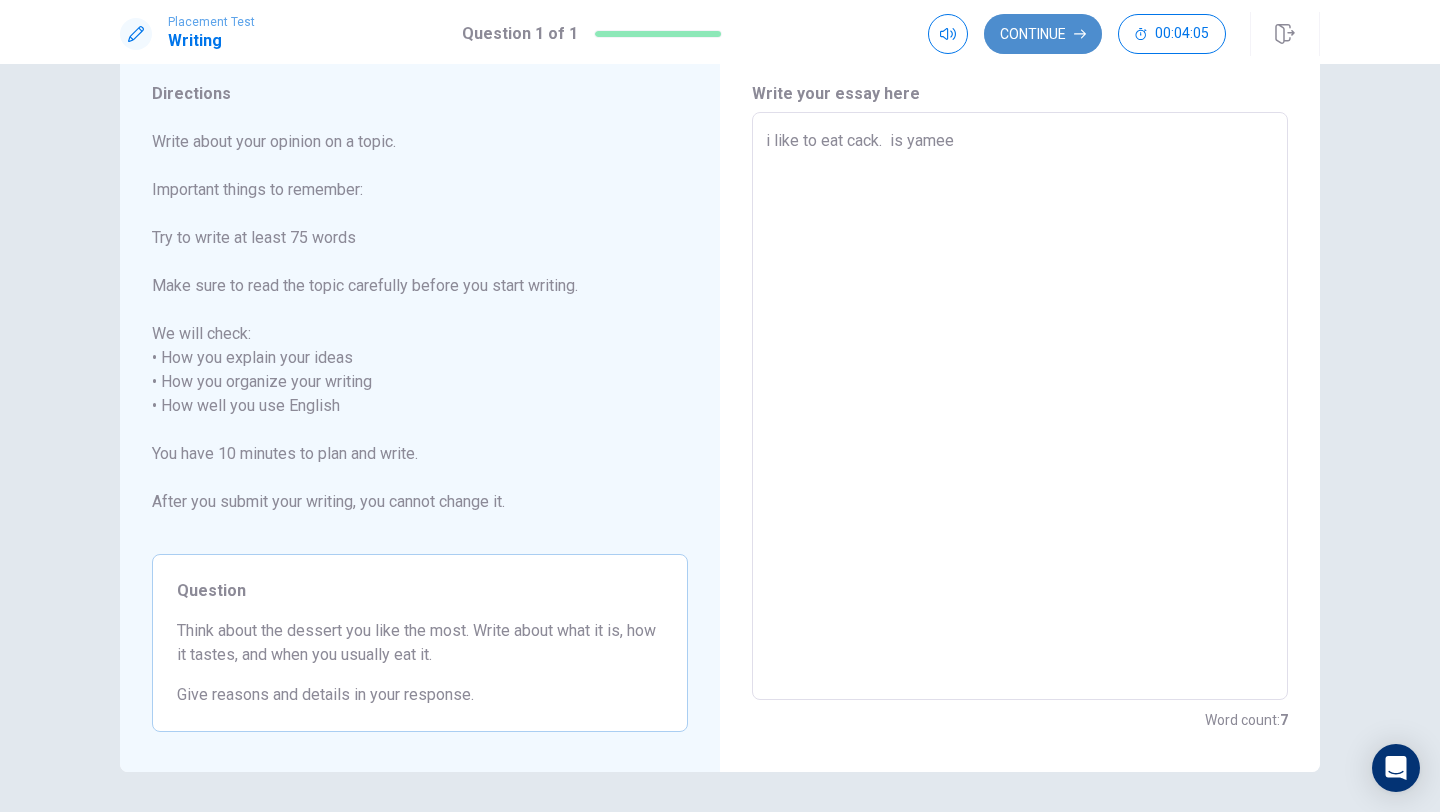 click on "Continue" at bounding box center (1043, 34) 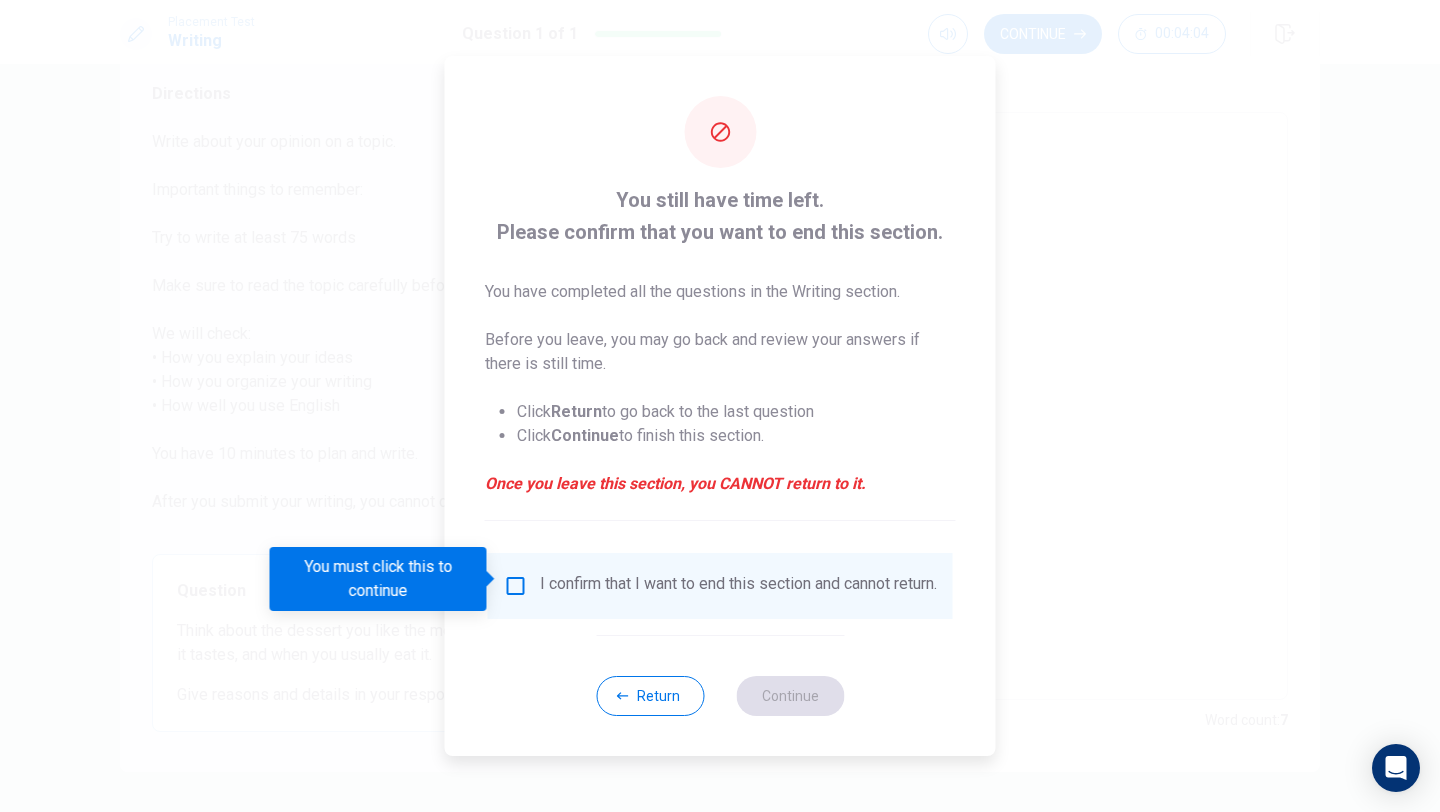 click at bounding box center (516, 586) 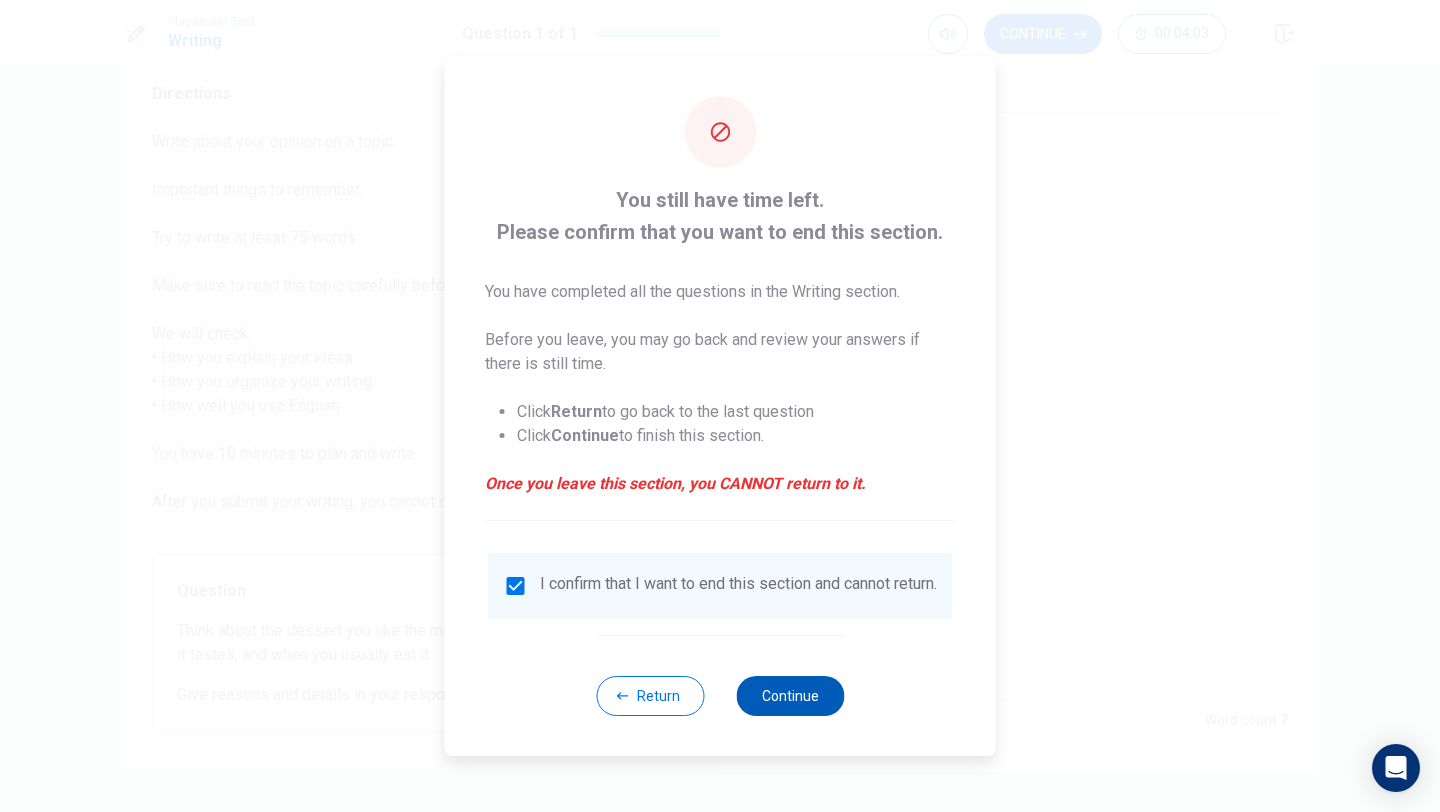 click on "Continue" at bounding box center [790, 696] 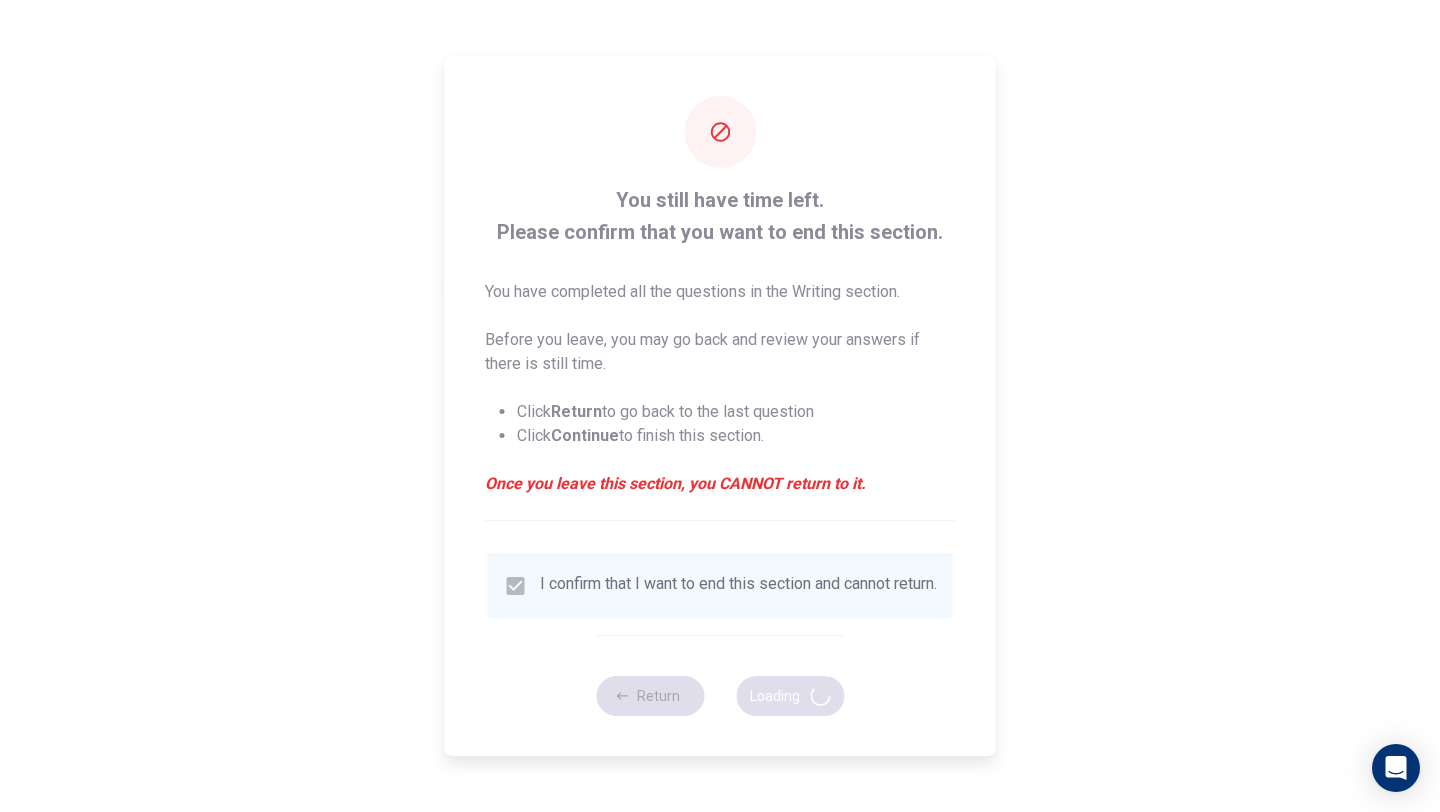 type on "x" 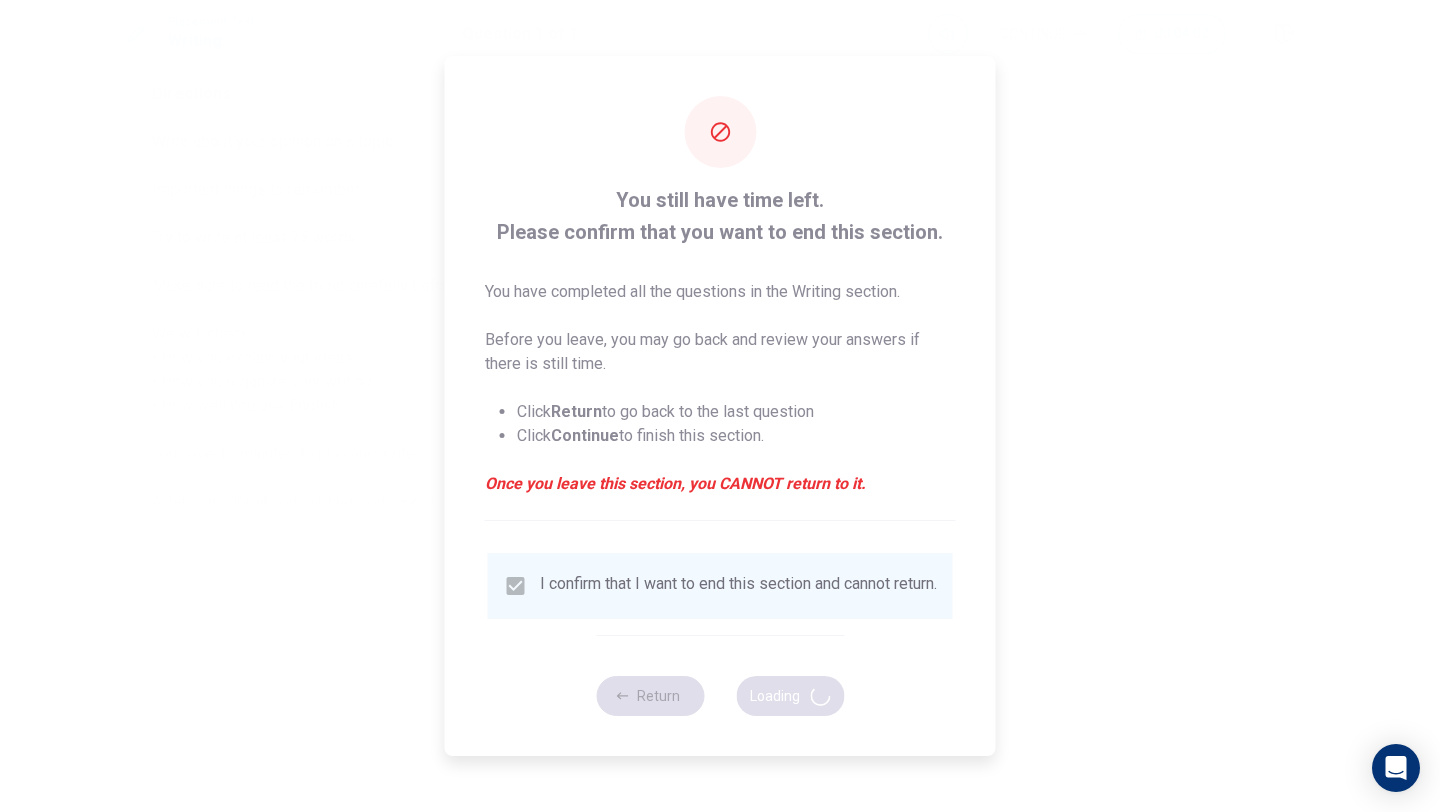 scroll, scrollTop: 0, scrollLeft: 0, axis: both 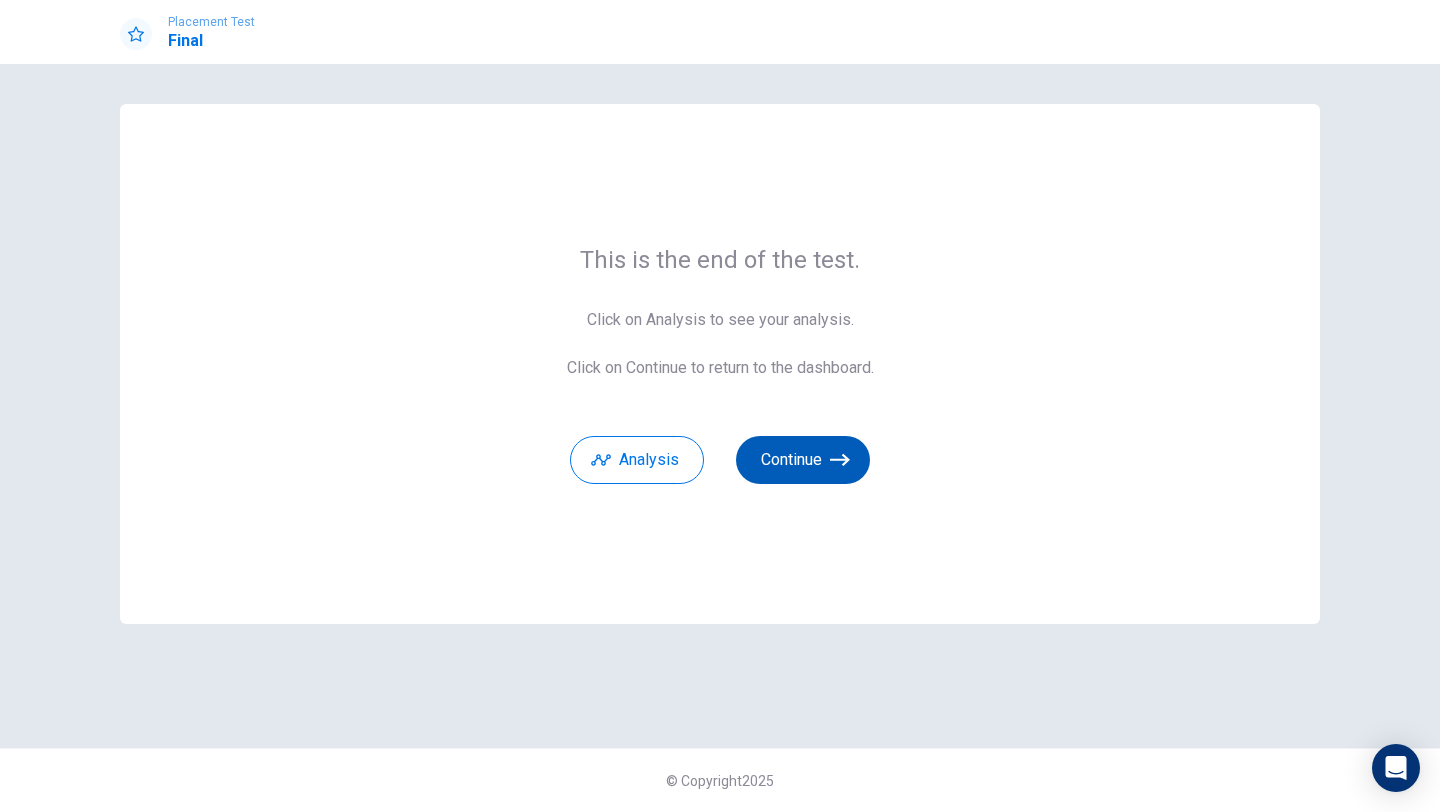 click on "Continue" at bounding box center [803, 460] 